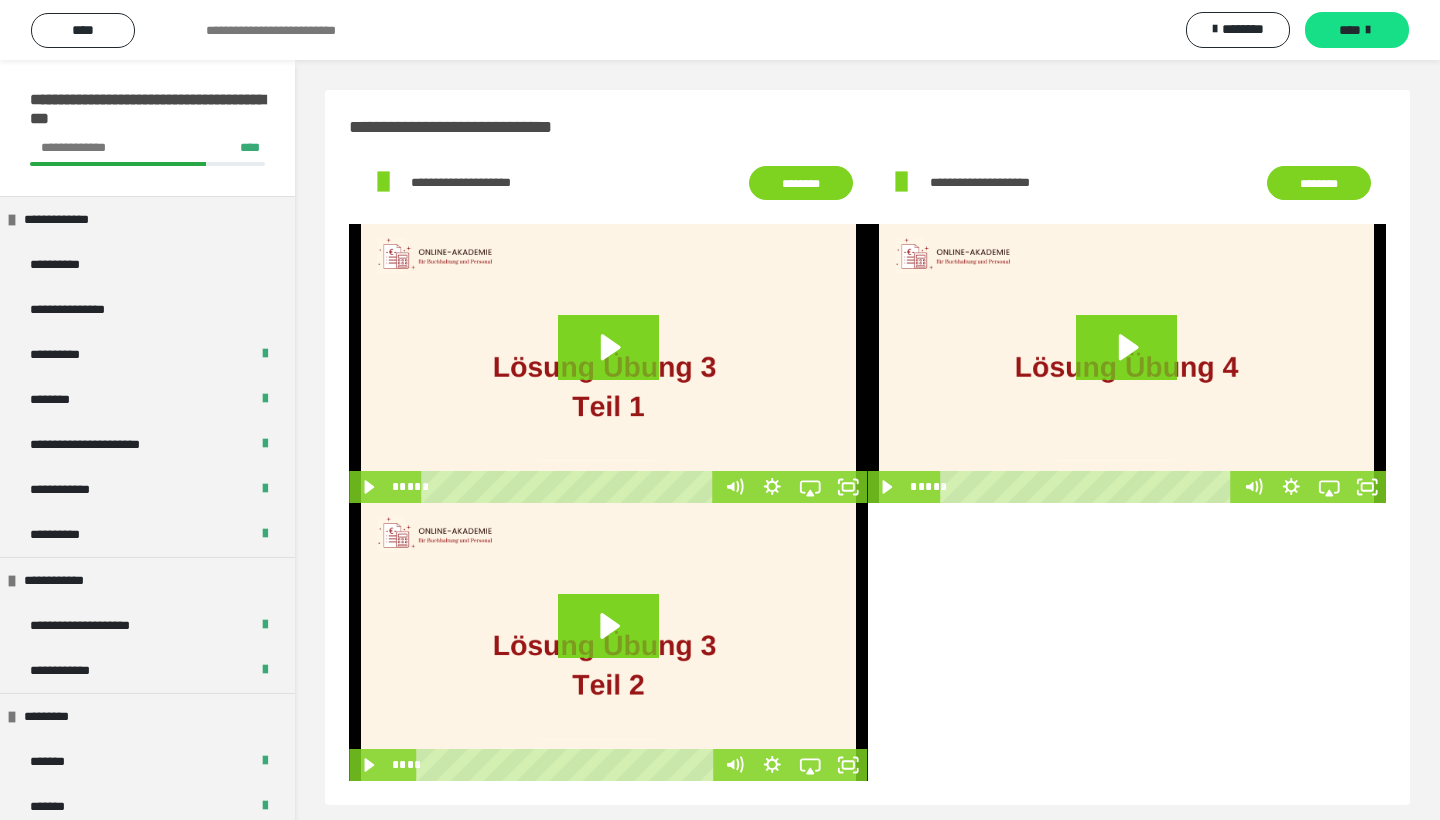 scroll, scrollTop: 60, scrollLeft: 0, axis: vertical 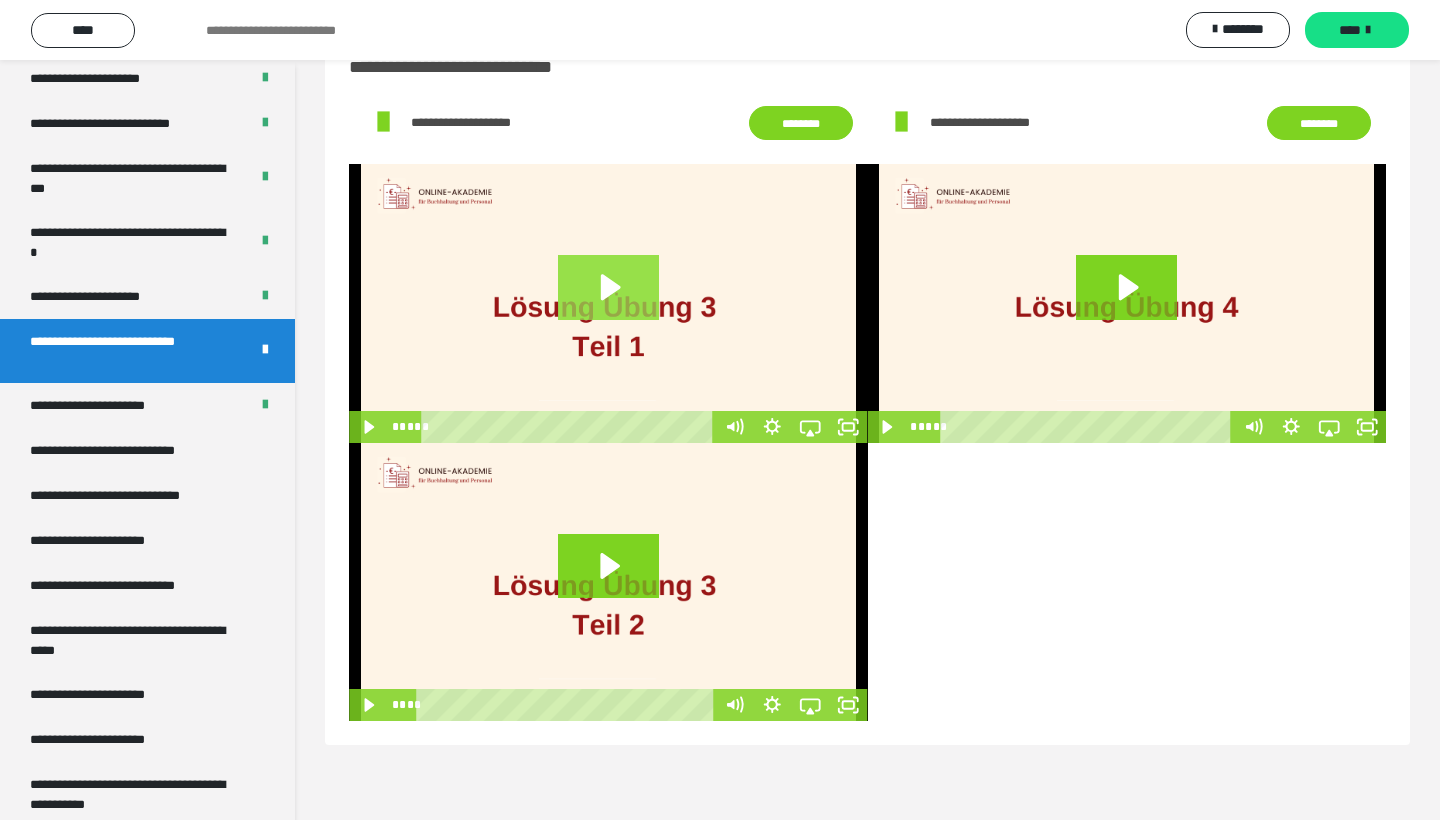 click 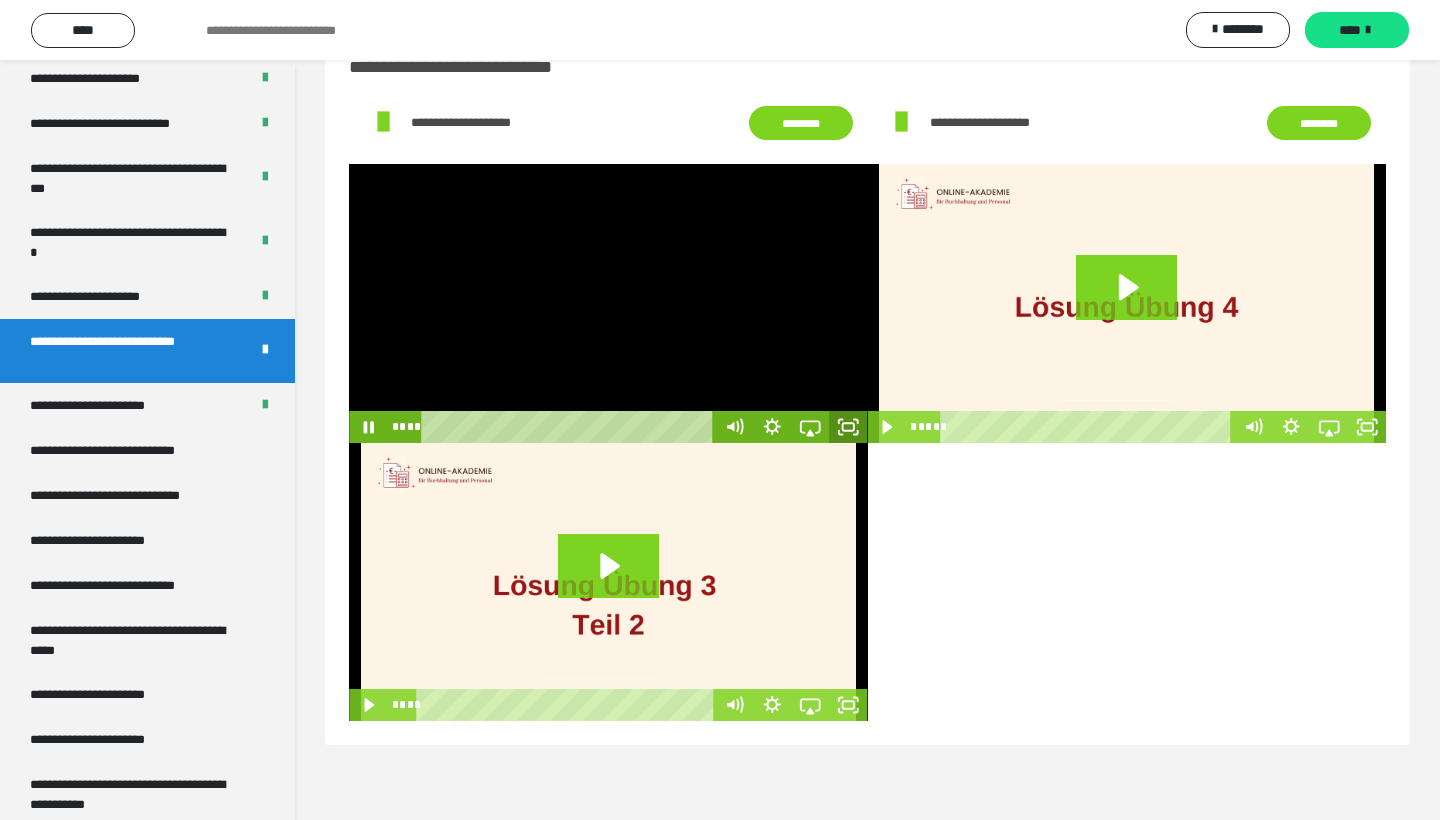 click 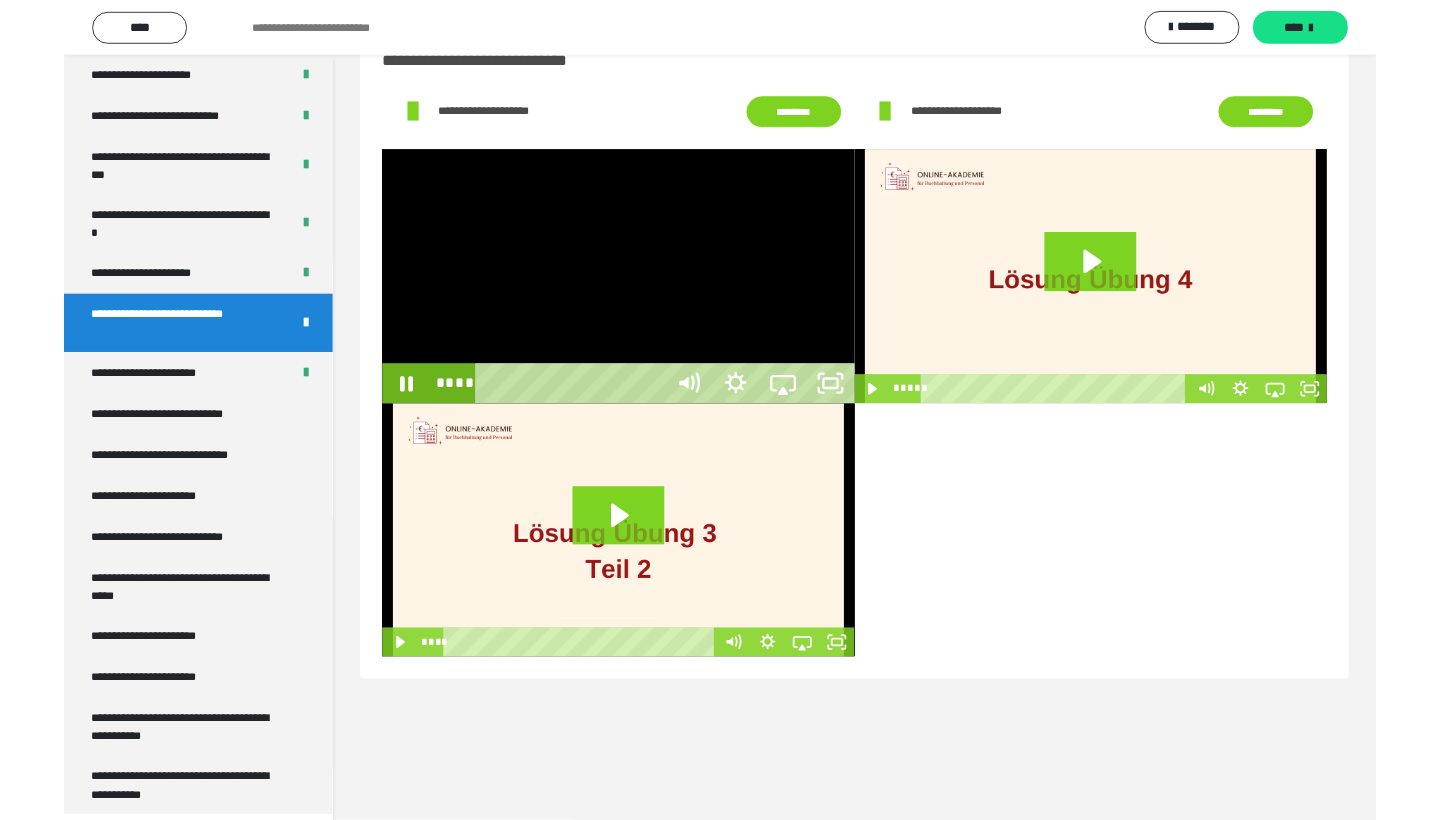 scroll, scrollTop: 3396, scrollLeft: 0, axis: vertical 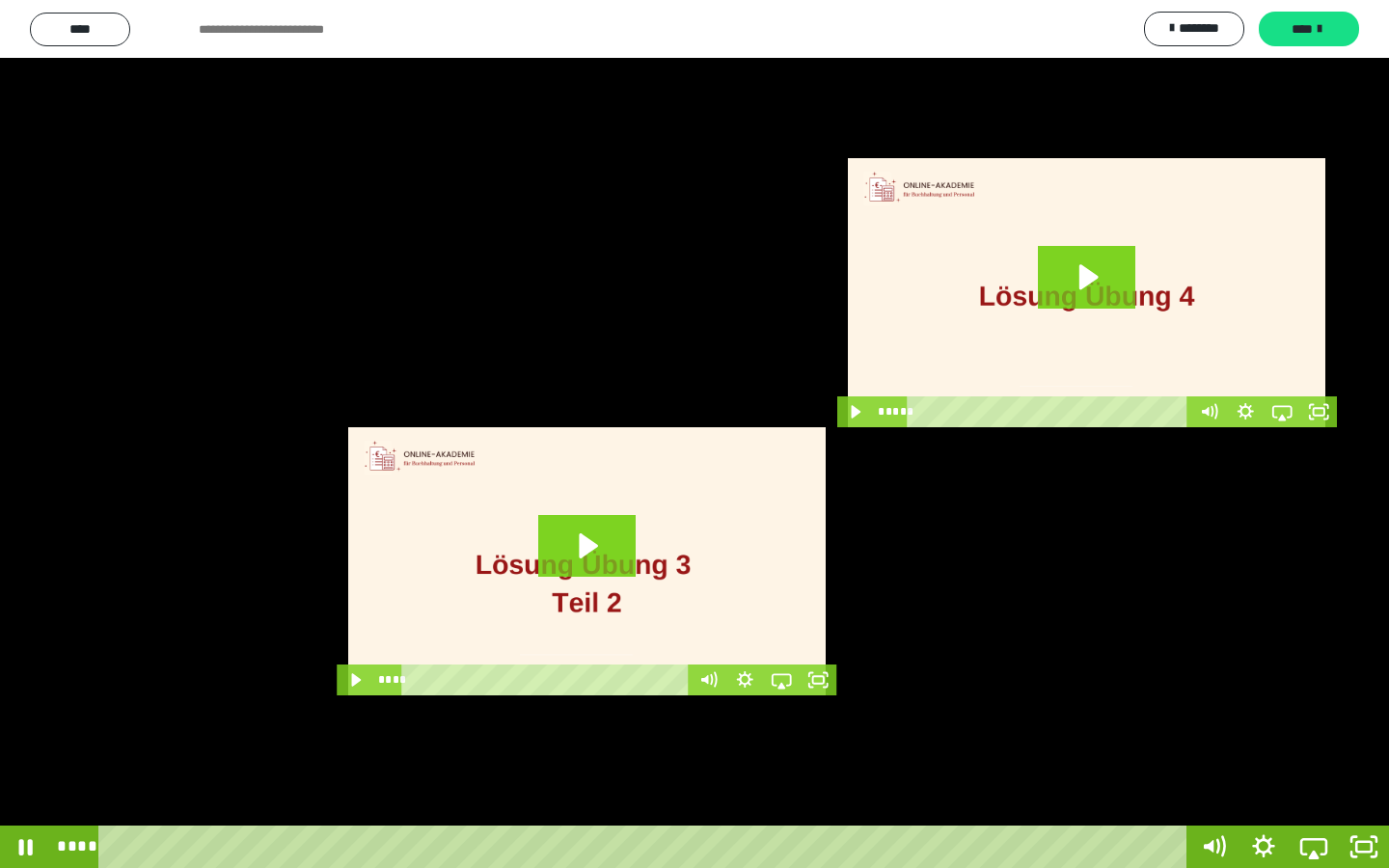 click at bounding box center [694, 434] 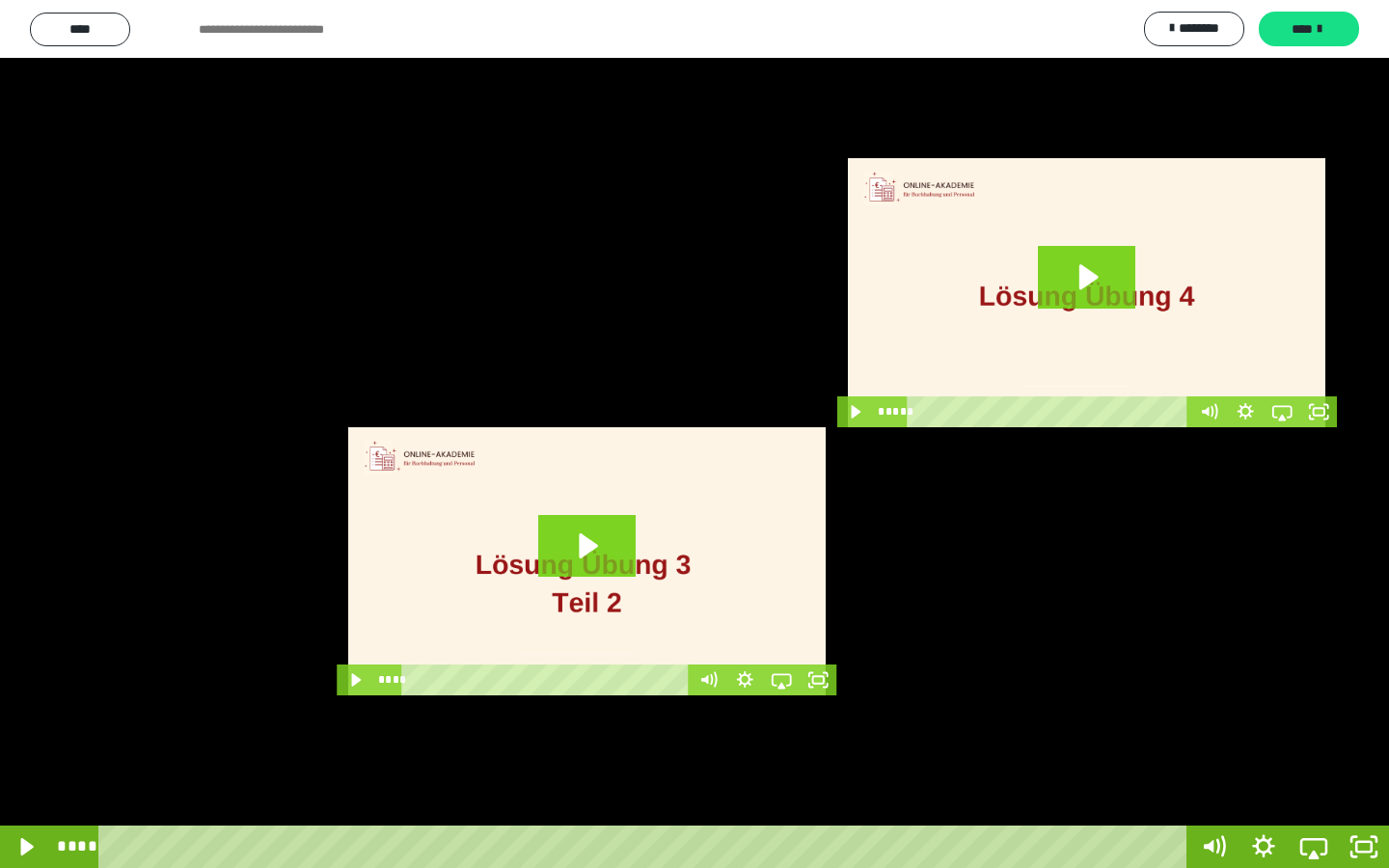 click at bounding box center (694, 434) 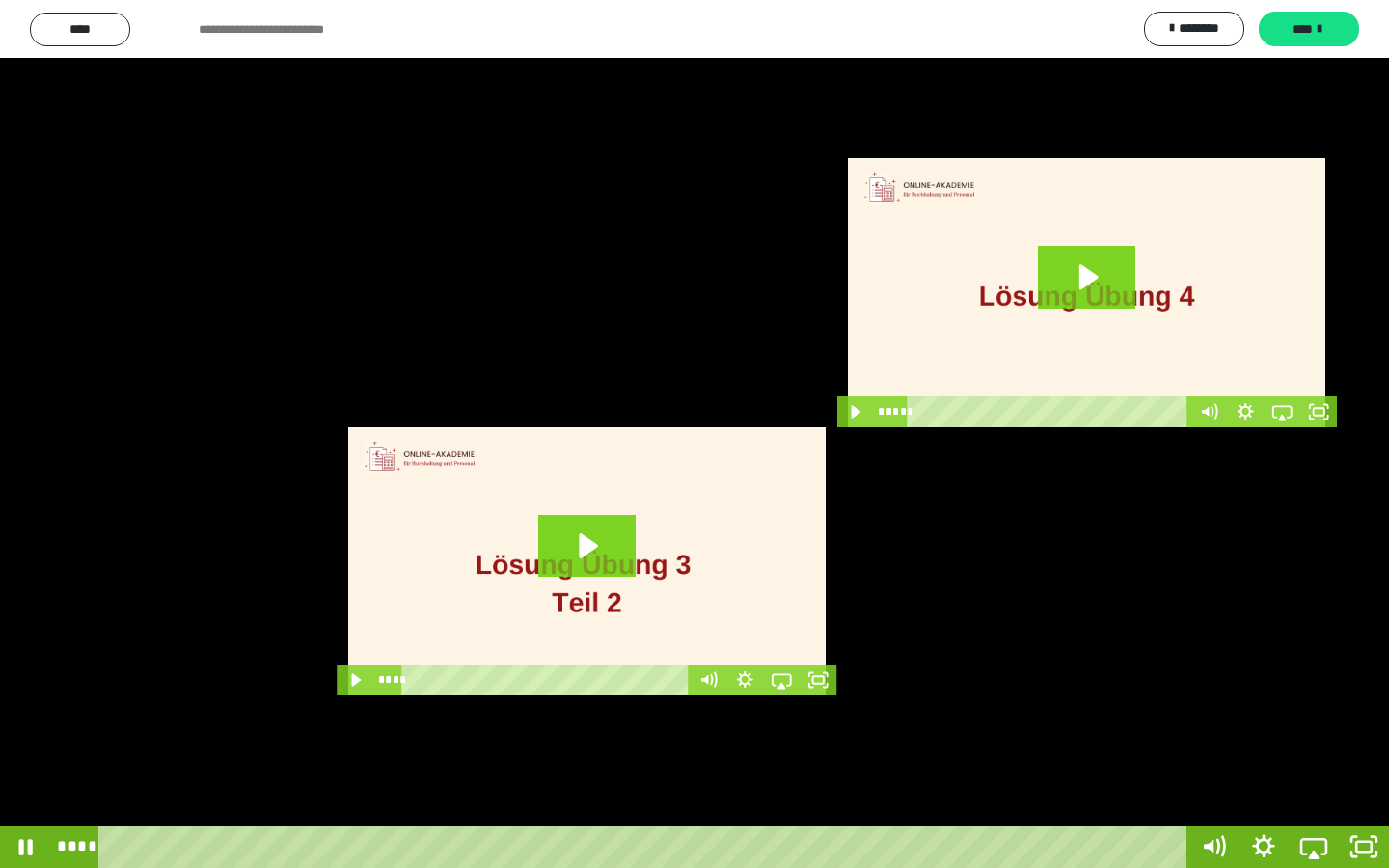 click at bounding box center [694, 434] 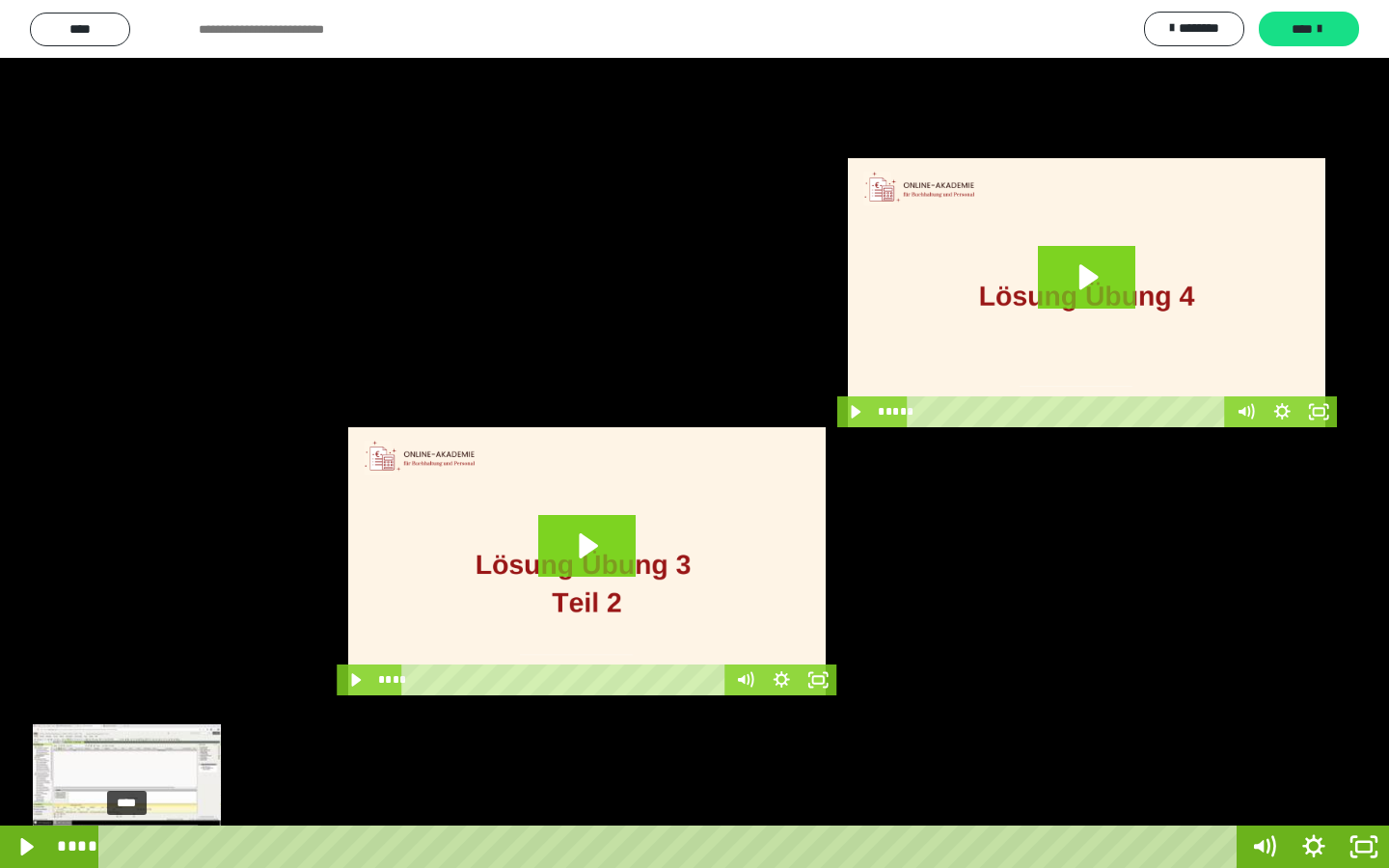 drag, startPoint x: 288, startPoint y: 848, endPoint x: 127, endPoint y: 845, distance: 161.02795 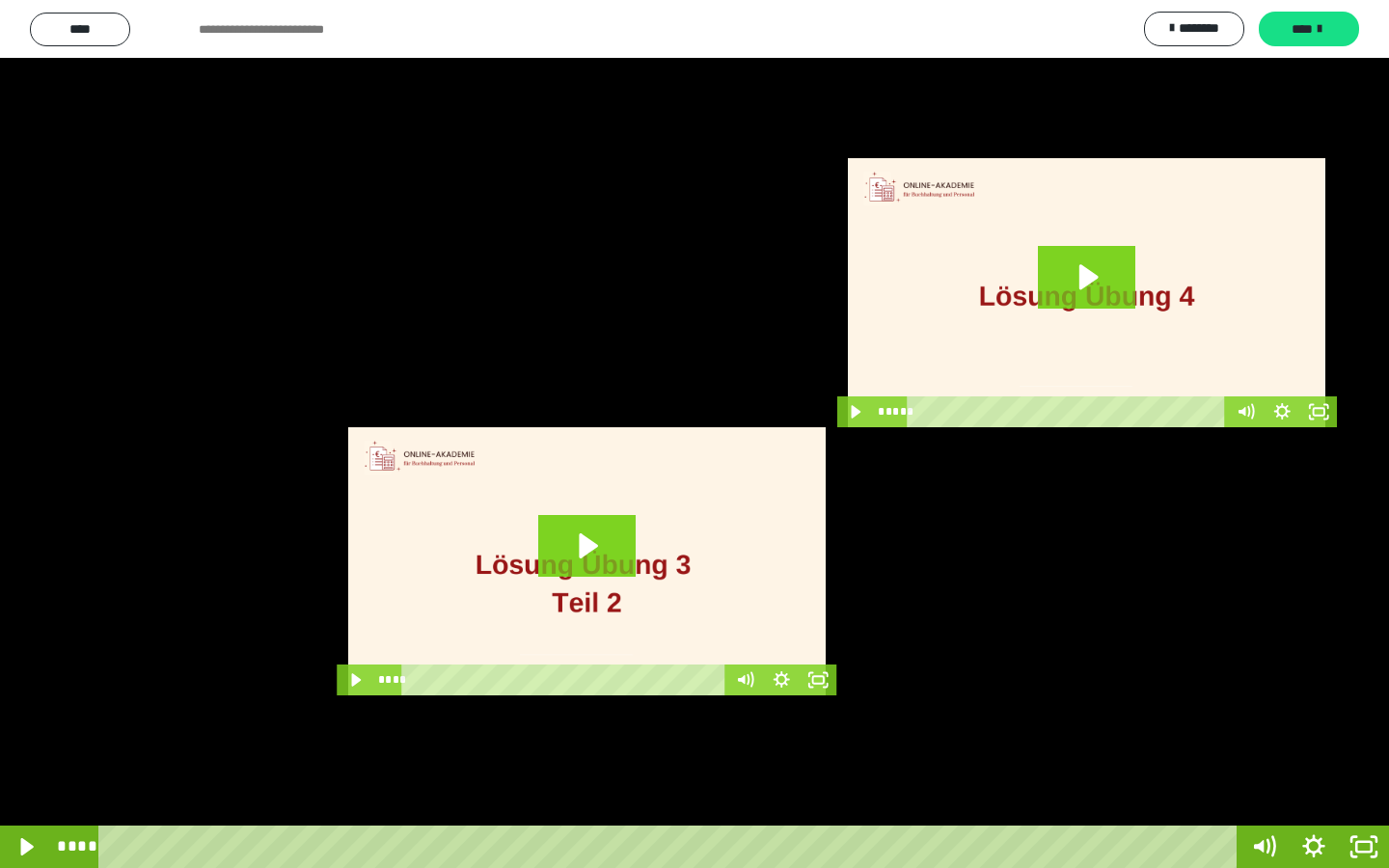 click at bounding box center (694, 434) 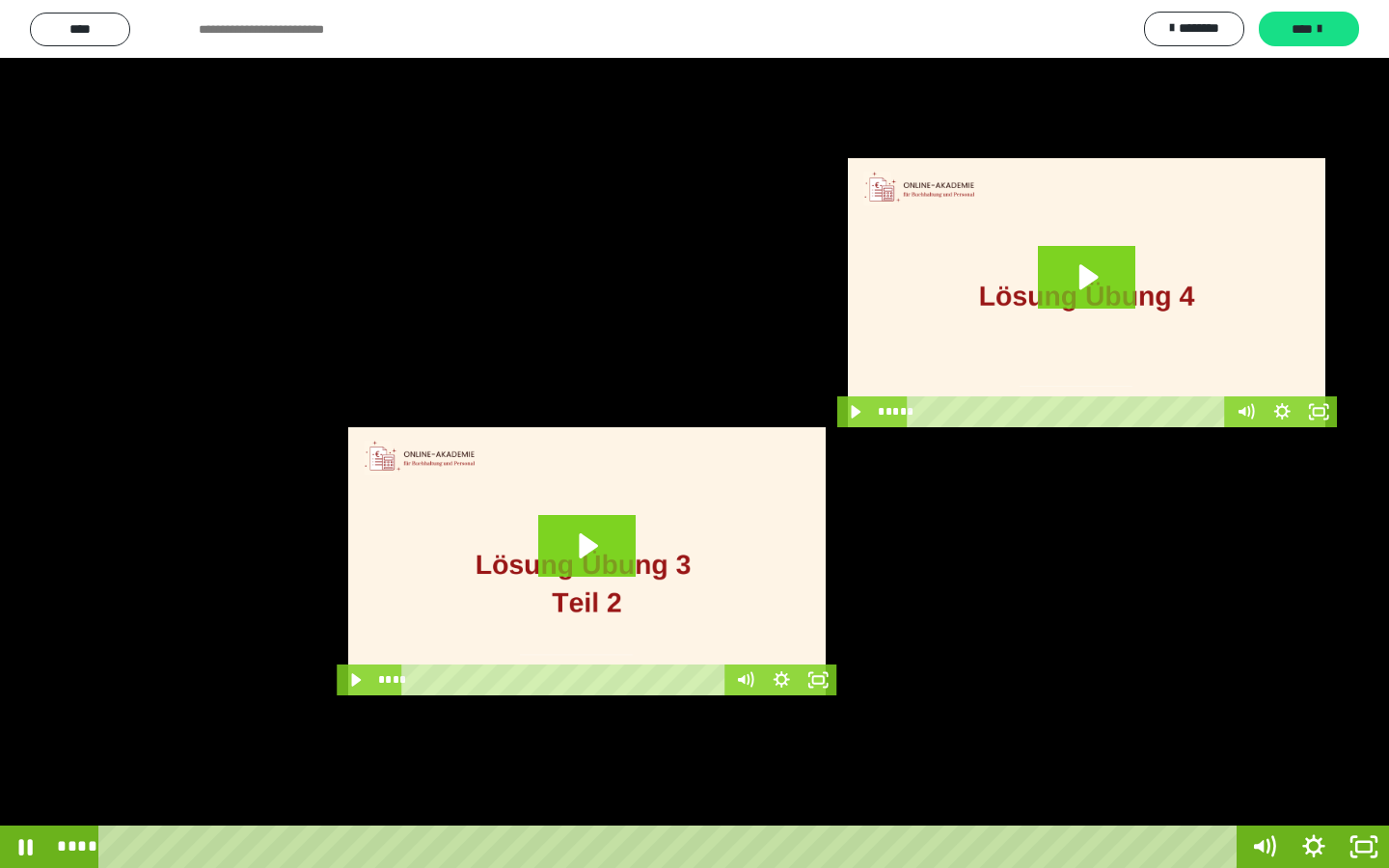 click at bounding box center [694, 434] 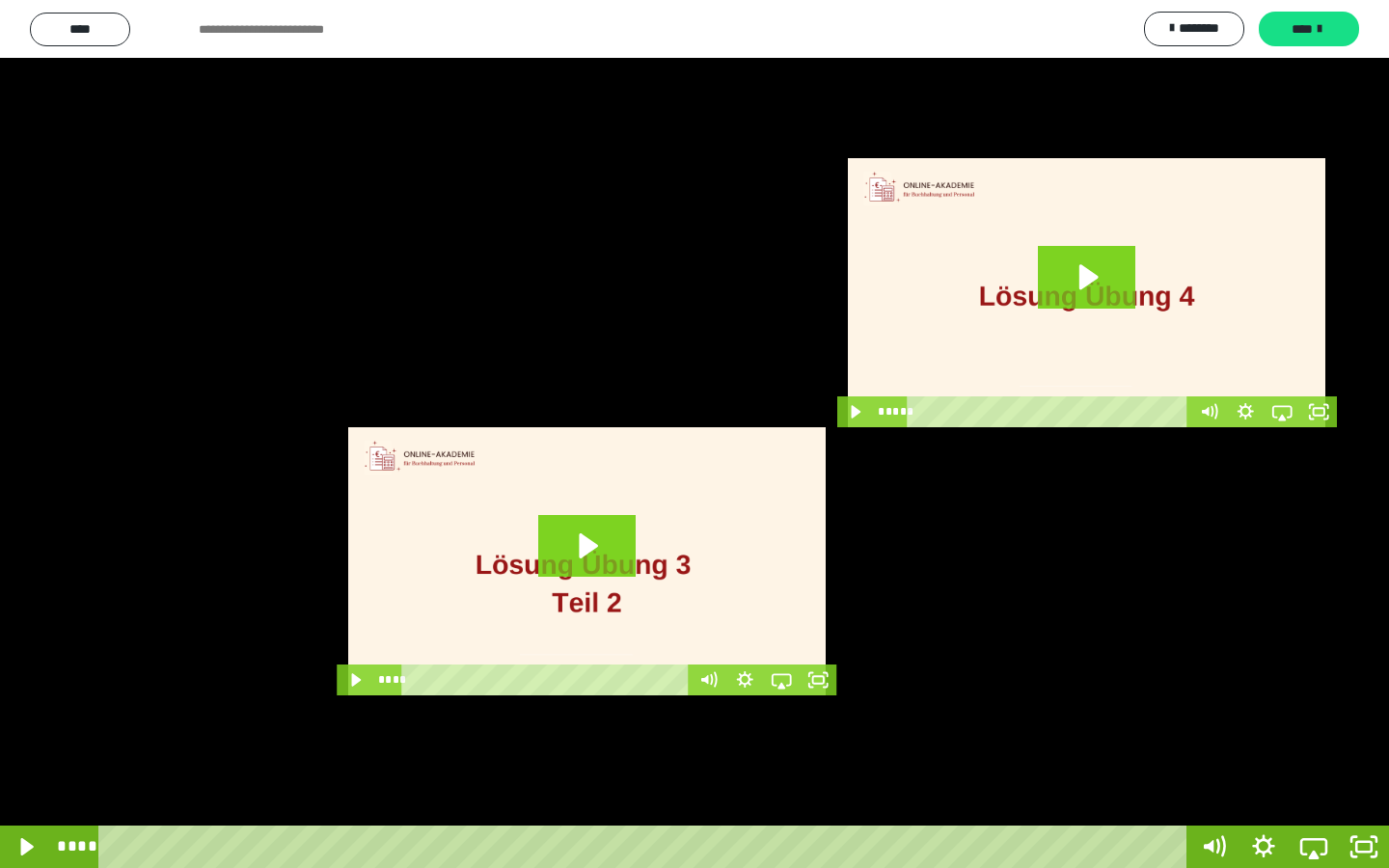 click at bounding box center (694, 434) 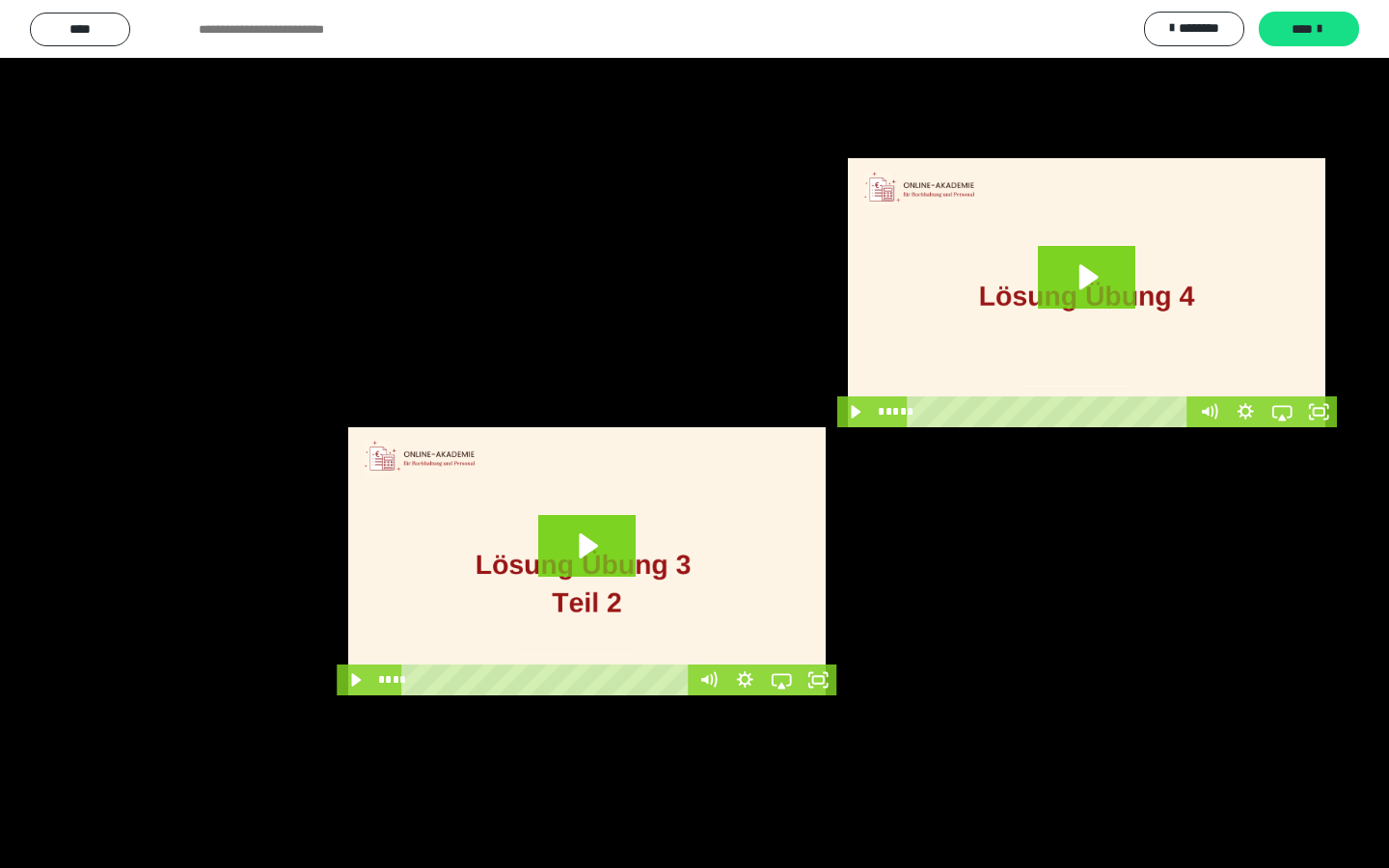click at bounding box center (694, 434) 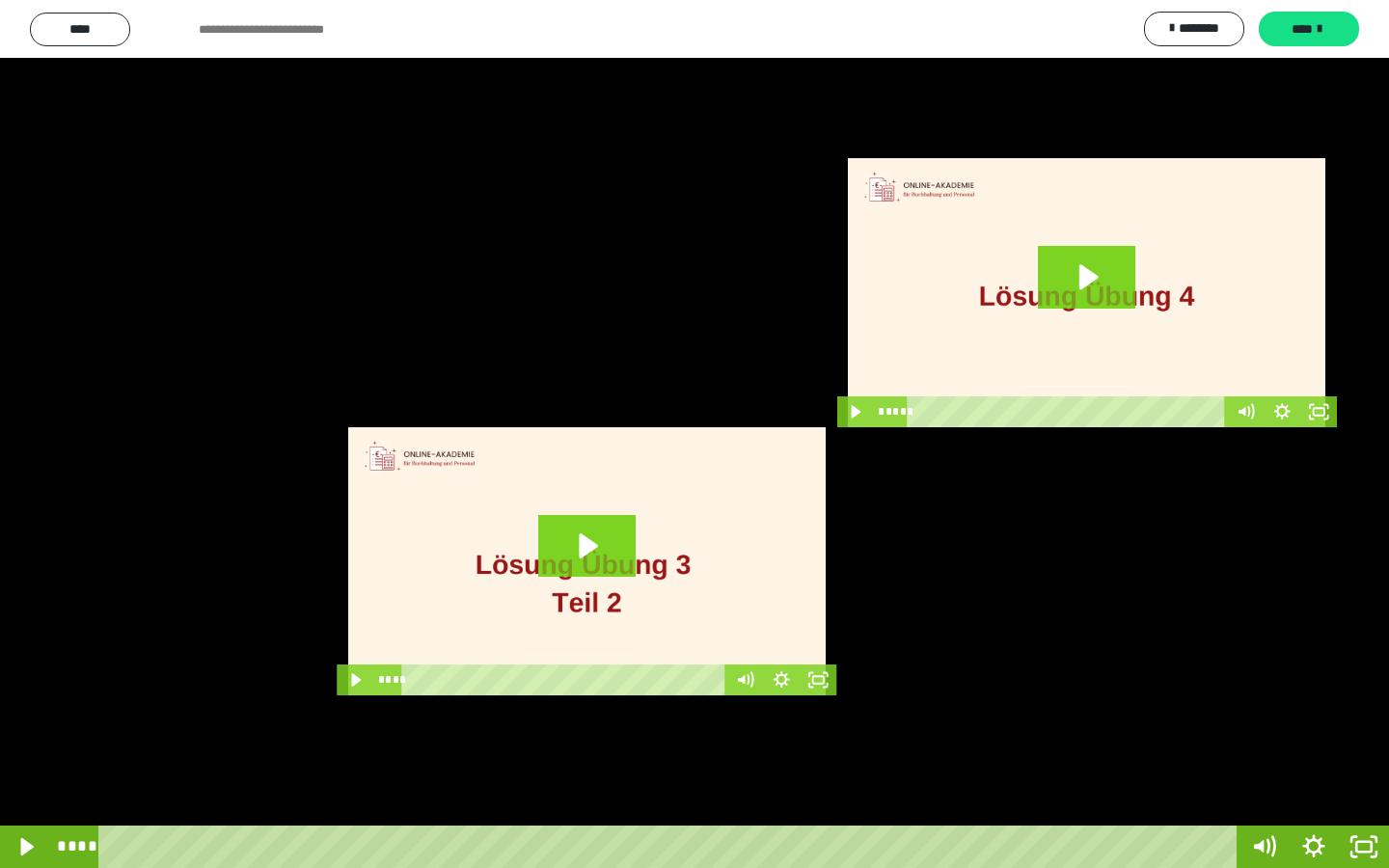 click at bounding box center (694, 434) 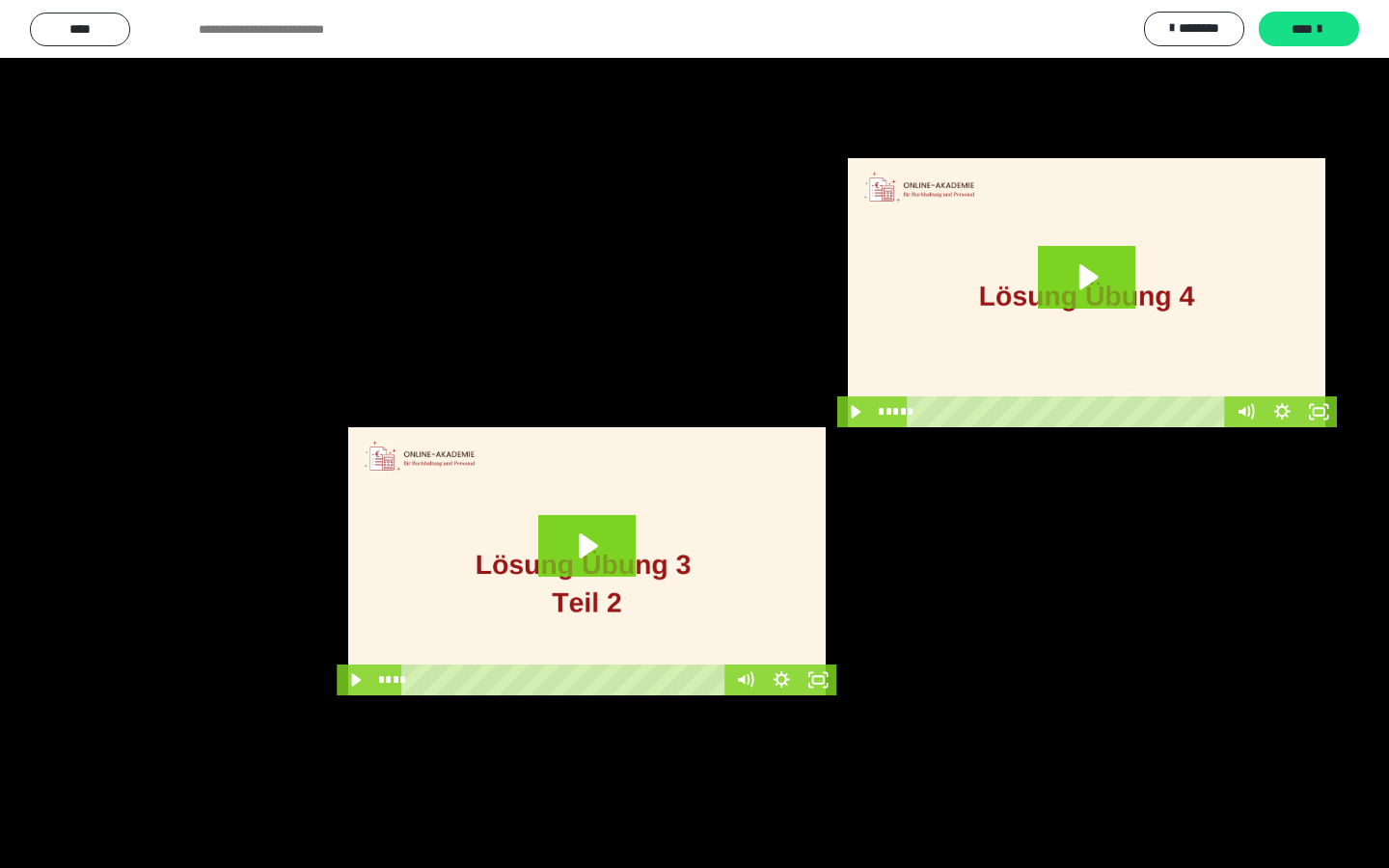 click at bounding box center (694, 434) 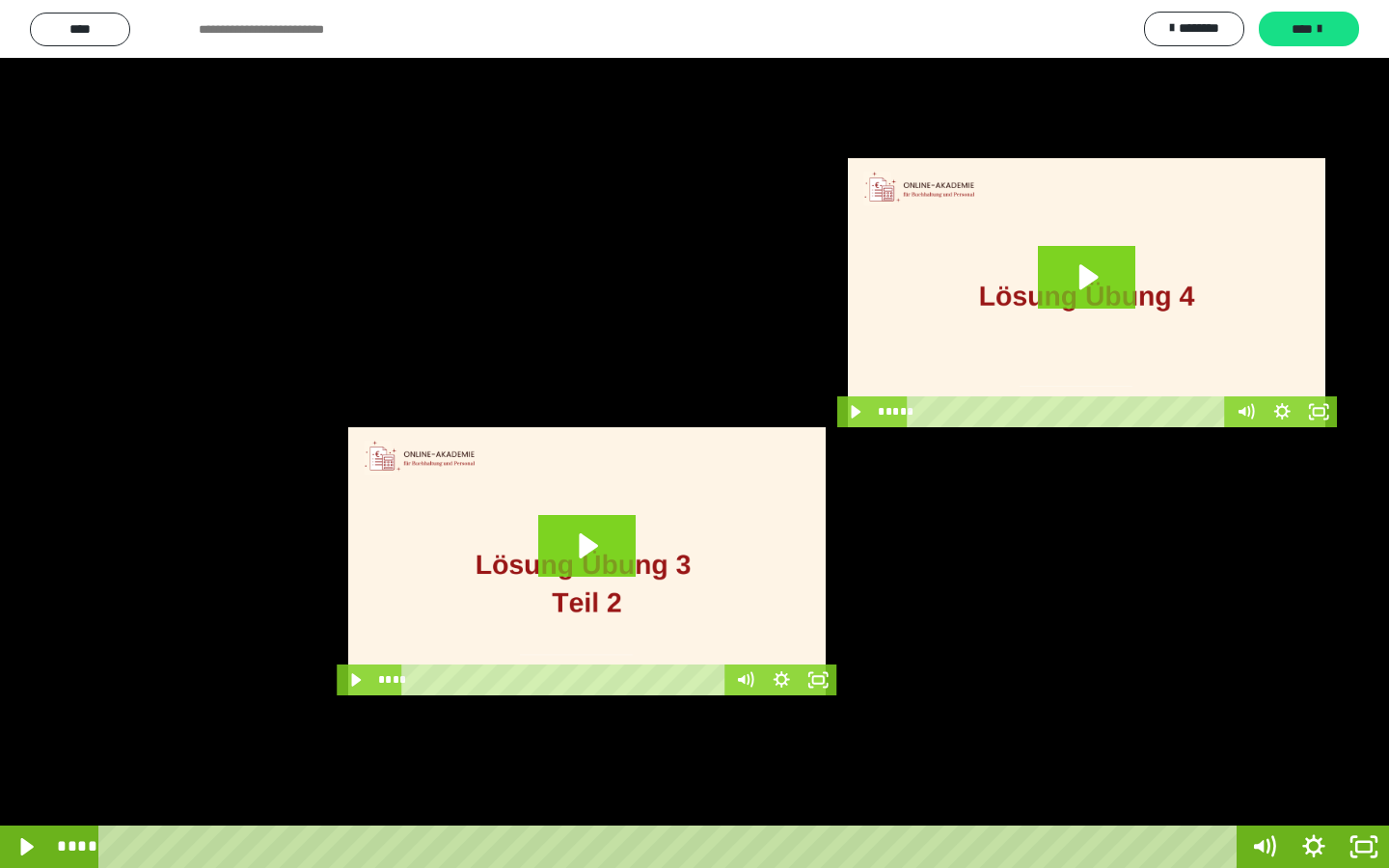 click at bounding box center [694, 434] 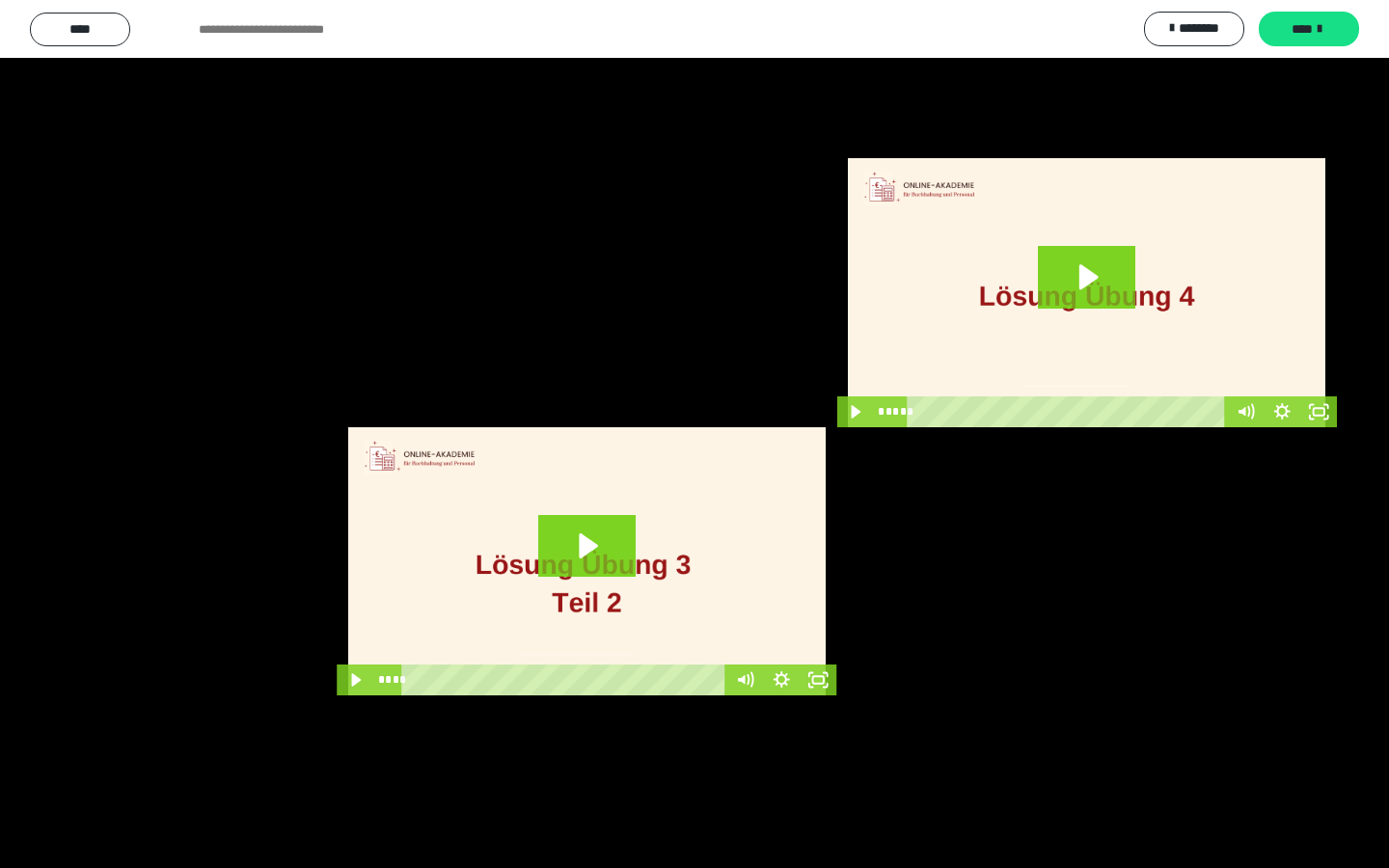 click at bounding box center (694, 434) 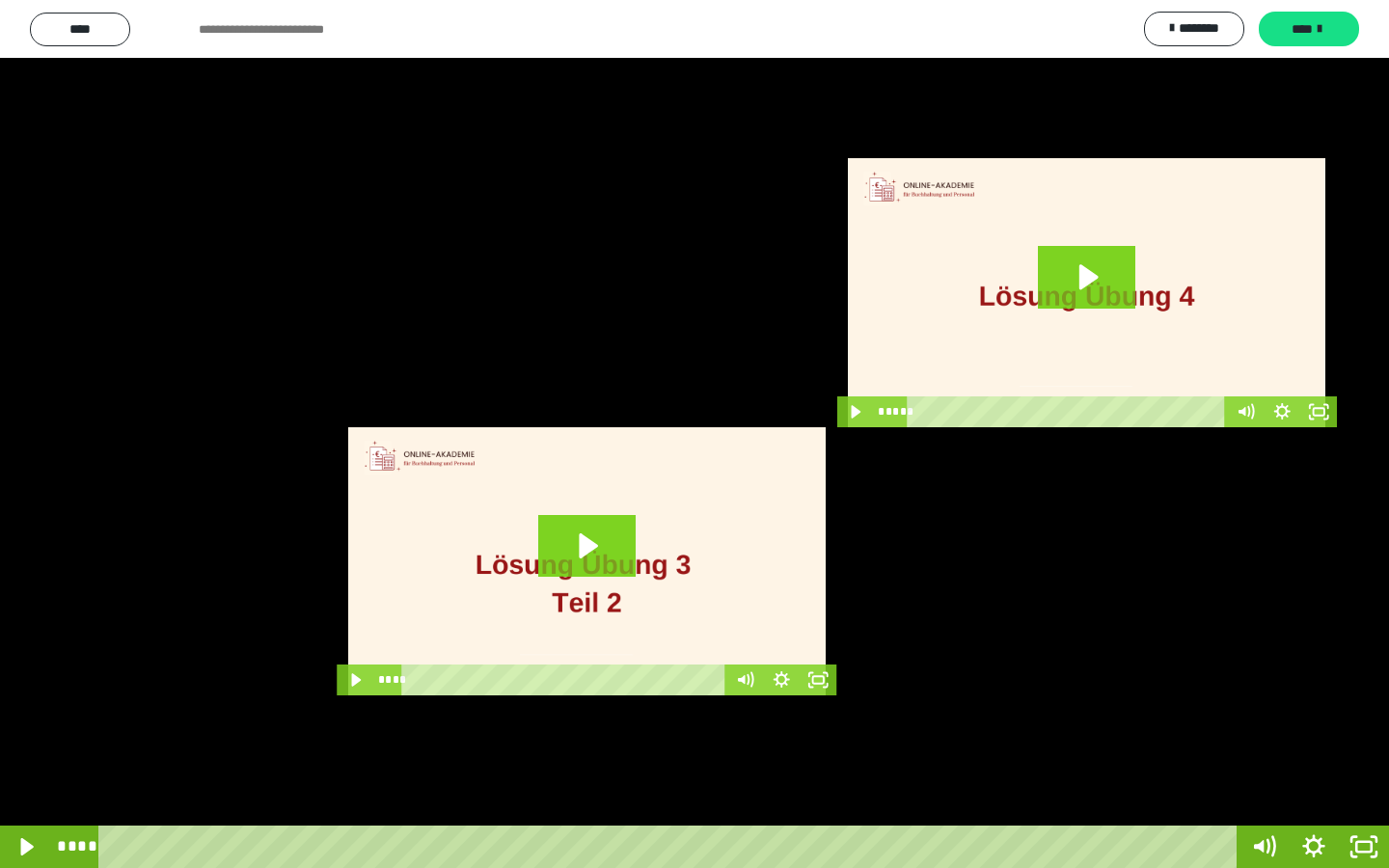 click at bounding box center (694, 434) 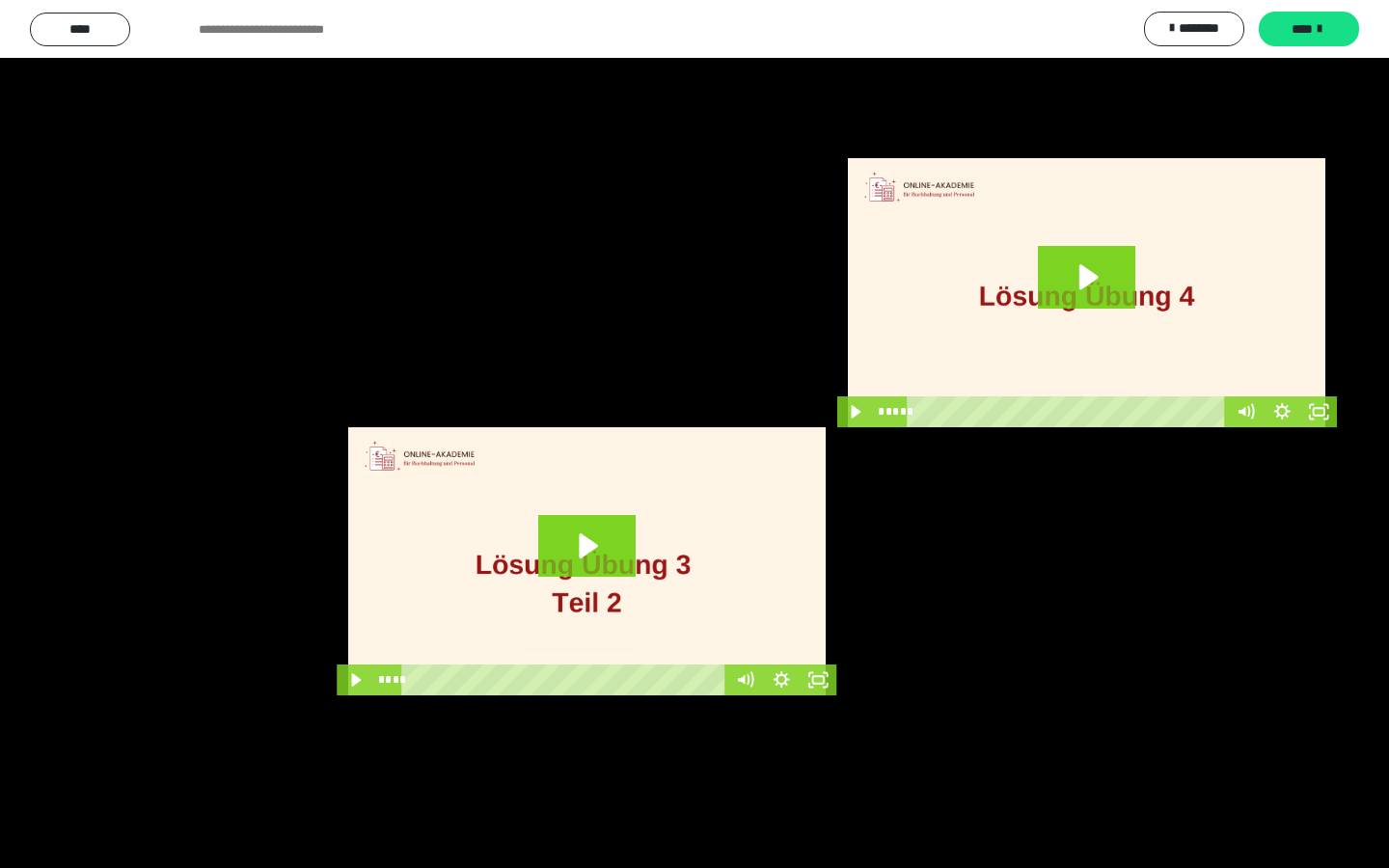 click at bounding box center [694, 434] 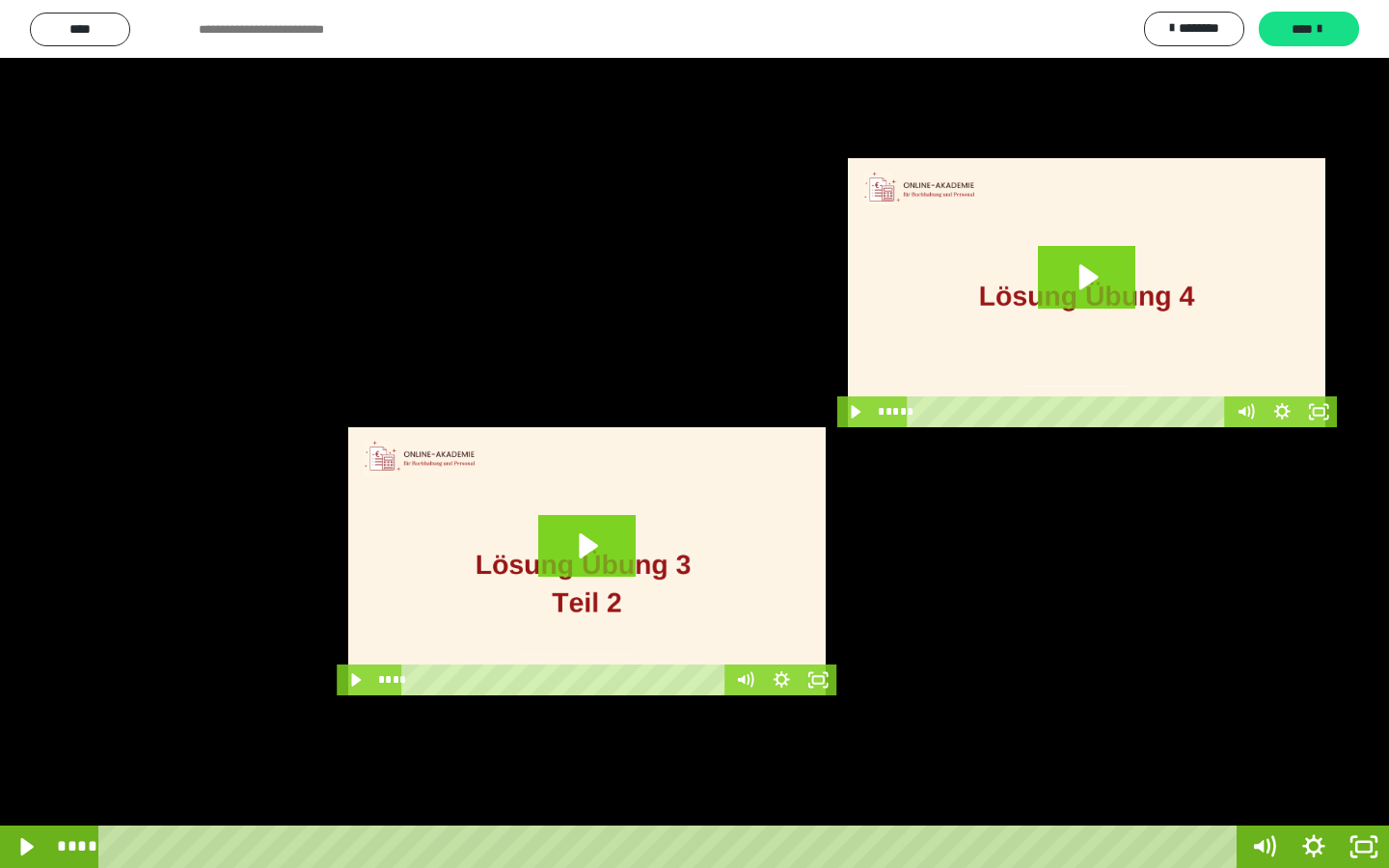 click at bounding box center (694, 434) 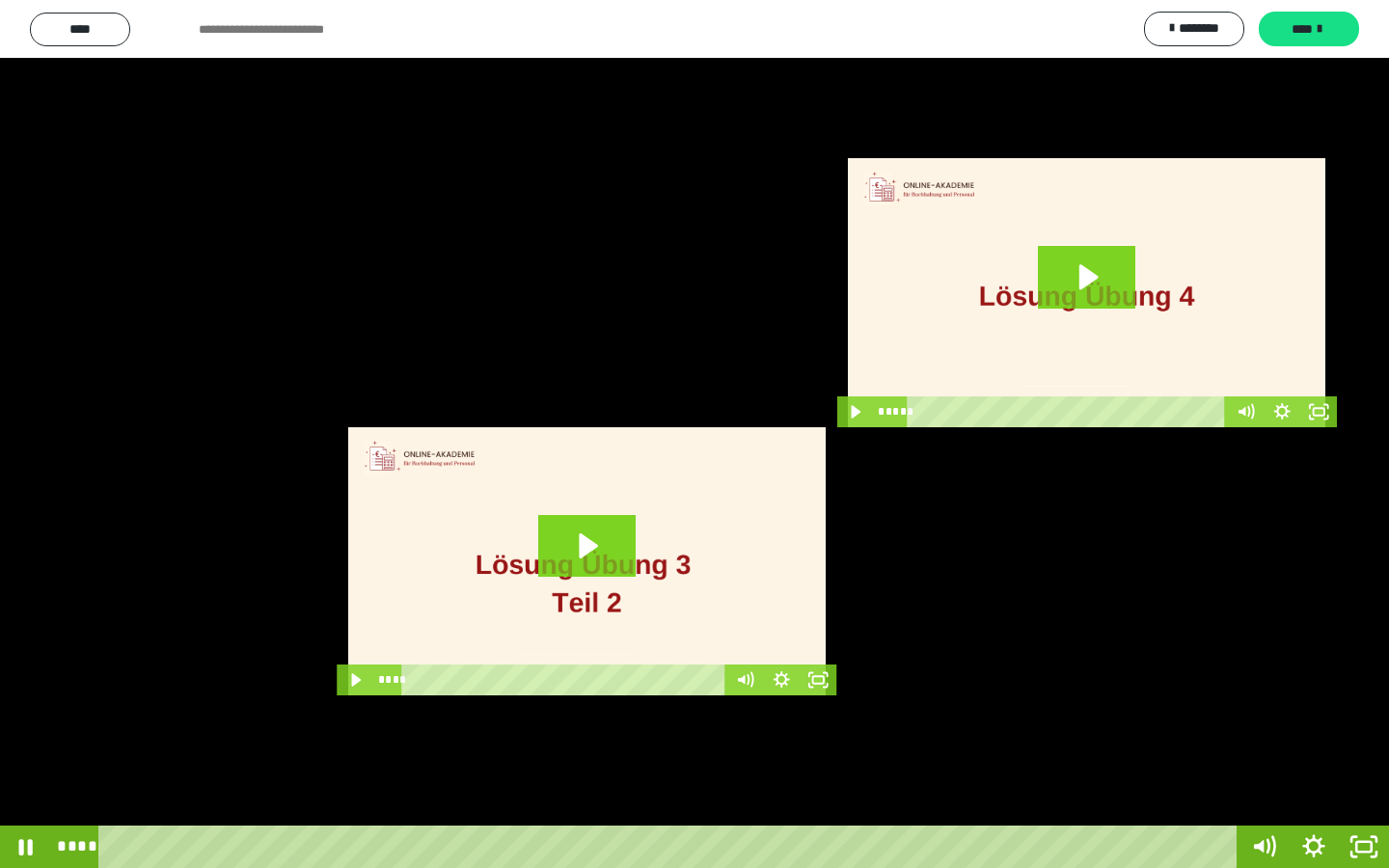 click at bounding box center (694, 434) 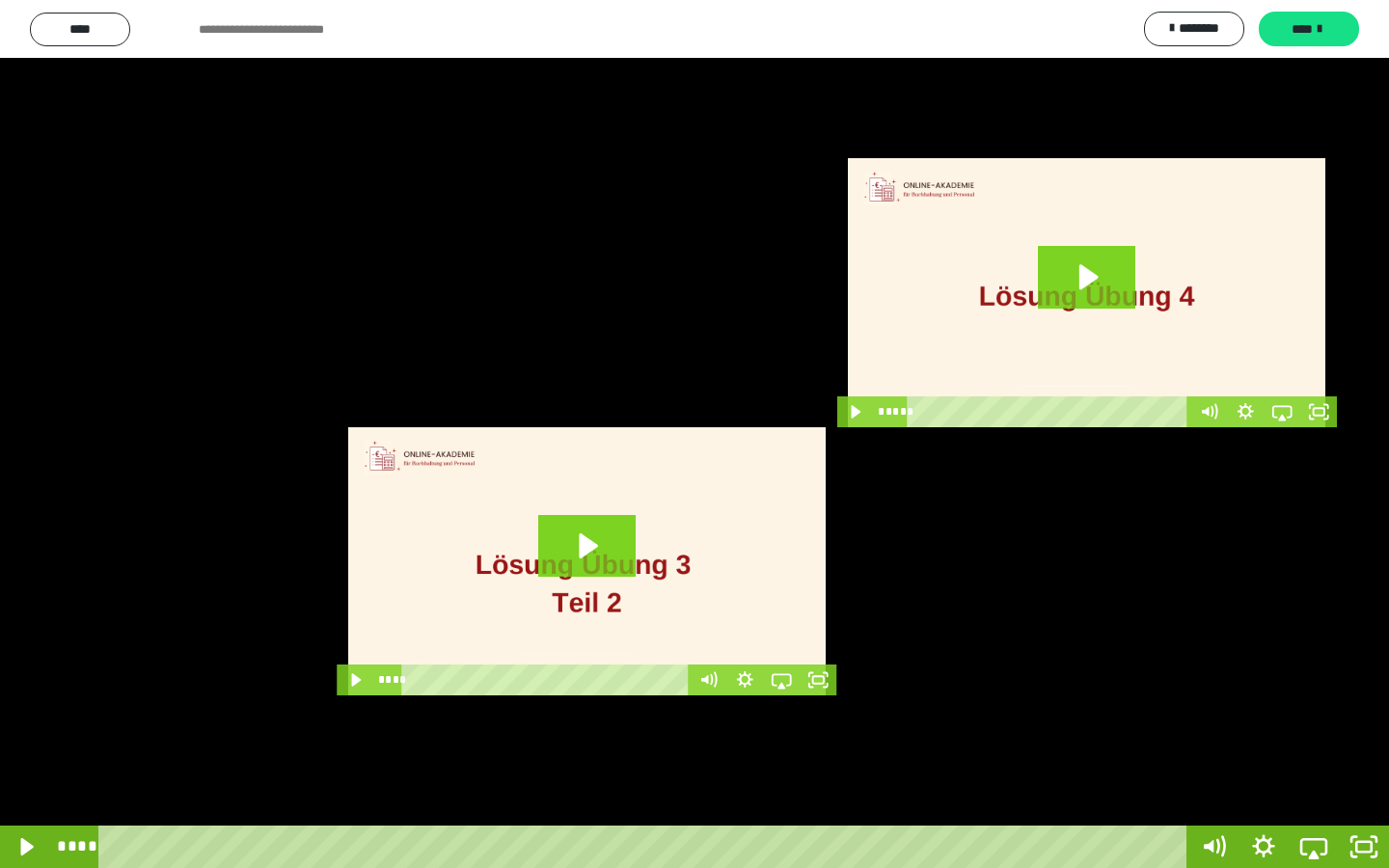 click at bounding box center [694, 434] 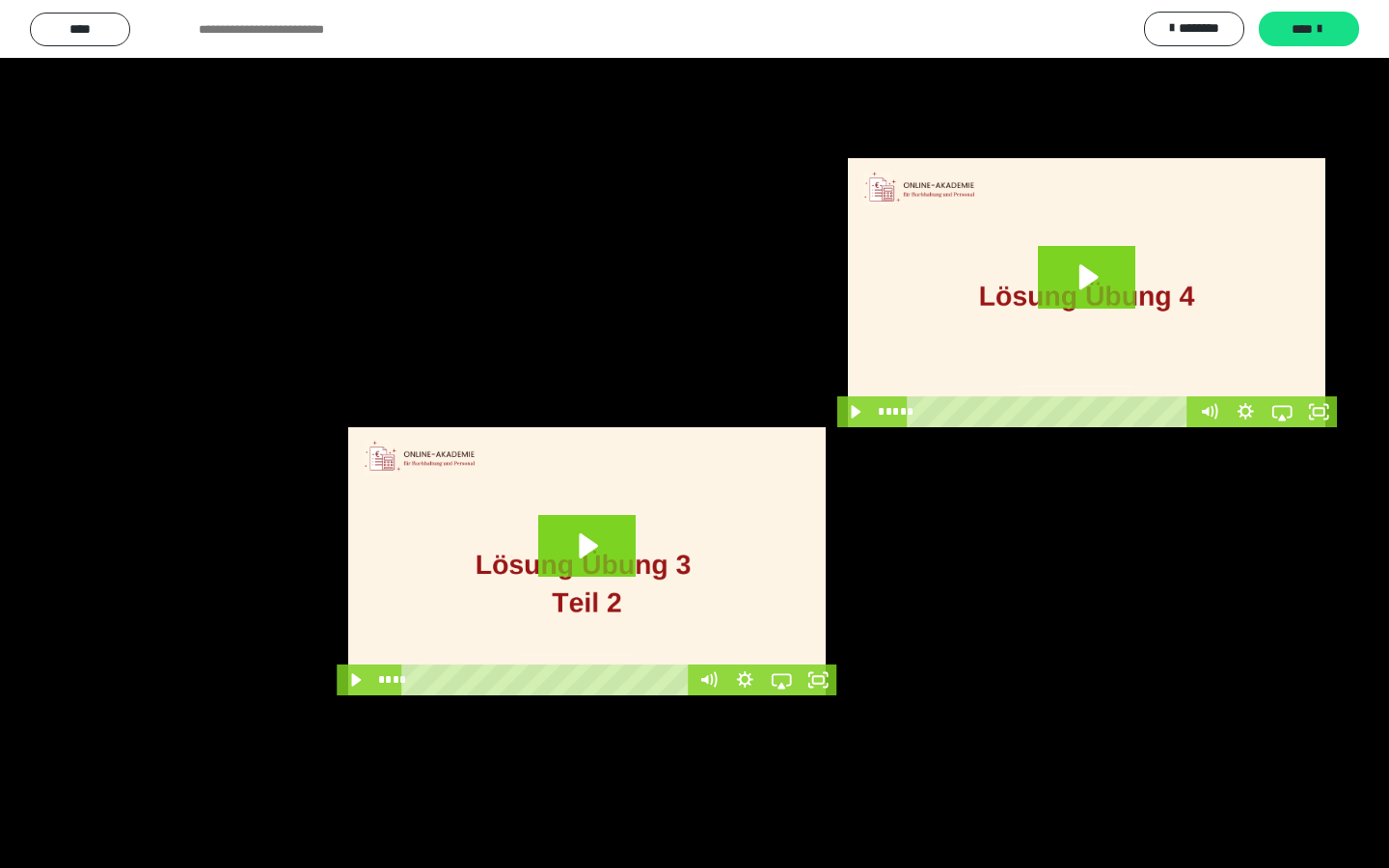click at bounding box center (694, 434) 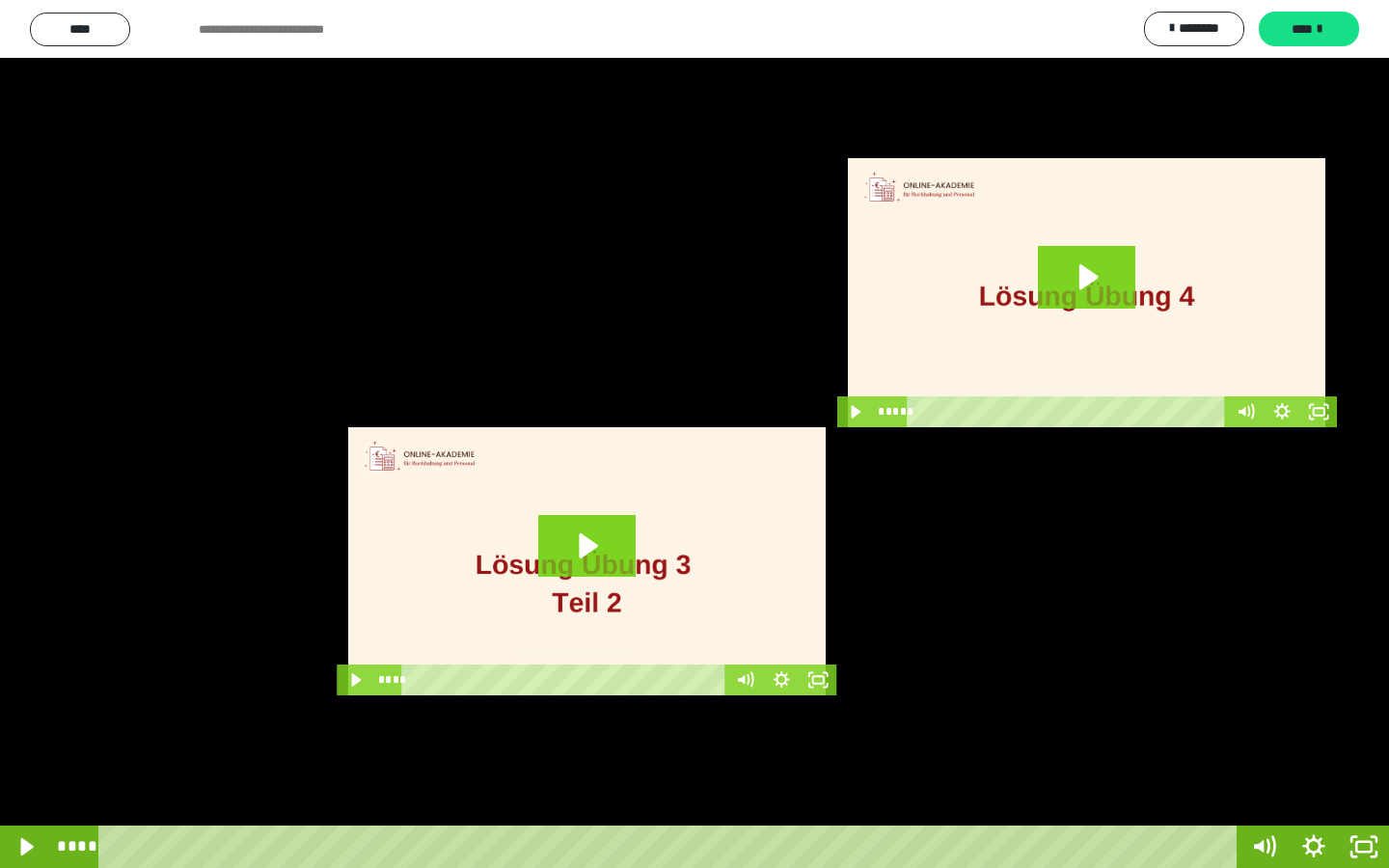 click at bounding box center (694, 434) 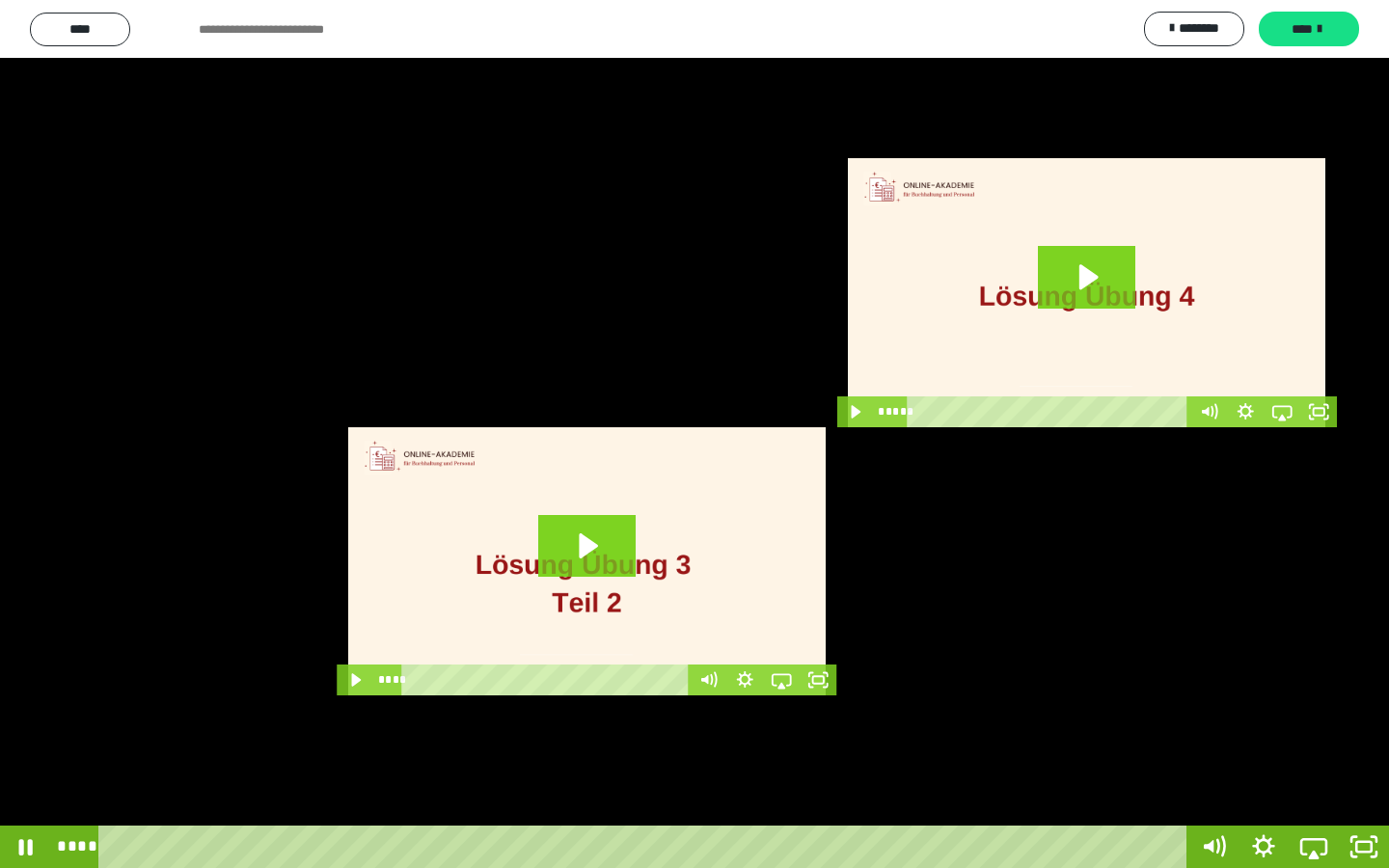 click at bounding box center (694, 434) 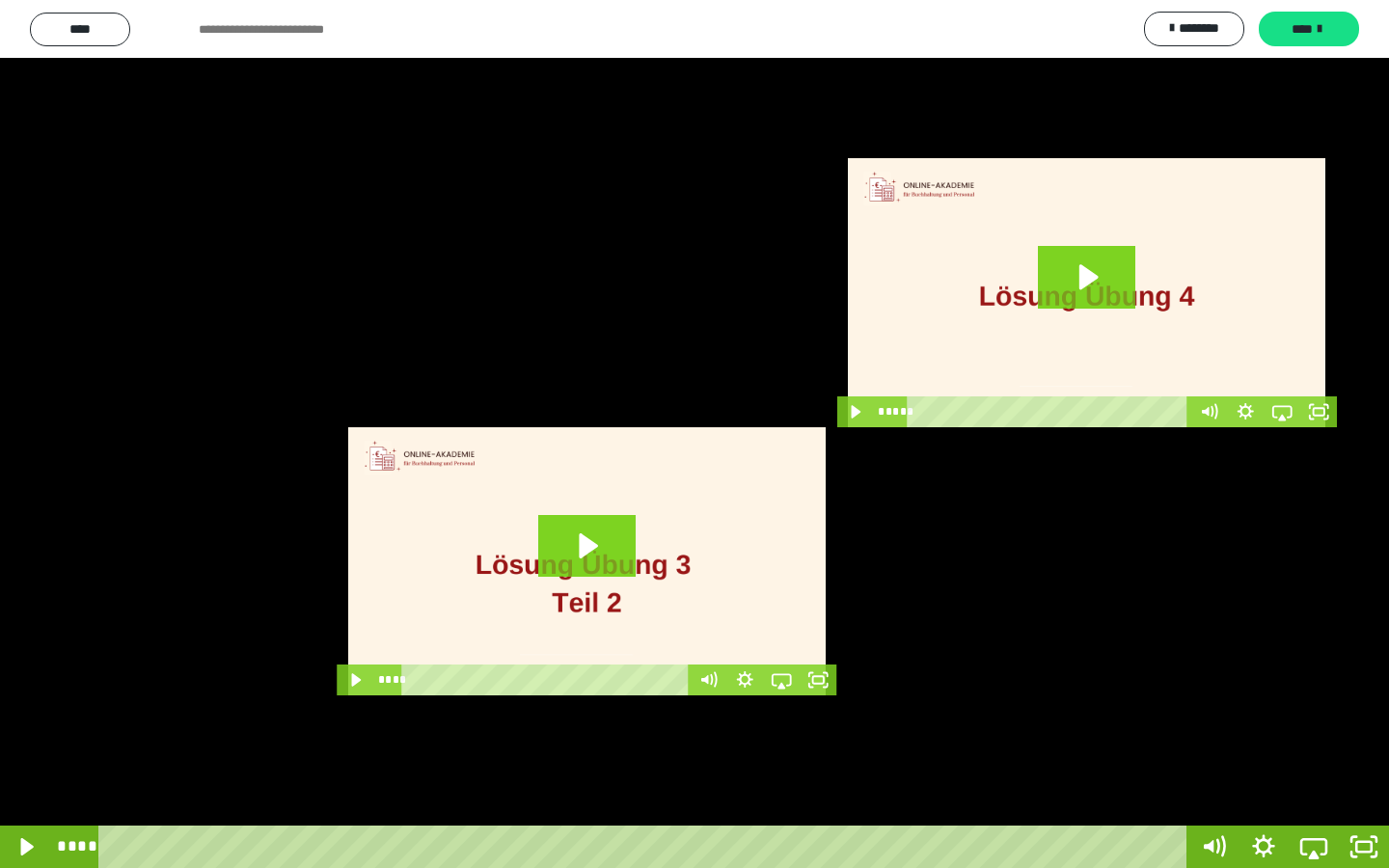 click at bounding box center [694, 434] 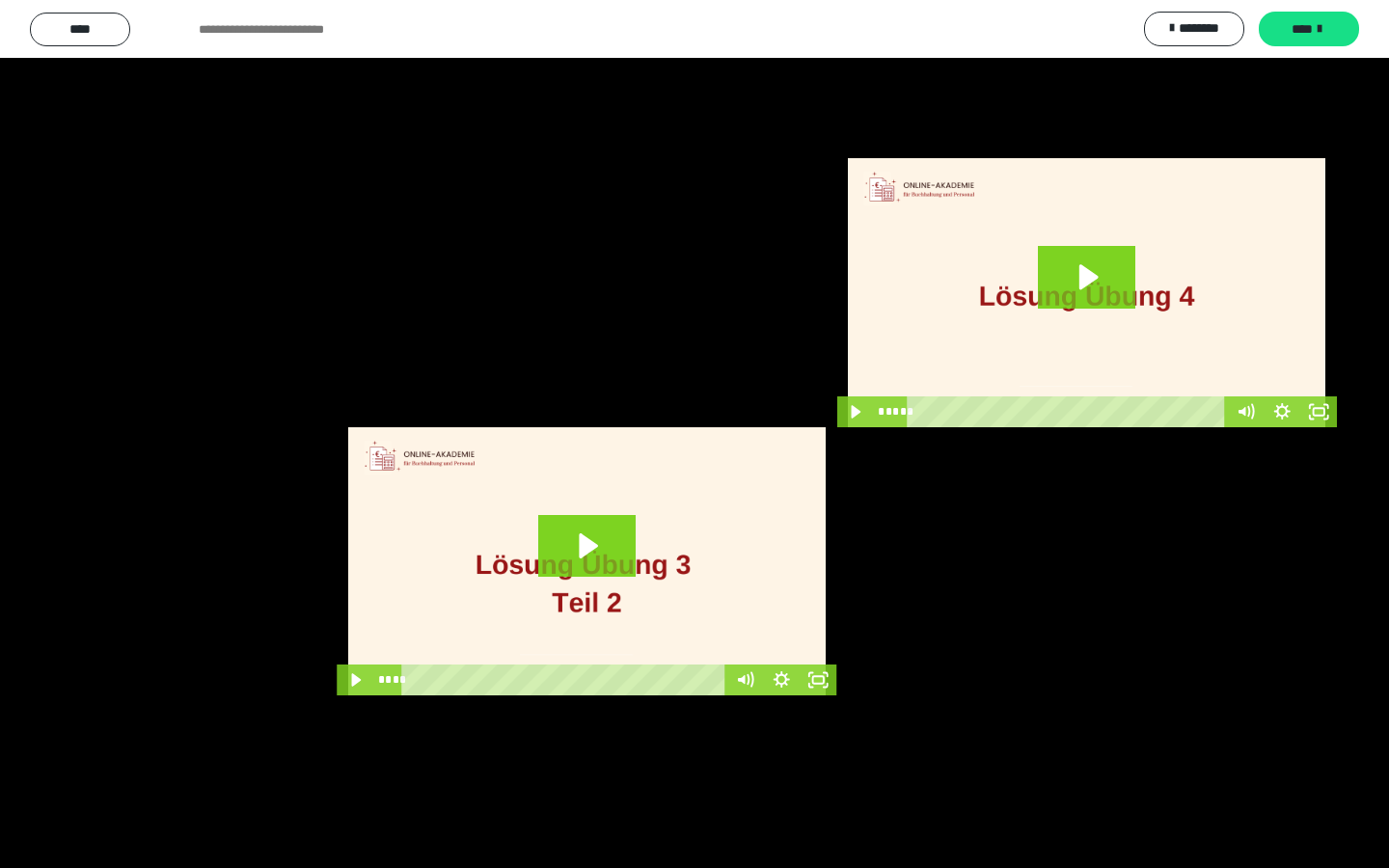 click at bounding box center [694, 434] 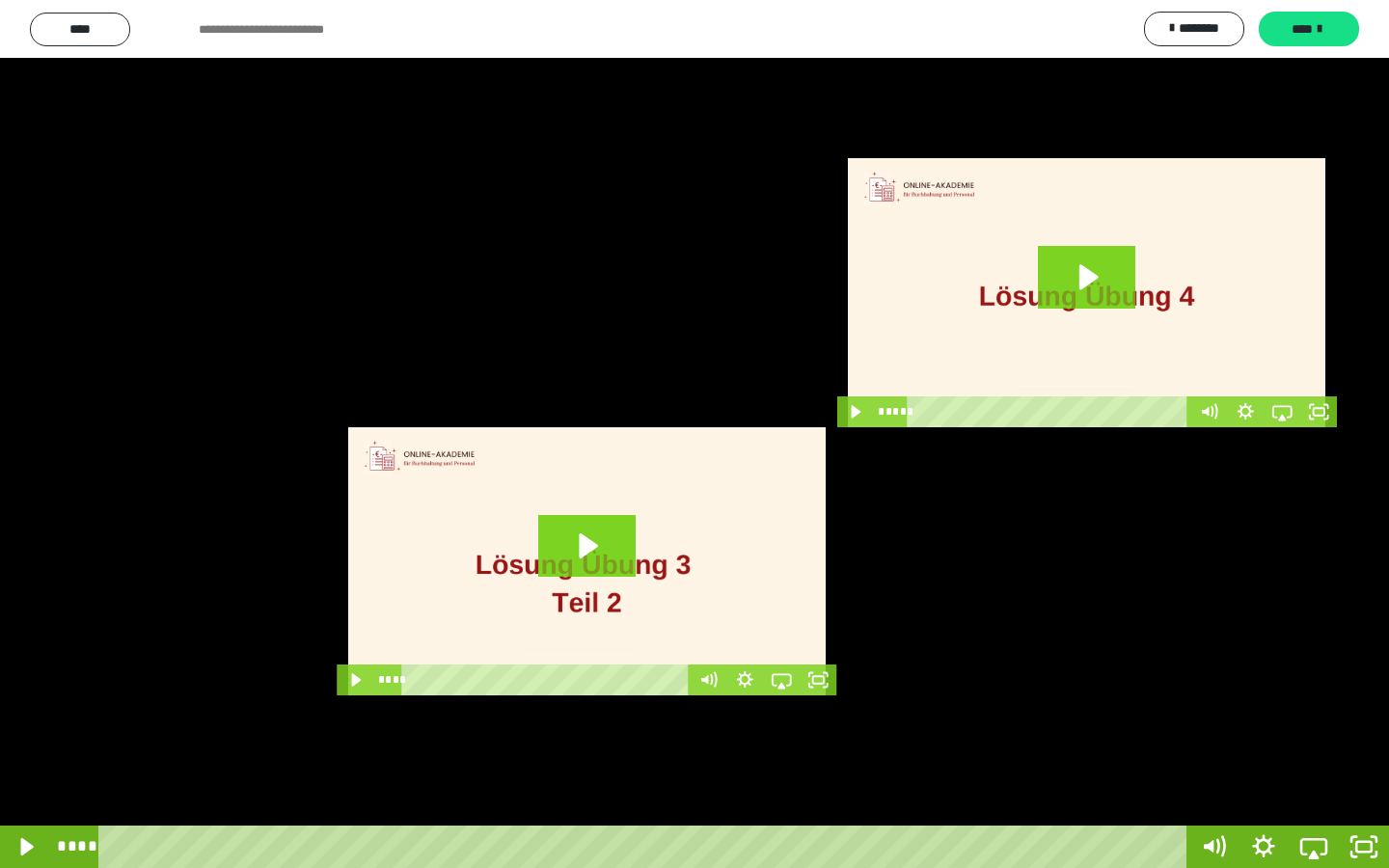 click at bounding box center (694, 434) 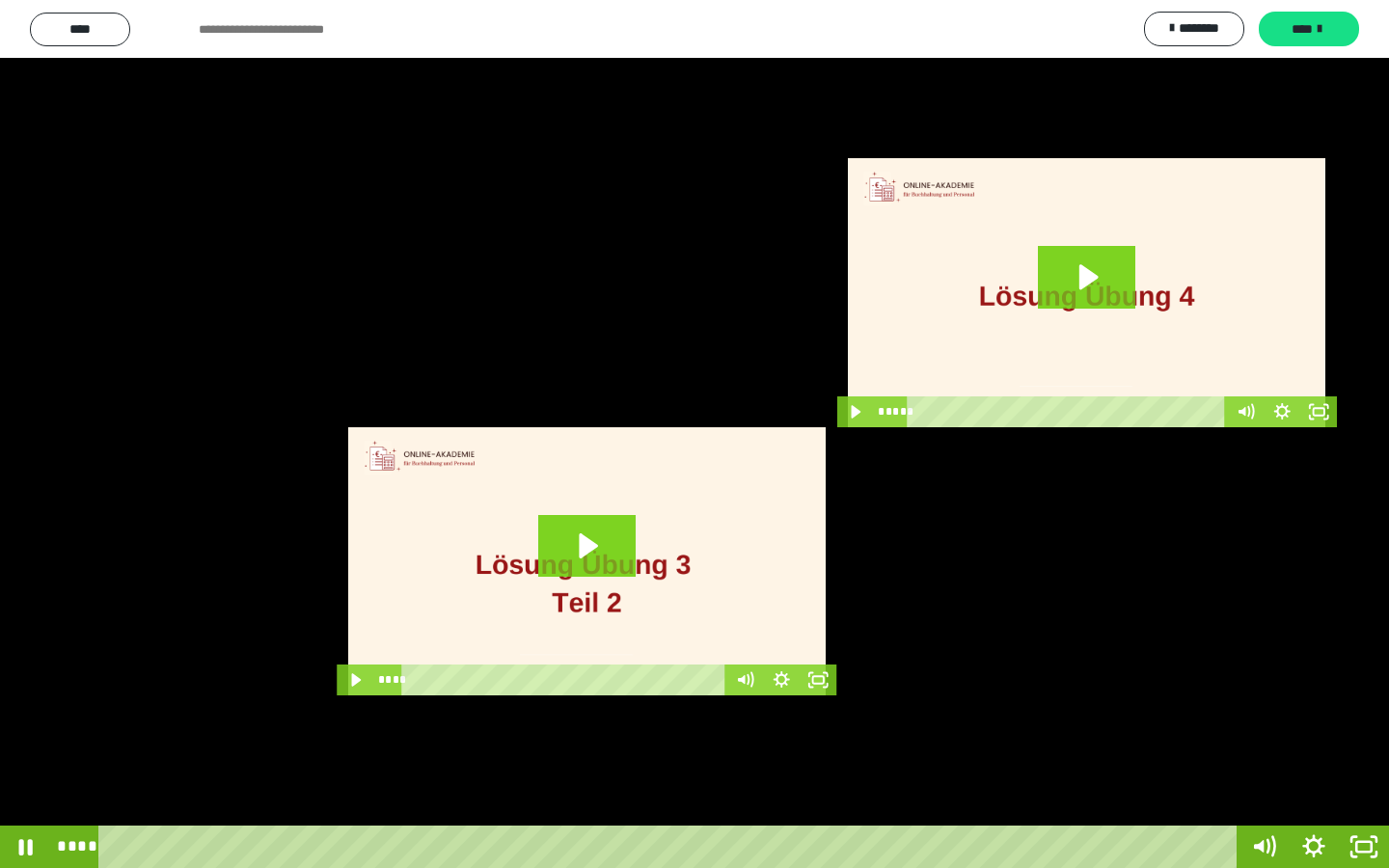 click at bounding box center (694, 434) 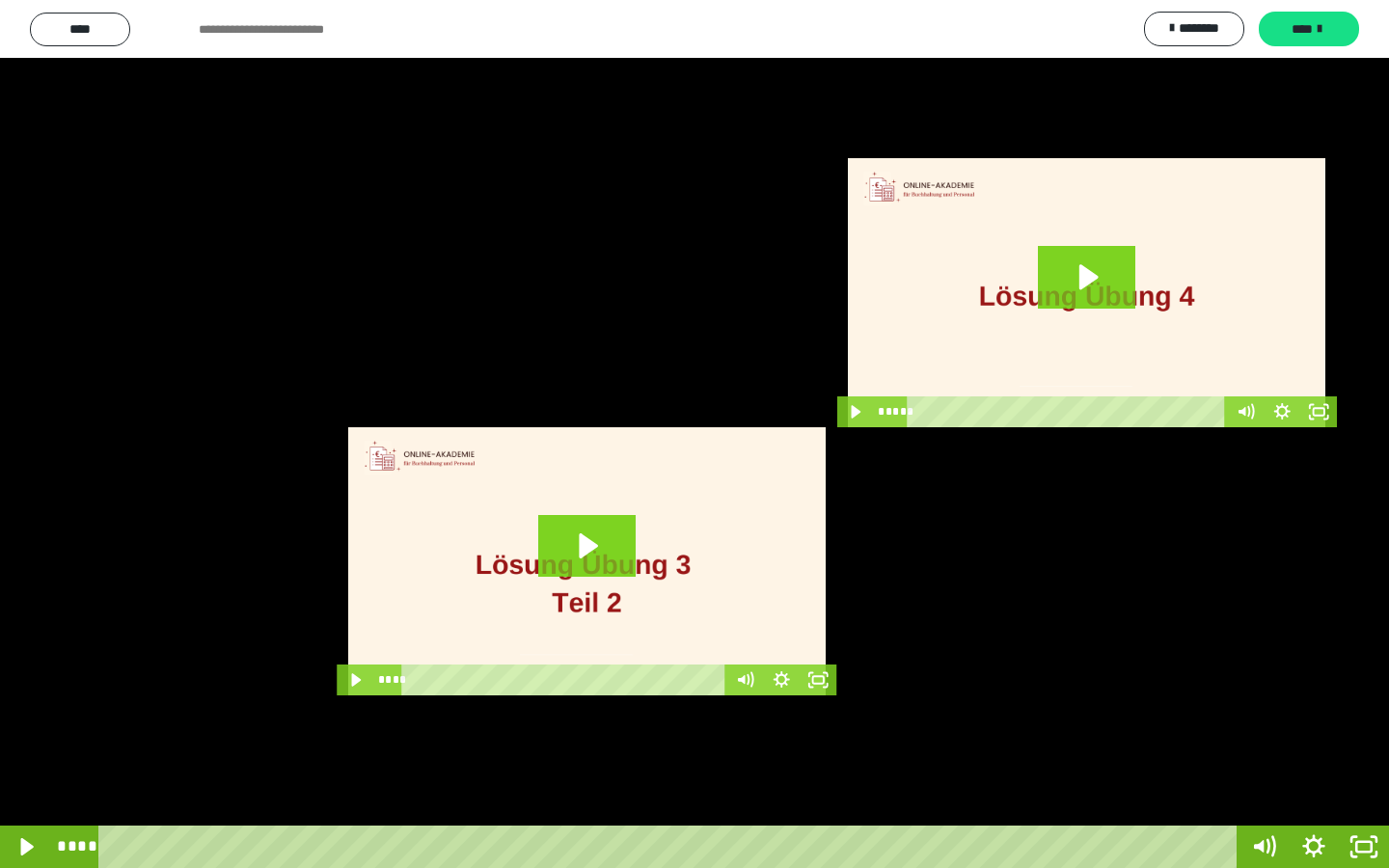 click at bounding box center [694, 434] 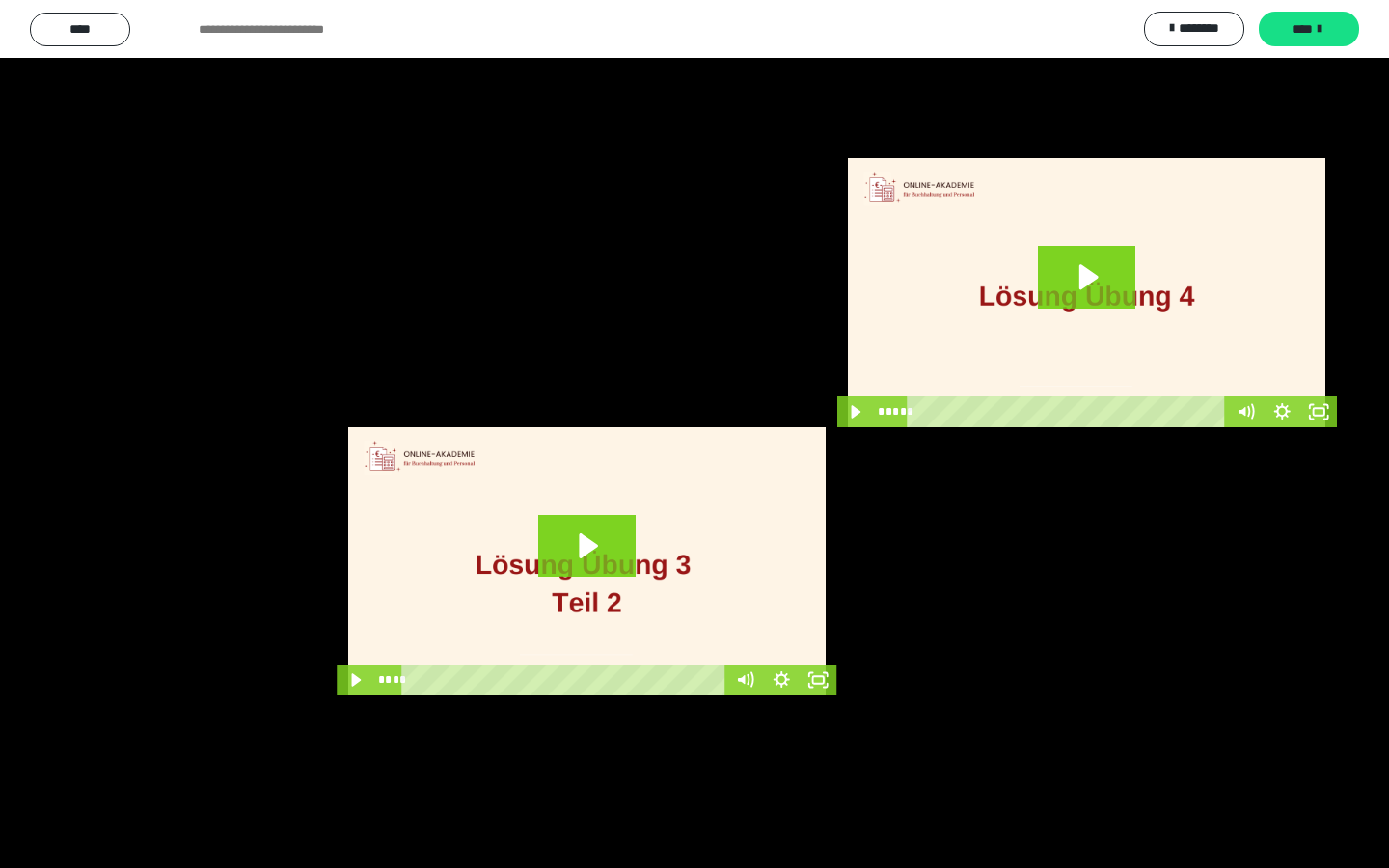 click at bounding box center [694, 434] 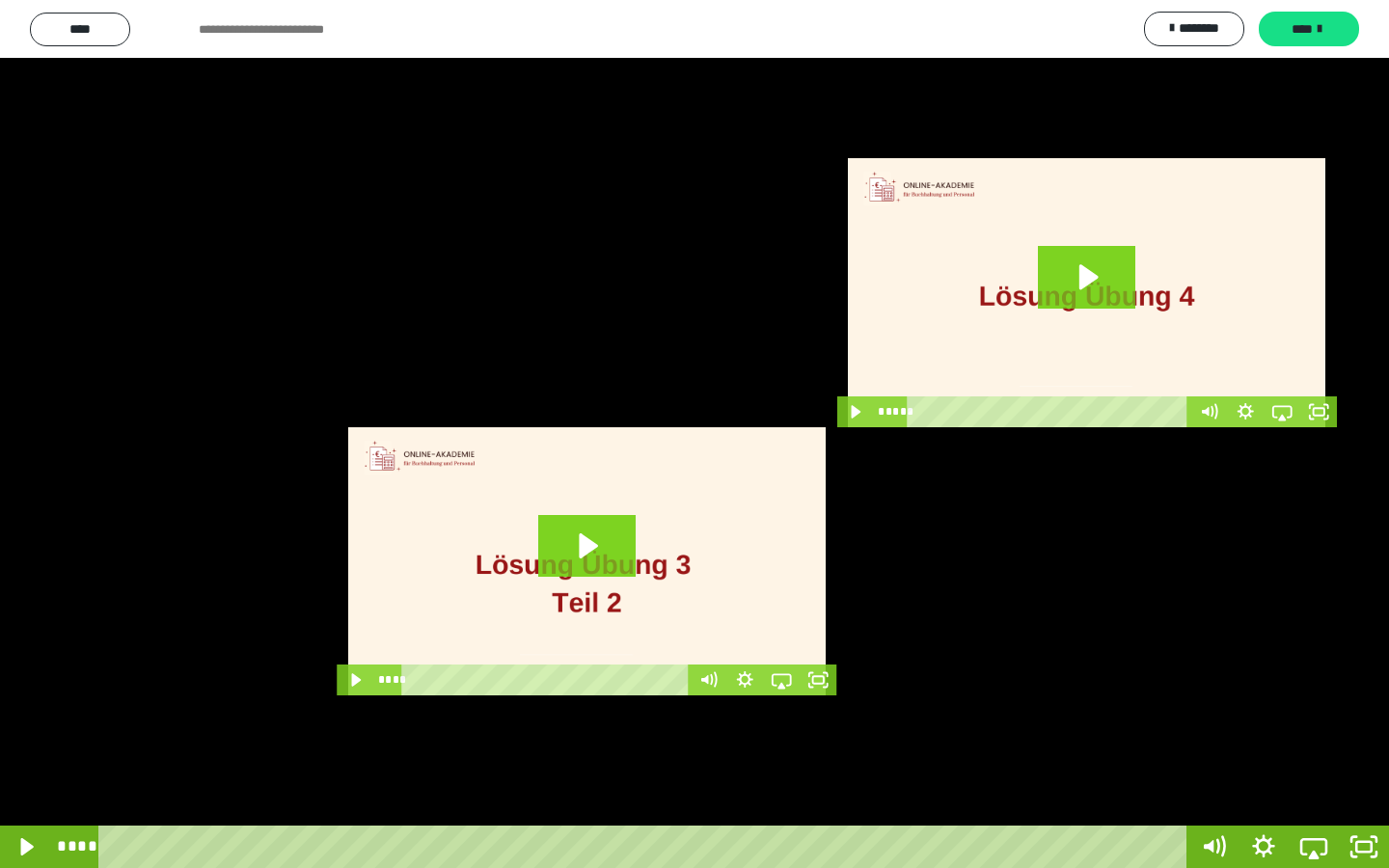 click at bounding box center (694, 434) 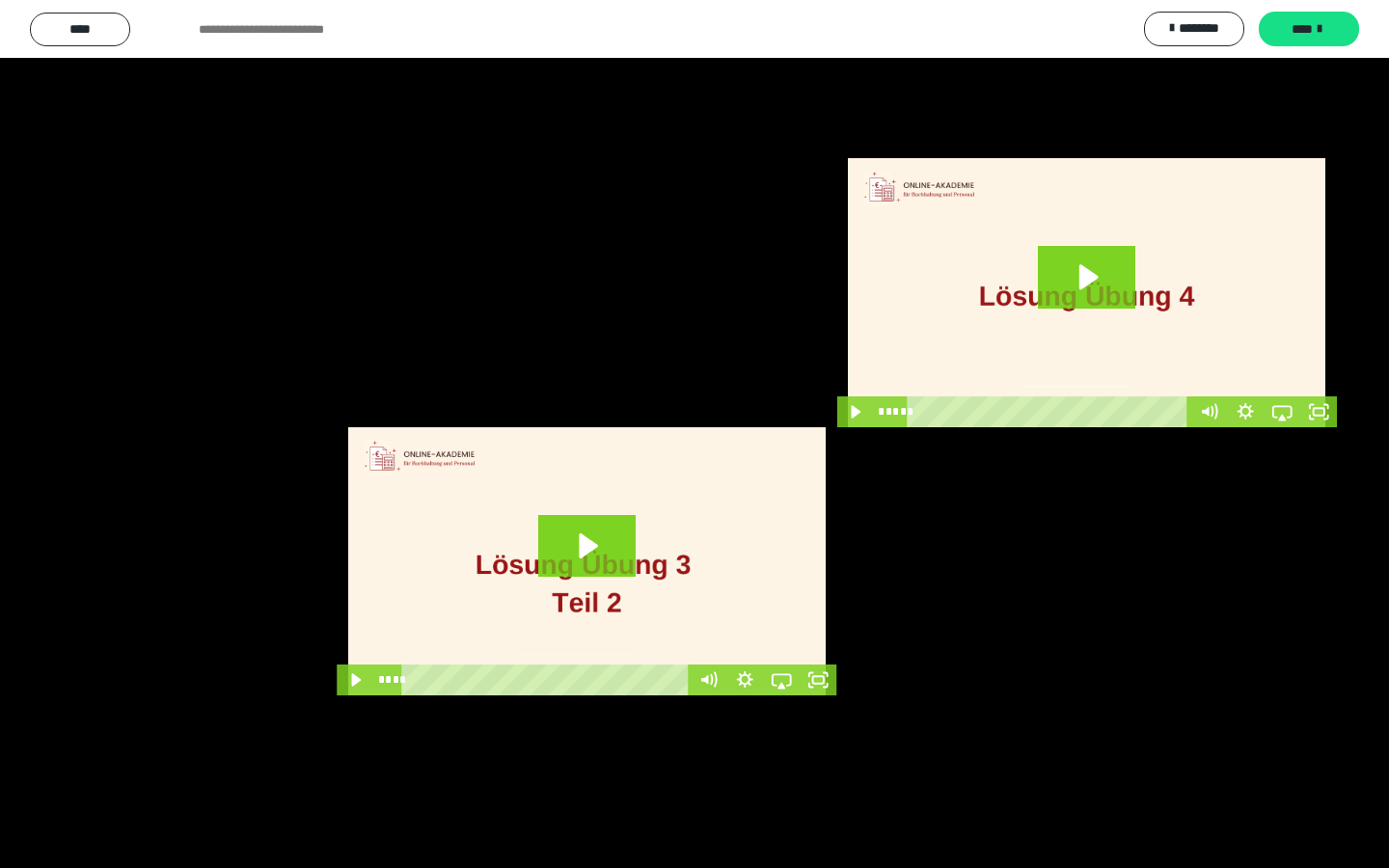 click at bounding box center [694, 434] 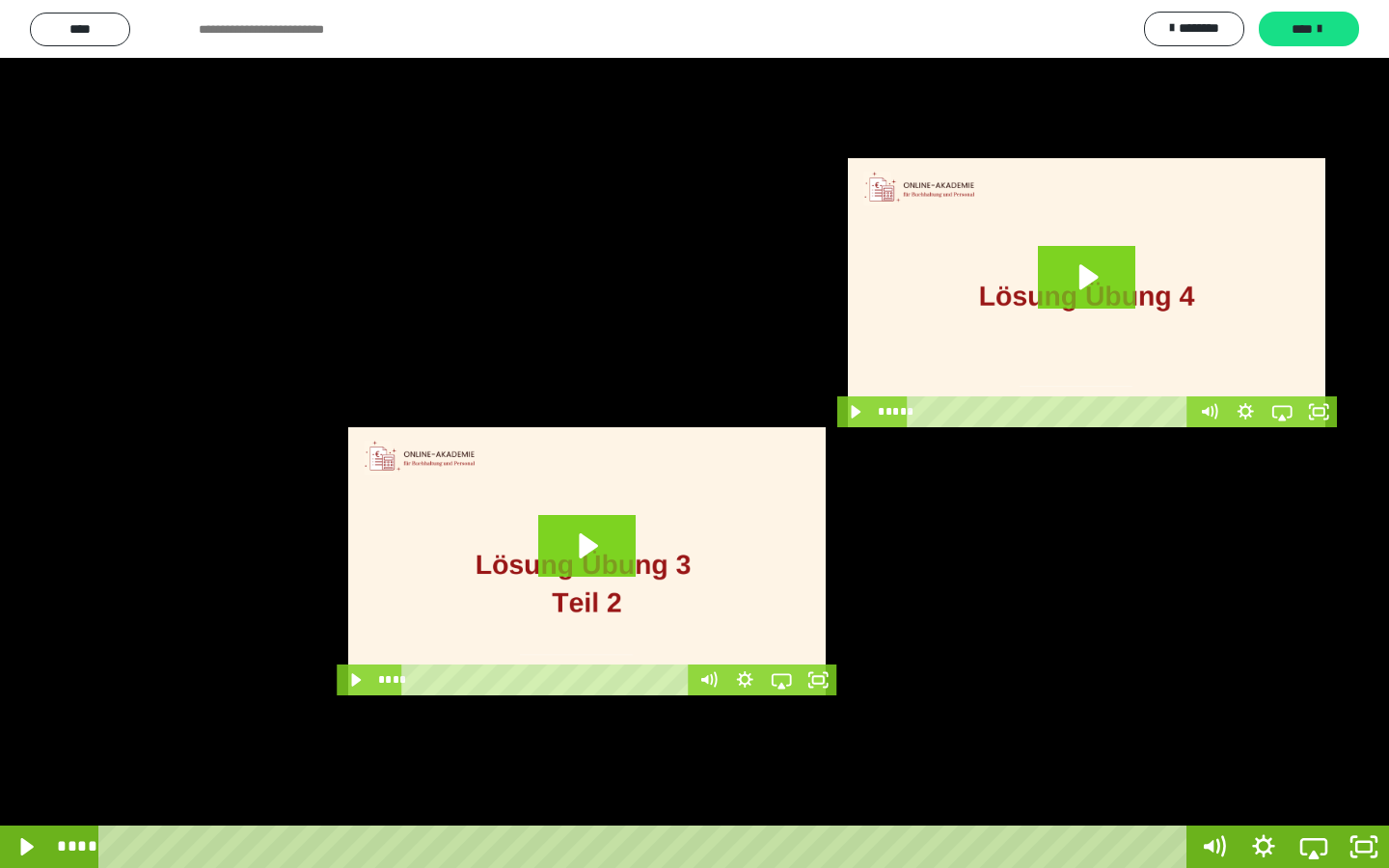 click at bounding box center (694, 434) 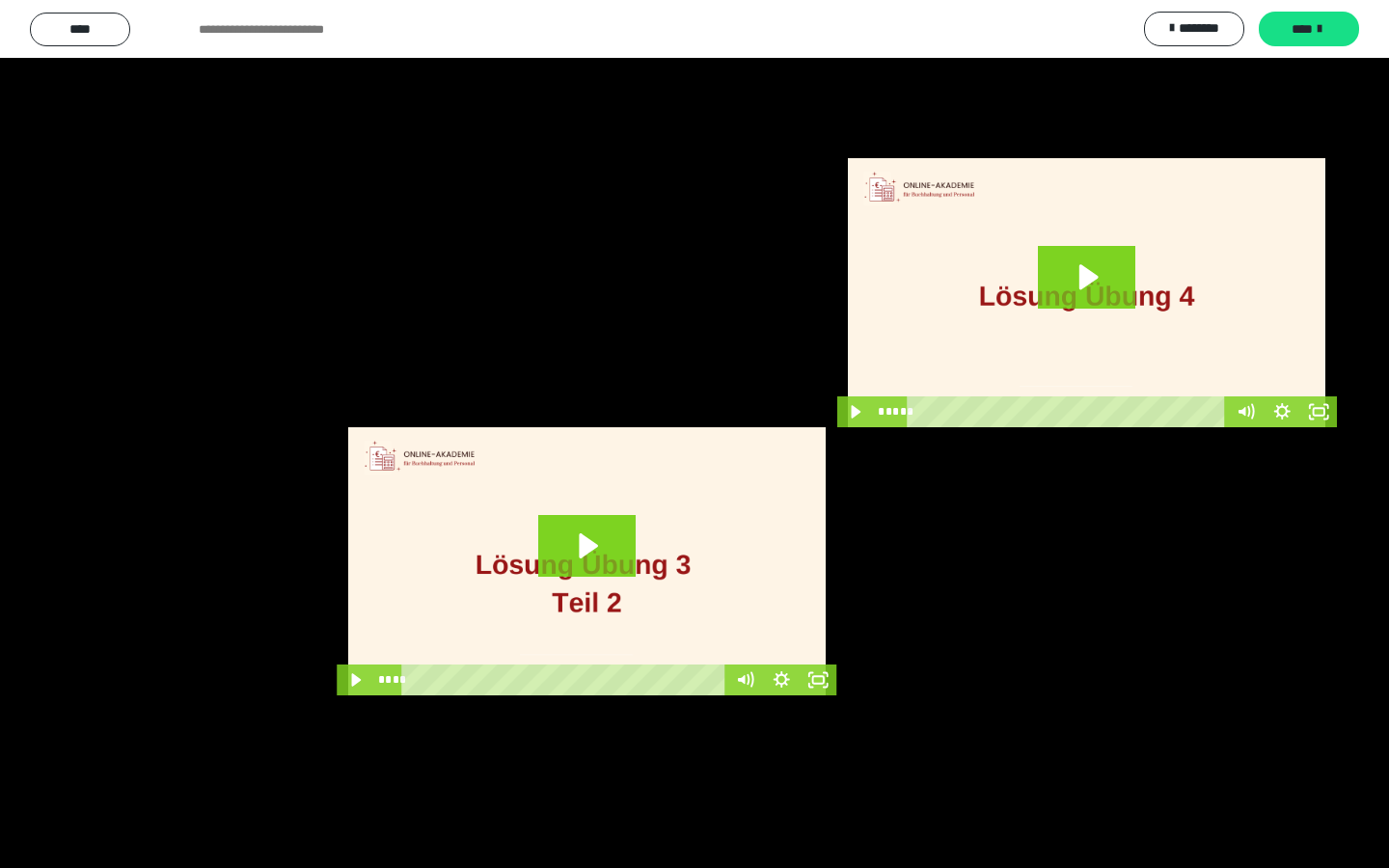 click at bounding box center [694, 434] 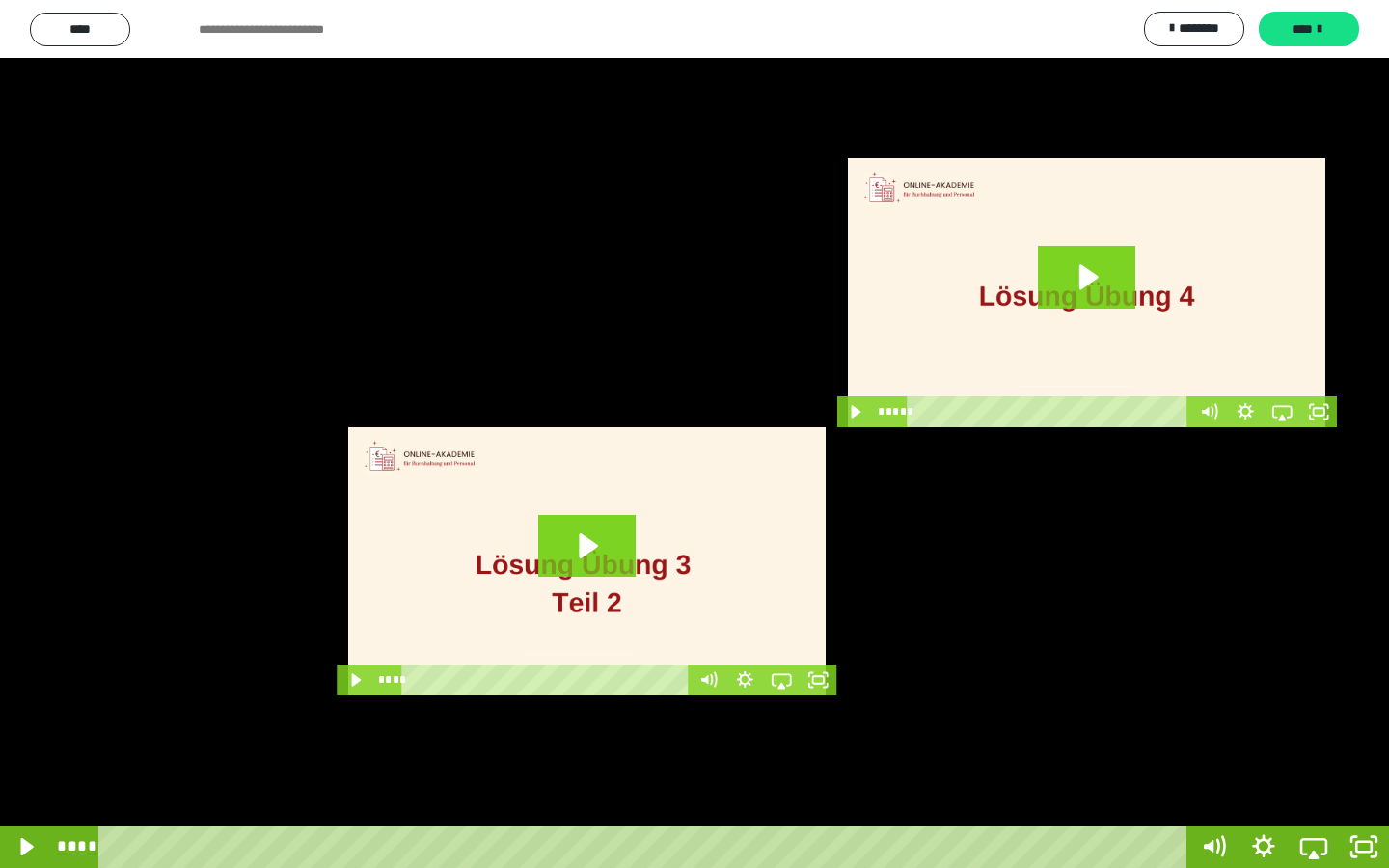 click at bounding box center (694, 434) 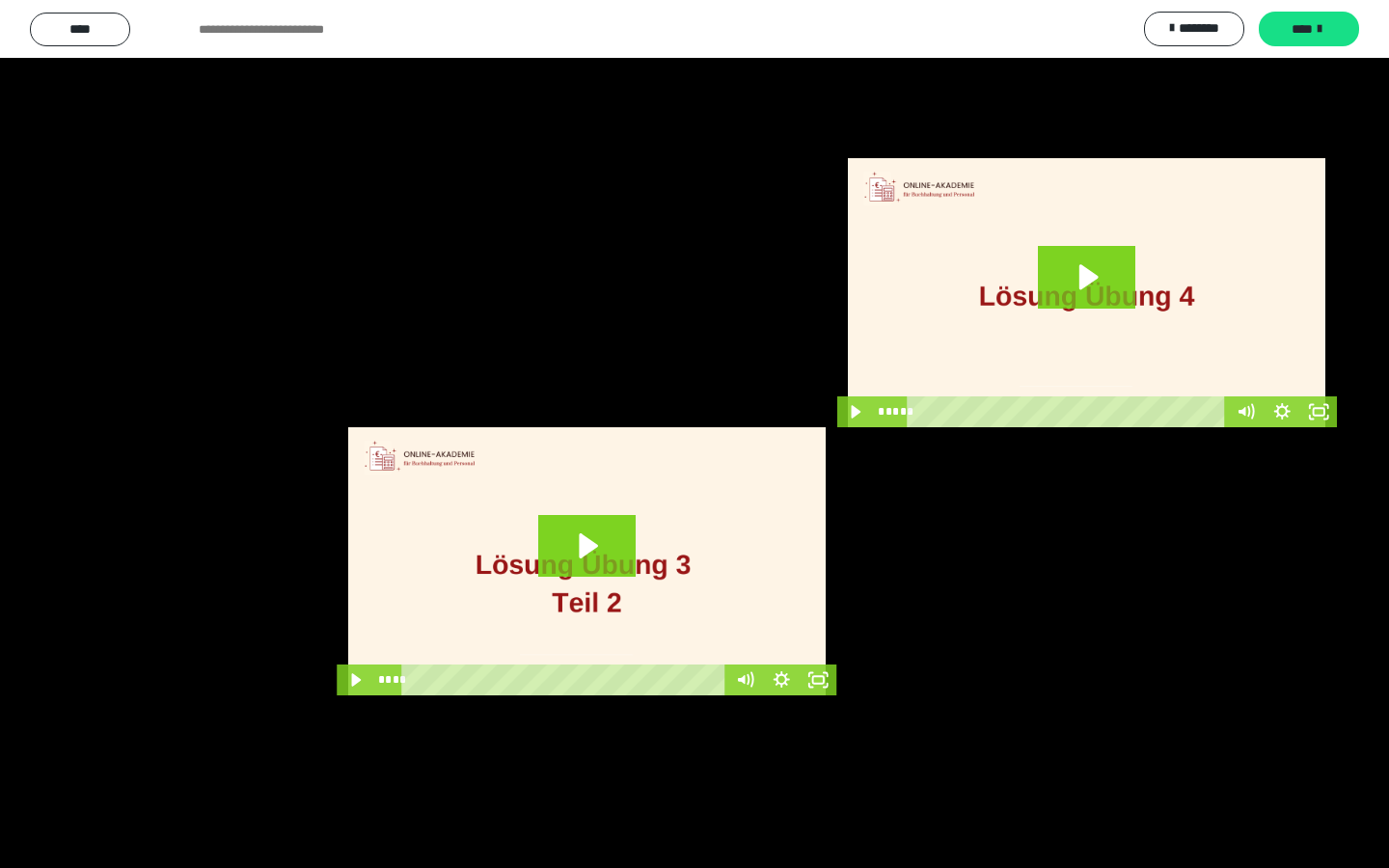 click at bounding box center (694, 434) 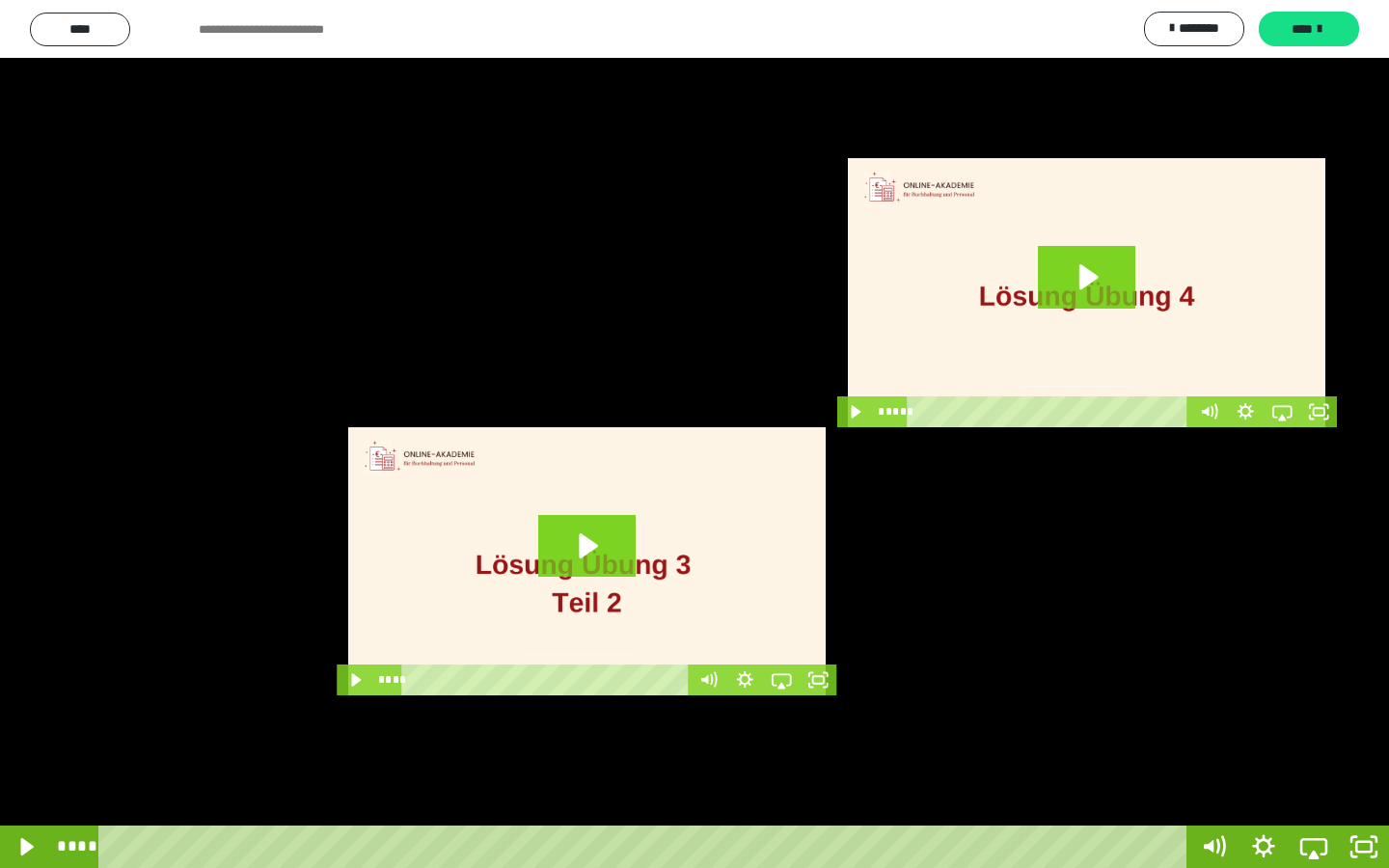 click at bounding box center (694, 434) 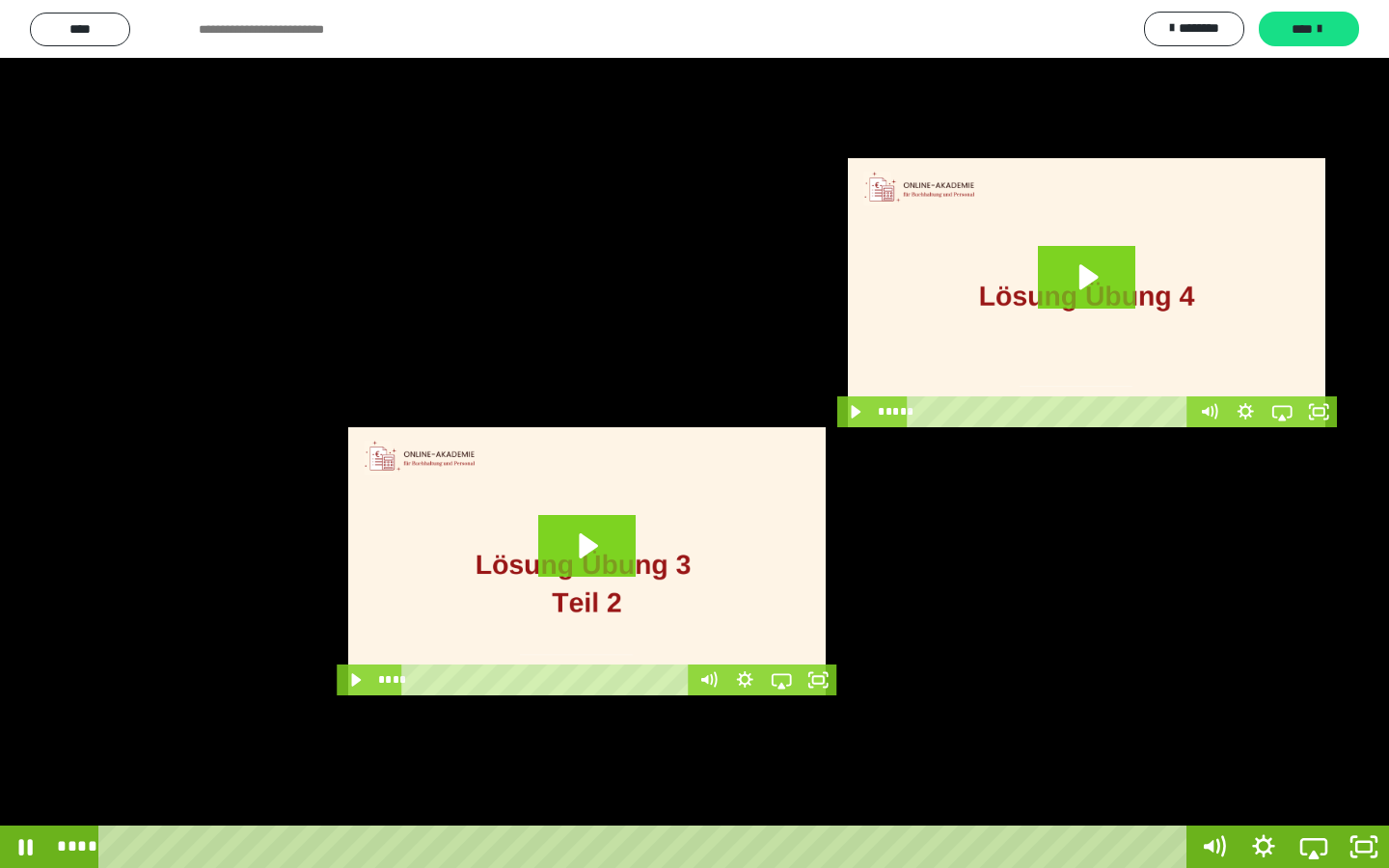 click at bounding box center (694, 434) 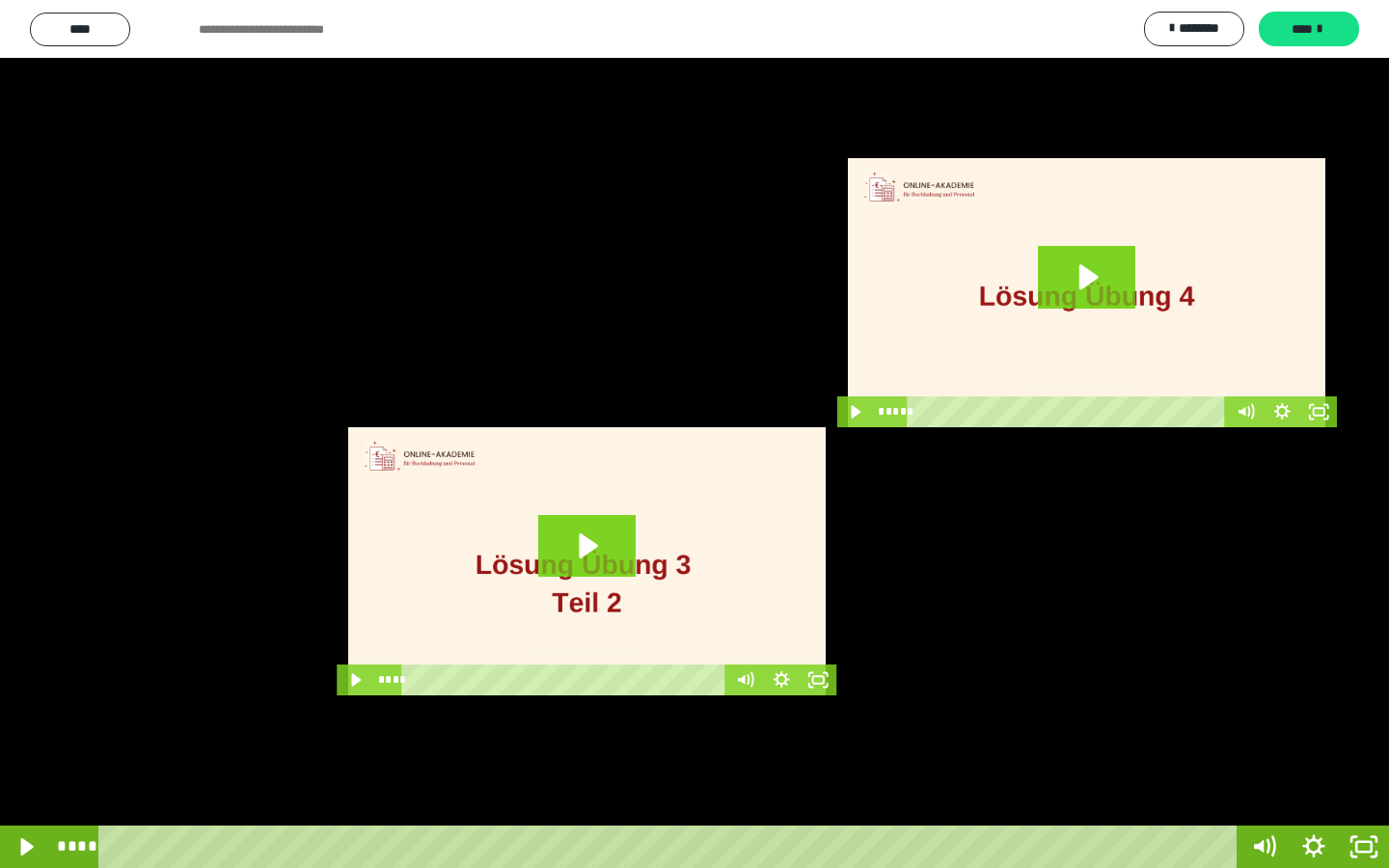 click at bounding box center [694, 434] 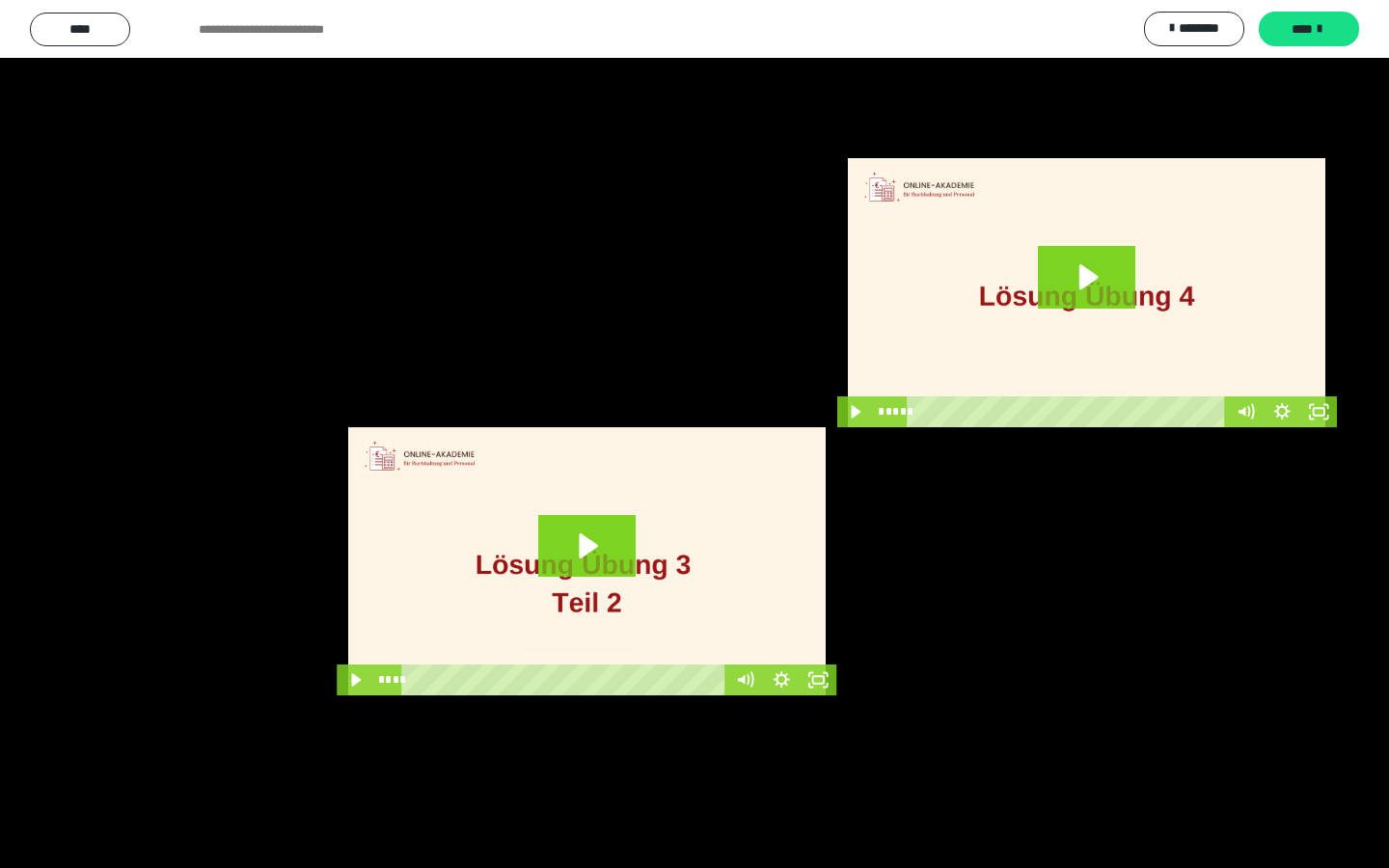click at bounding box center [694, 434] 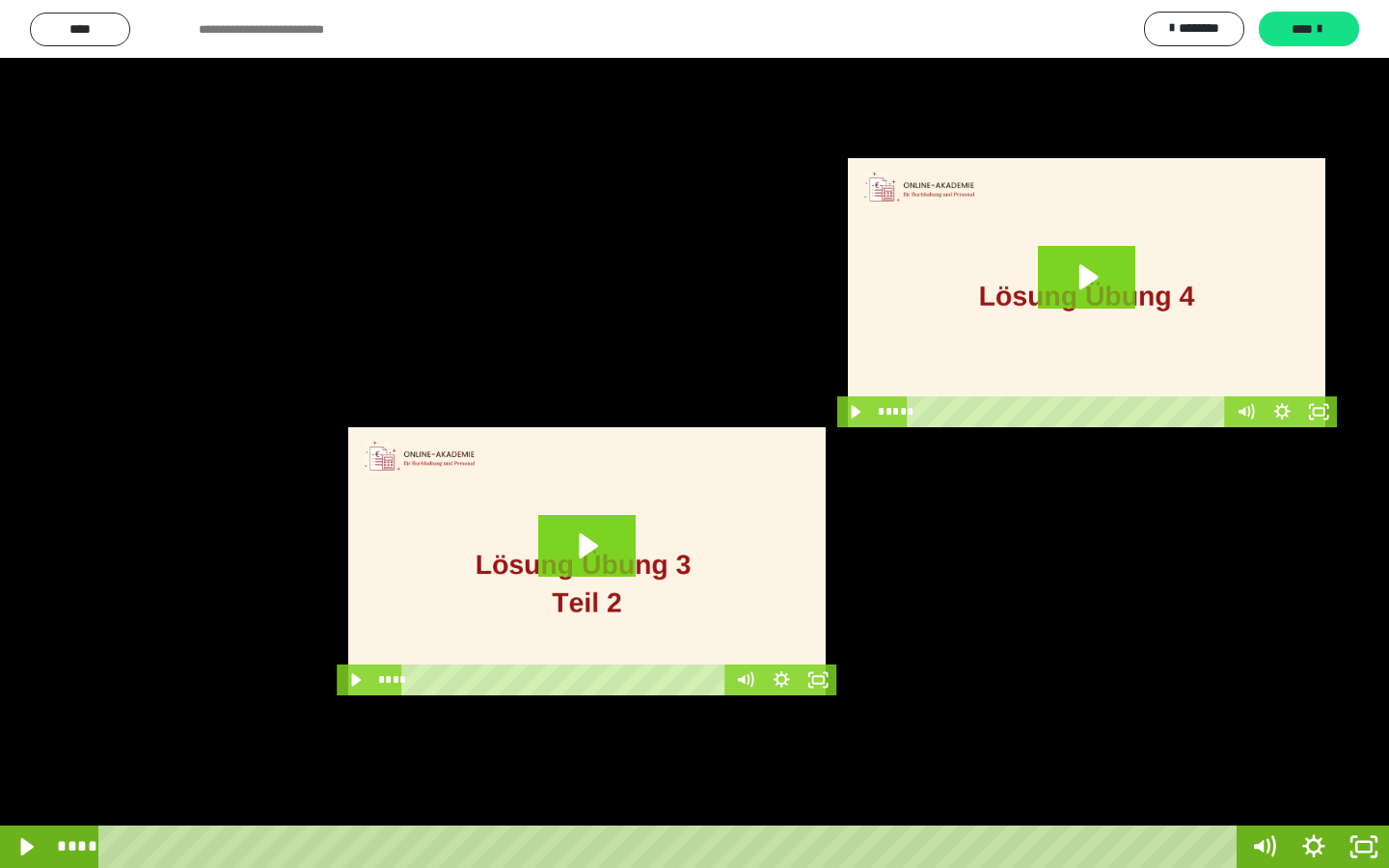 click at bounding box center (694, 434) 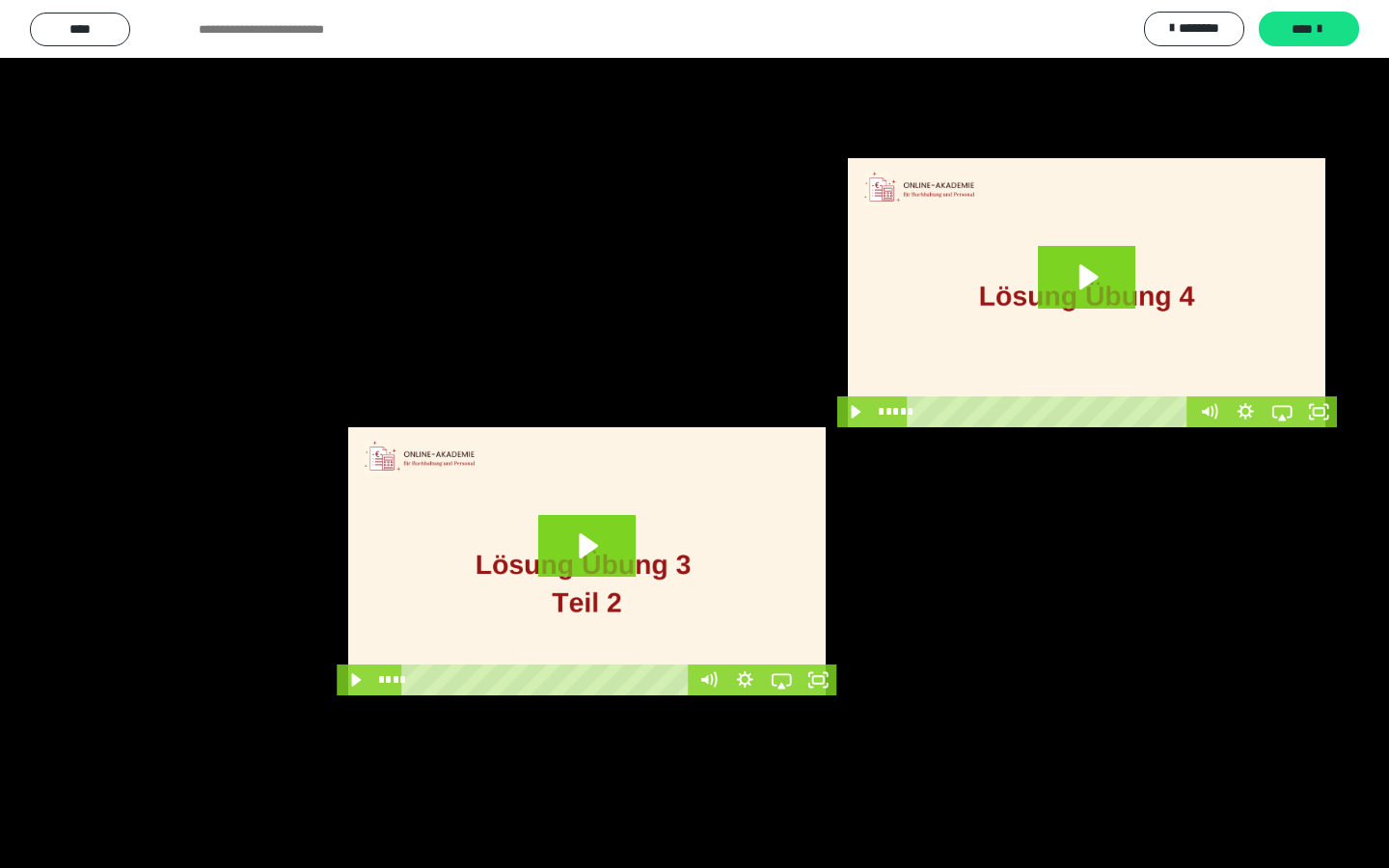 click at bounding box center (694, 434) 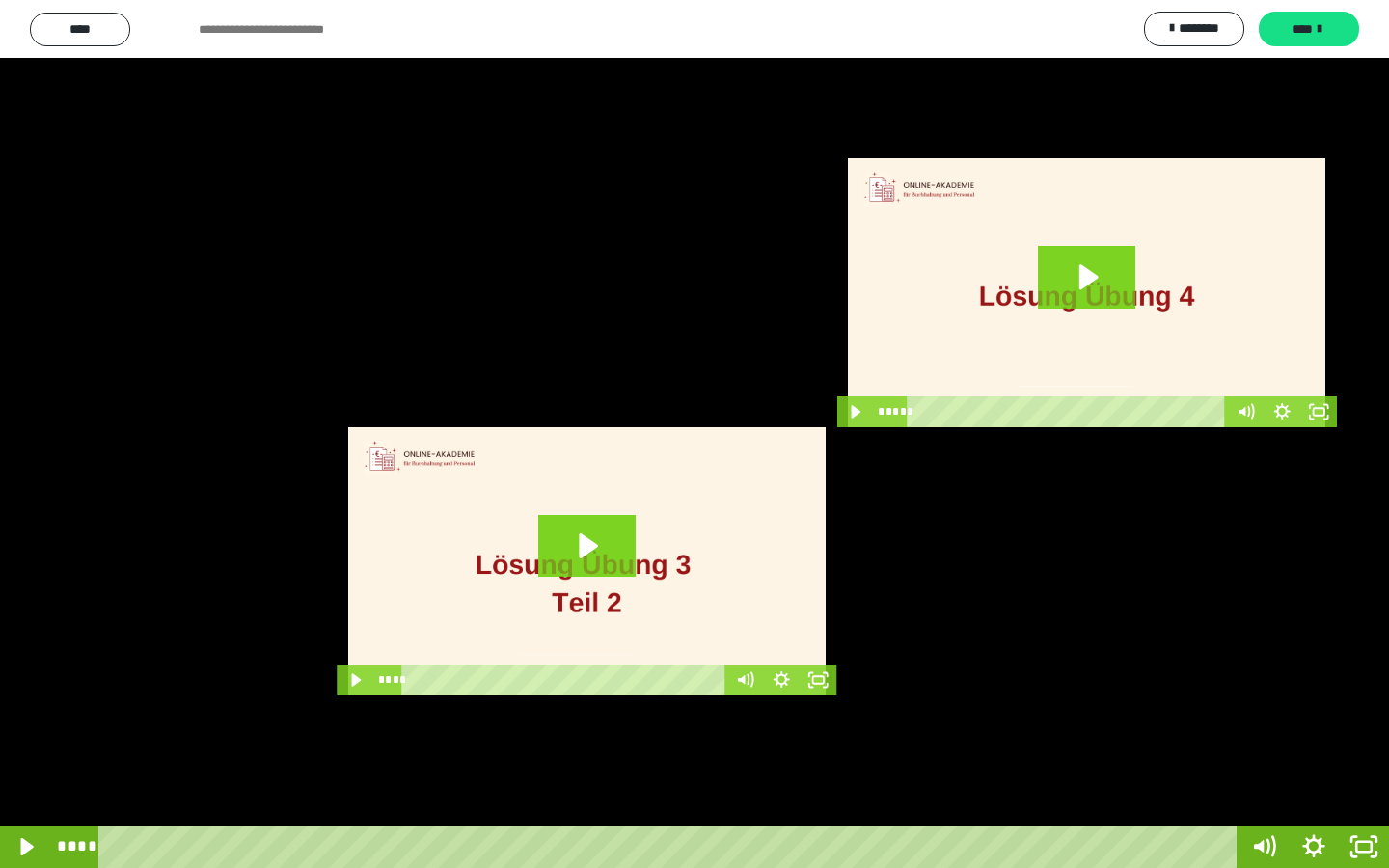 click at bounding box center (694, 434) 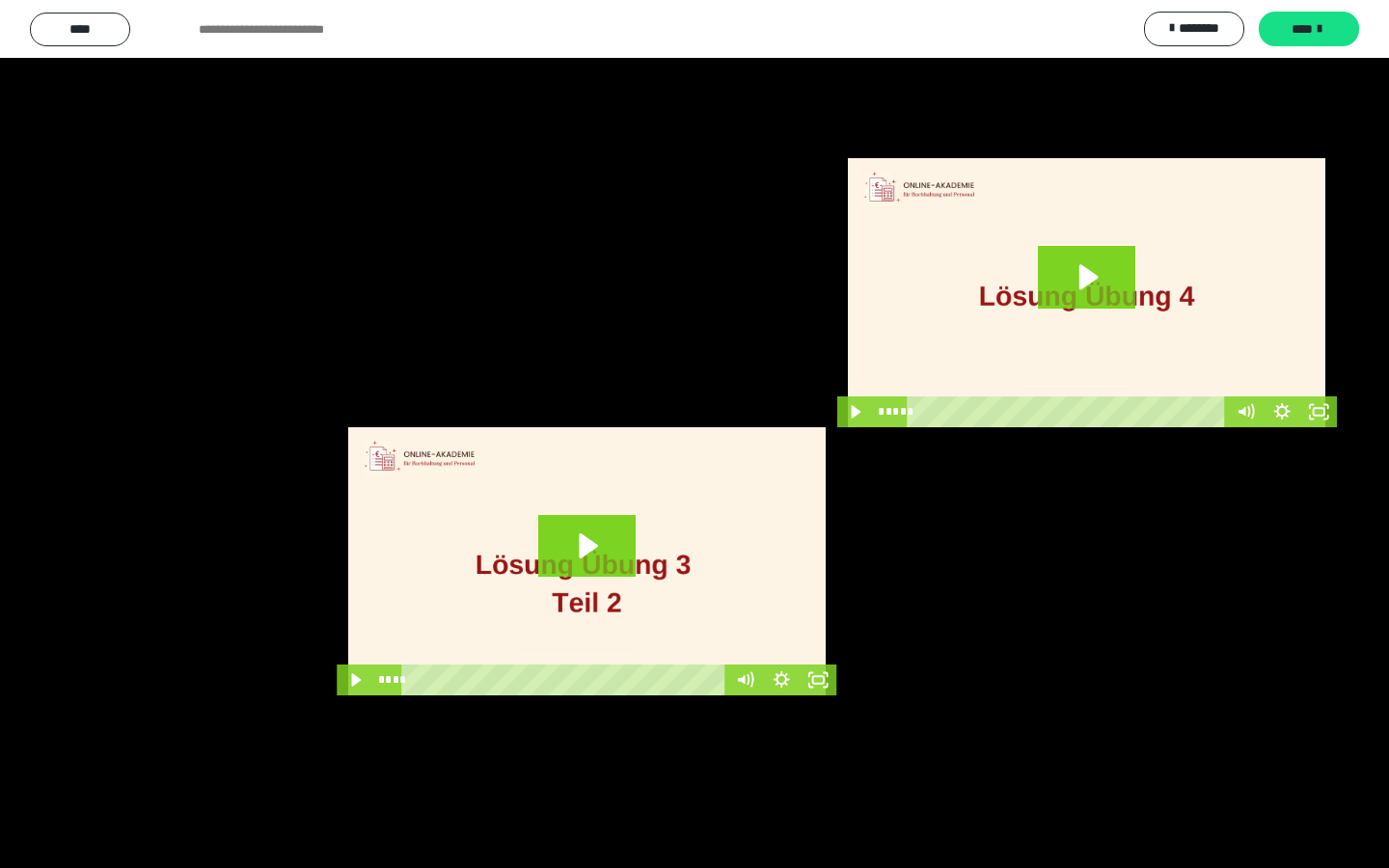 click at bounding box center (694, 434) 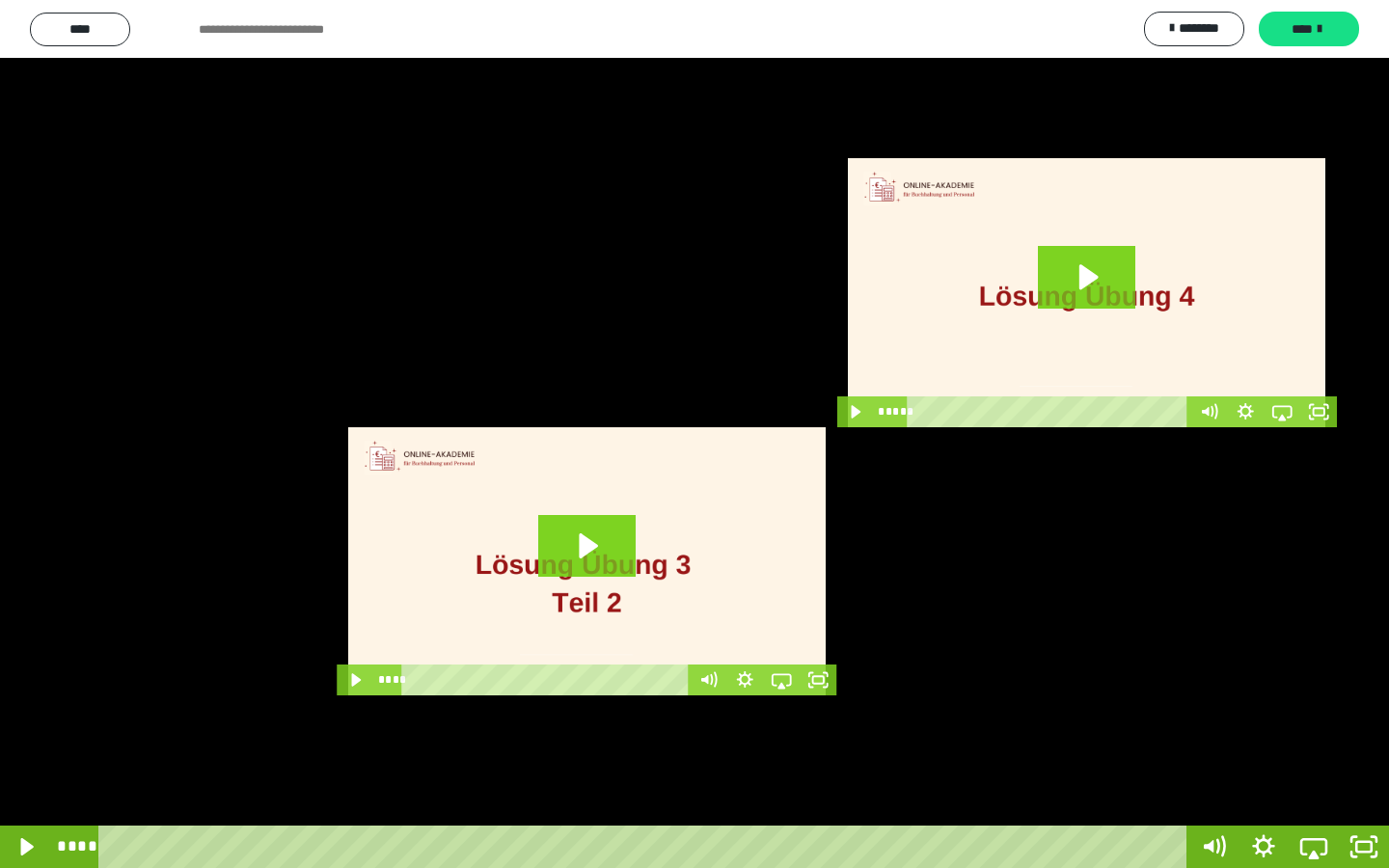 click at bounding box center (694, 434) 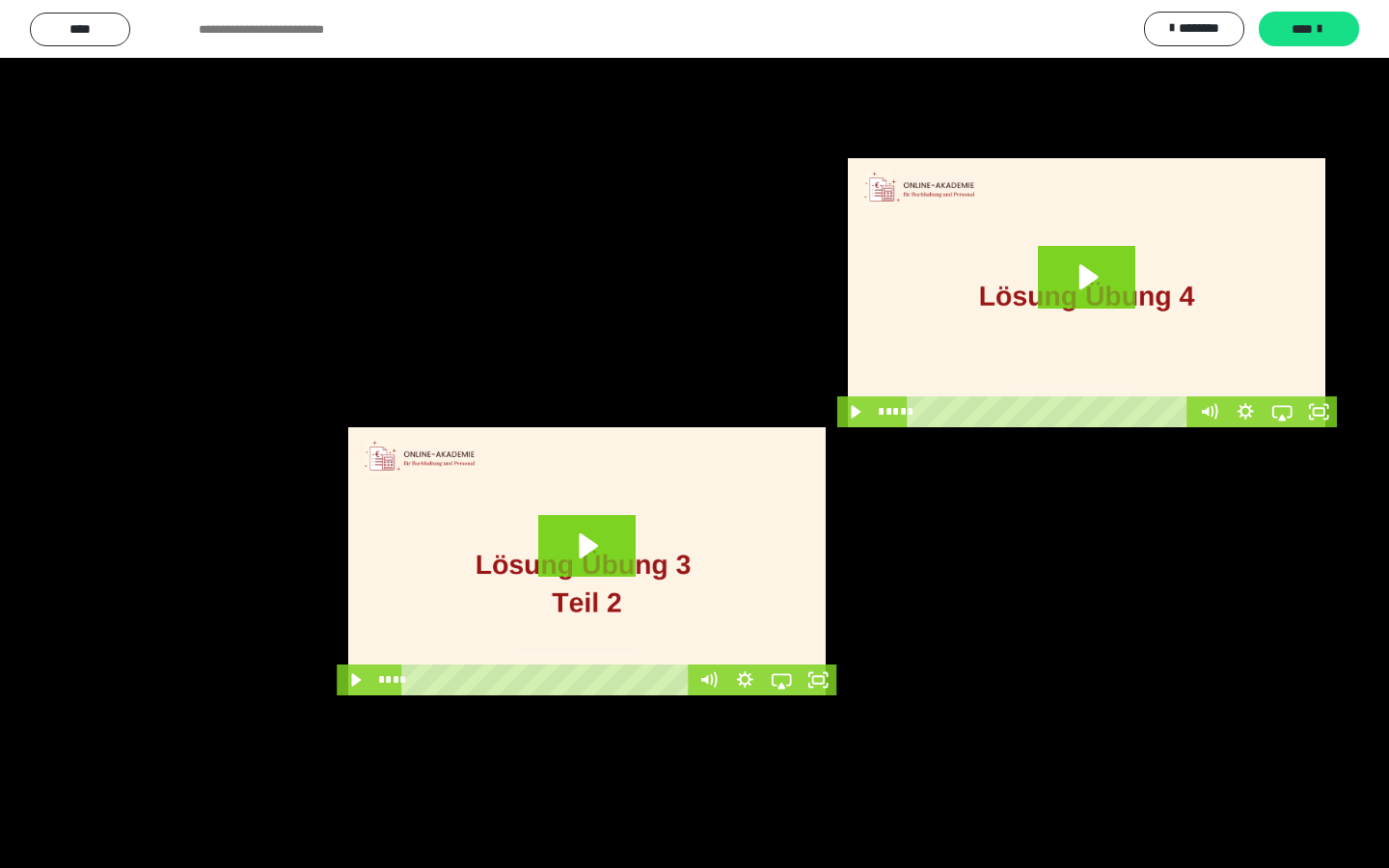 click at bounding box center [694, 434] 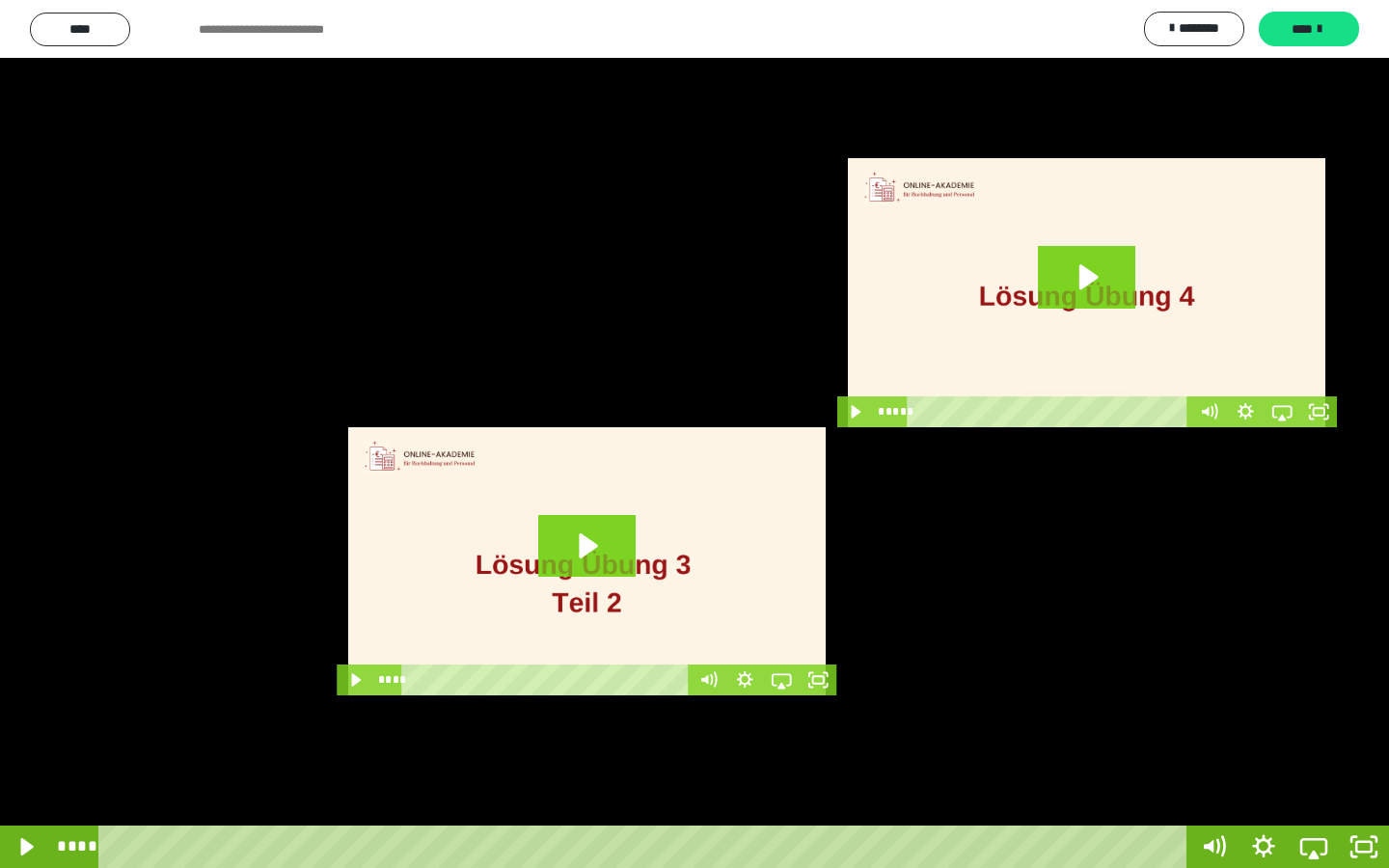 click at bounding box center (694, 434) 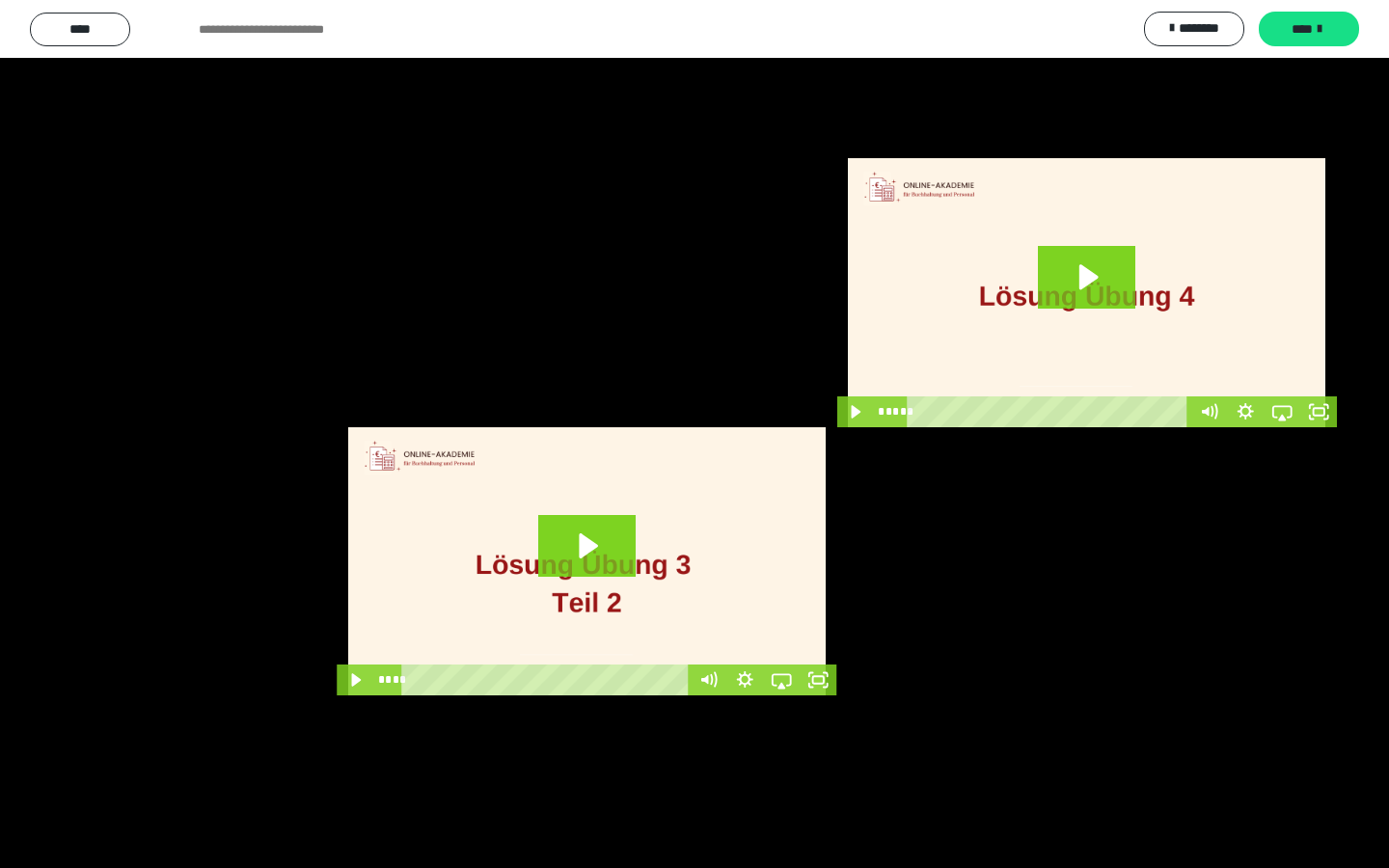 click at bounding box center [694, 434] 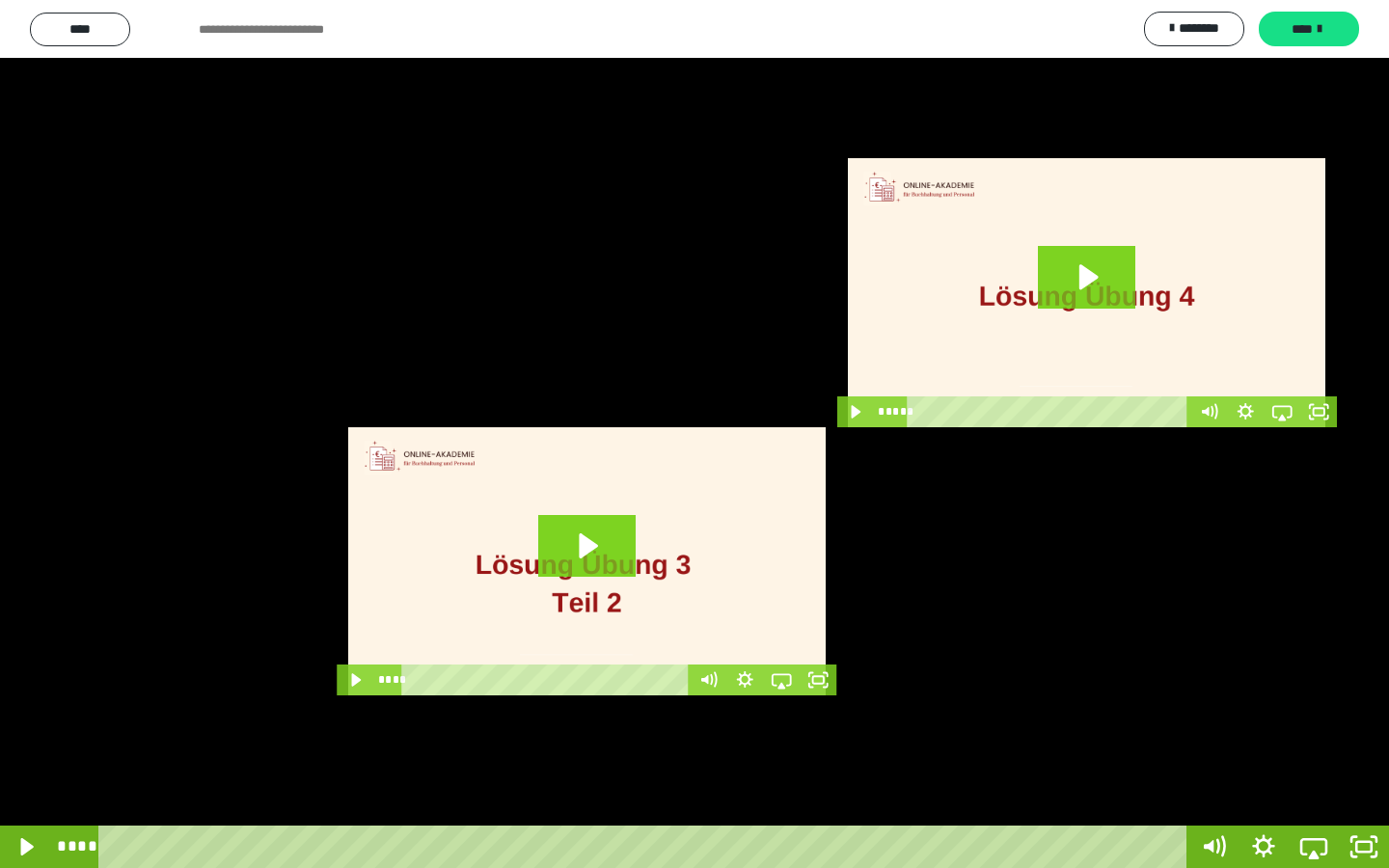 click at bounding box center [694, 434] 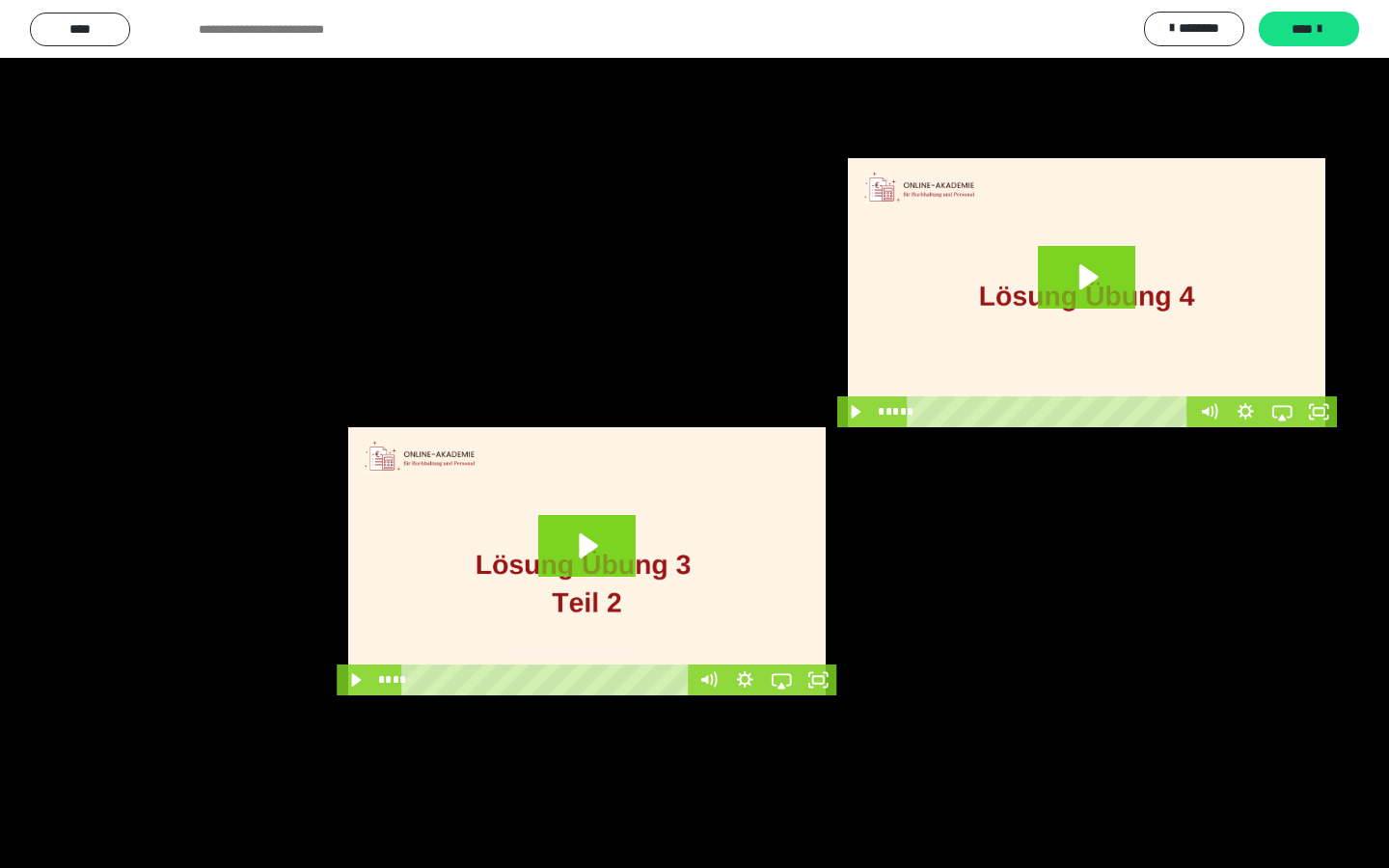 click at bounding box center (694, 434) 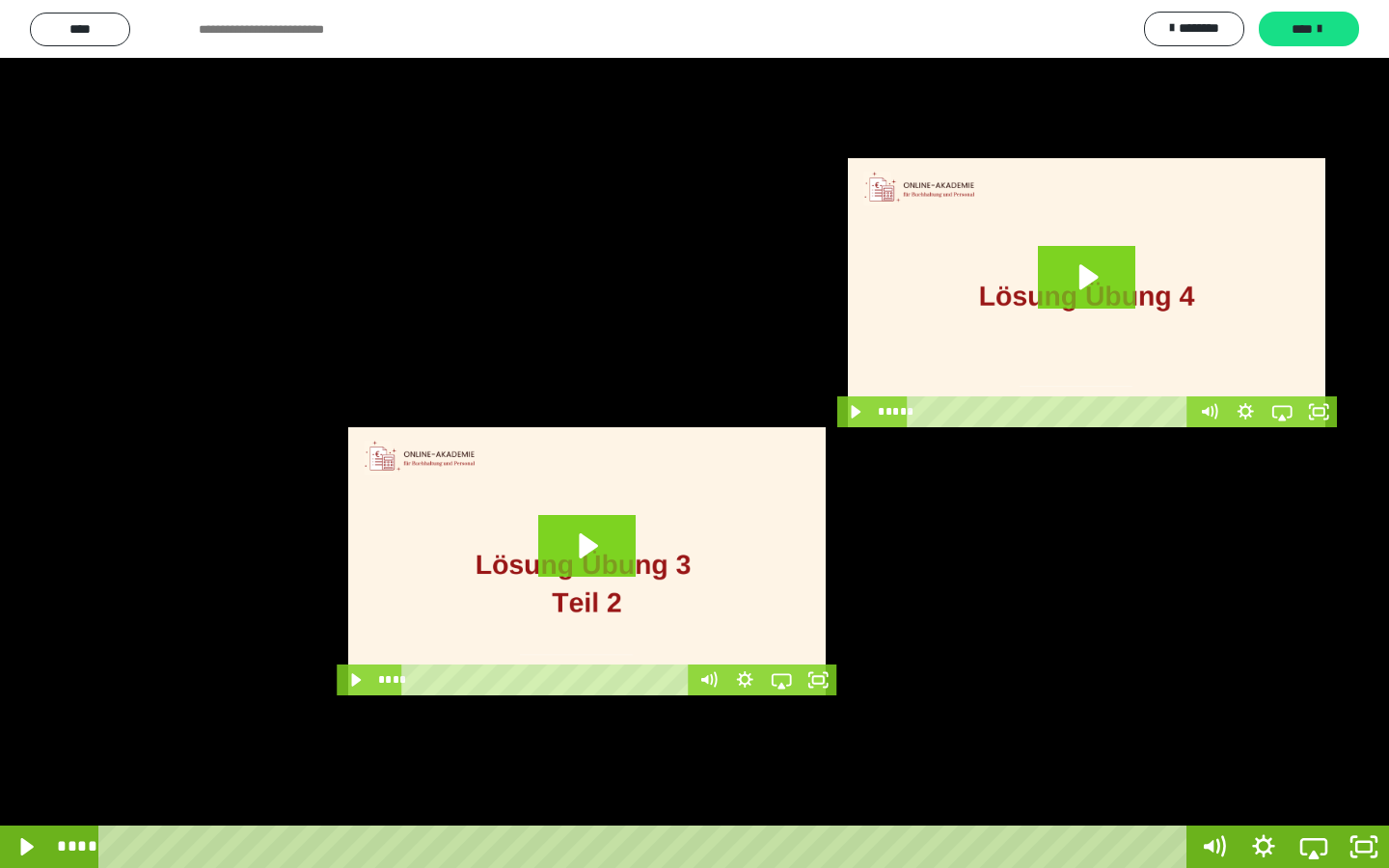 click at bounding box center [694, 434] 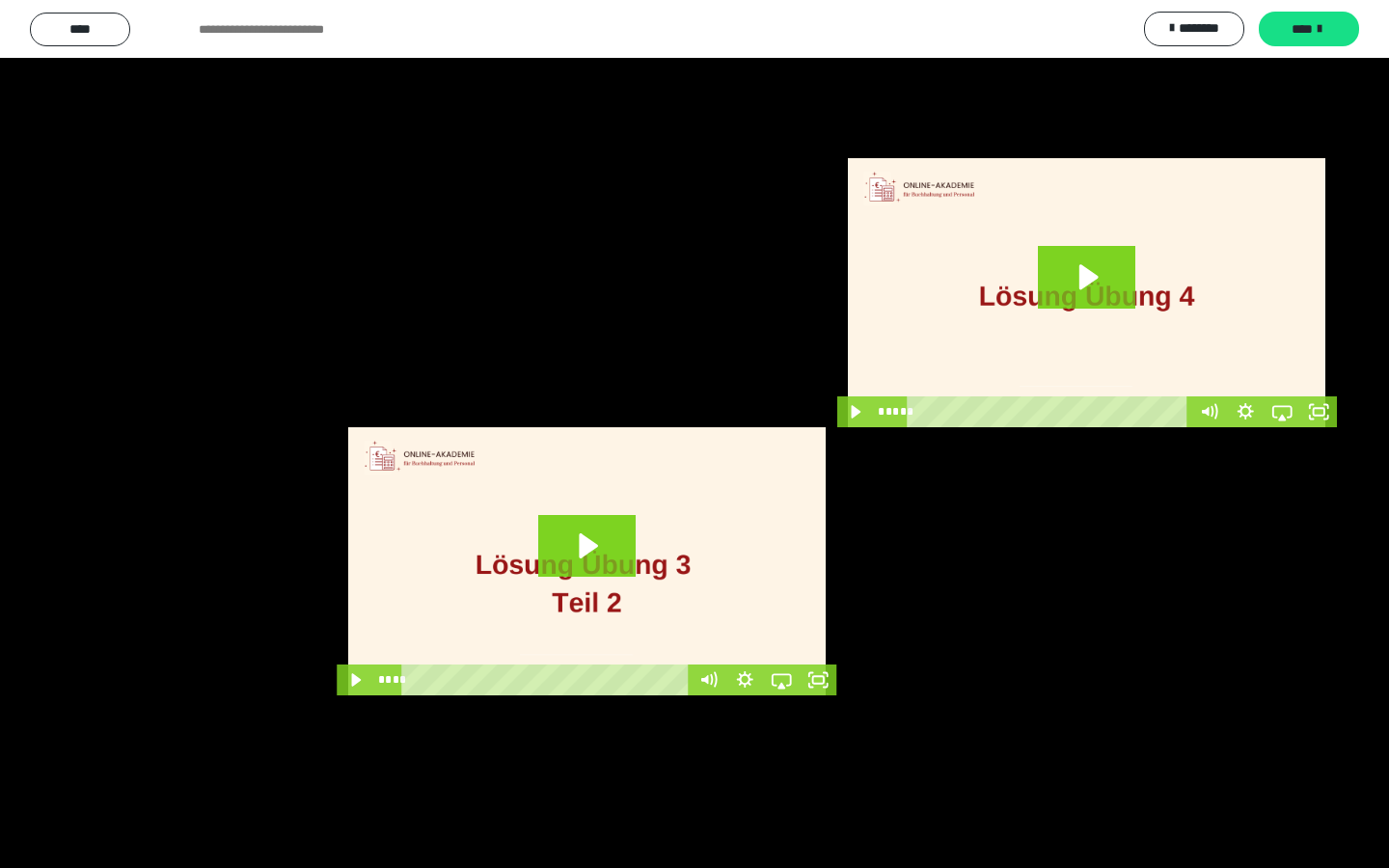 click at bounding box center (694, 434) 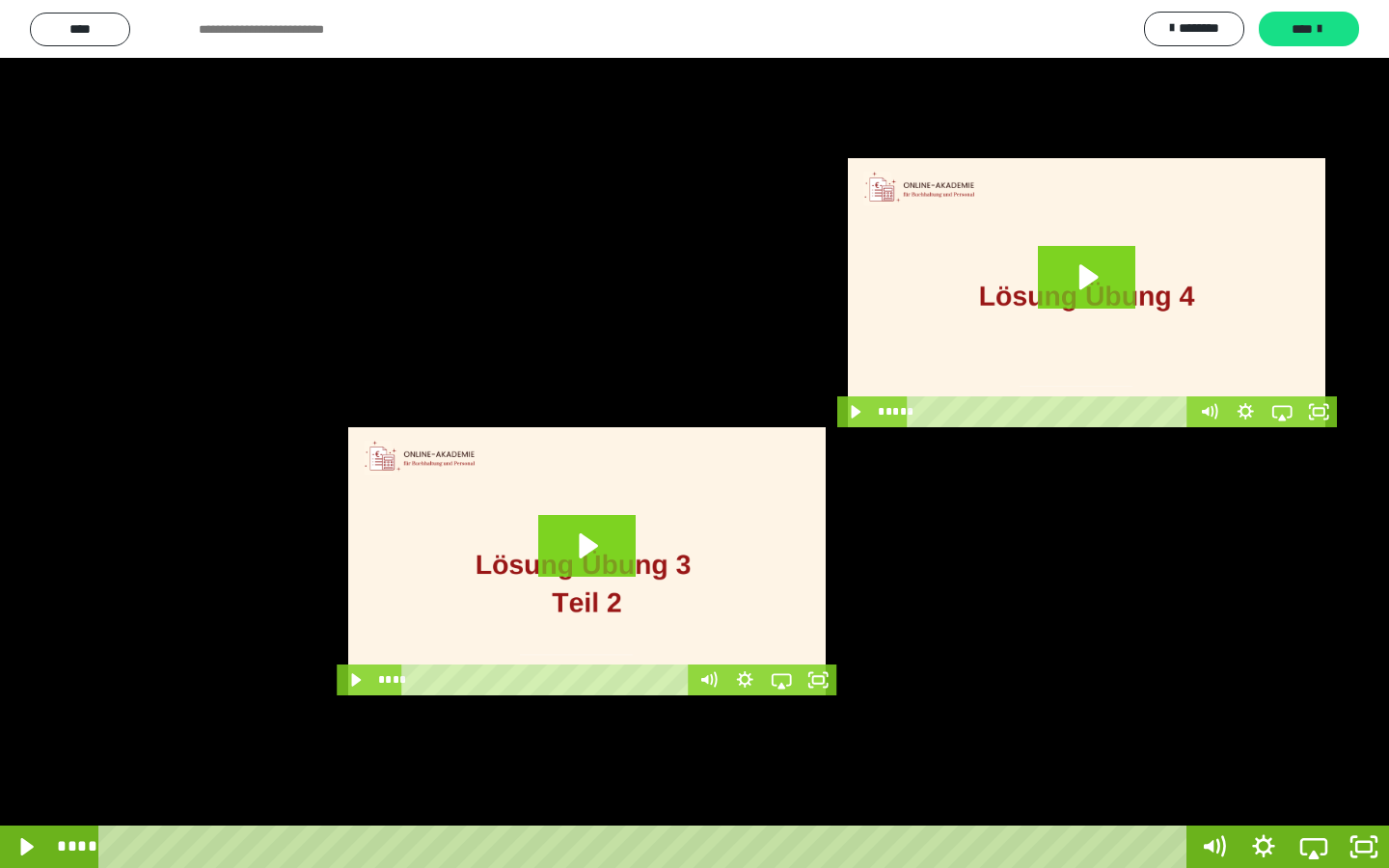 click at bounding box center (694, 434) 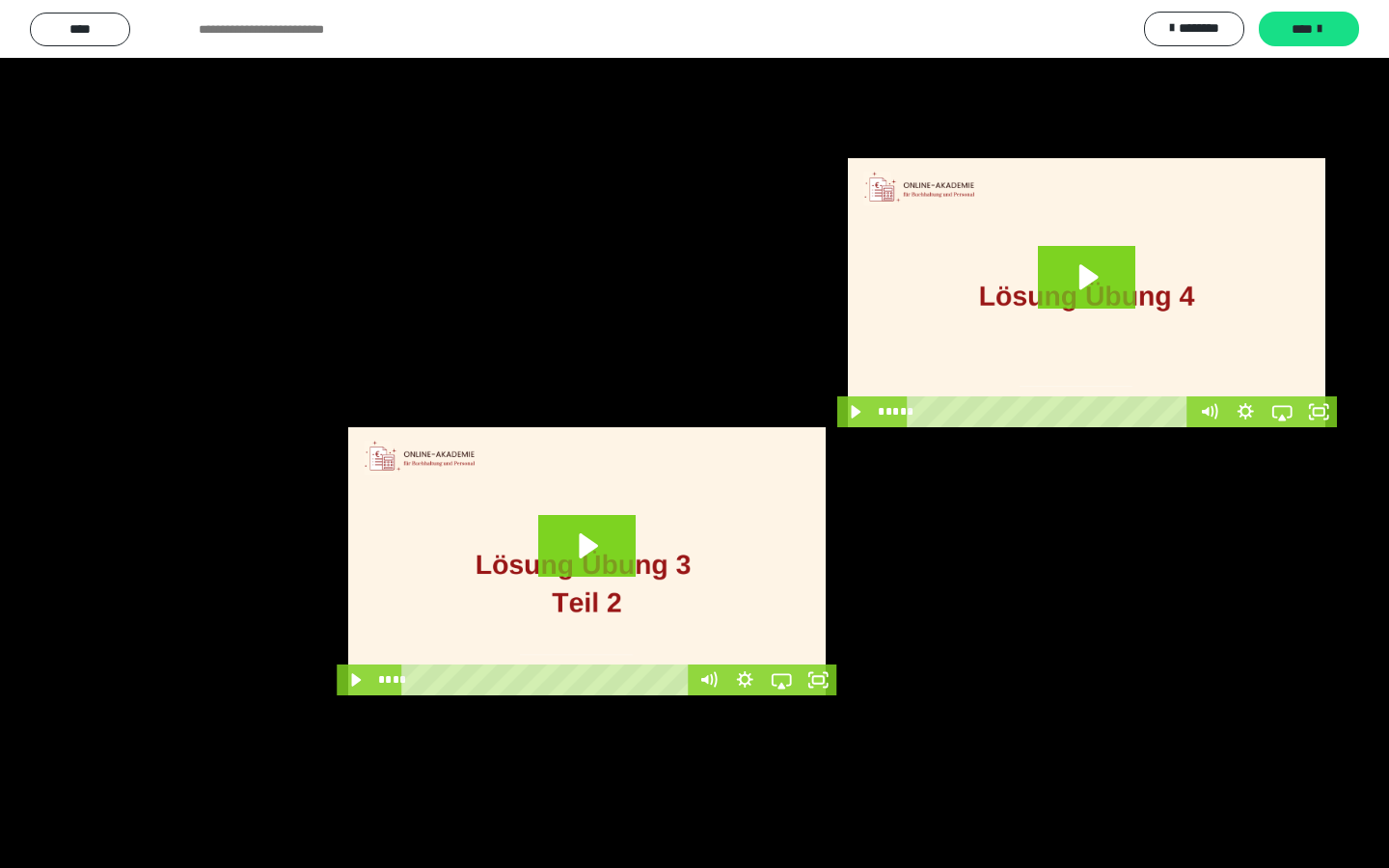 click at bounding box center (694, 434) 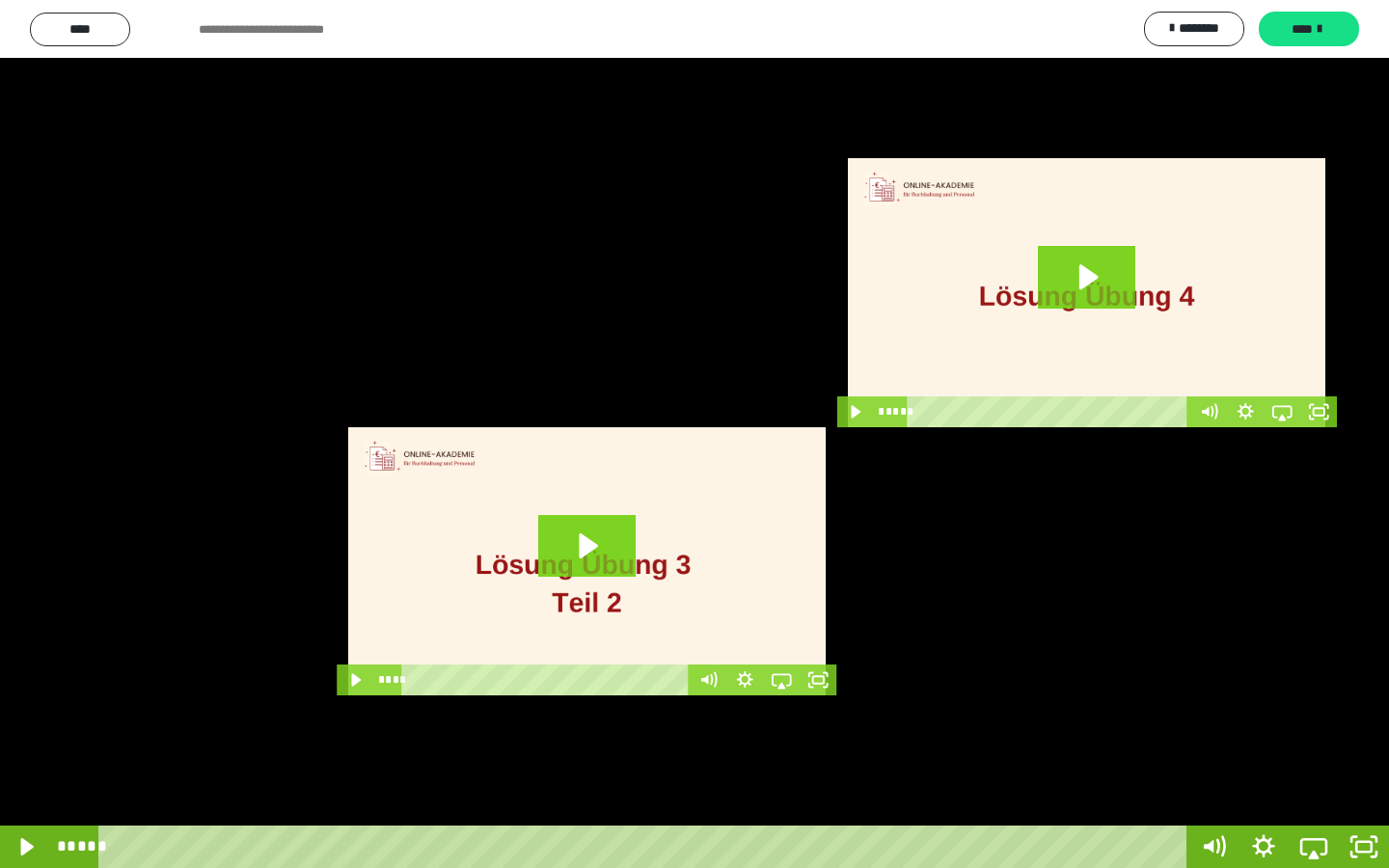 click at bounding box center [694, 434] 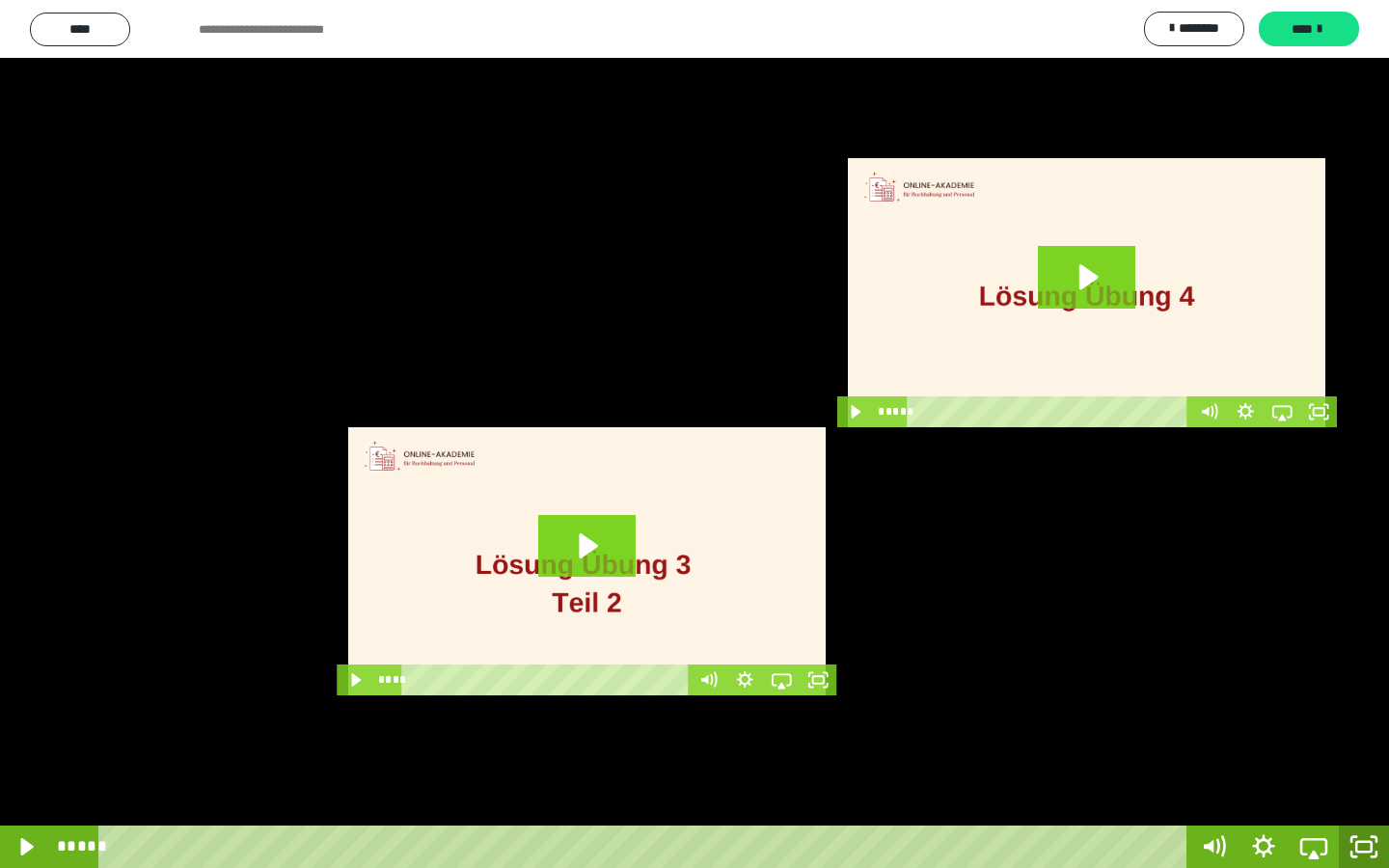 click 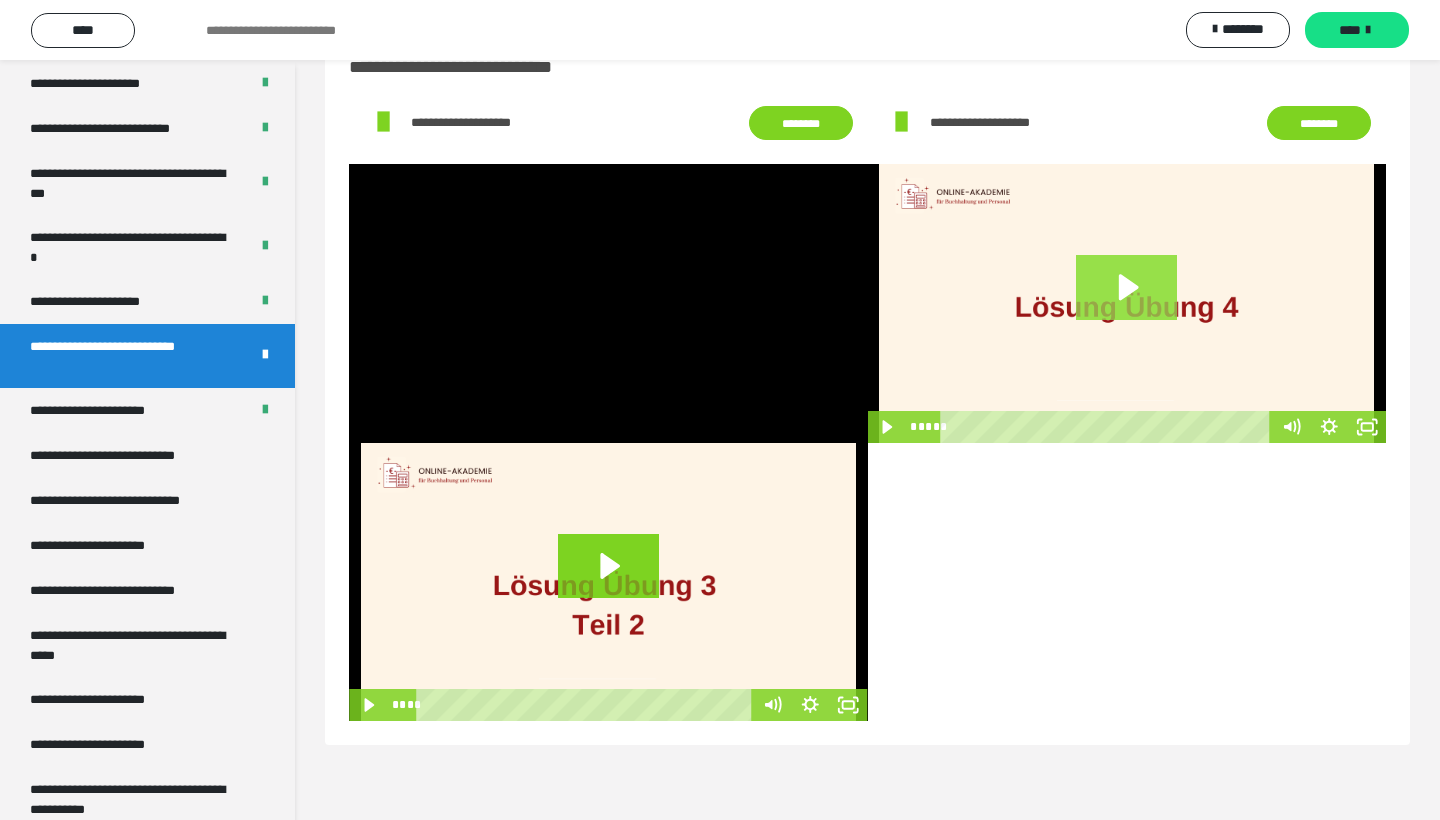 click 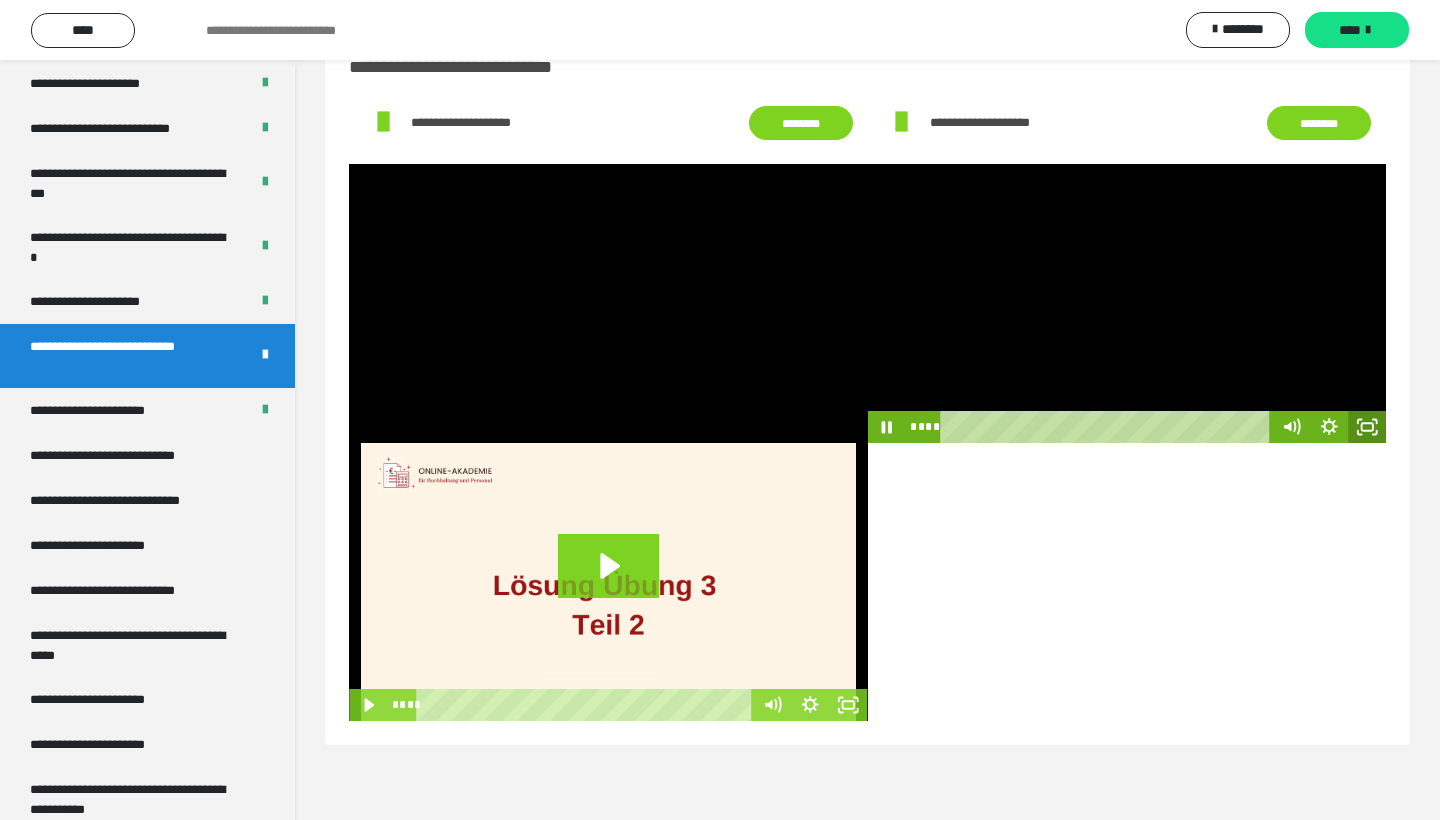 click 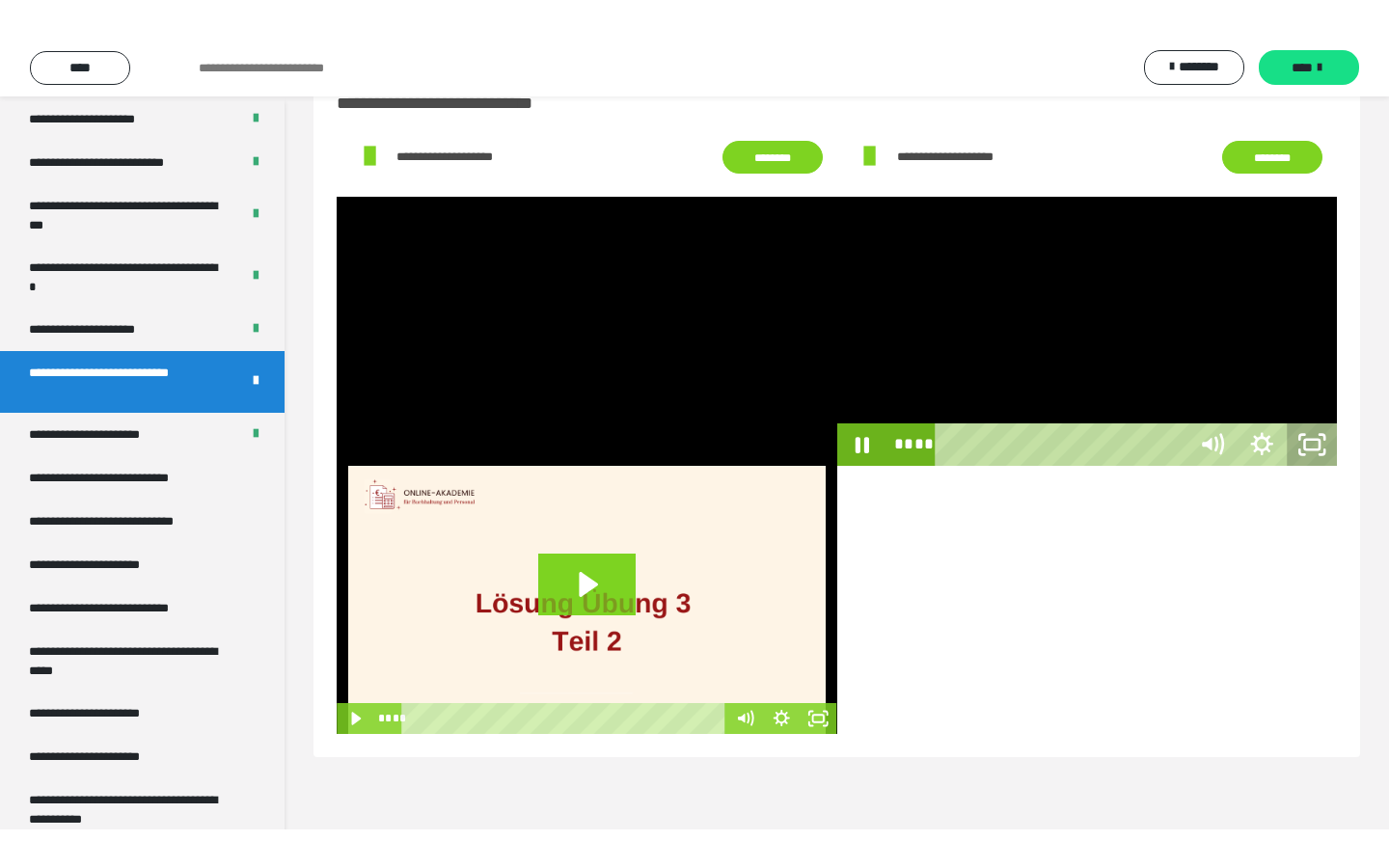 scroll, scrollTop: 0, scrollLeft: 0, axis: both 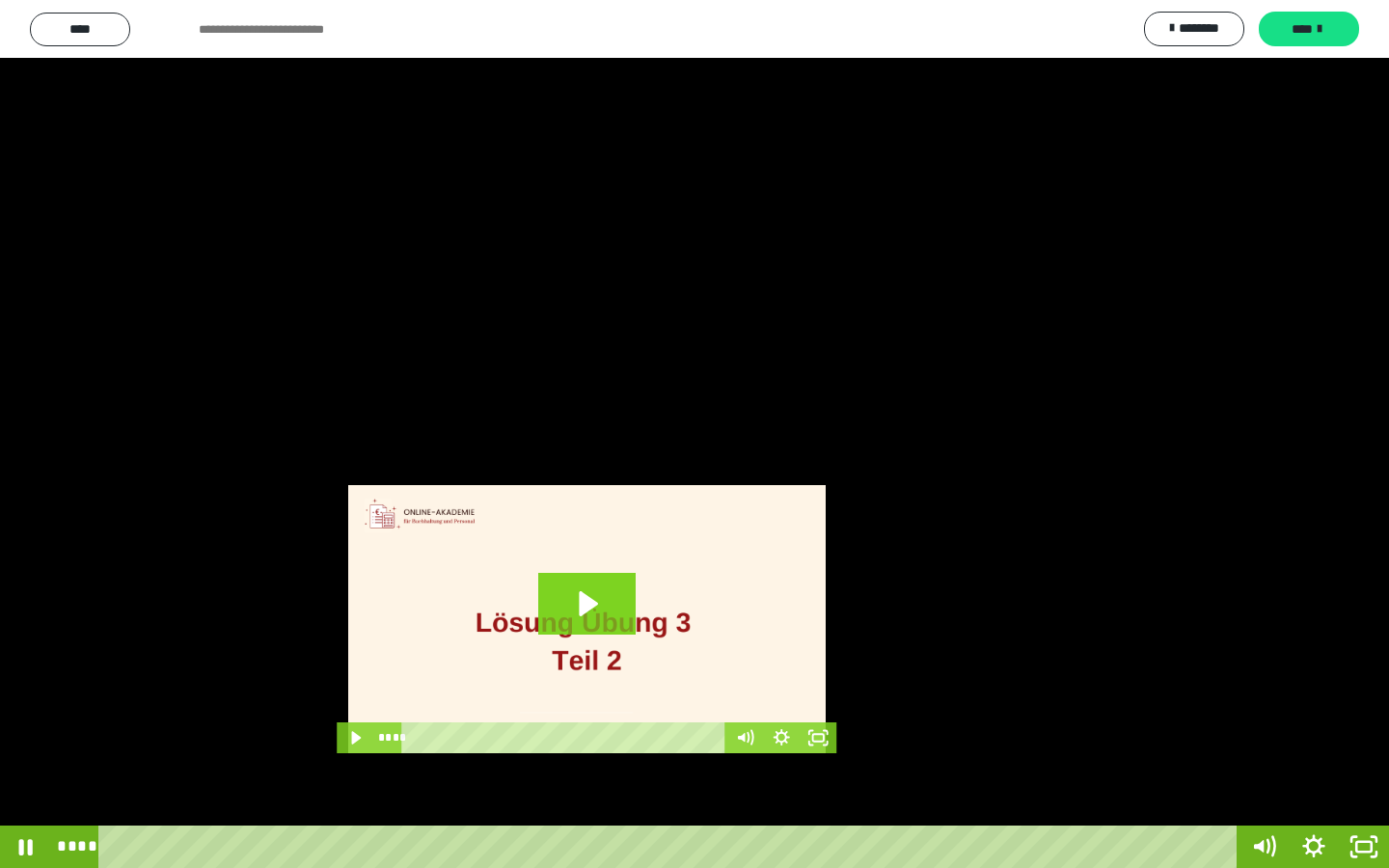 click at bounding box center (694, 434) 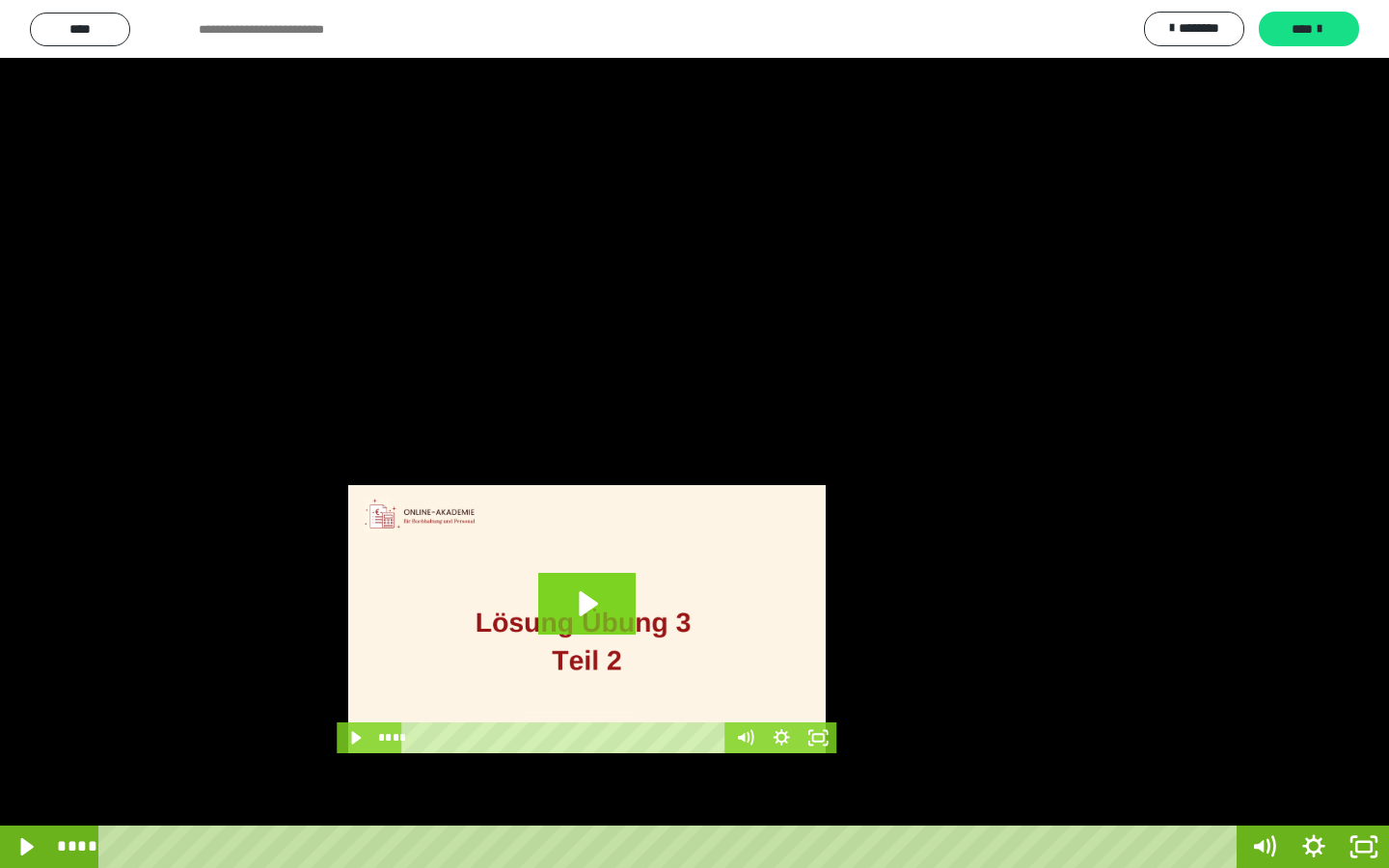 click at bounding box center [694, 434] 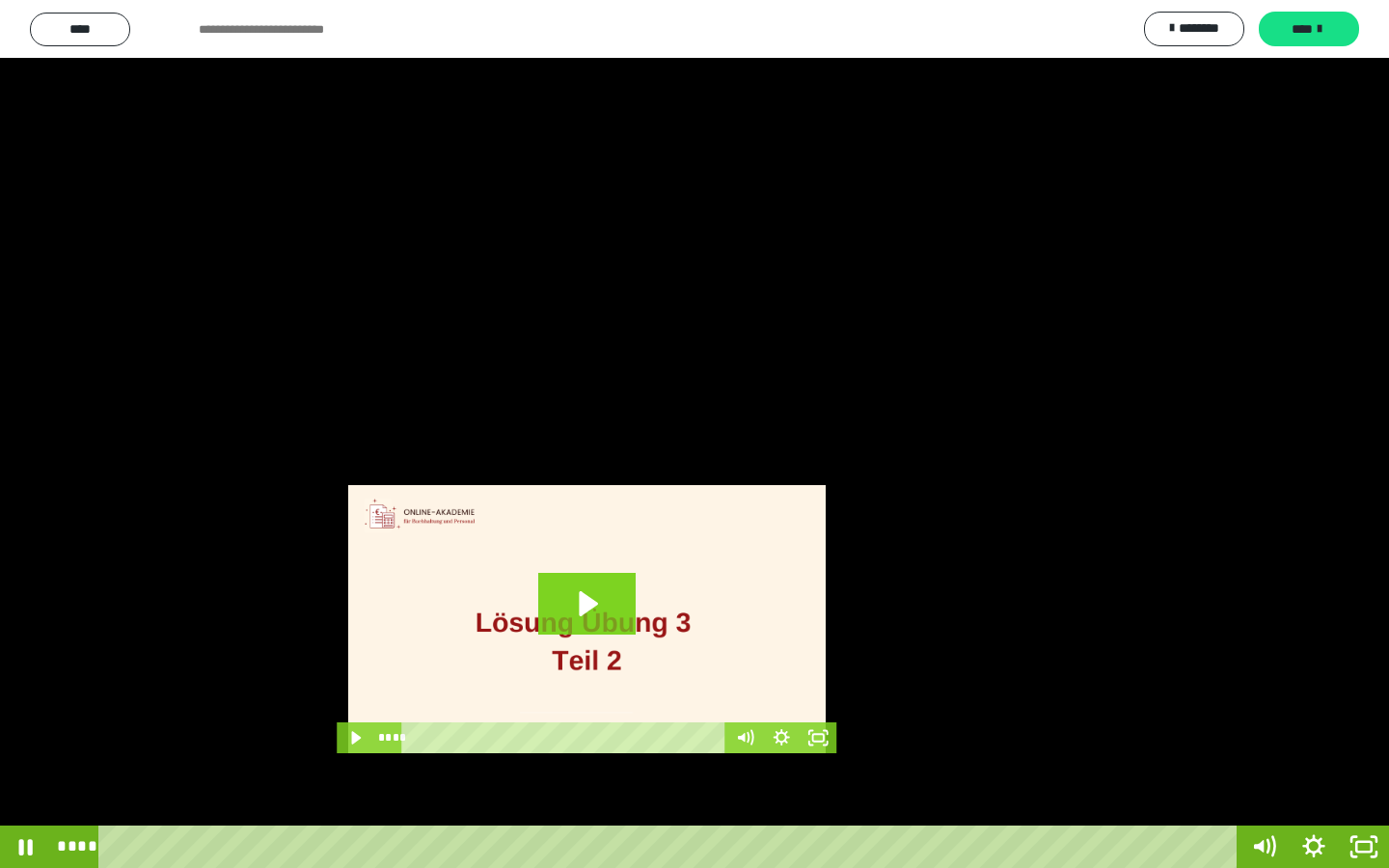 click at bounding box center [694, 434] 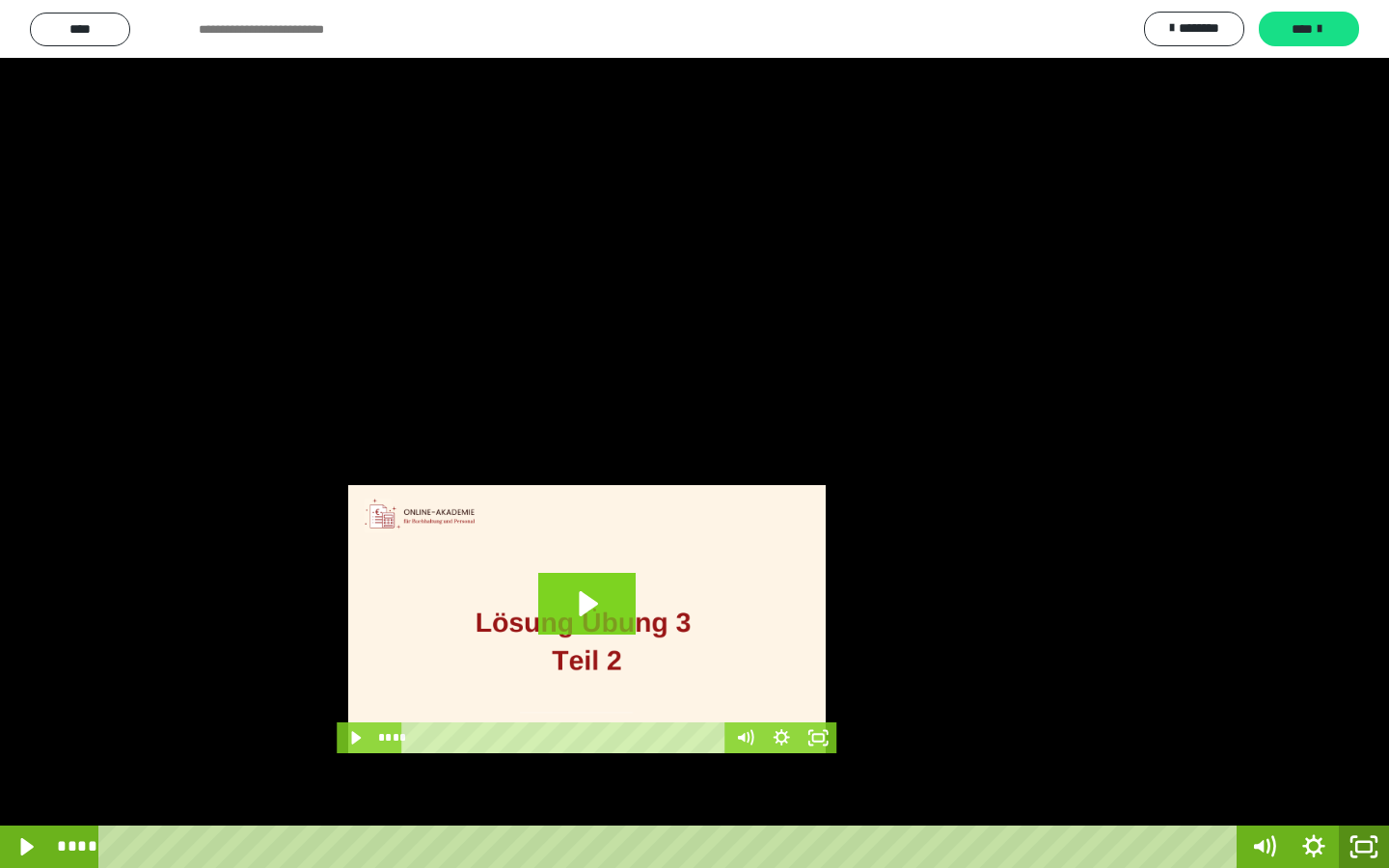 click 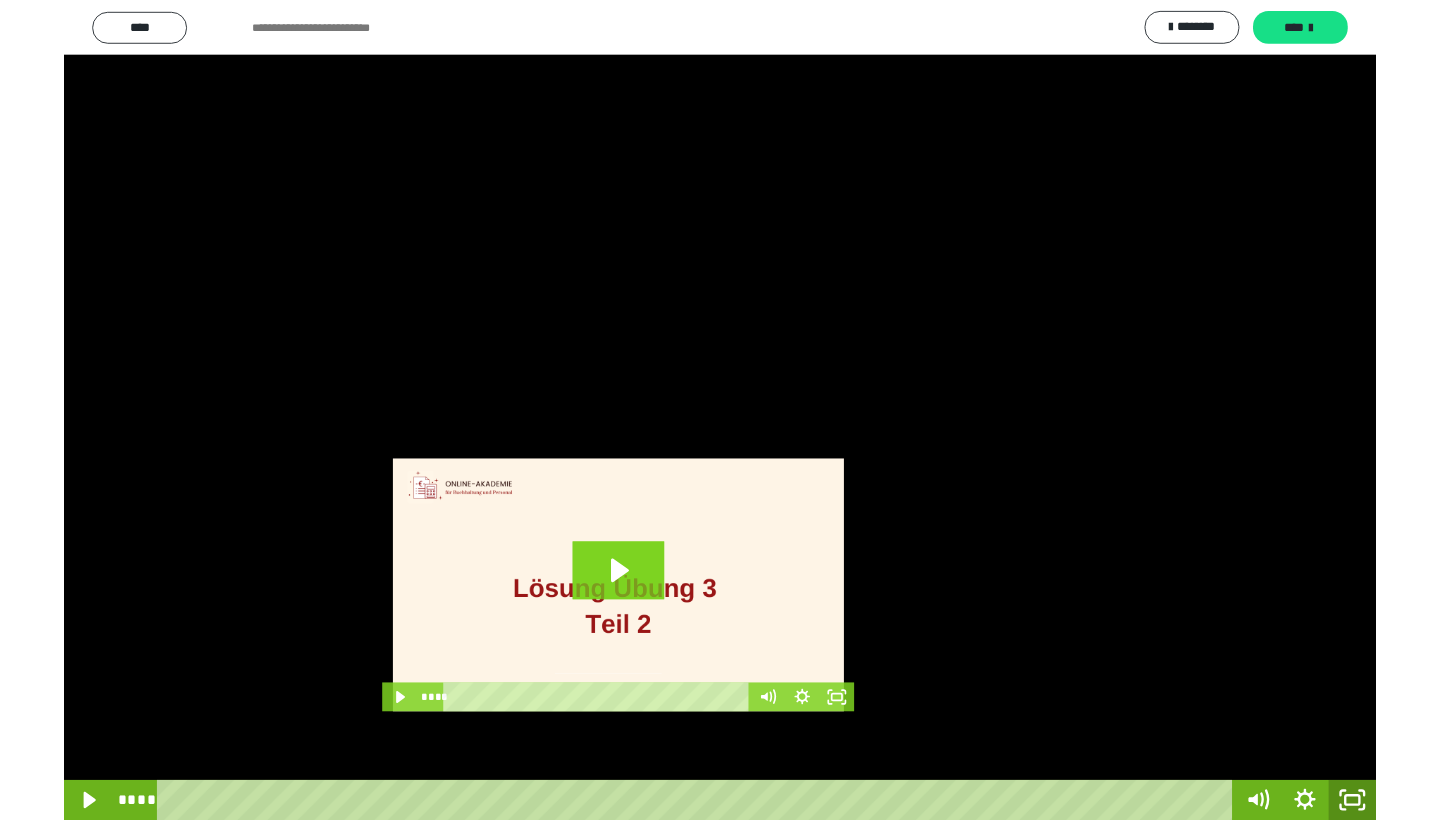 scroll, scrollTop: 60, scrollLeft: 0, axis: vertical 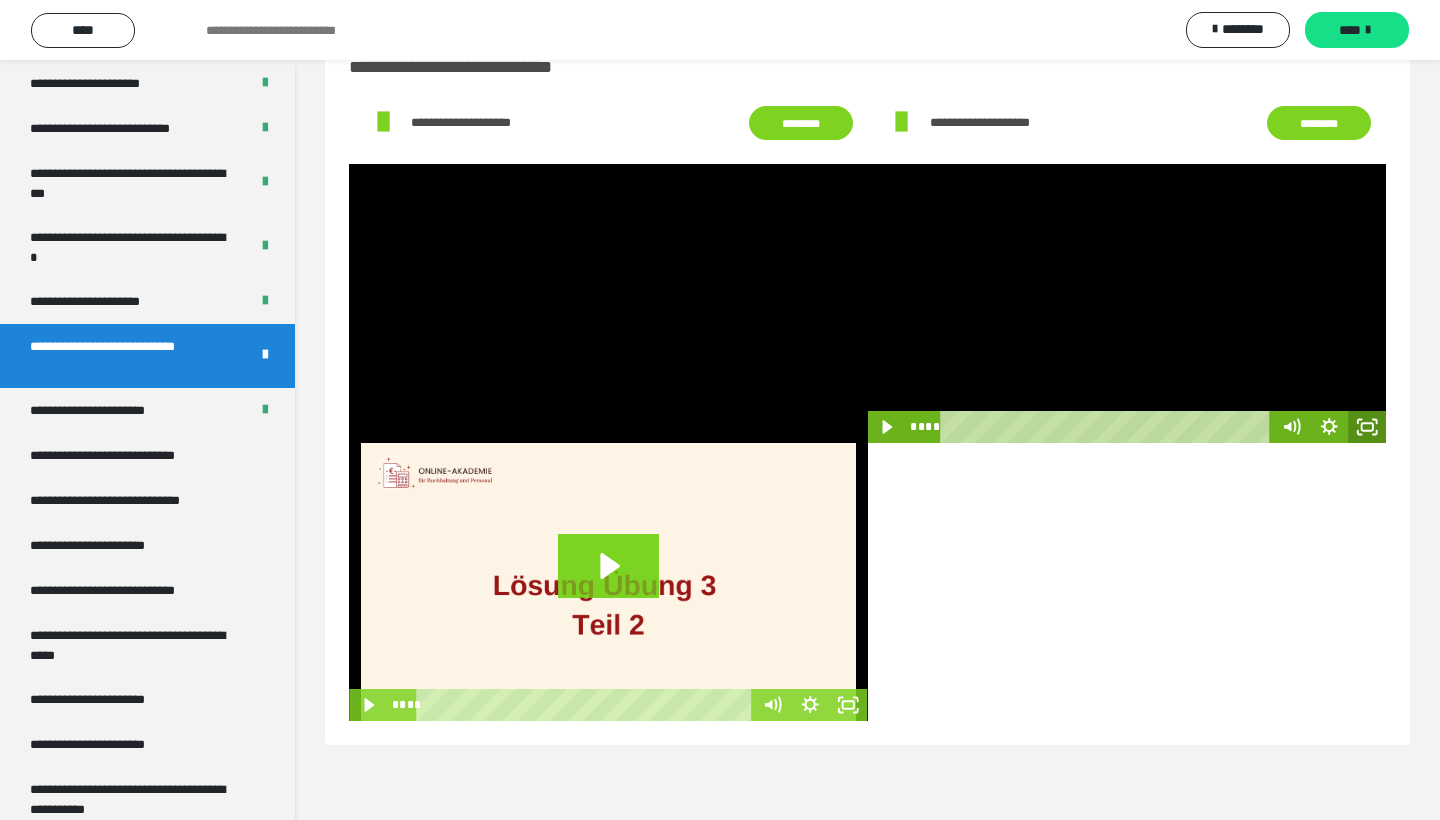 click 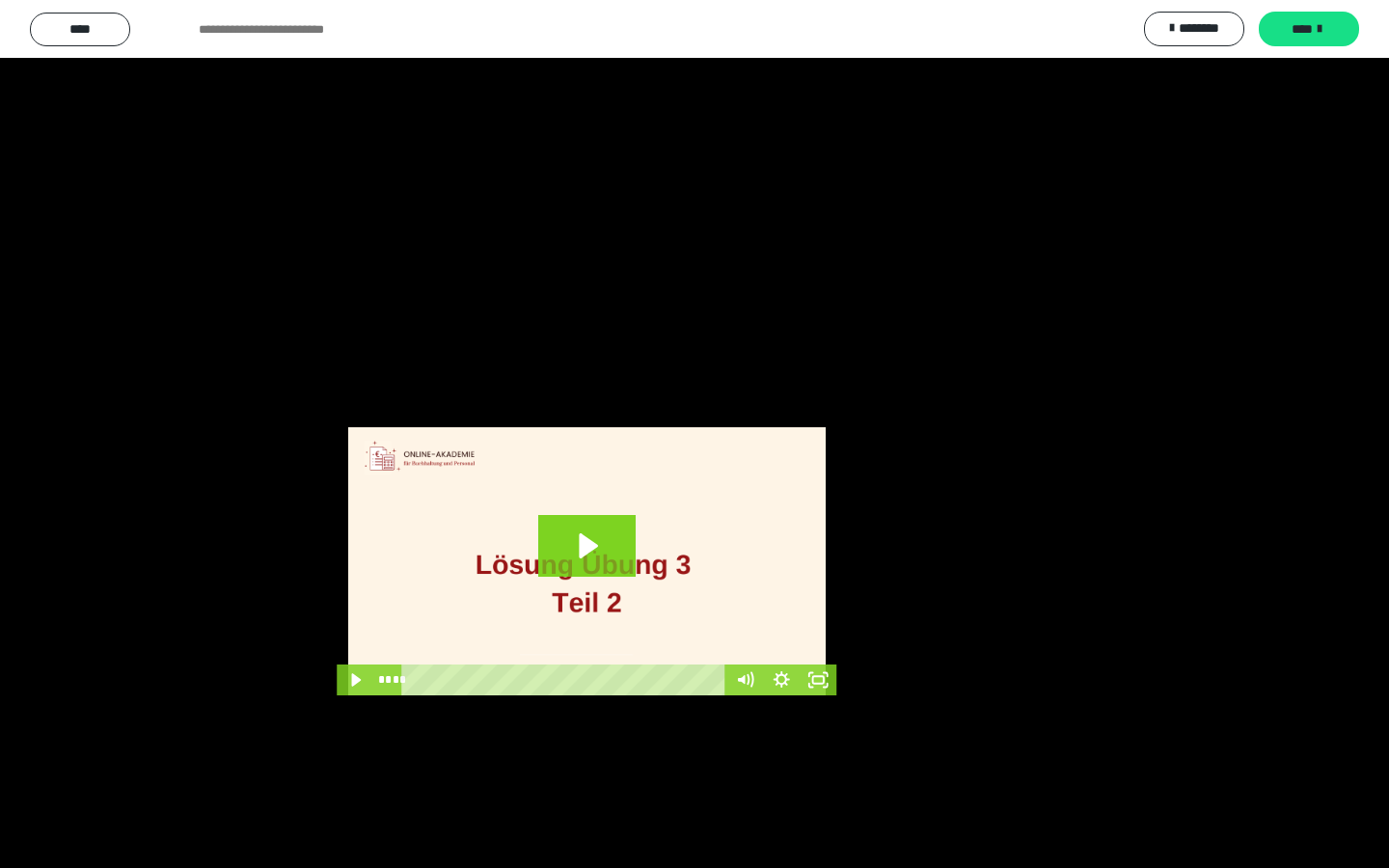 click at bounding box center (694, 434) 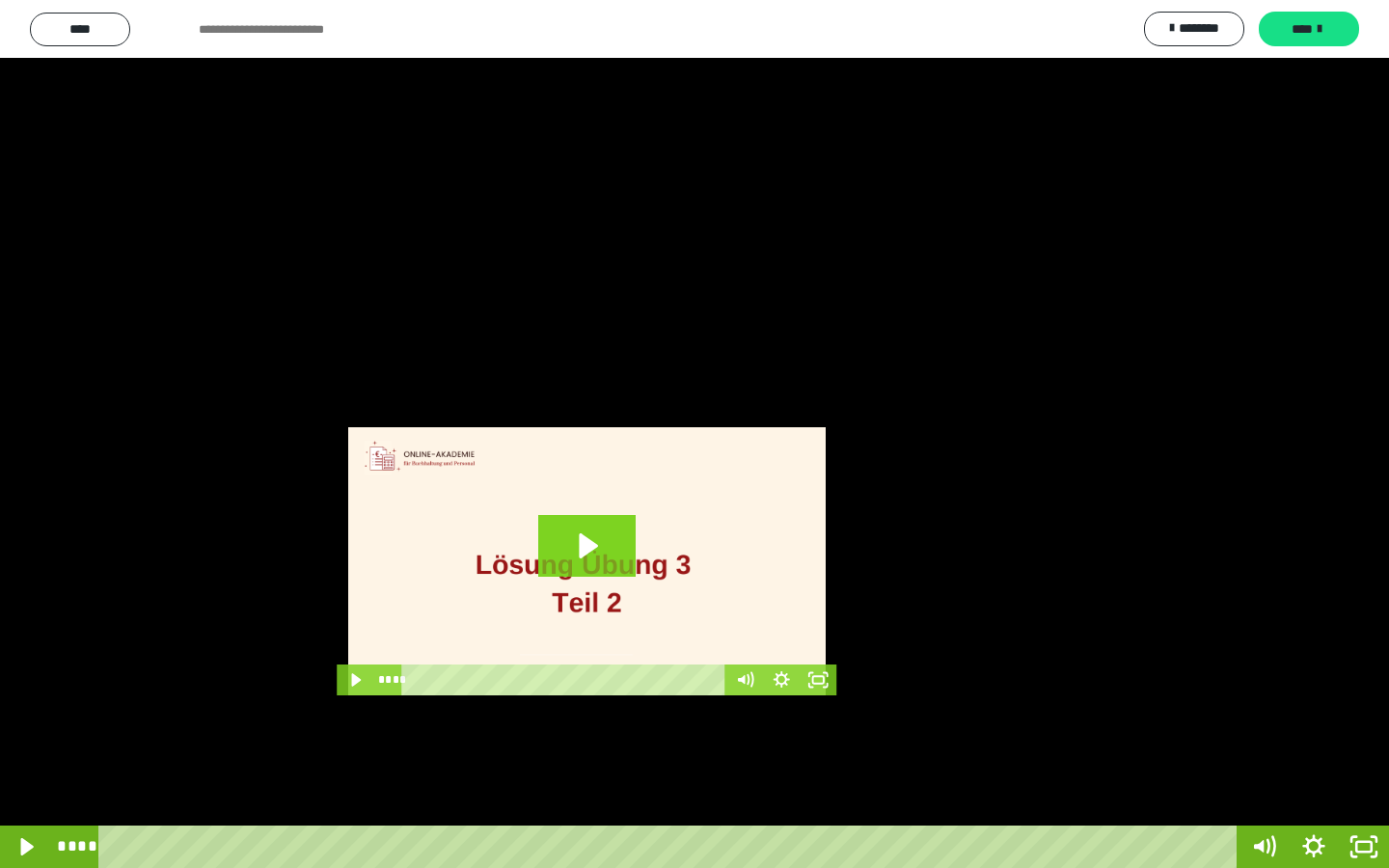 click at bounding box center (694, 434) 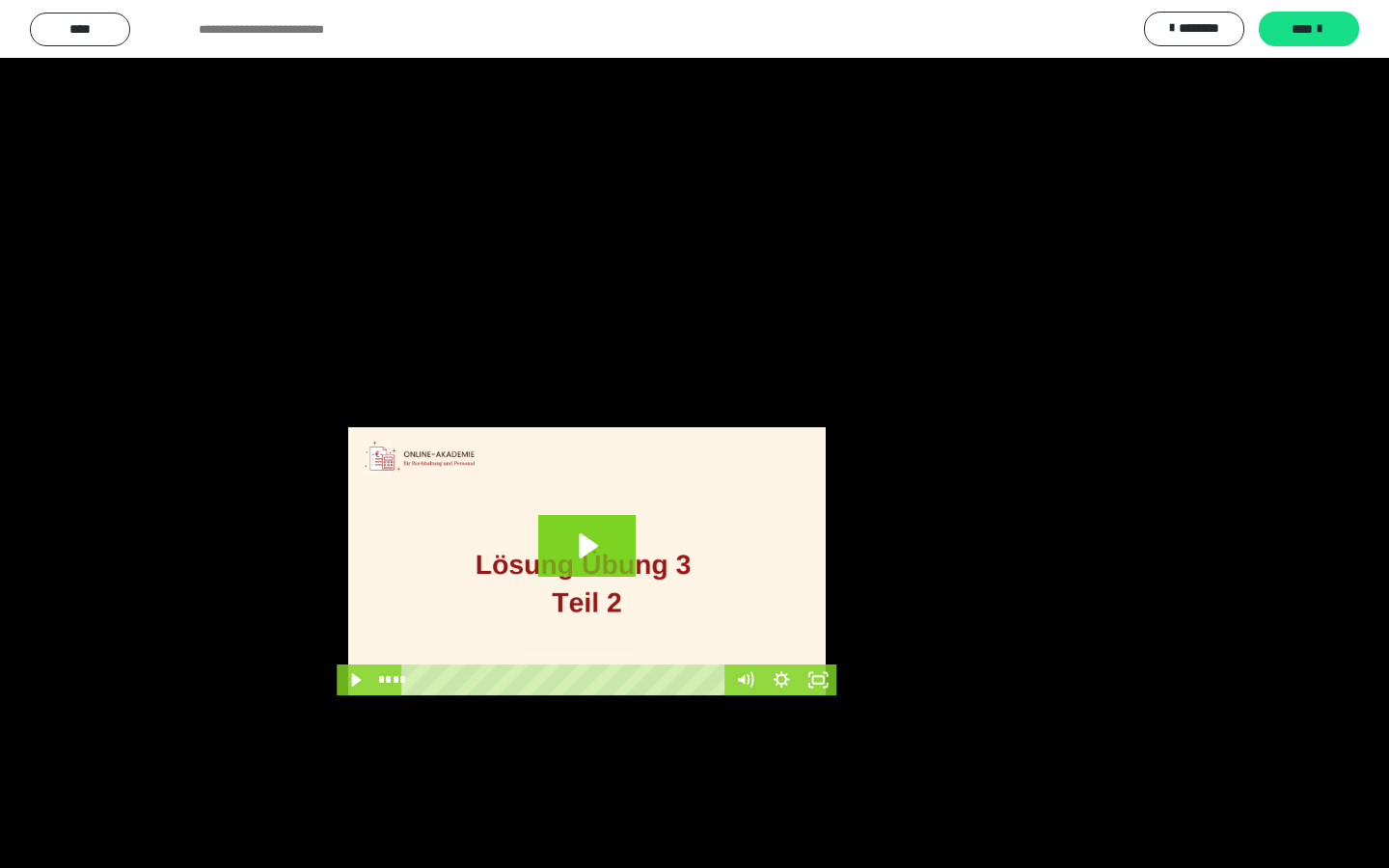 click at bounding box center (694, 434) 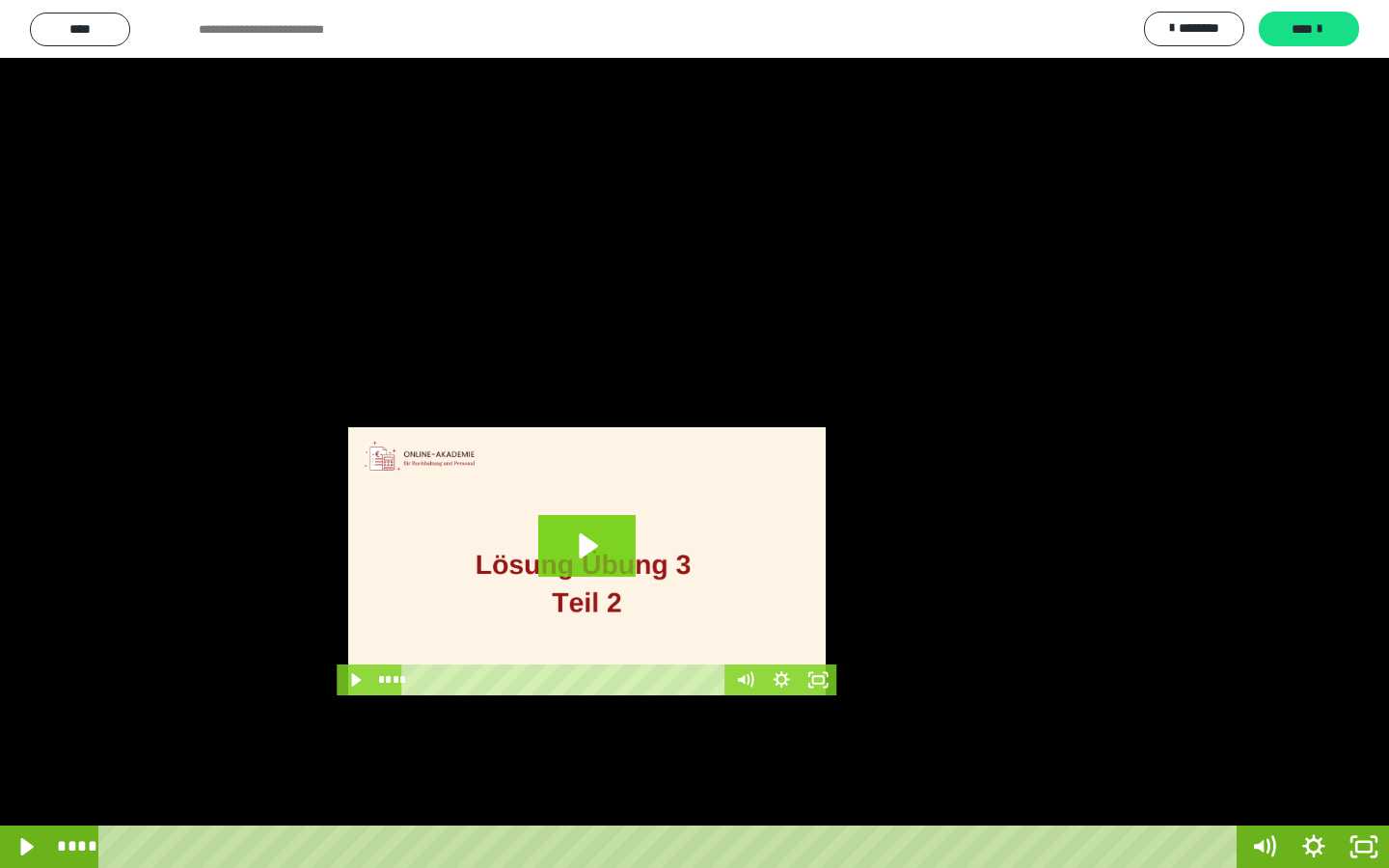 click at bounding box center (694, 434) 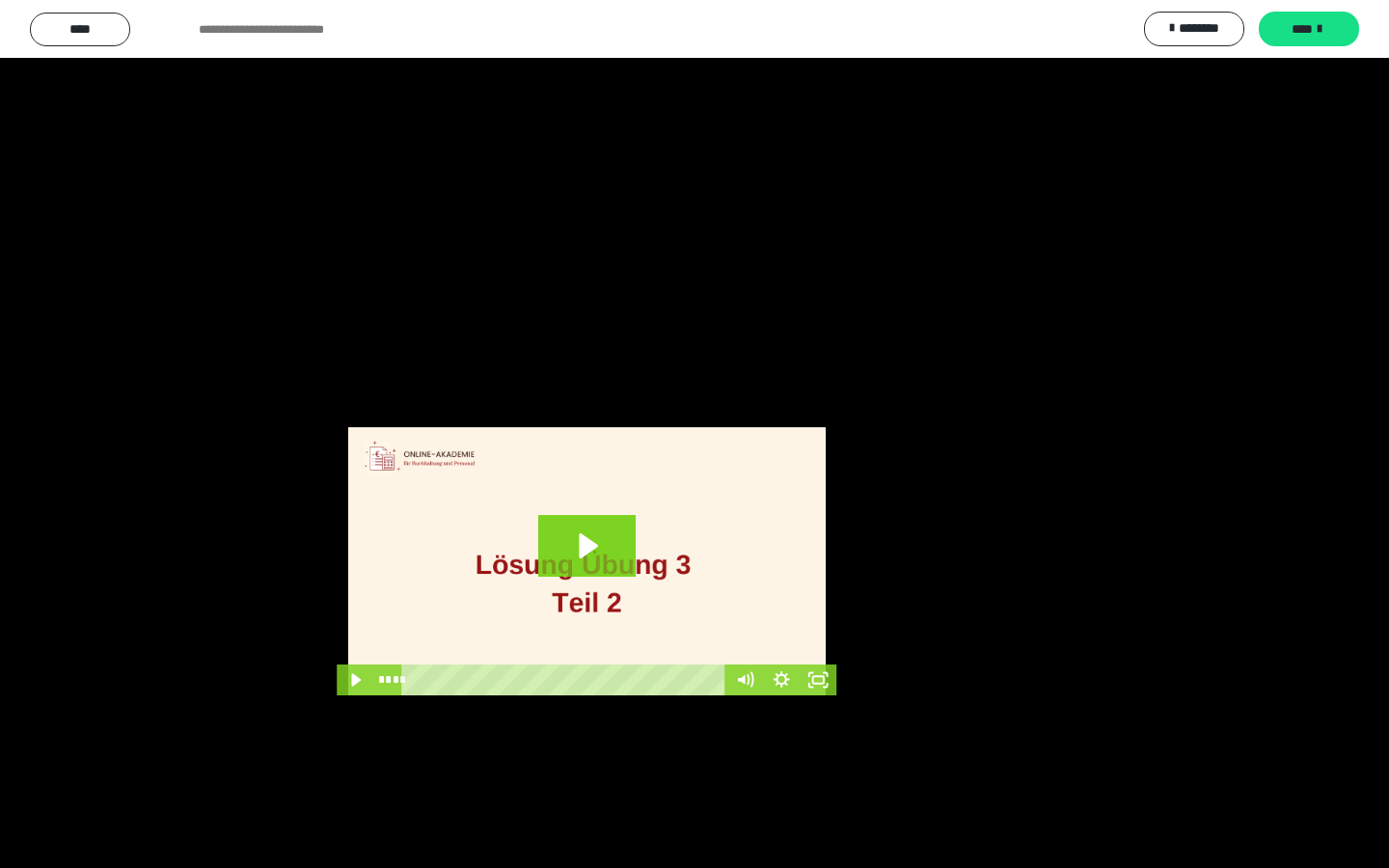 click at bounding box center [694, 434] 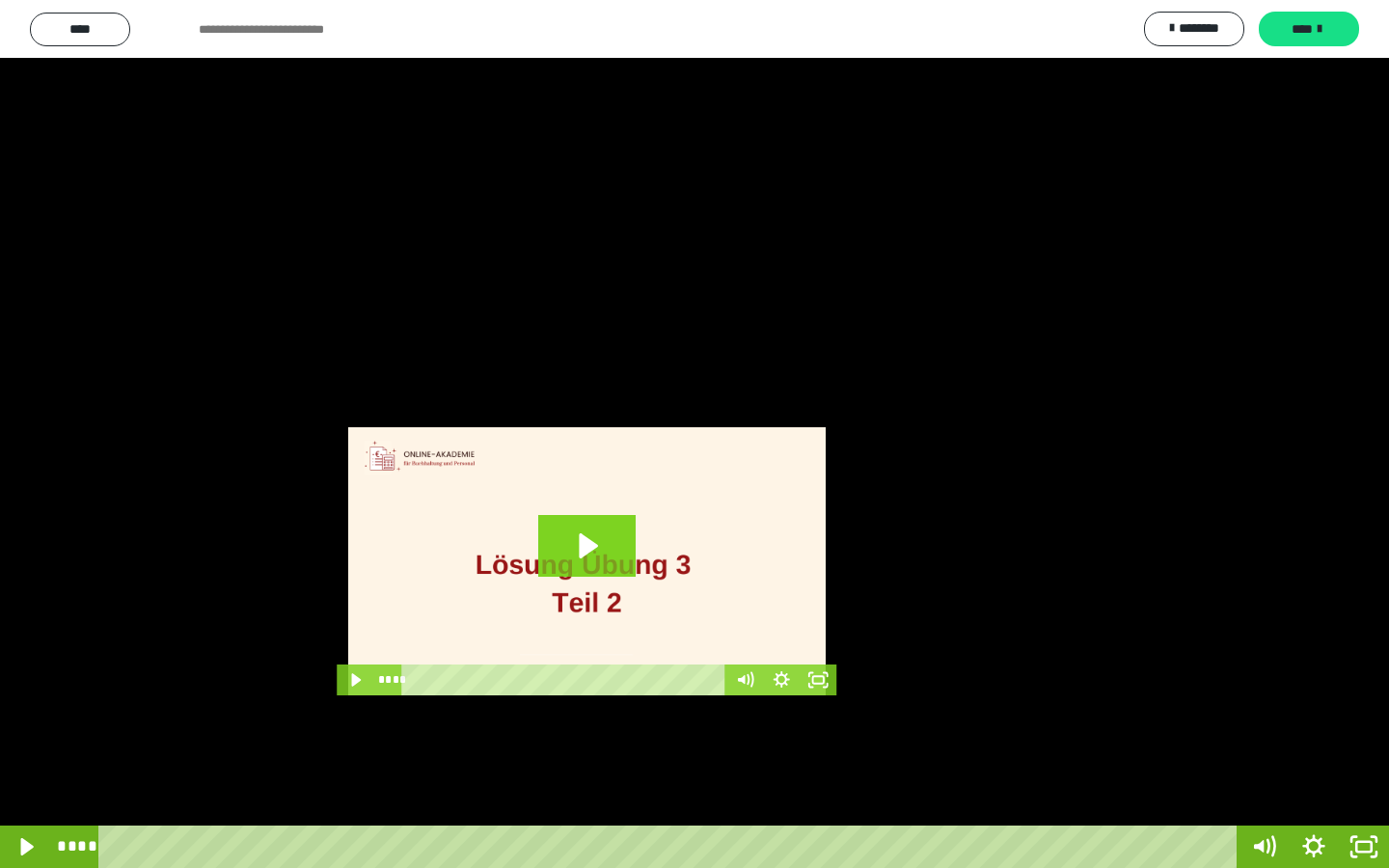 click at bounding box center [694, 434] 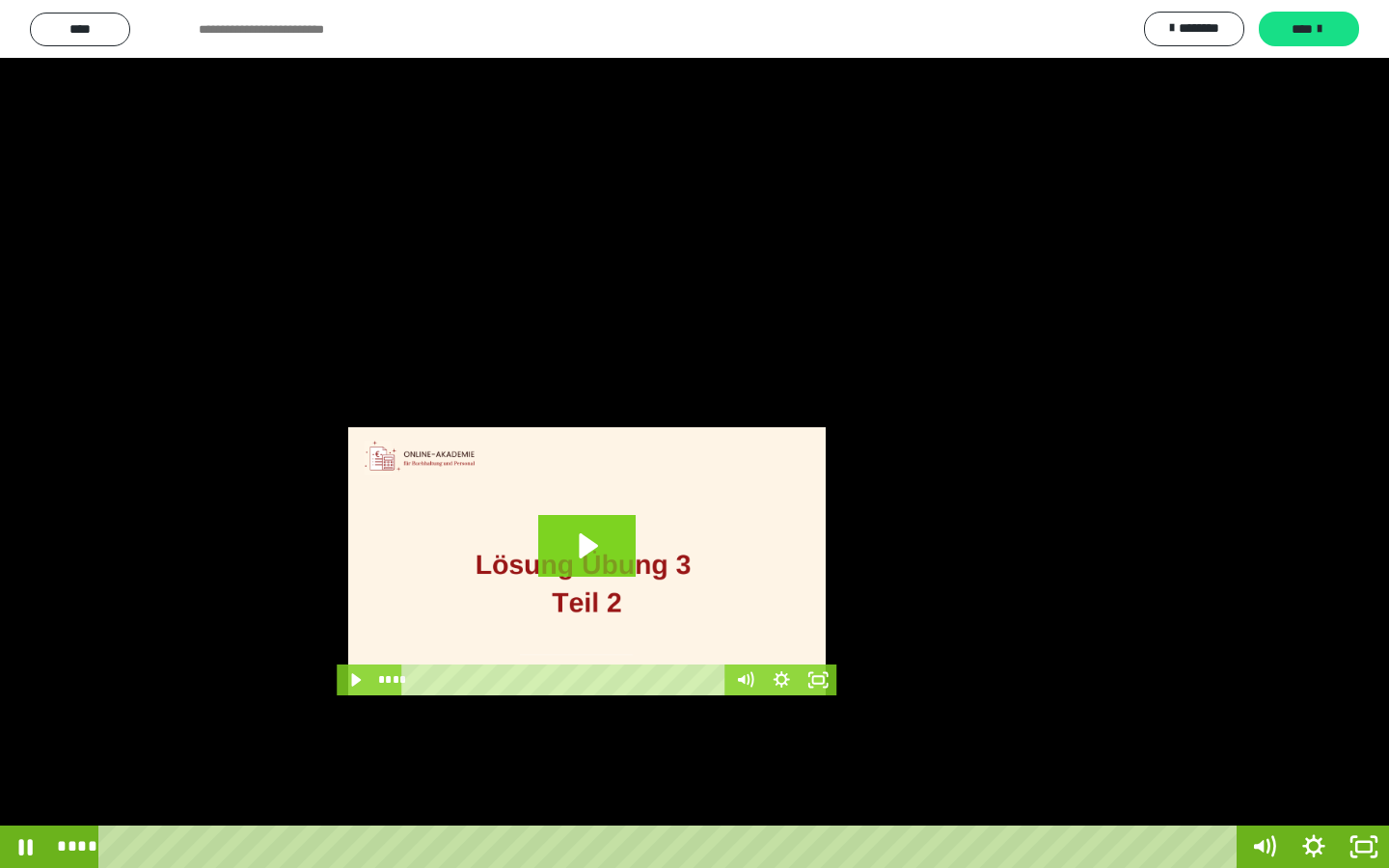 click at bounding box center [694, 434] 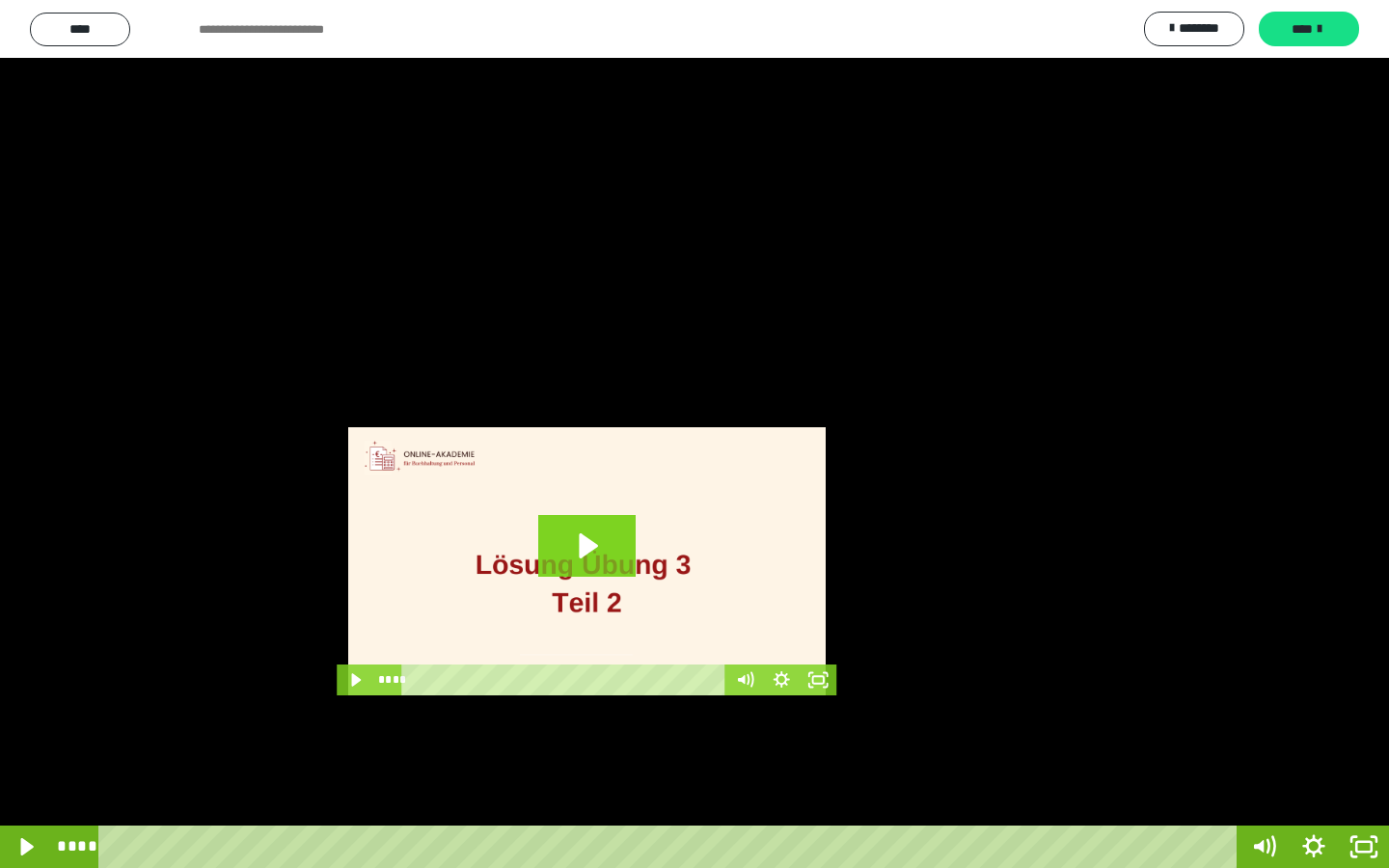 click at bounding box center [694, 434] 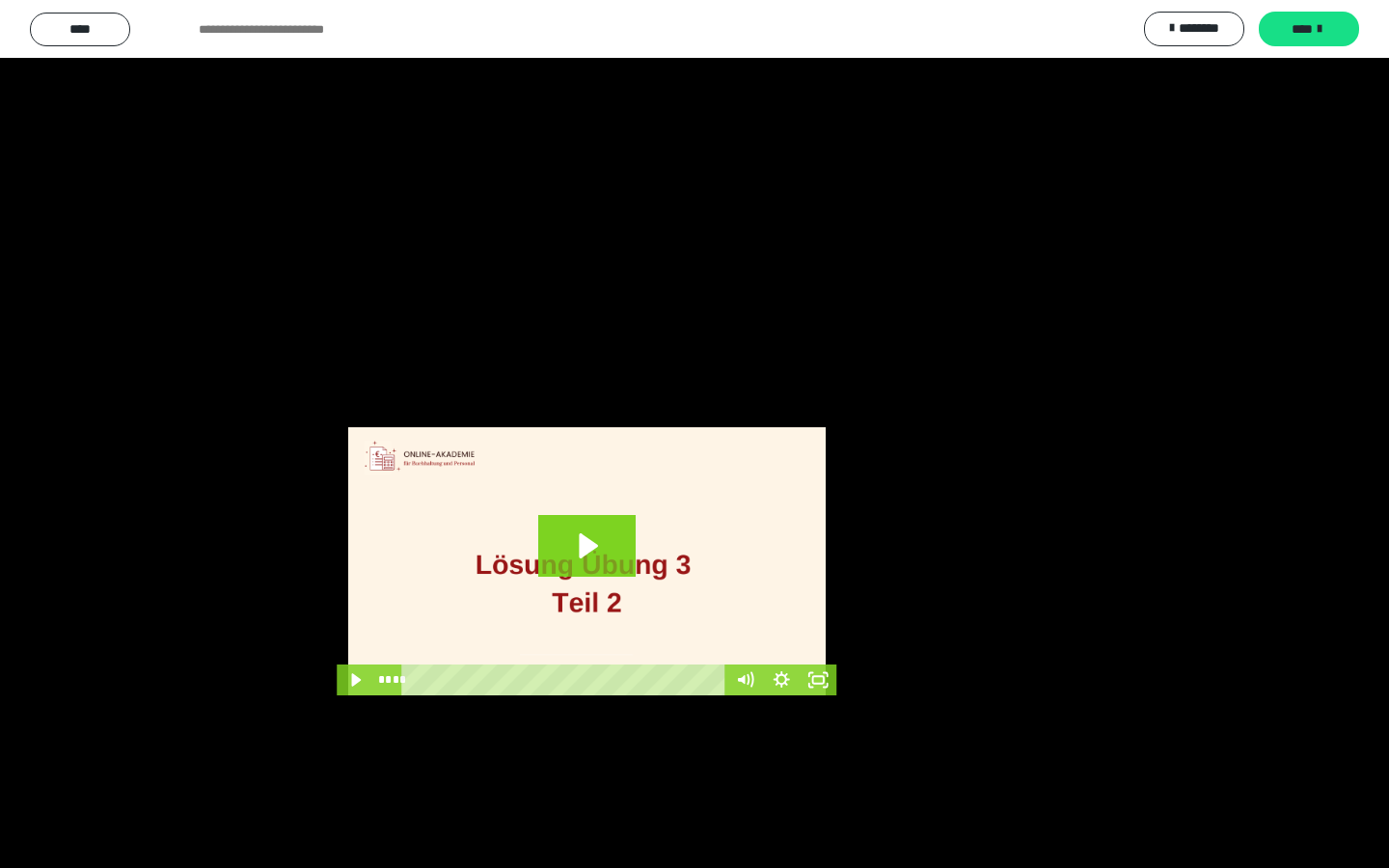 click at bounding box center (694, 434) 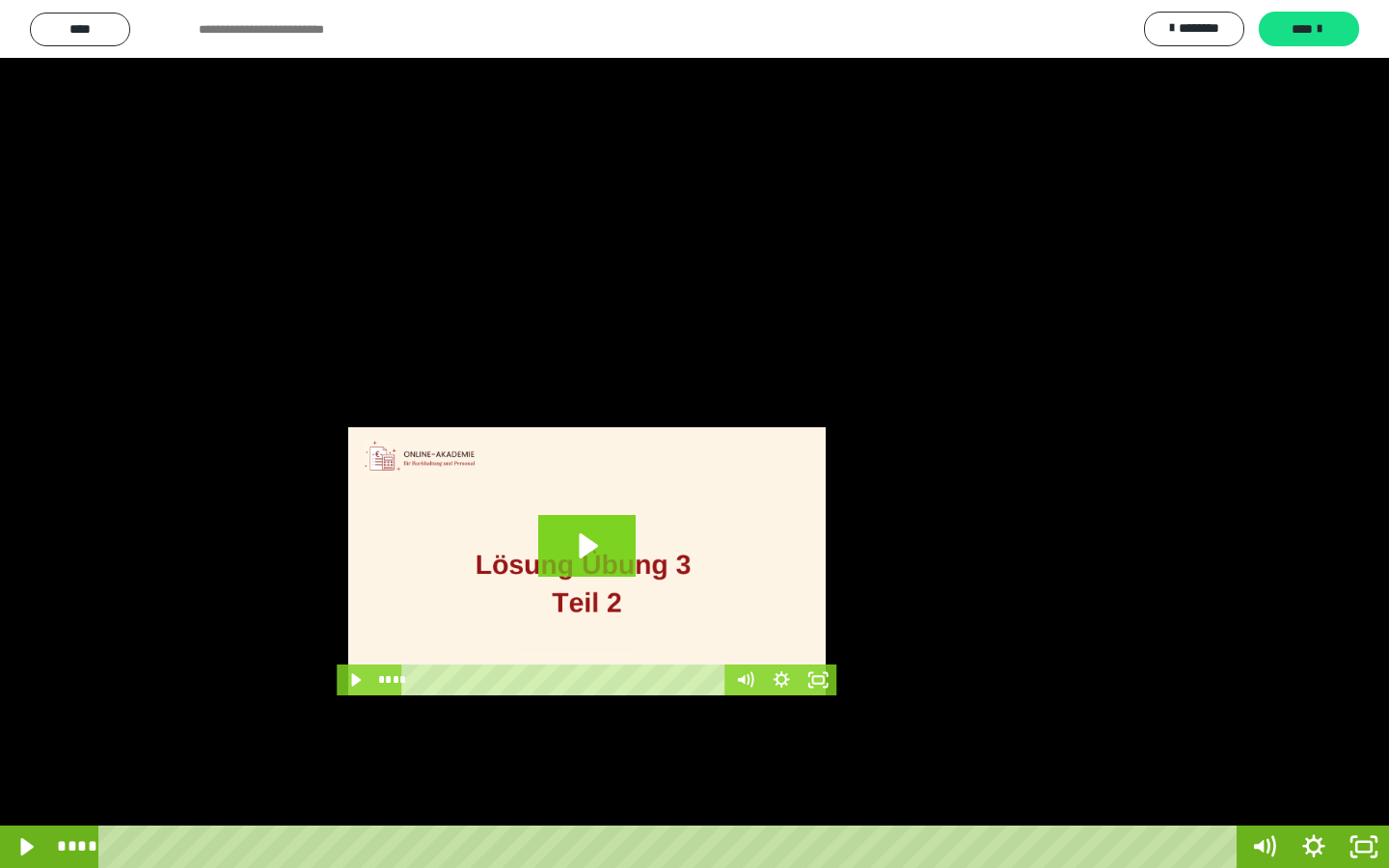click at bounding box center [694, 434] 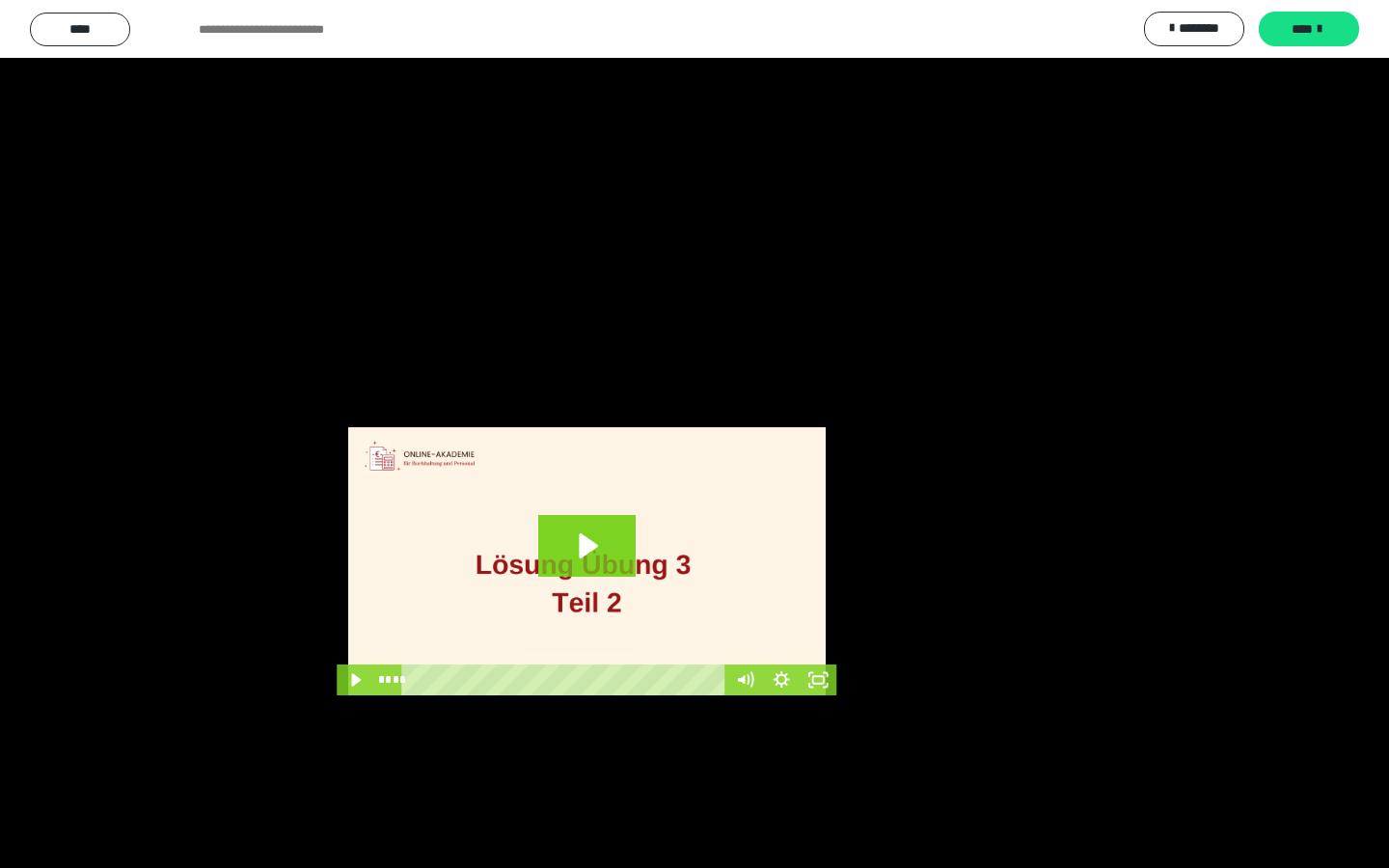 click at bounding box center (694, 434) 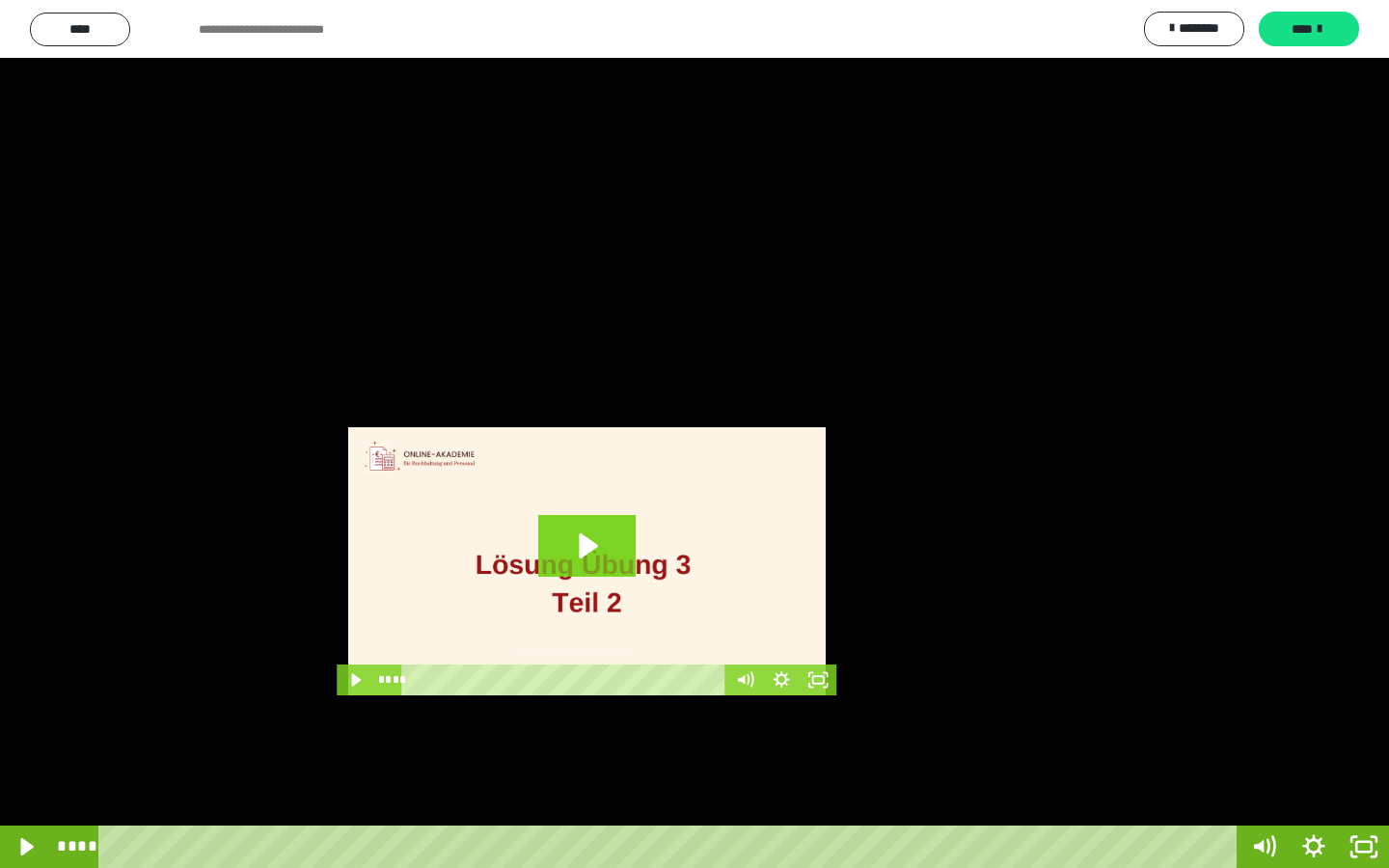 click at bounding box center [694, 434] 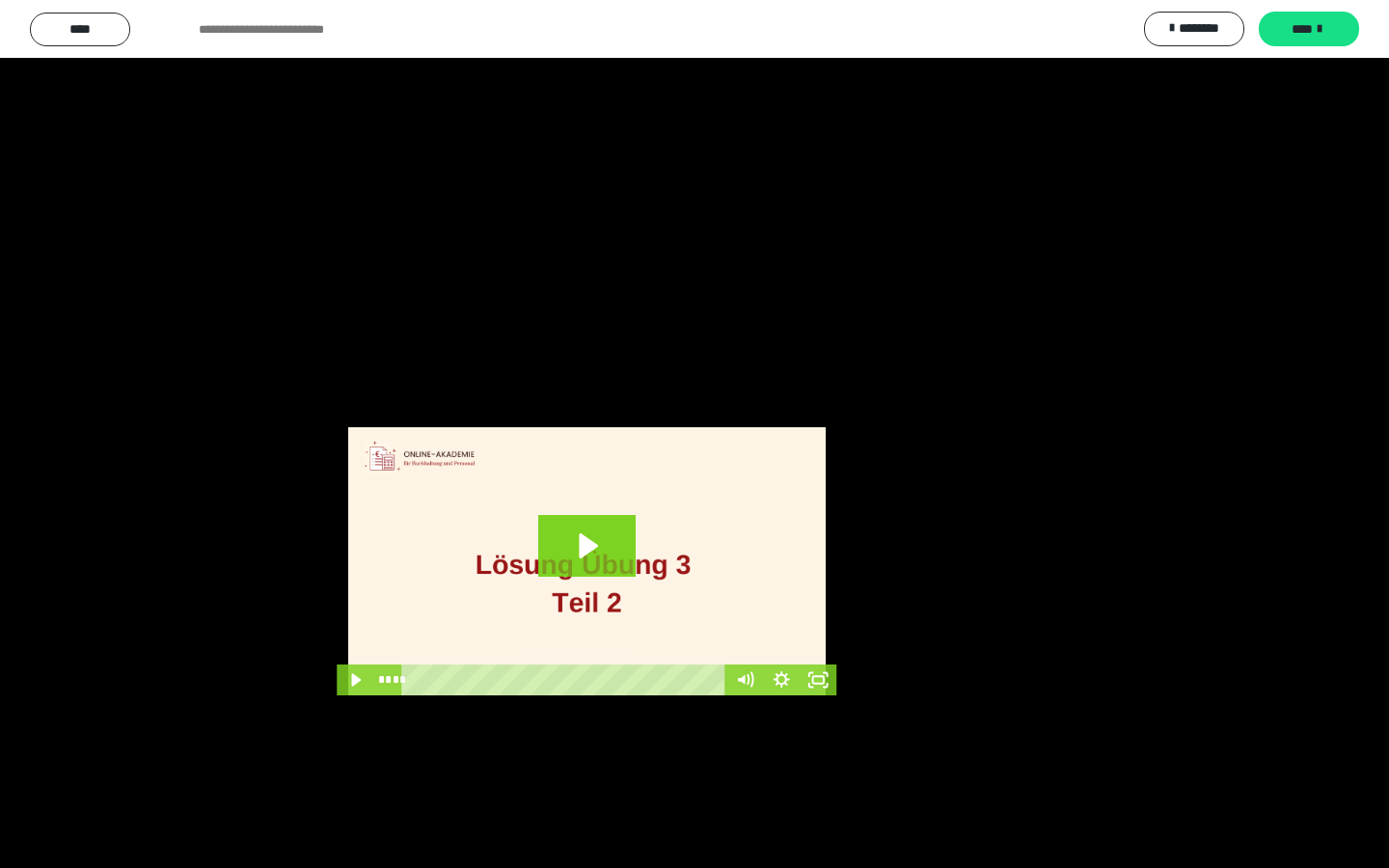 click at bounding box center (694, 434) 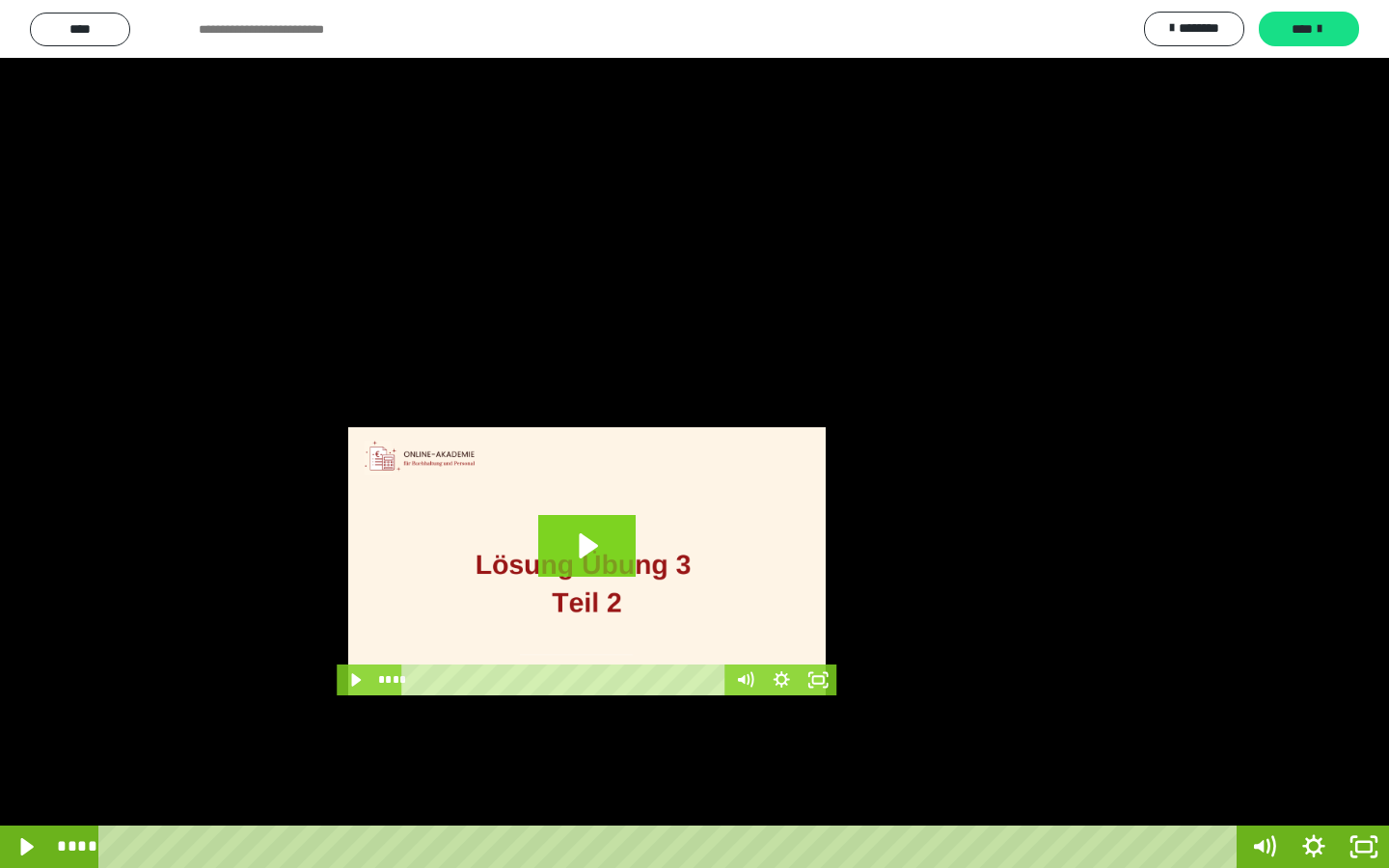 click at bounding box center (694, 434) 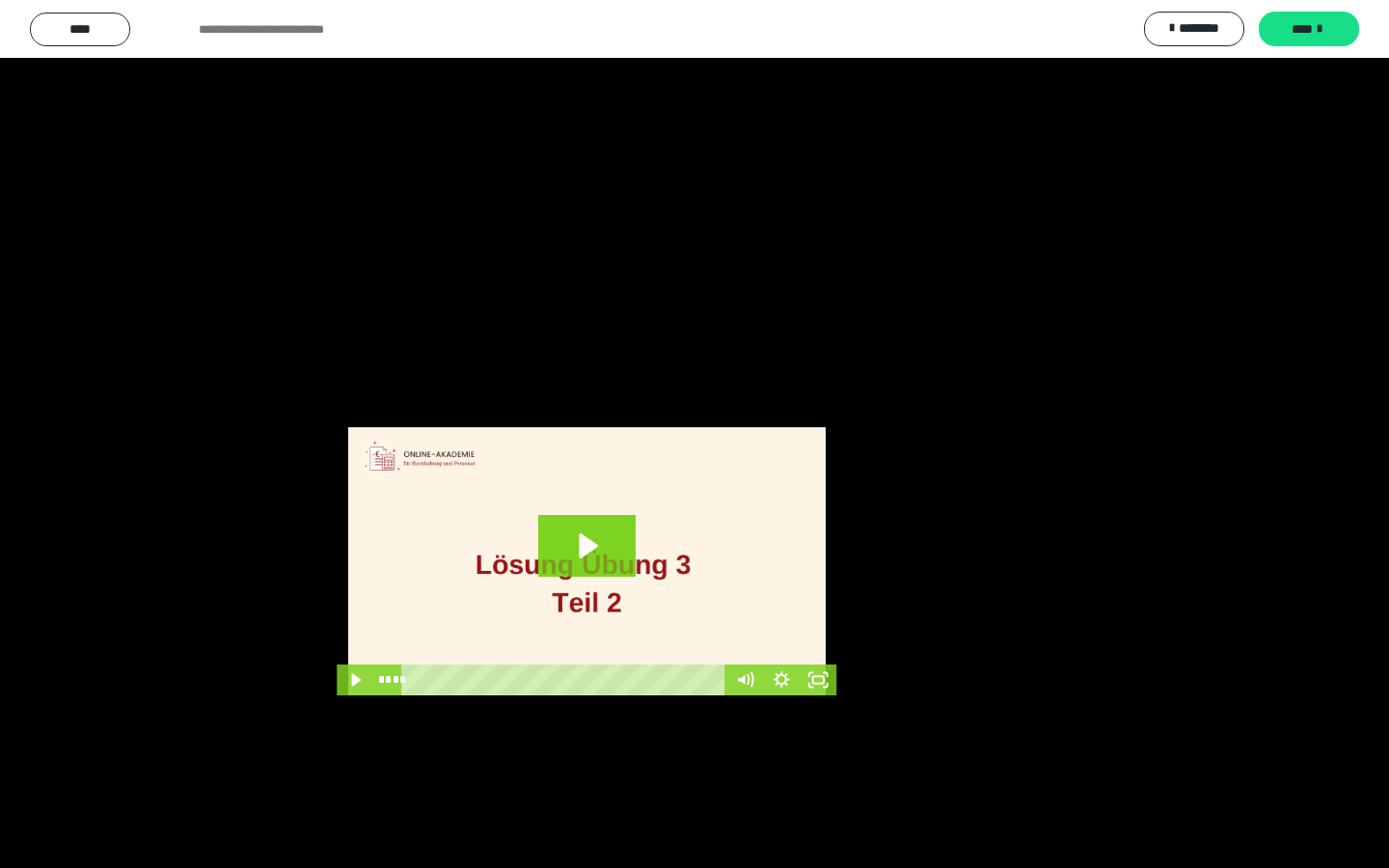 click at bounding box center (694, 434) 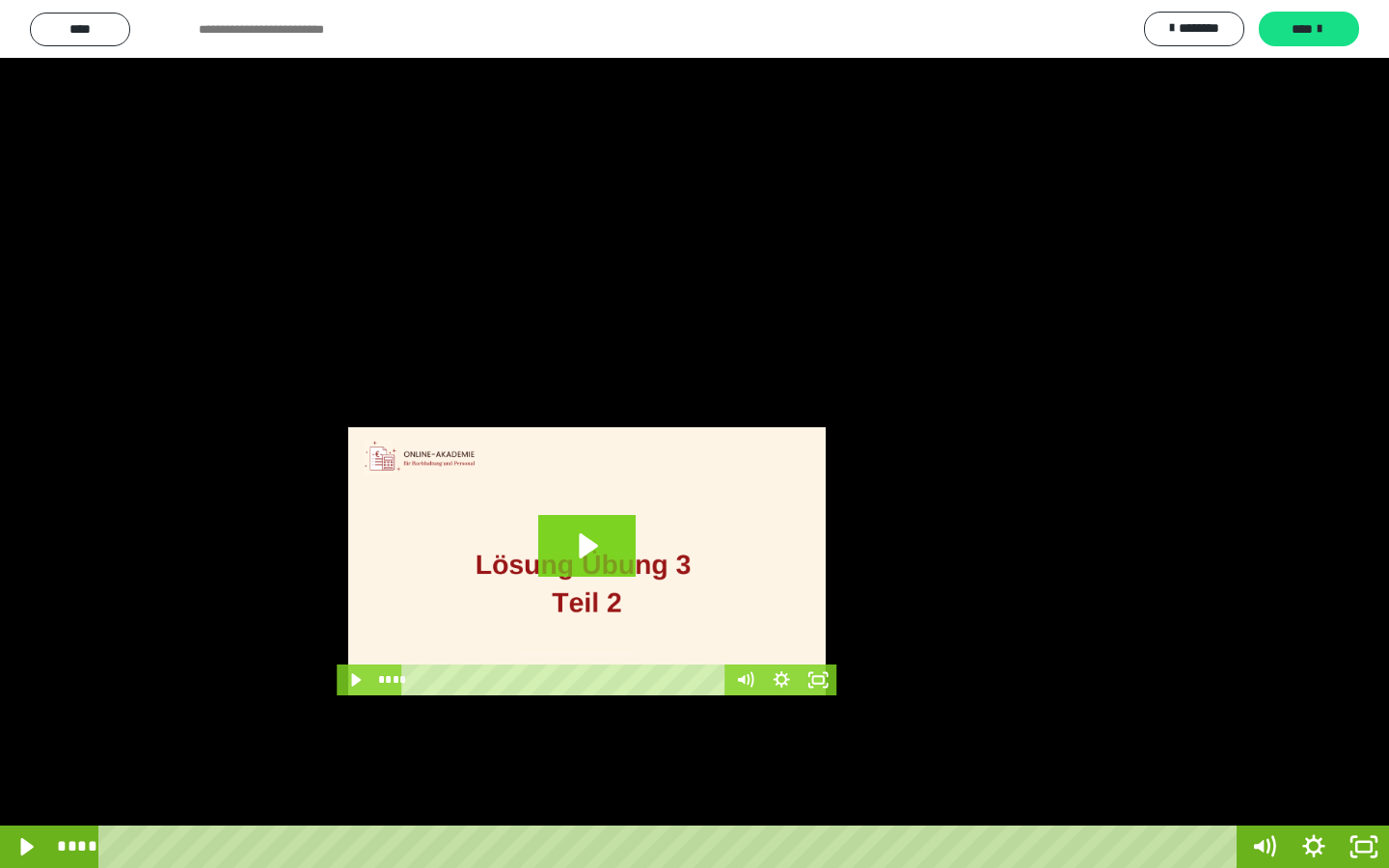 click at bounding box center (694, 434) 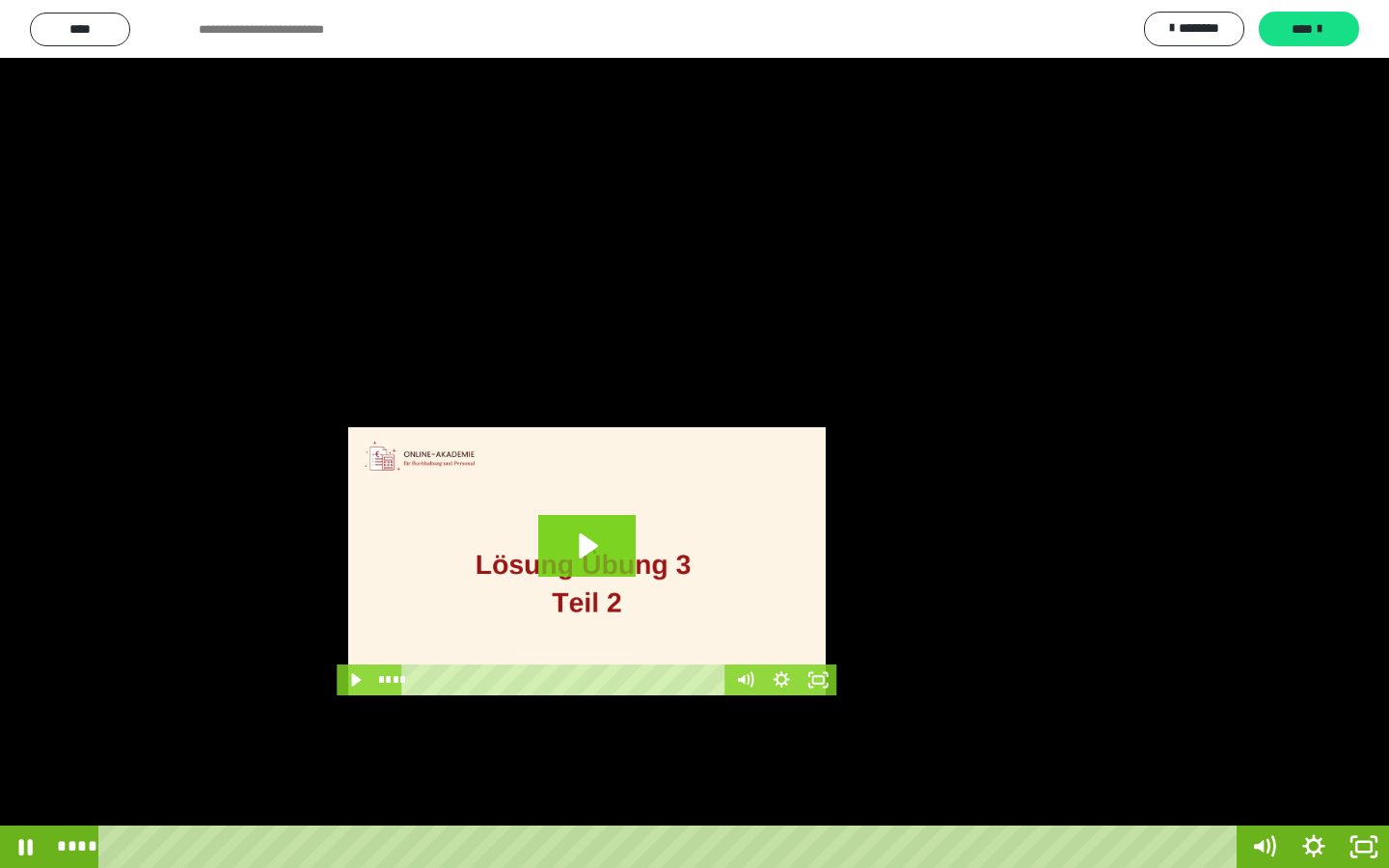 click at bounding box center (694, 434) 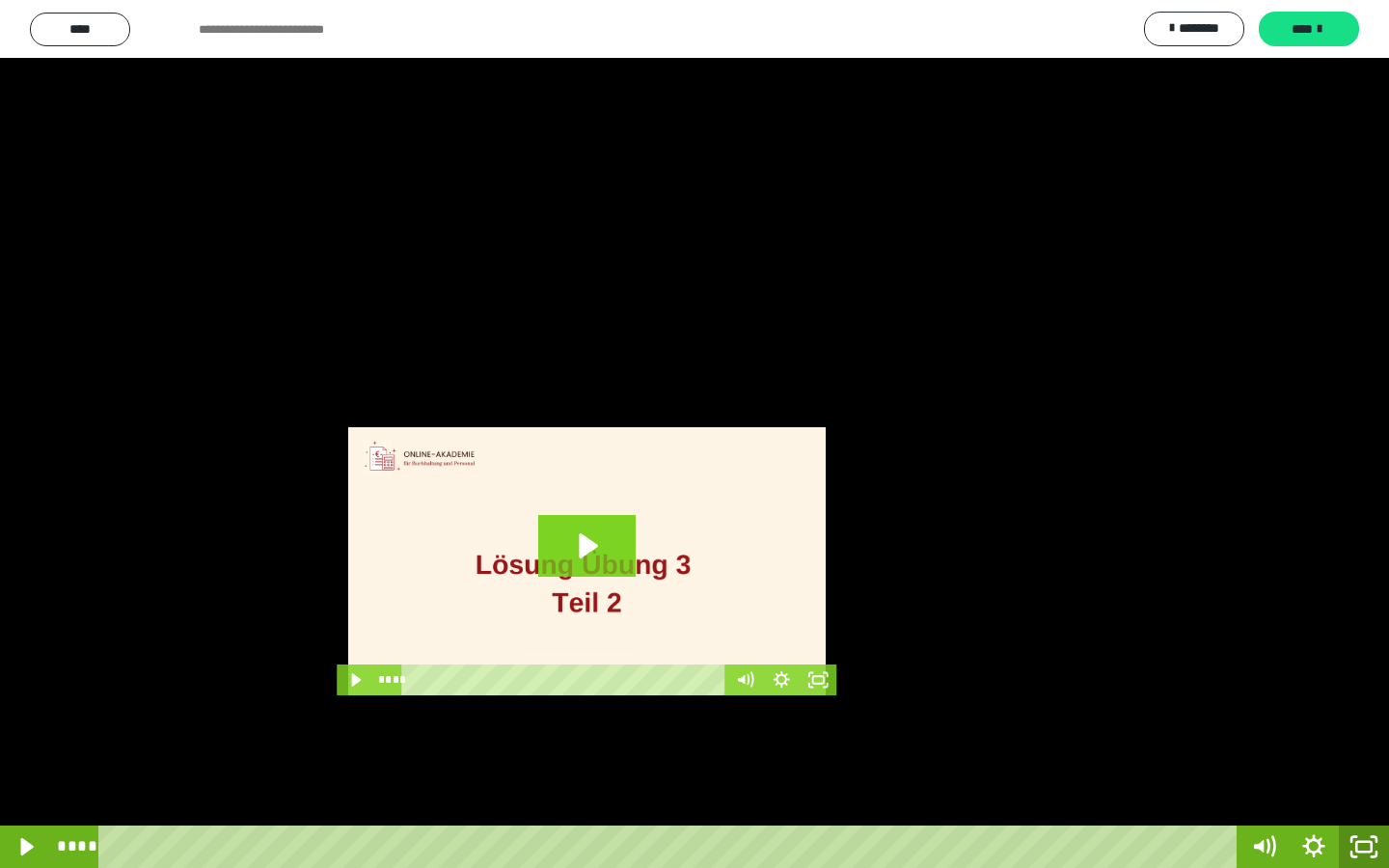 click 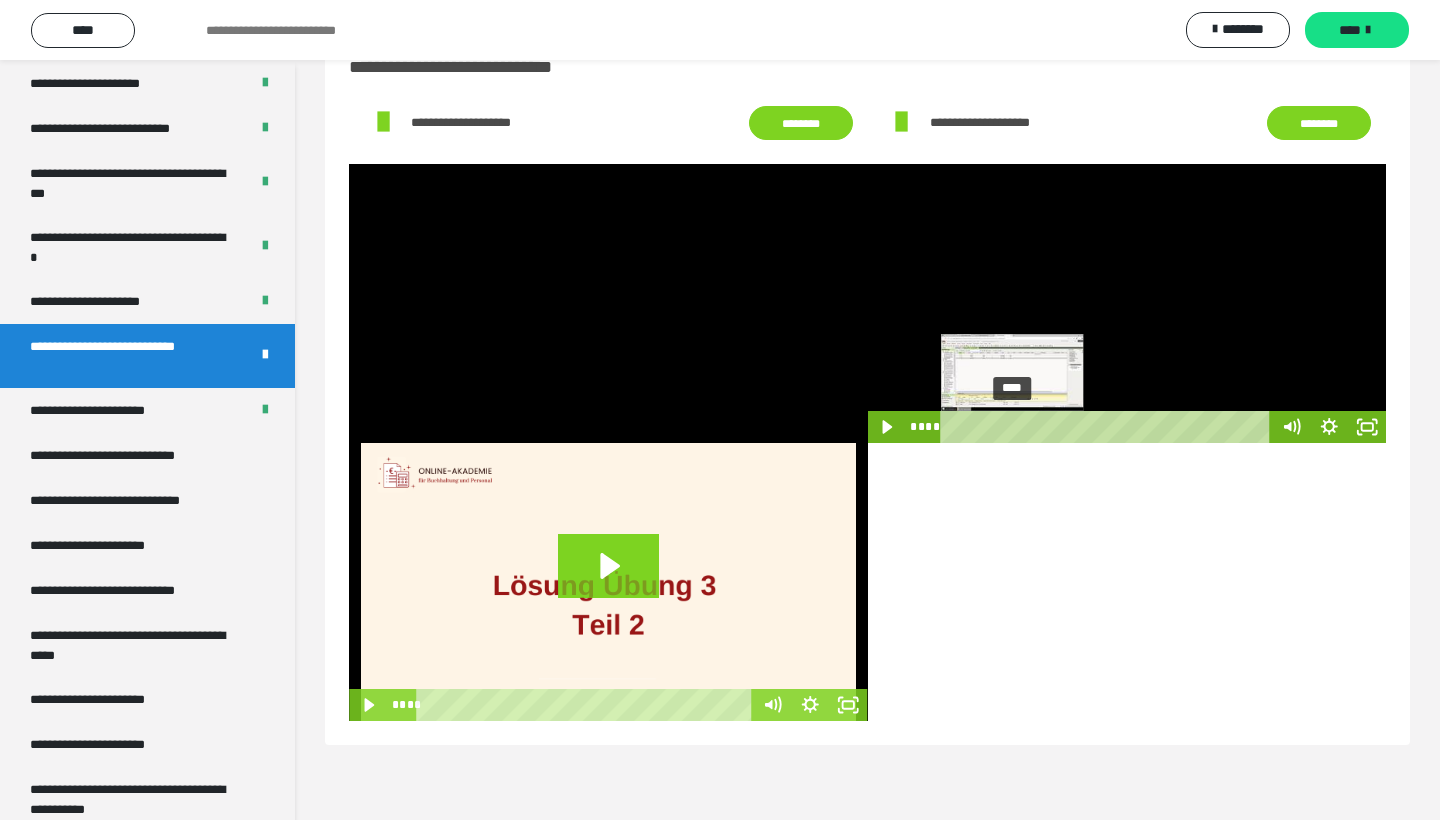 click at bounding box center [1012, 426] 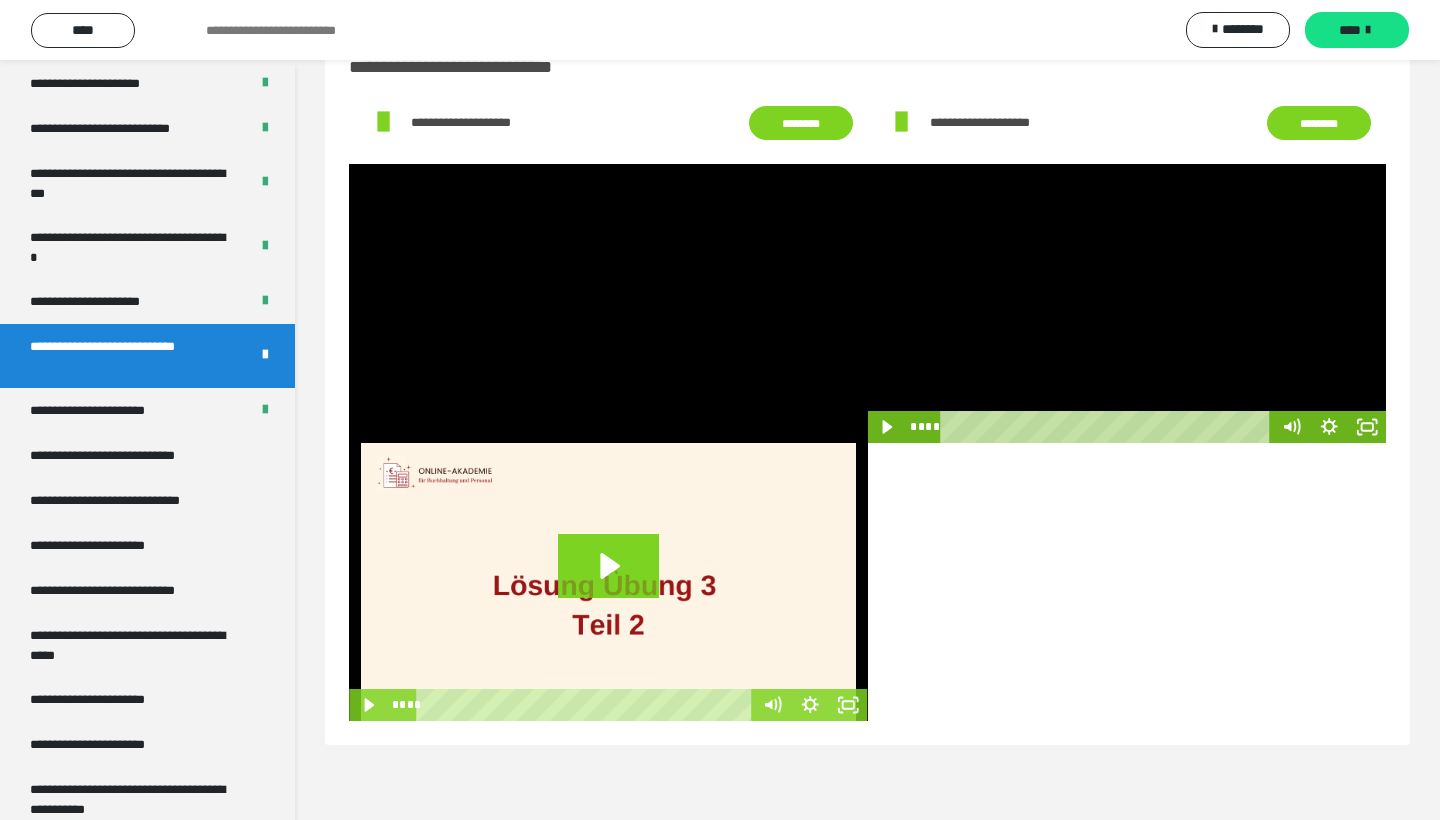 click at bounding box center (1127, 303) 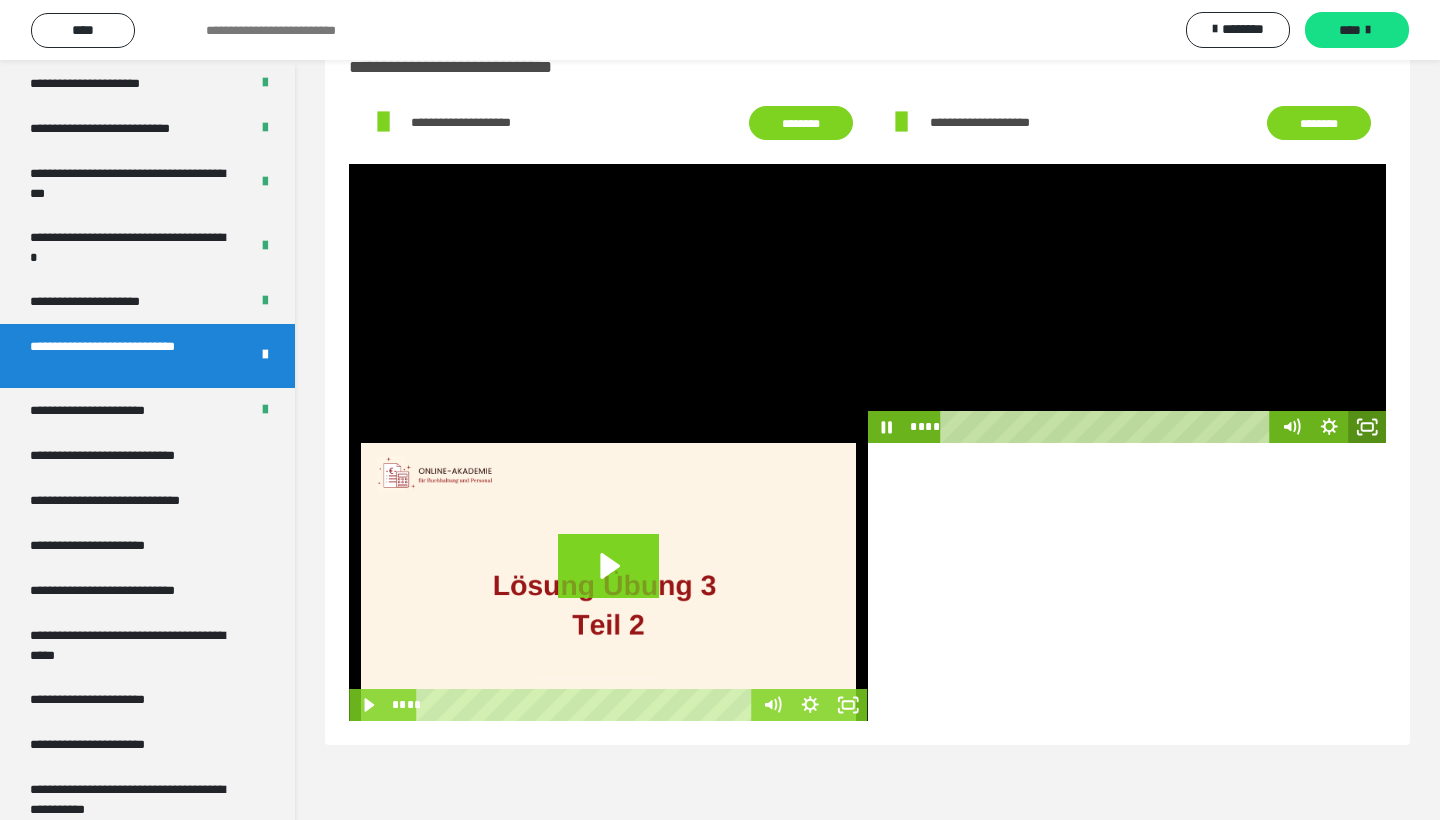 click 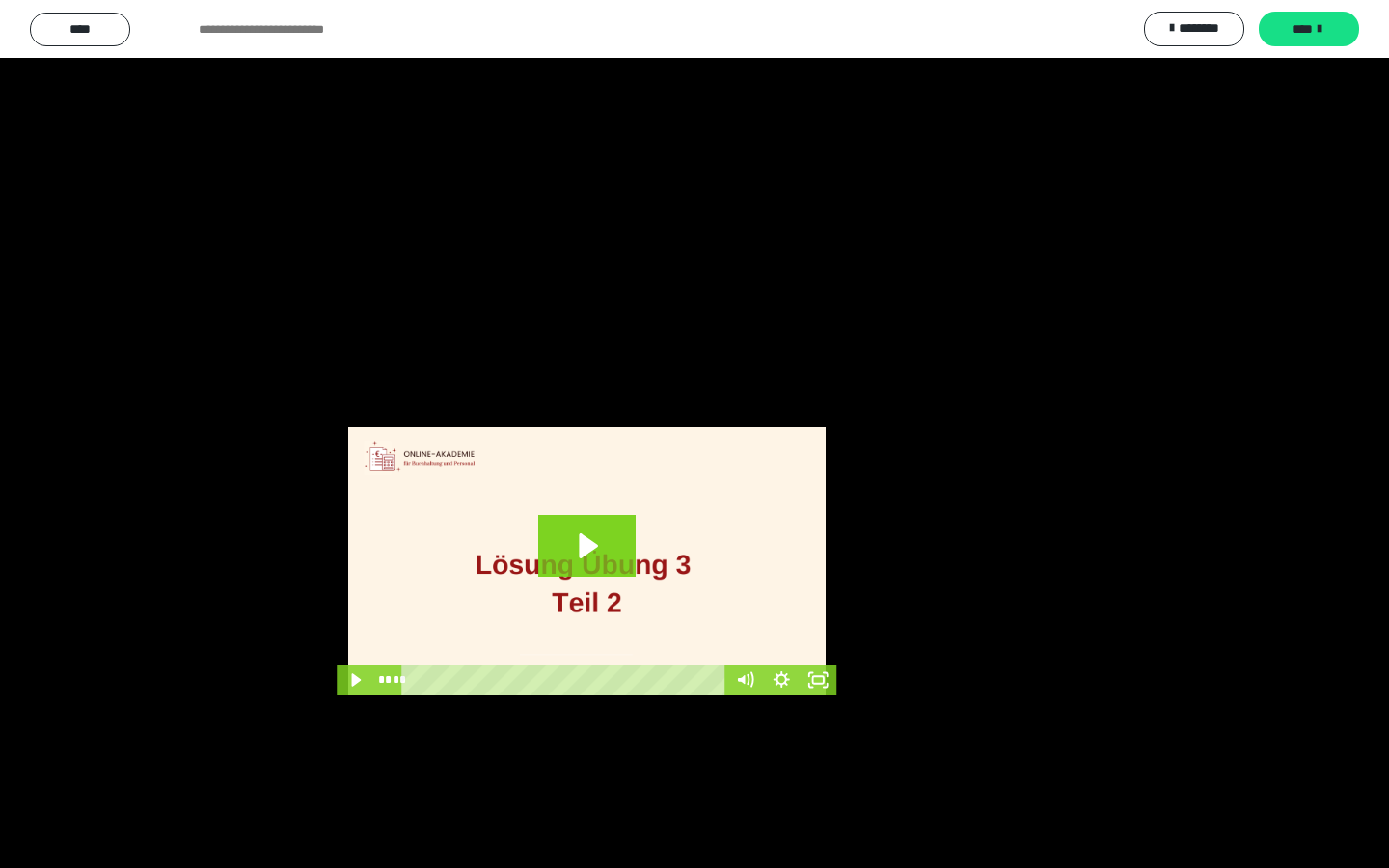 click at bounding box center [694, 434] 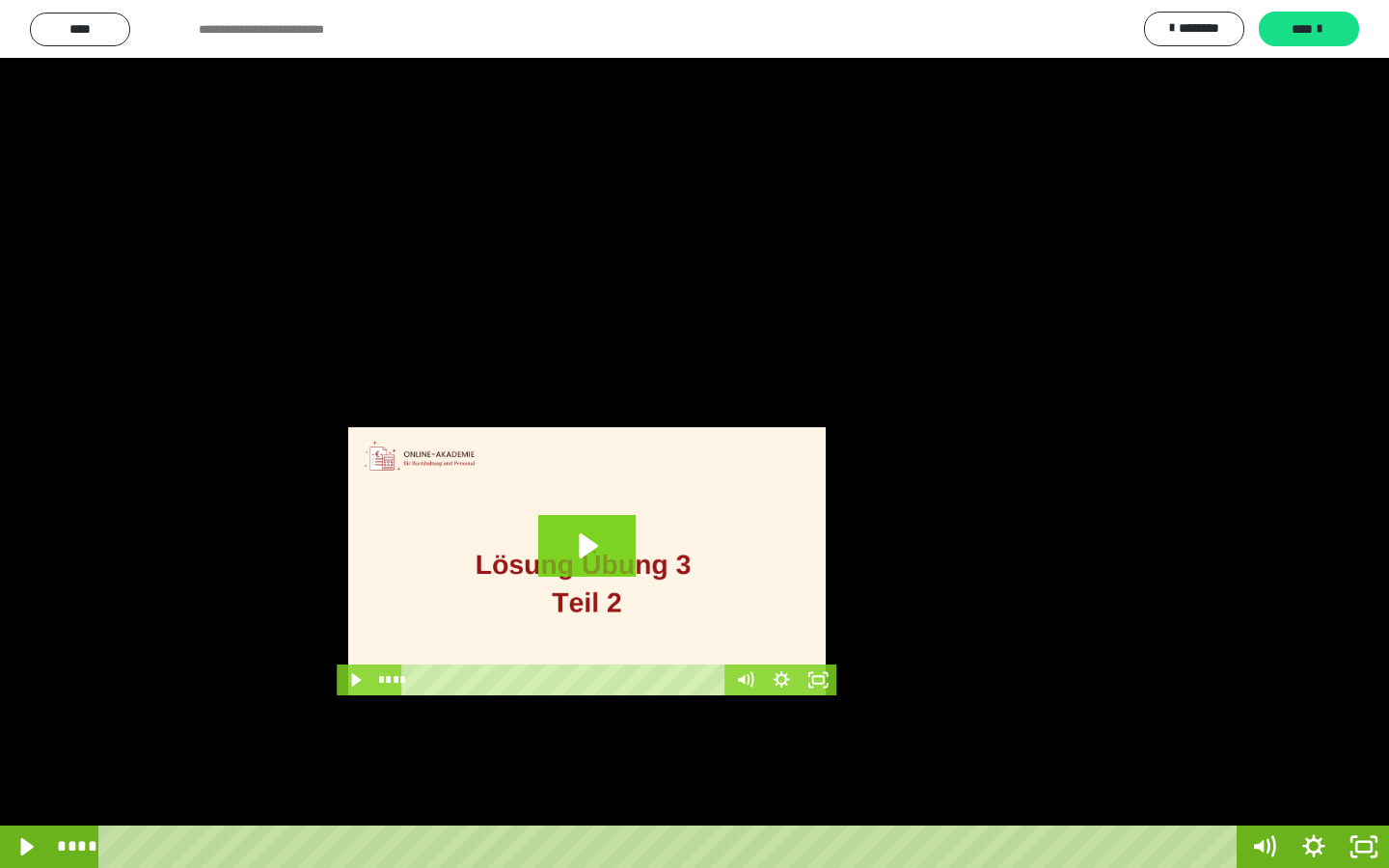 click at bounding box center [694, 434] 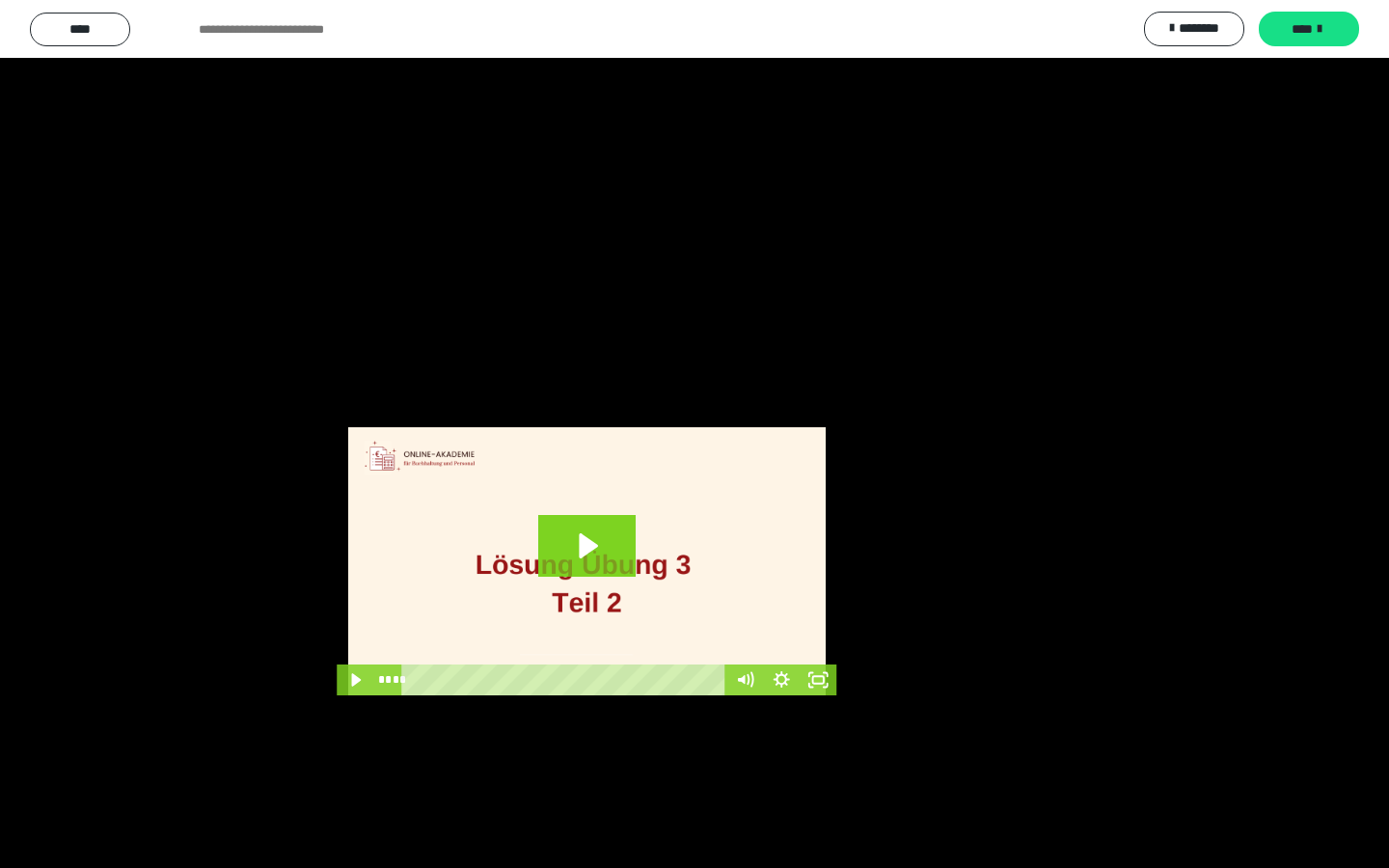 click at bounding box center [694, 434] 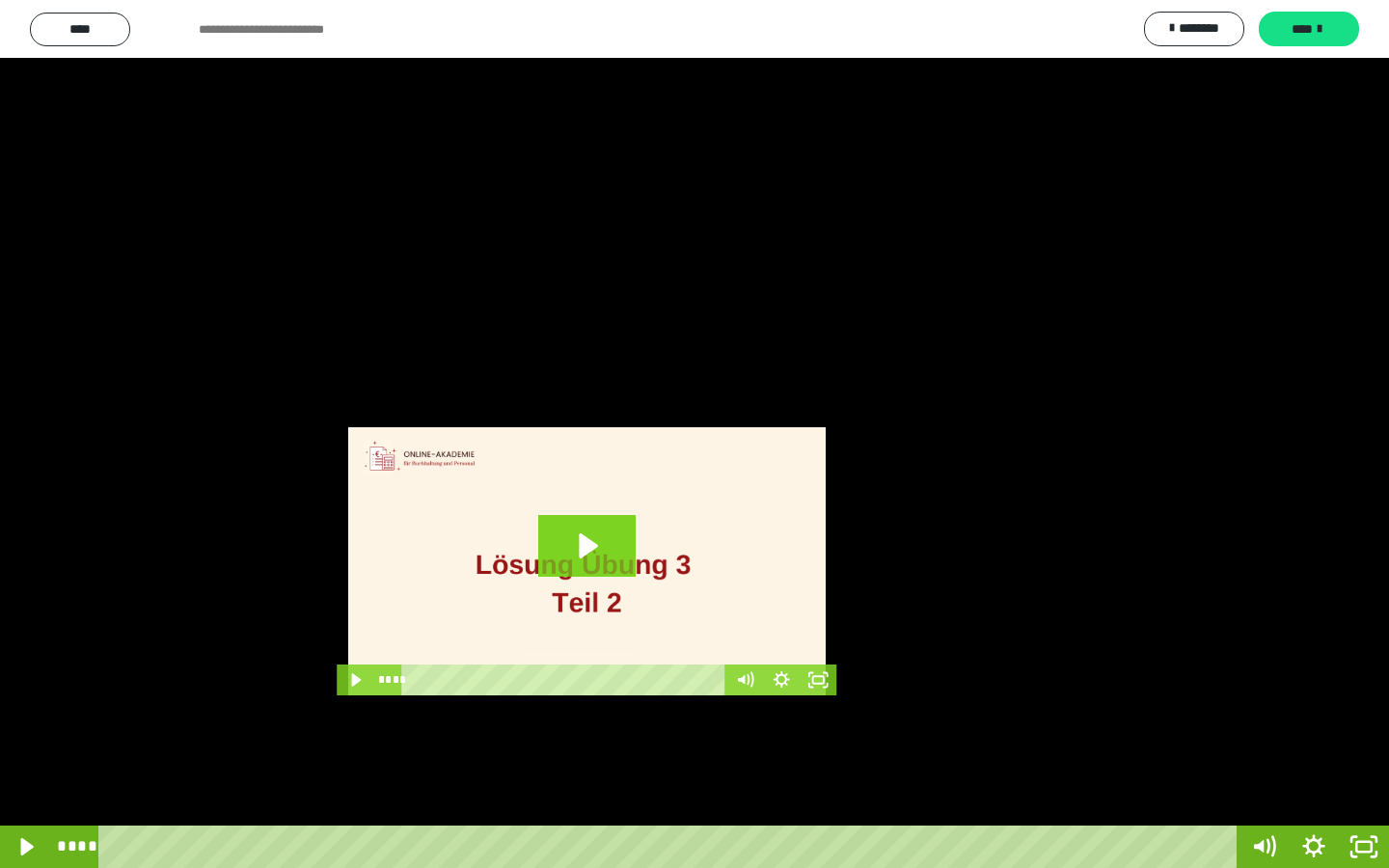click at bounding box center (694, 434) 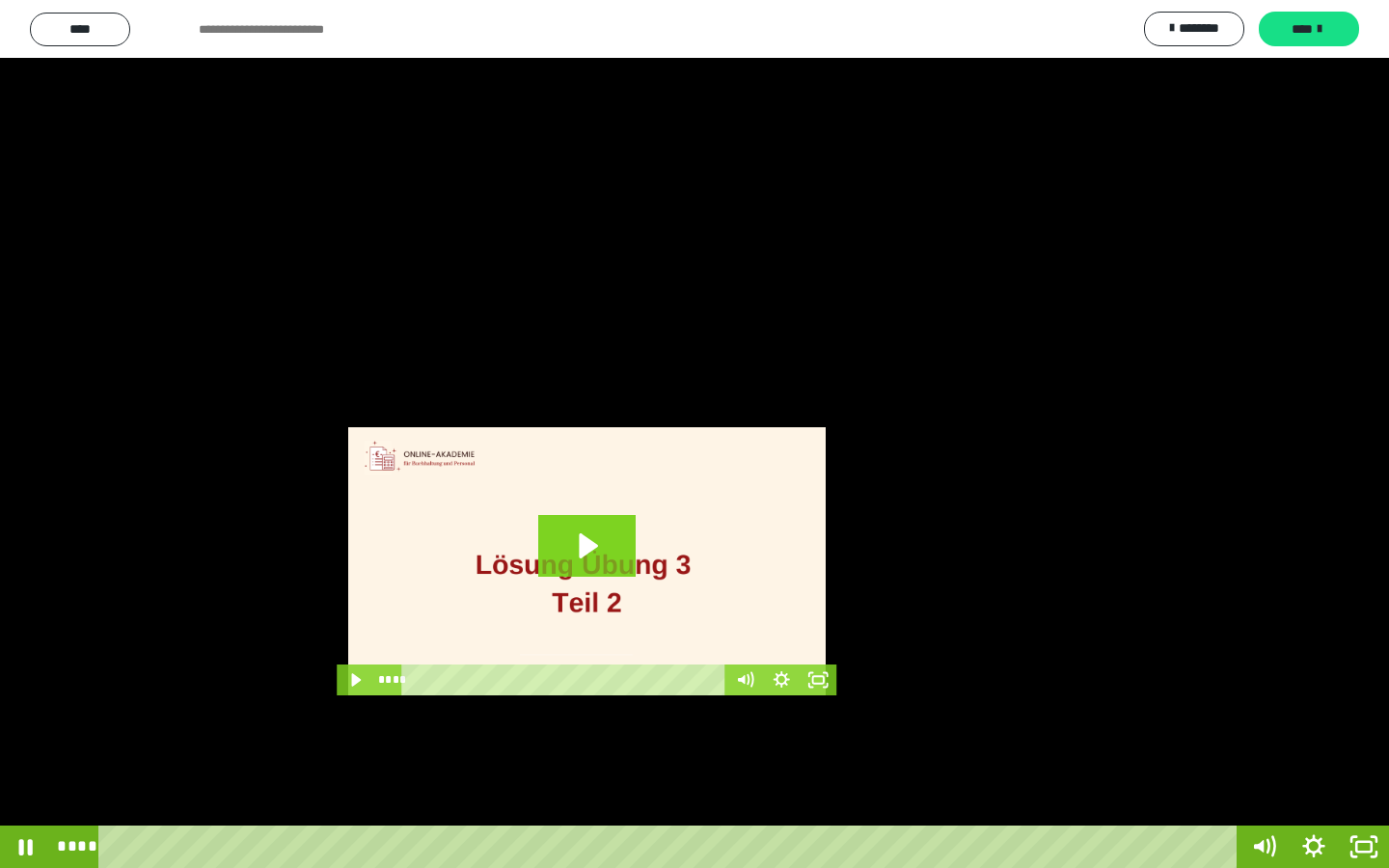 click at bounding box center (694, 434) 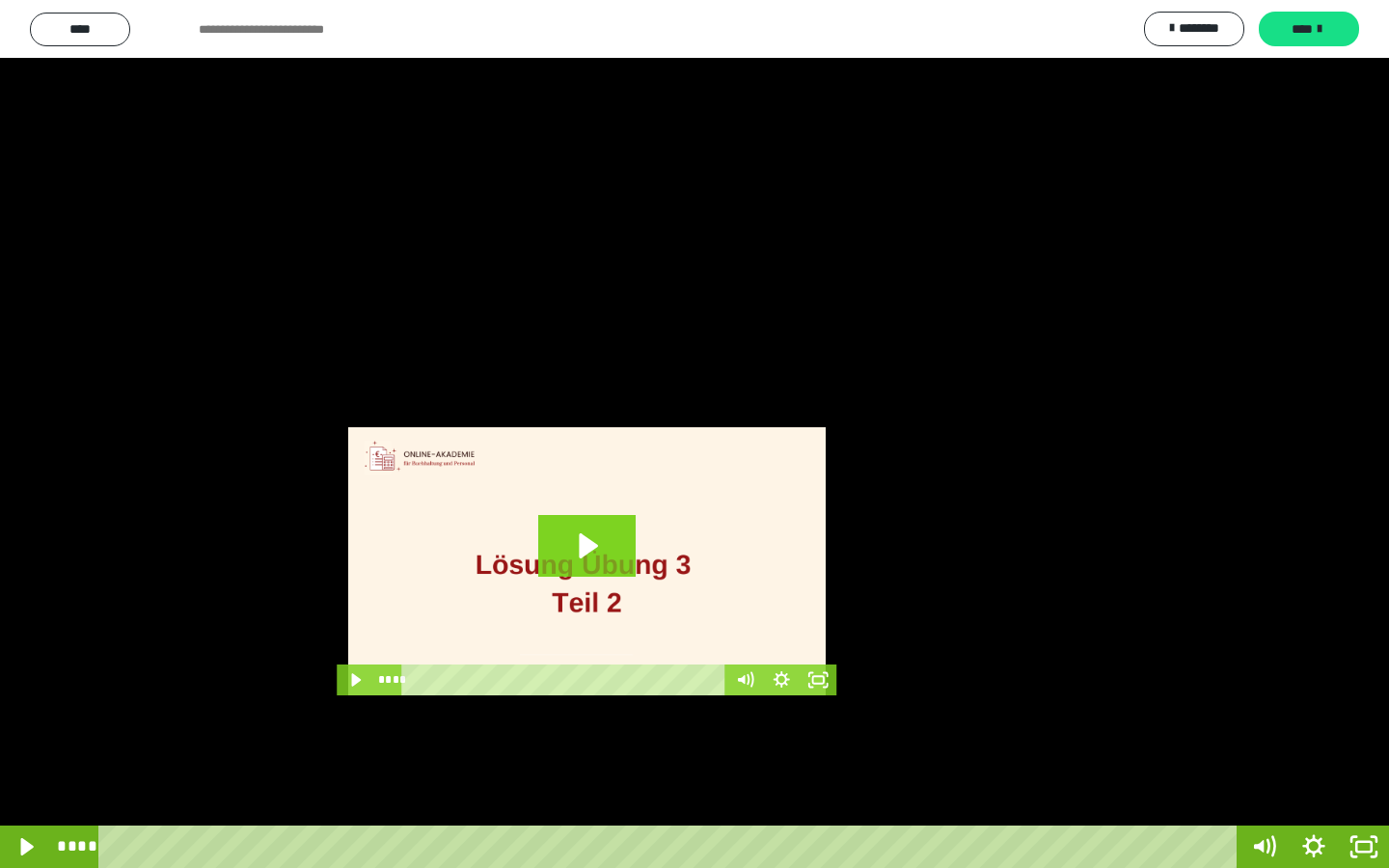 click at bounding box center (694, 434) 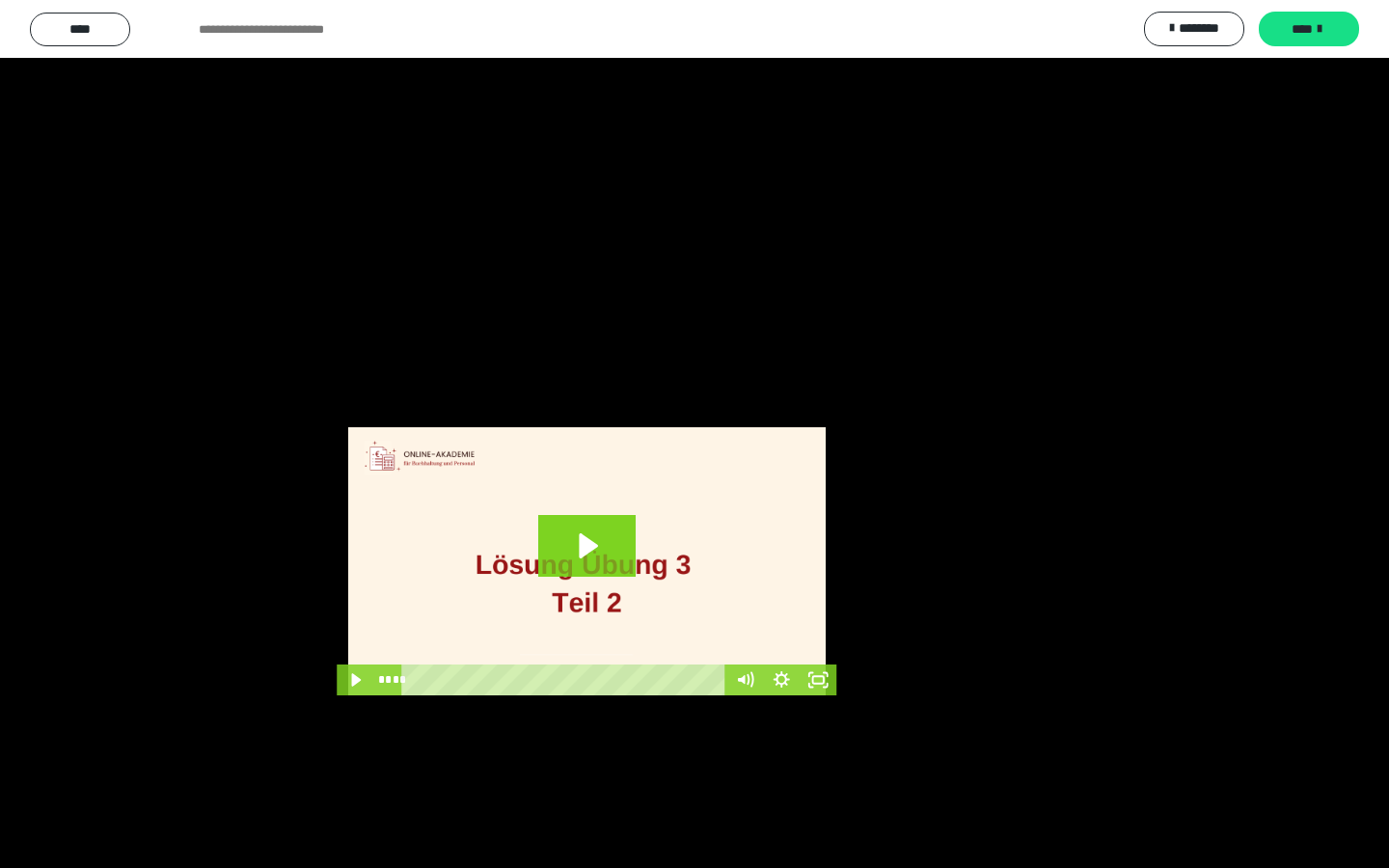 click at bounding box center (694, 434) 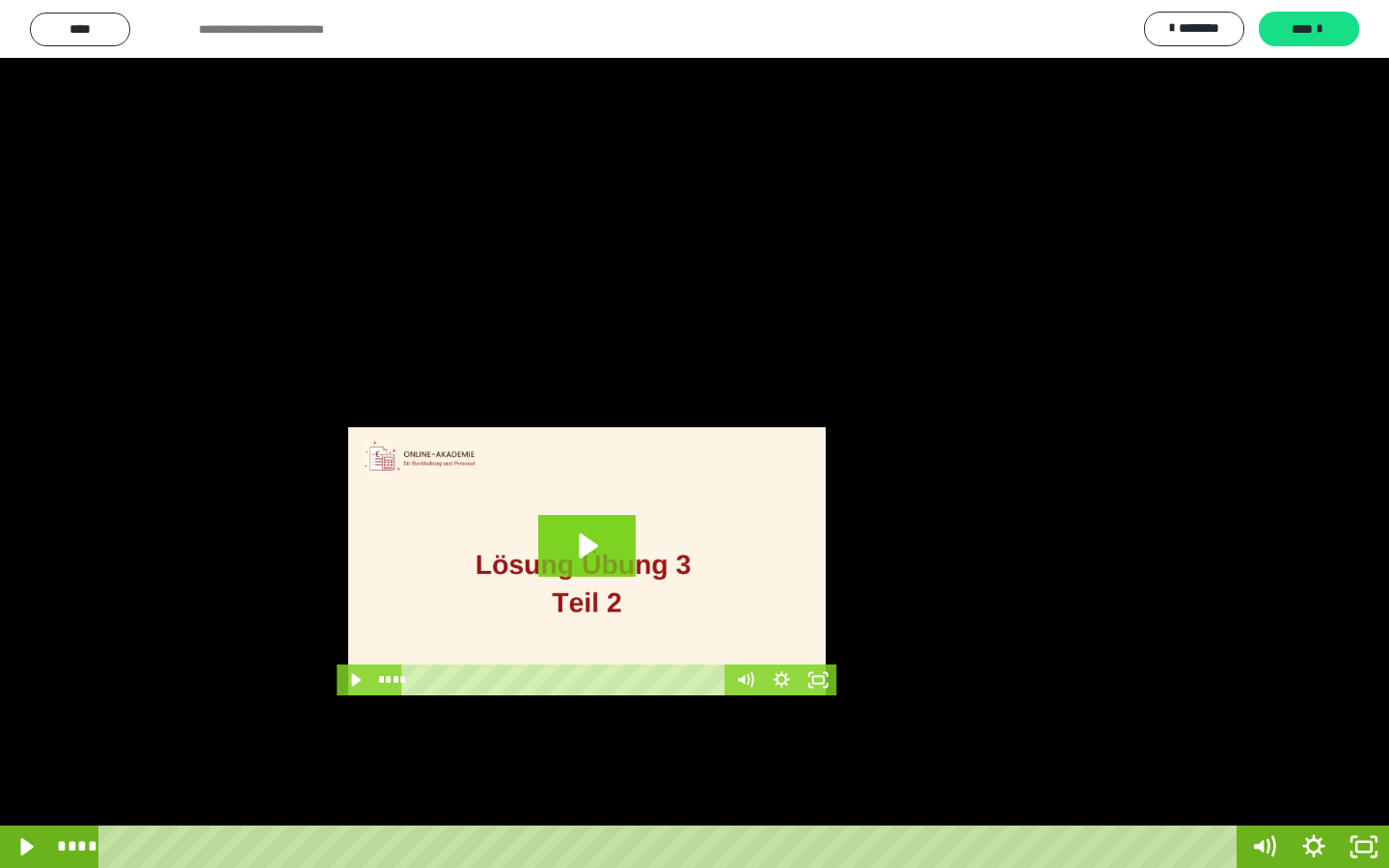 click at bounding box center (694, 434) 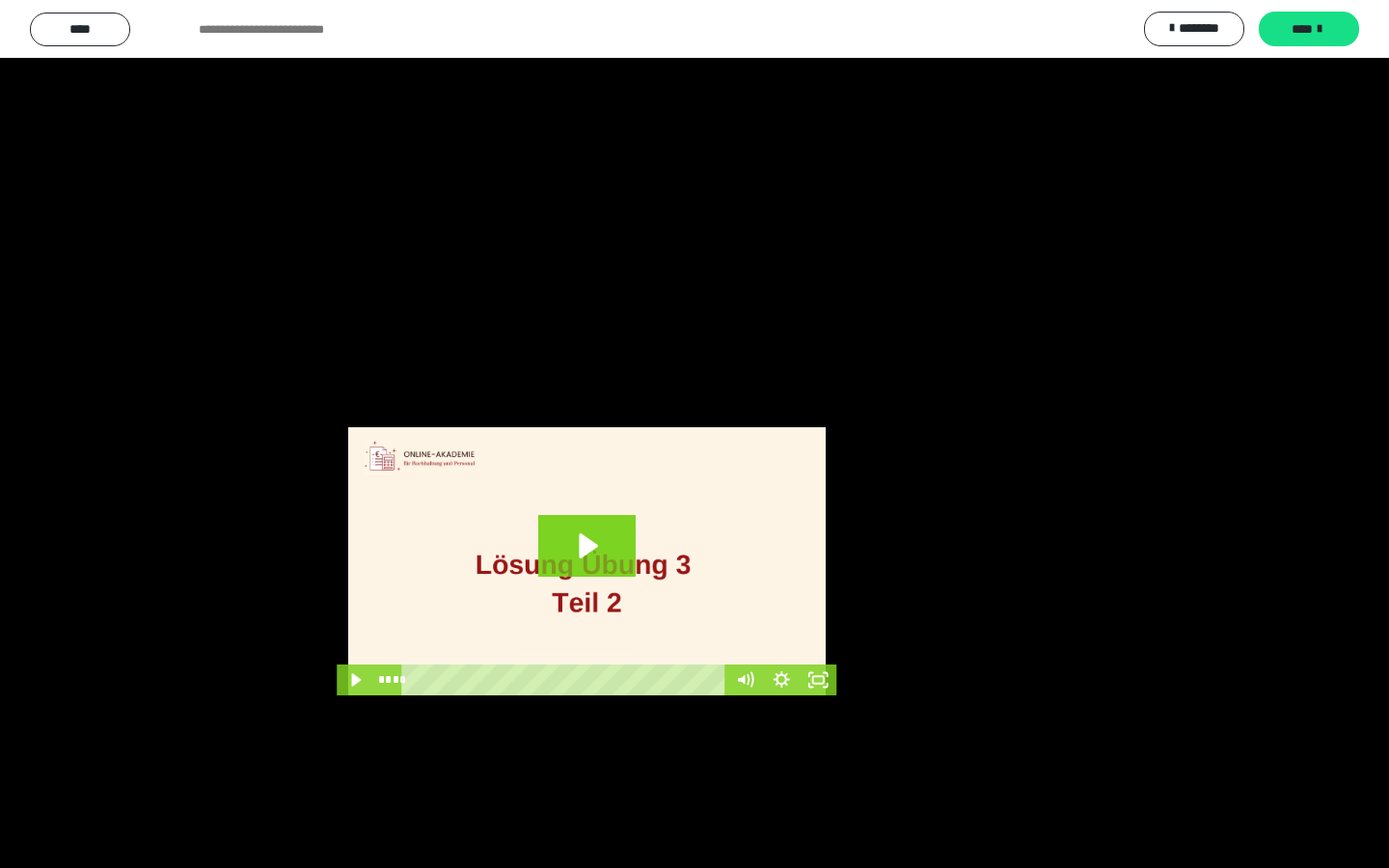click at bounding box center [694, 434] 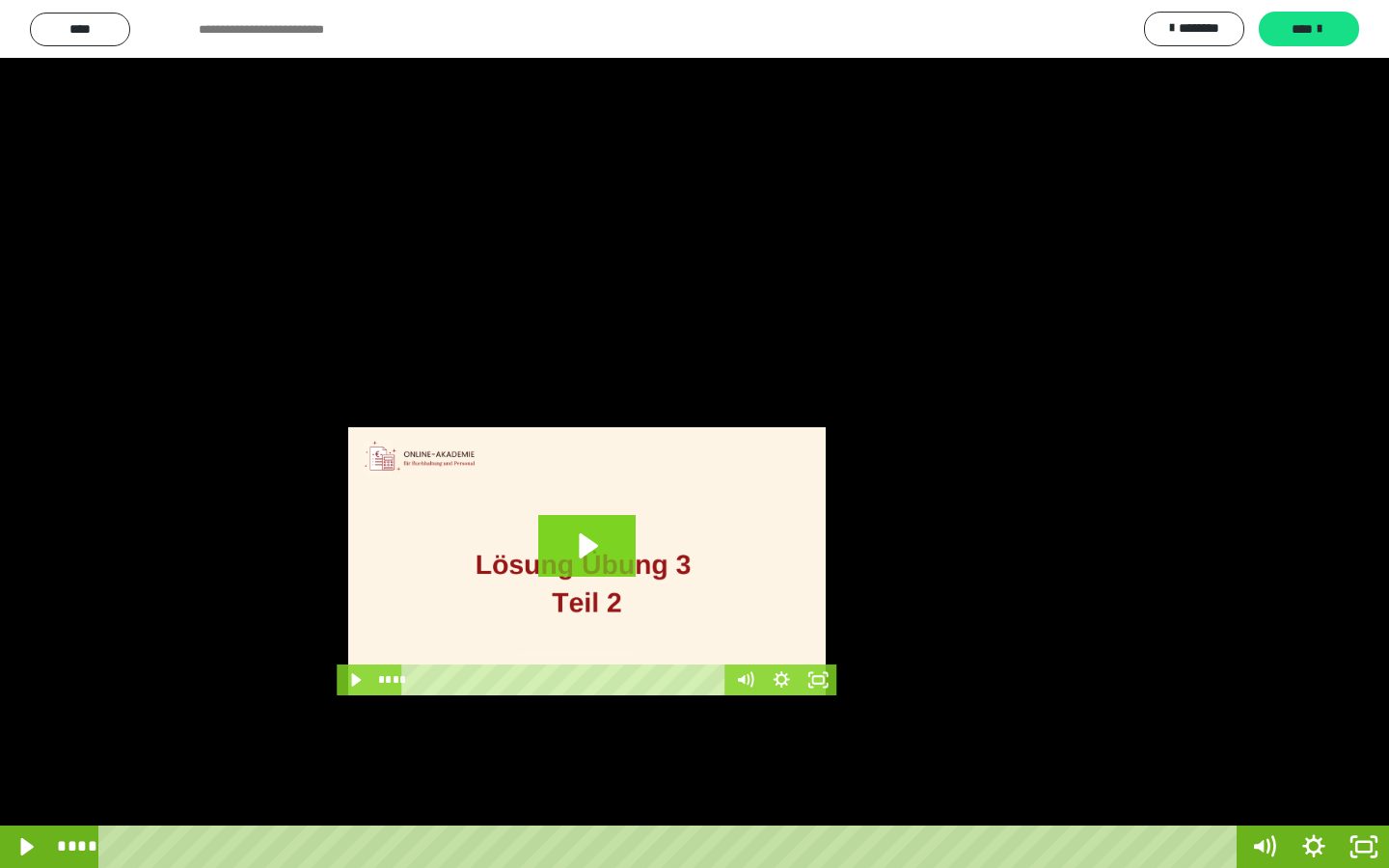 click at bounding box center (694, 434) 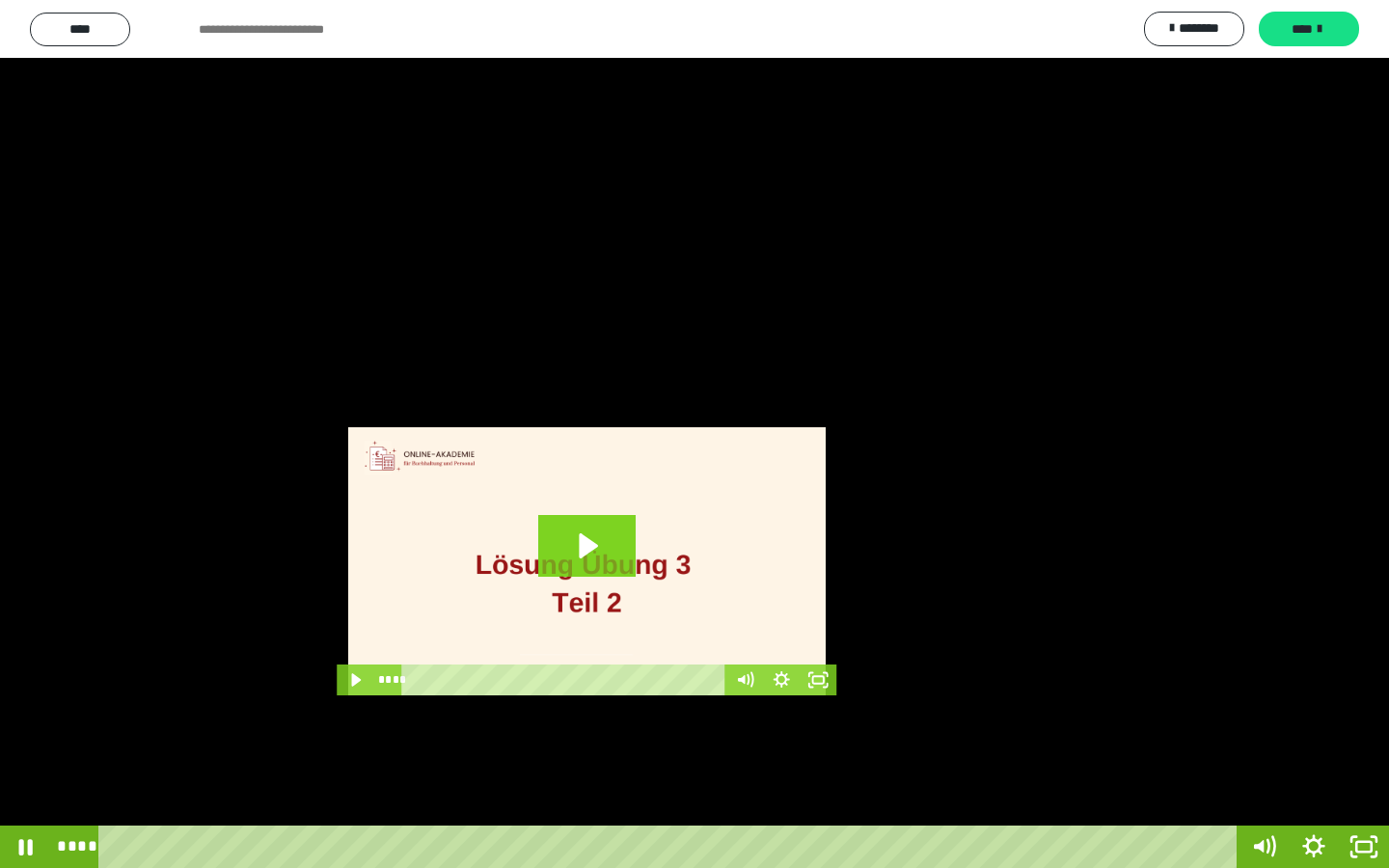 click at bounding box center (694, 434) 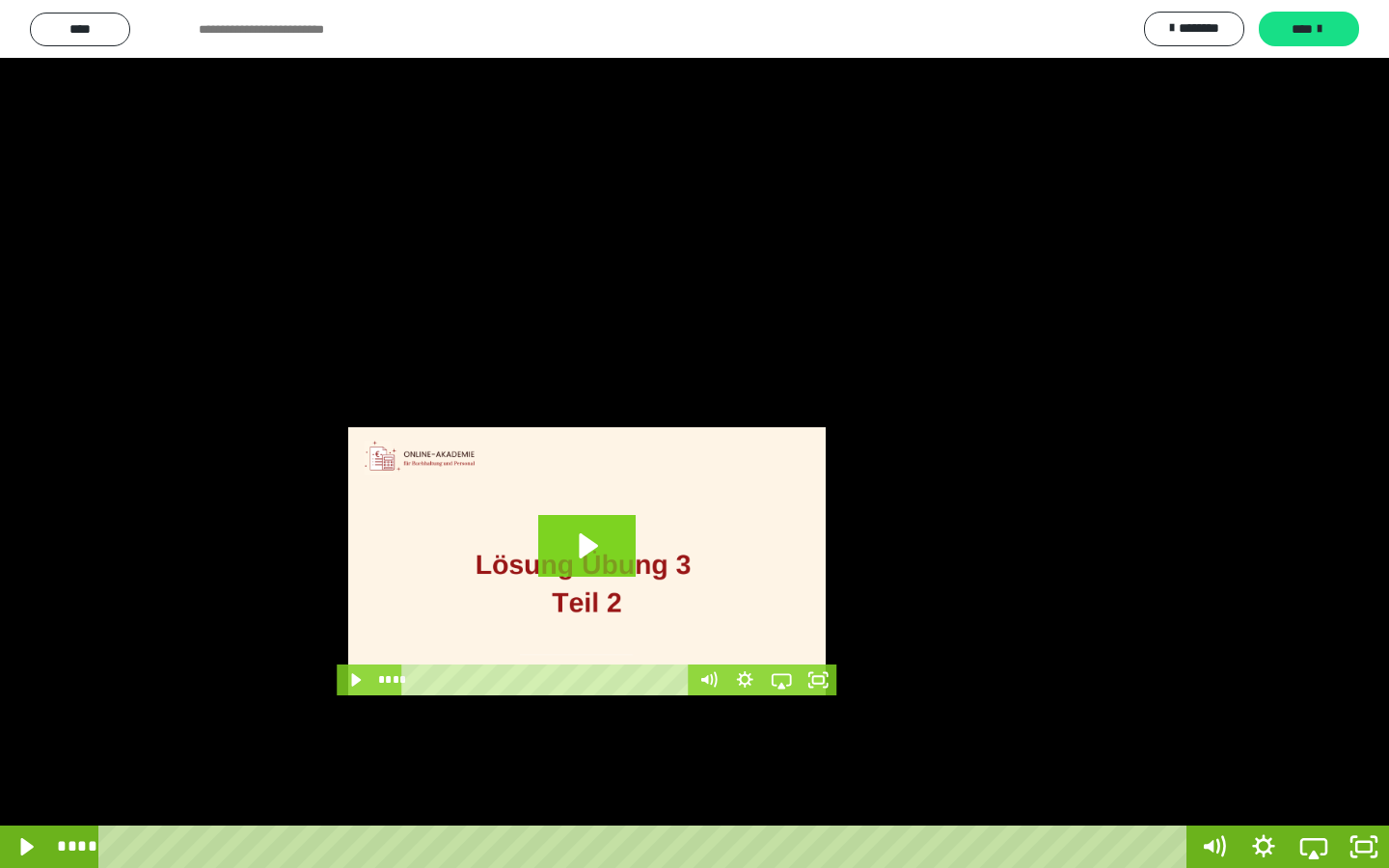 click at bounding box center (694, 434) 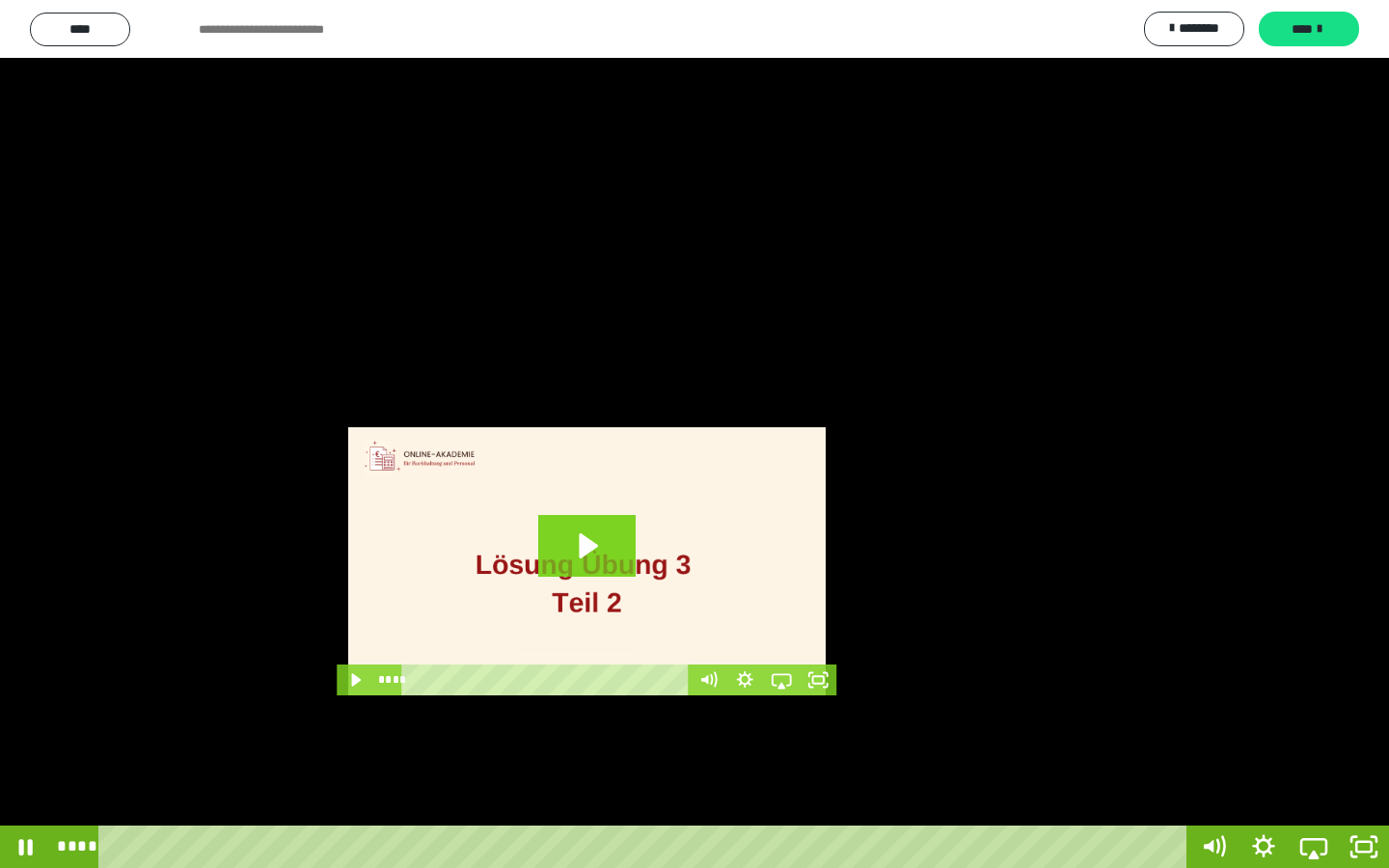 click at bounding box center [694, 434] 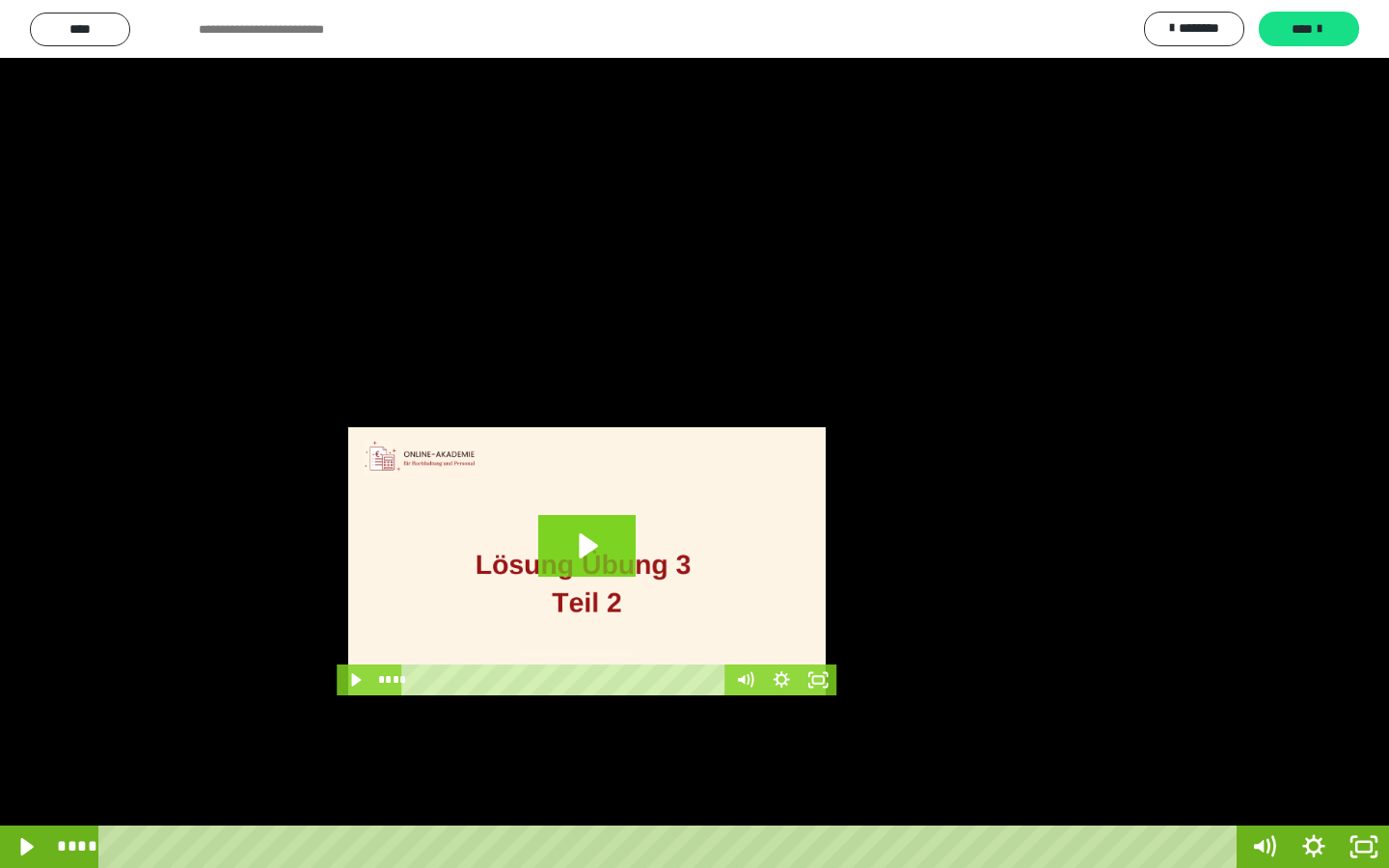 click at bounding box center (694, 434) 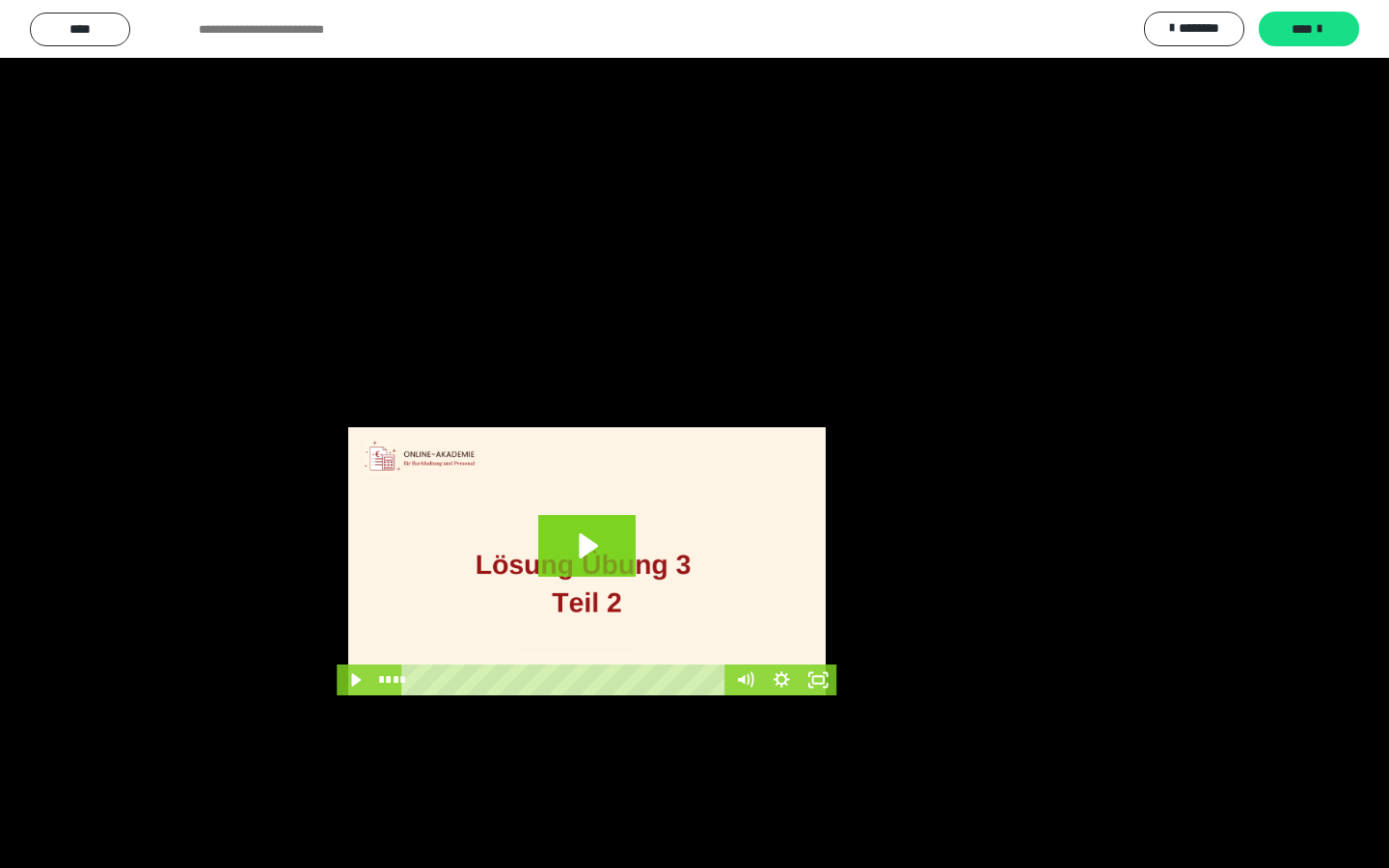 click at bounding box center (694, 434) 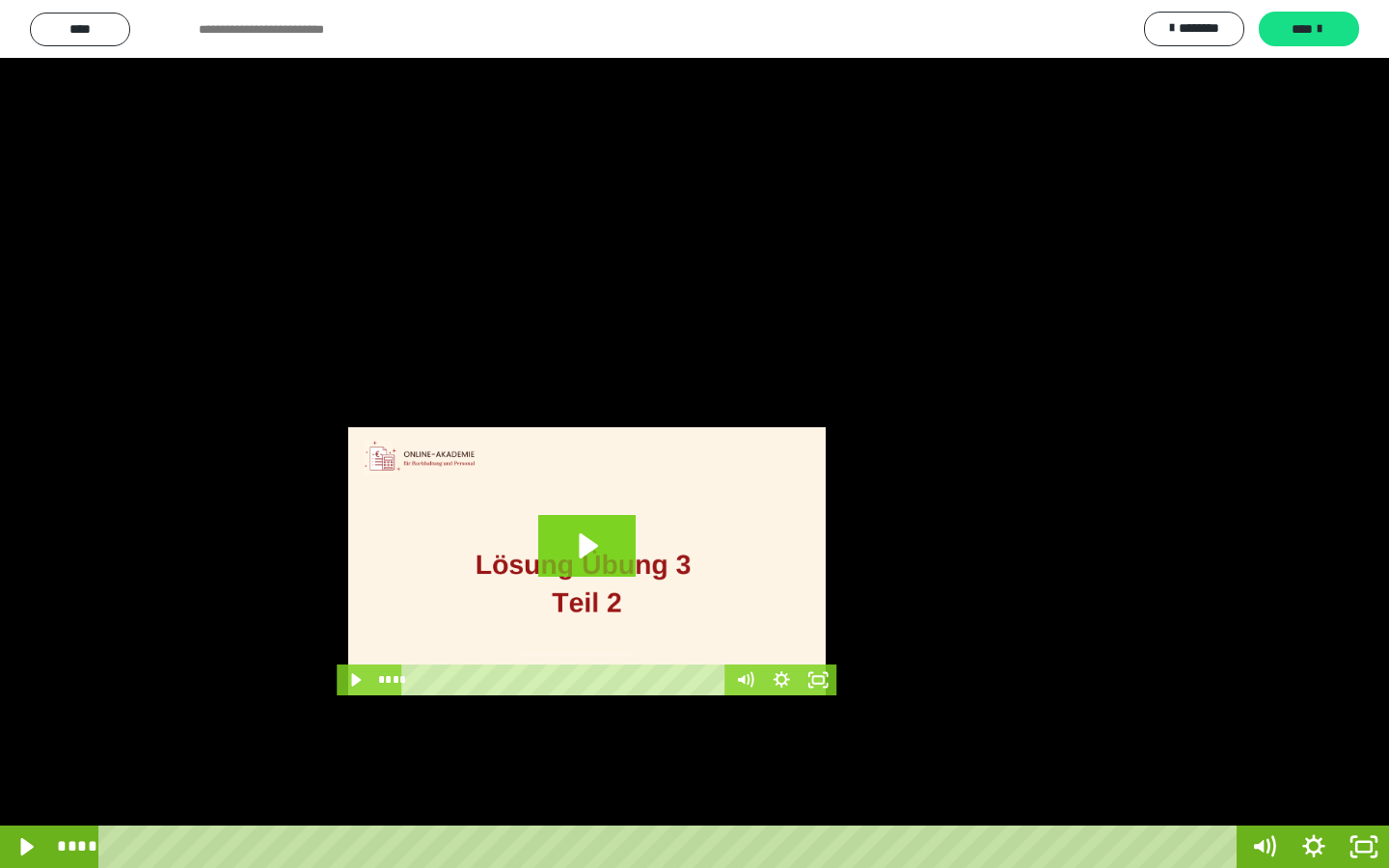 click at bounding box center (694, 434) 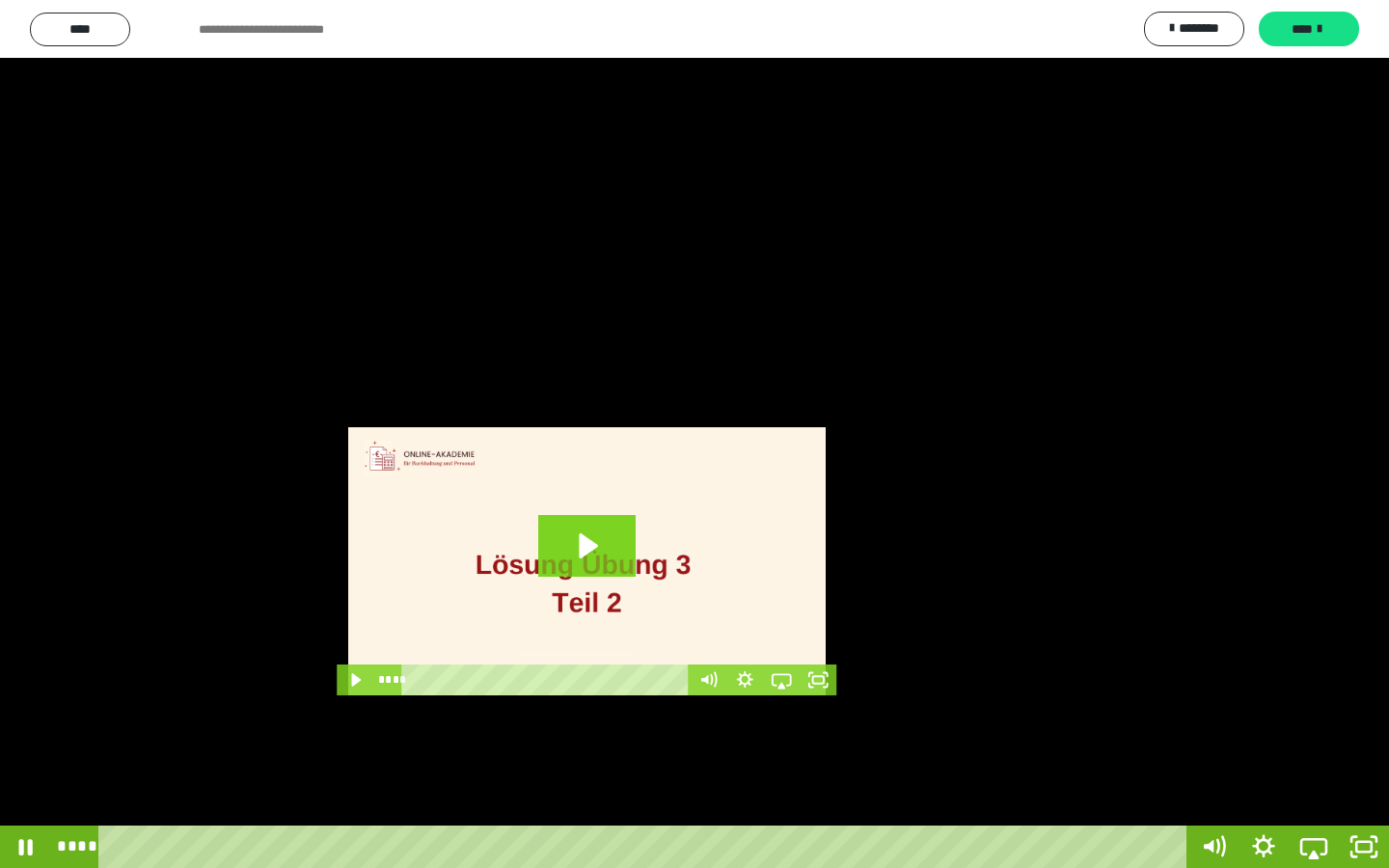 click at bounding box center (694, 434) 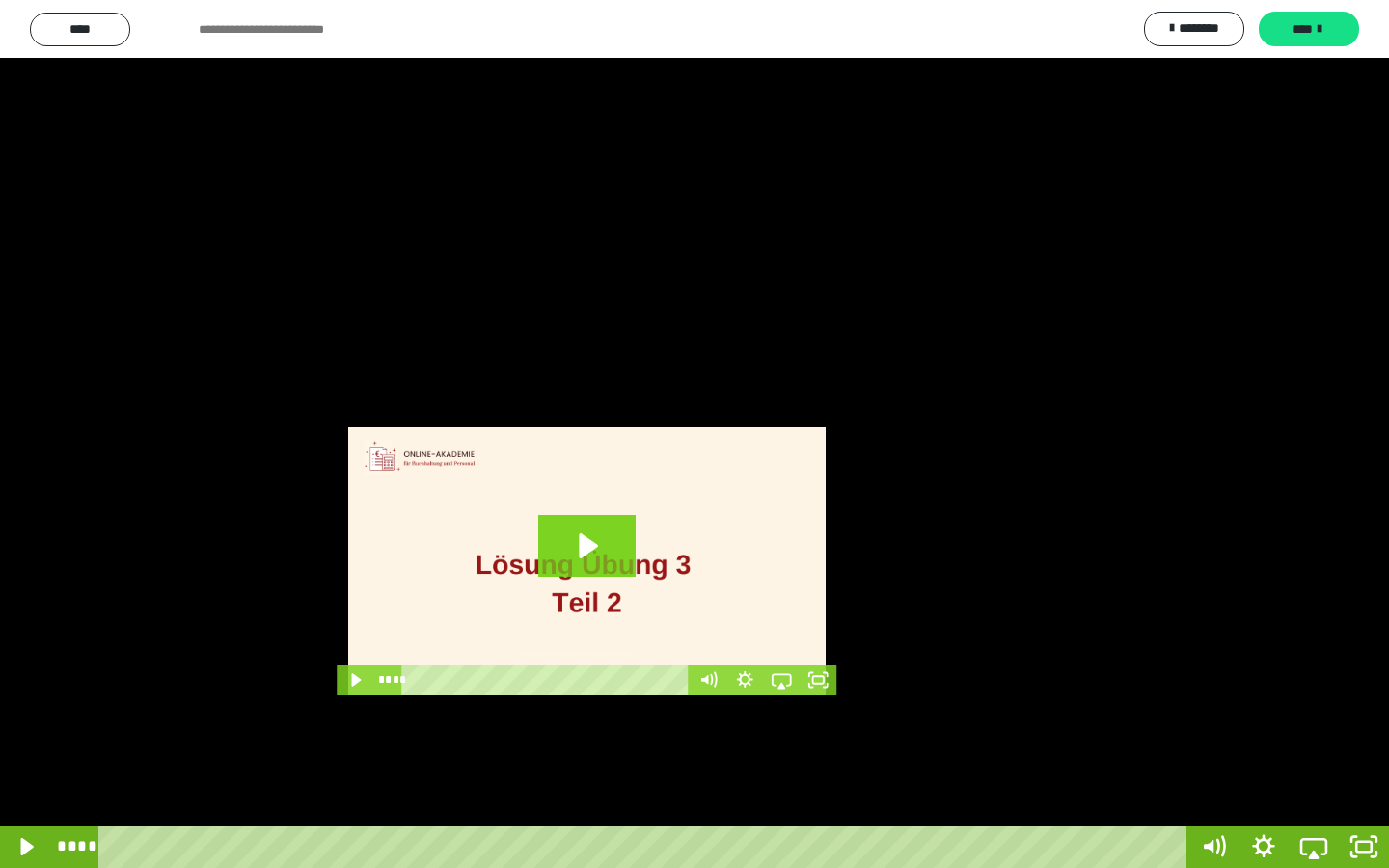 click at bounding box center (694, 434) 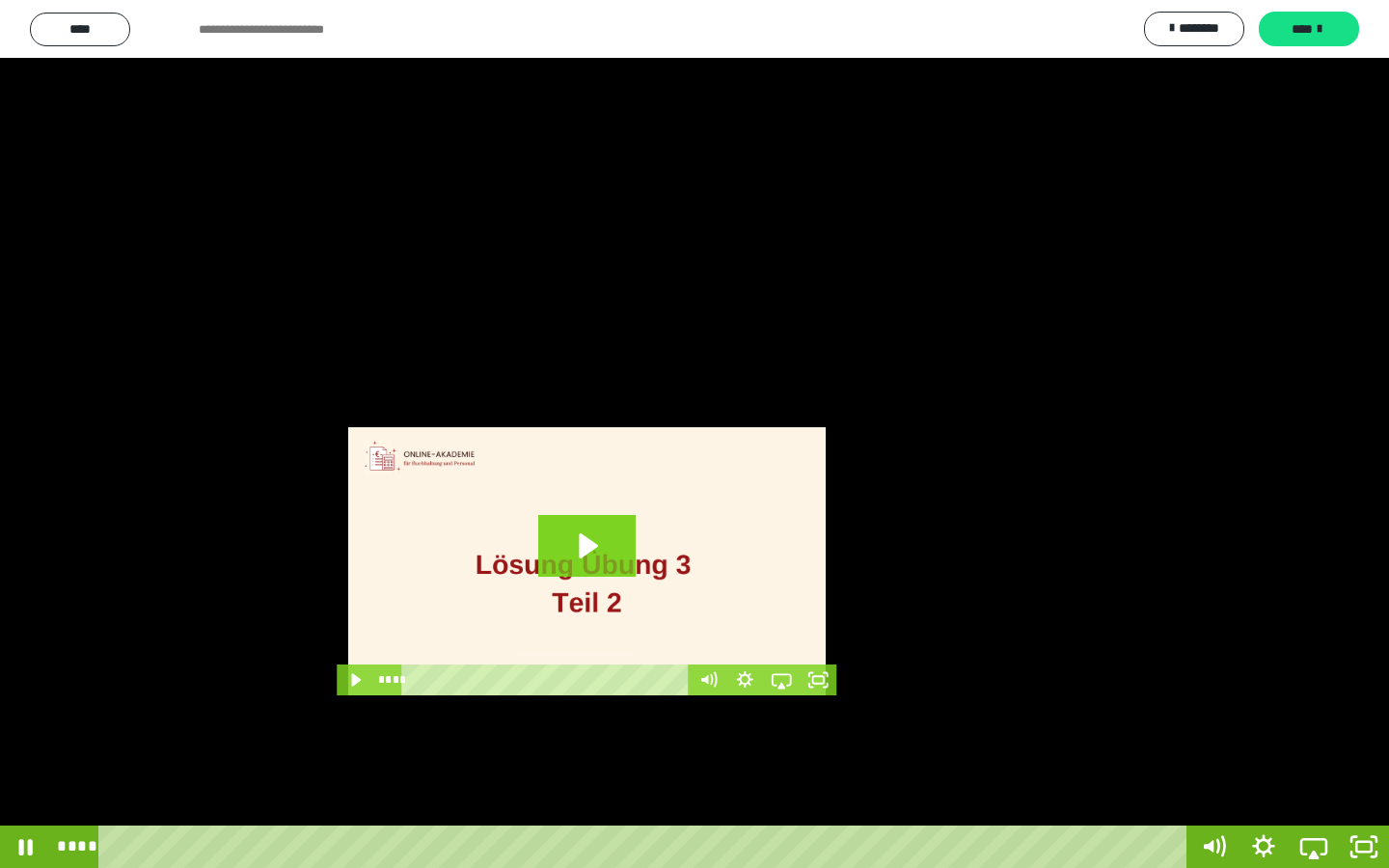 click at bounding box center [694, 434] 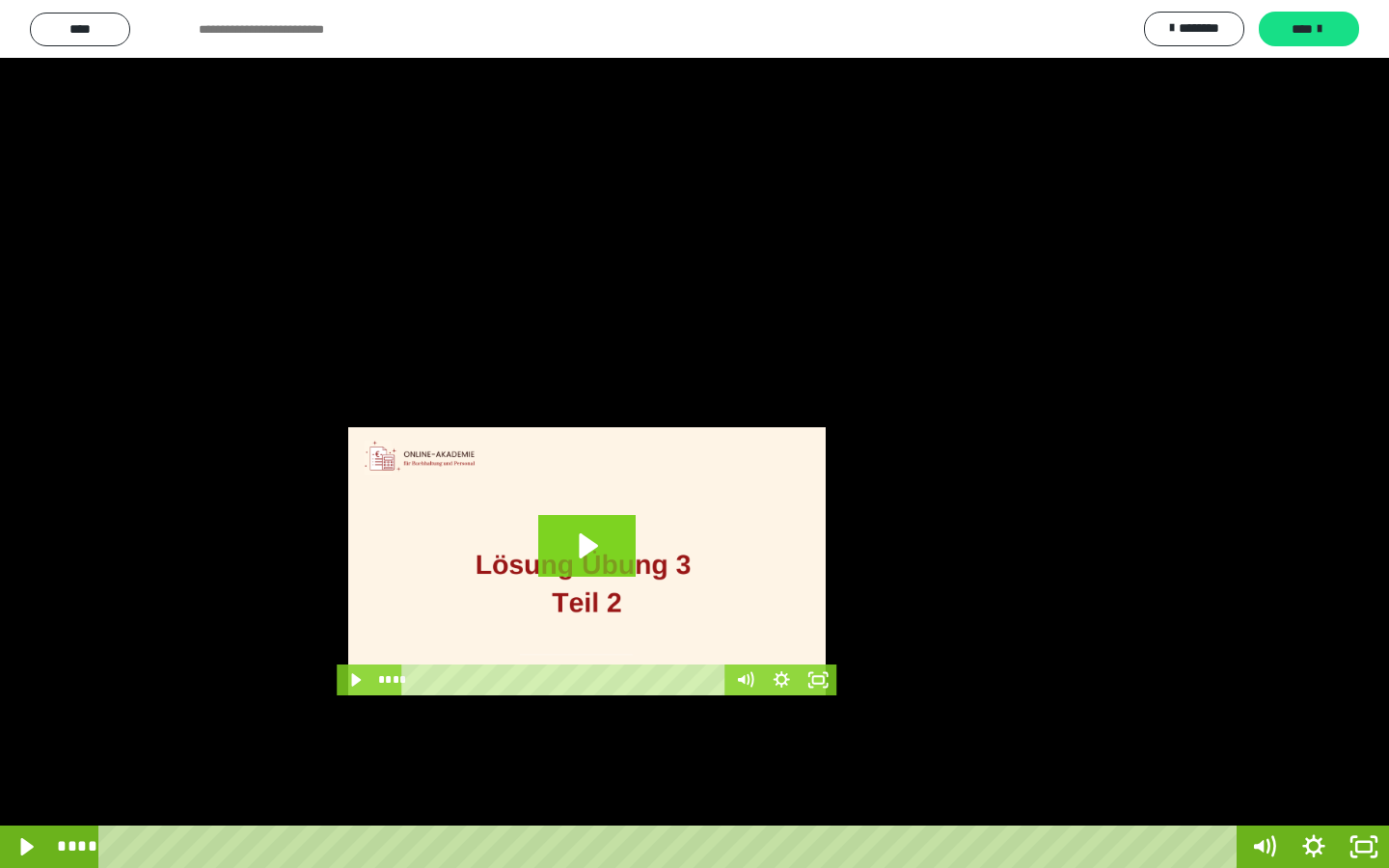 click at bounding box center [694, 434] 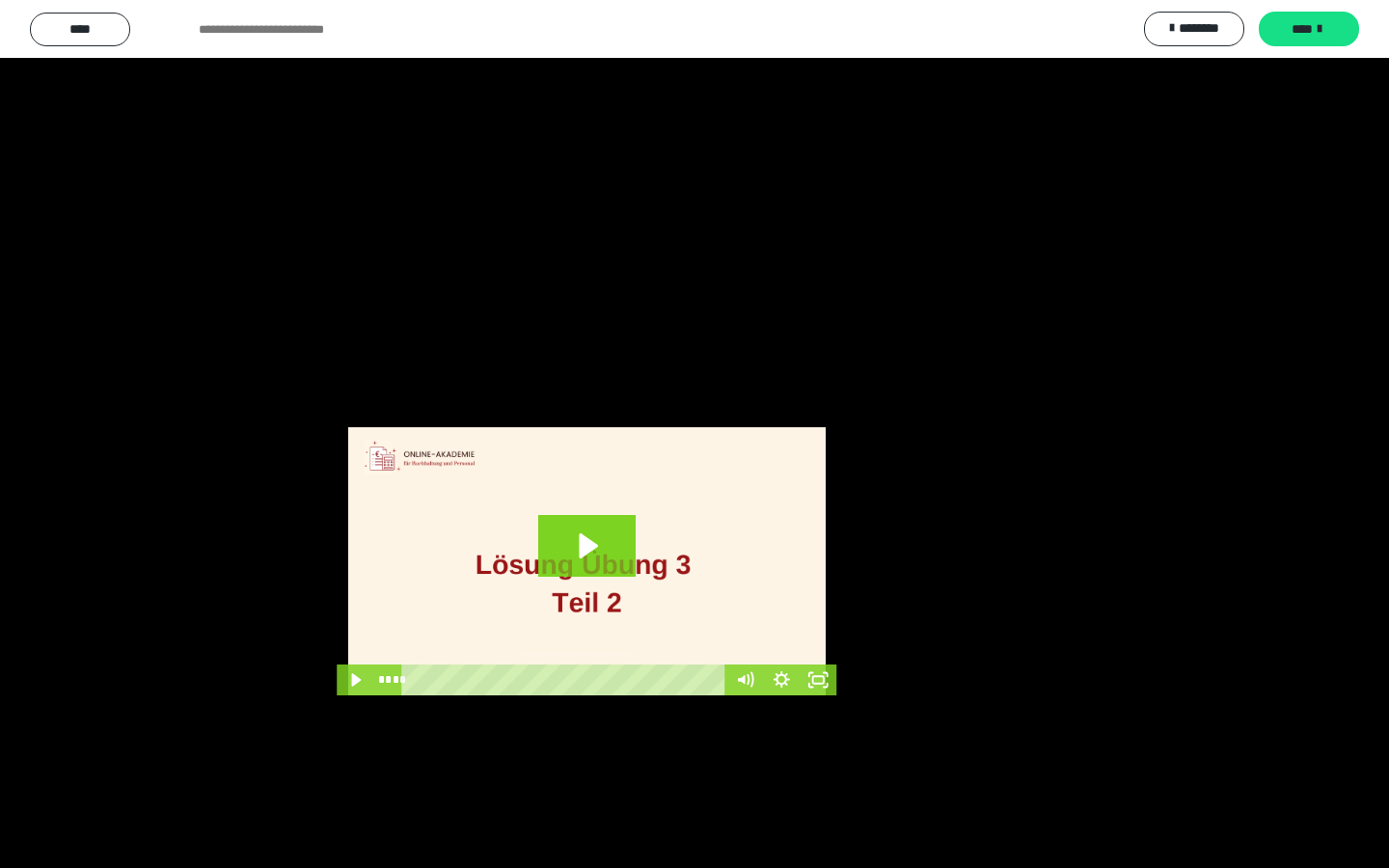click at bounding box center (694, 434) 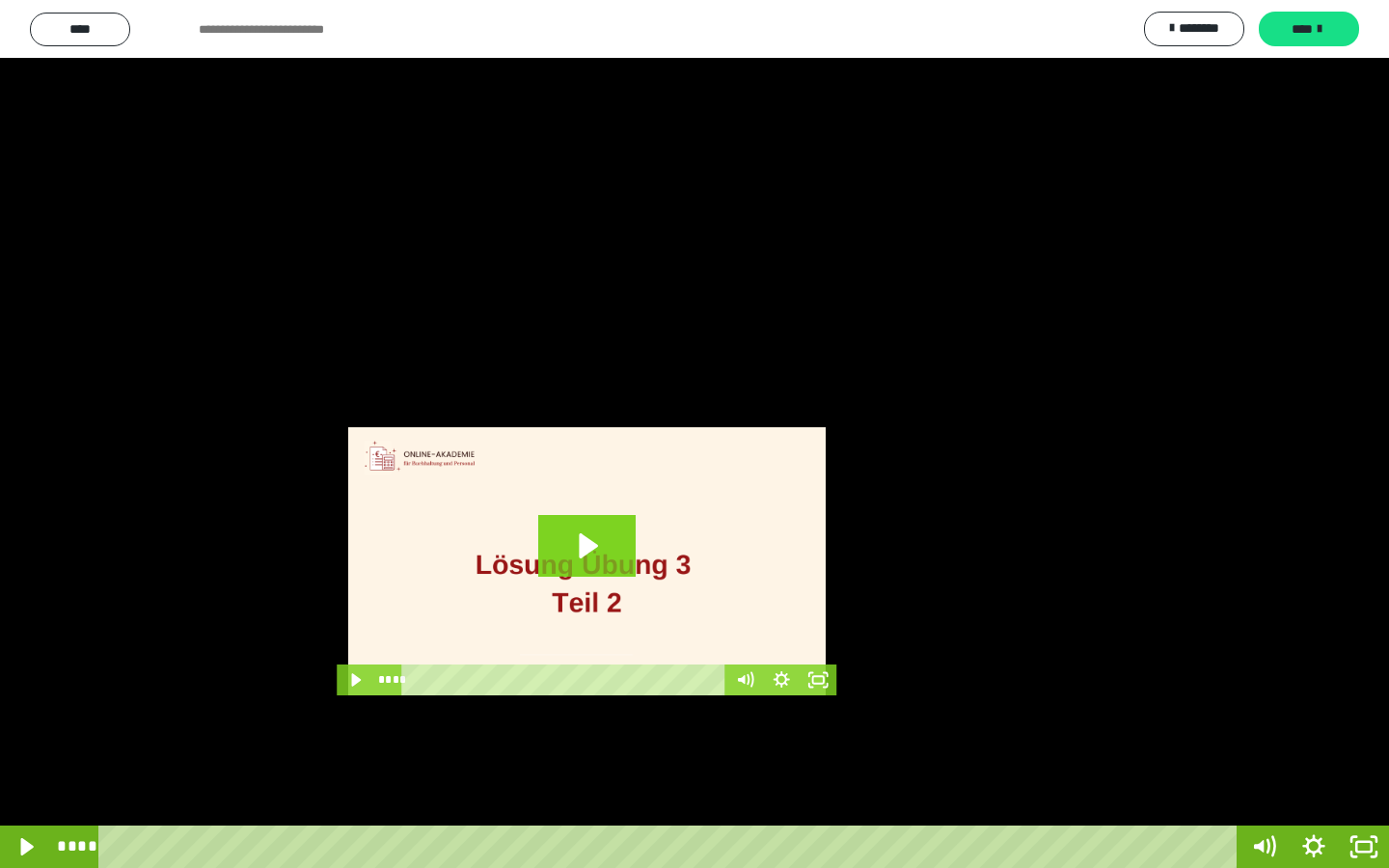 click at bounding box center (694, 434) 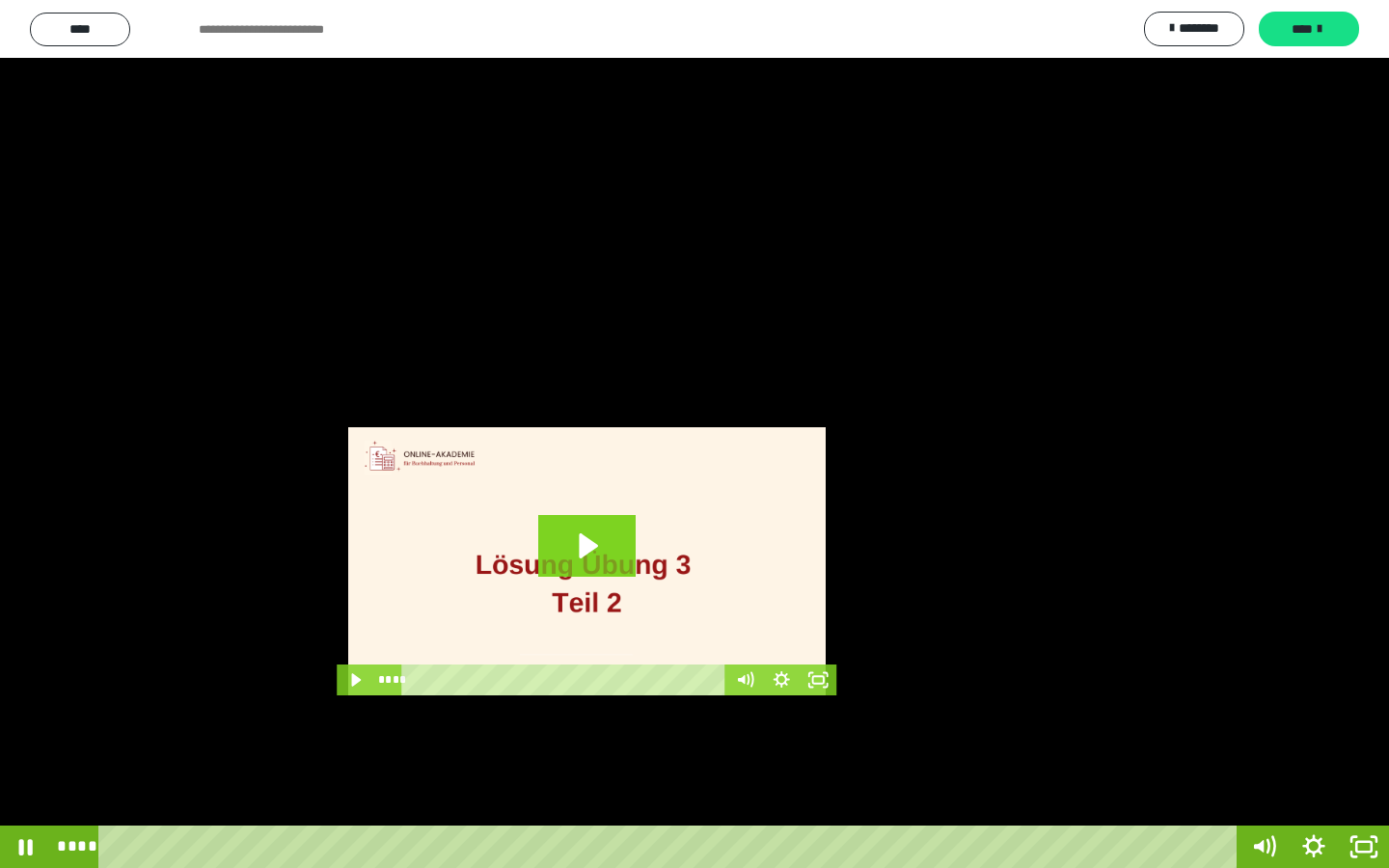 click at bounding box center (694, 434) 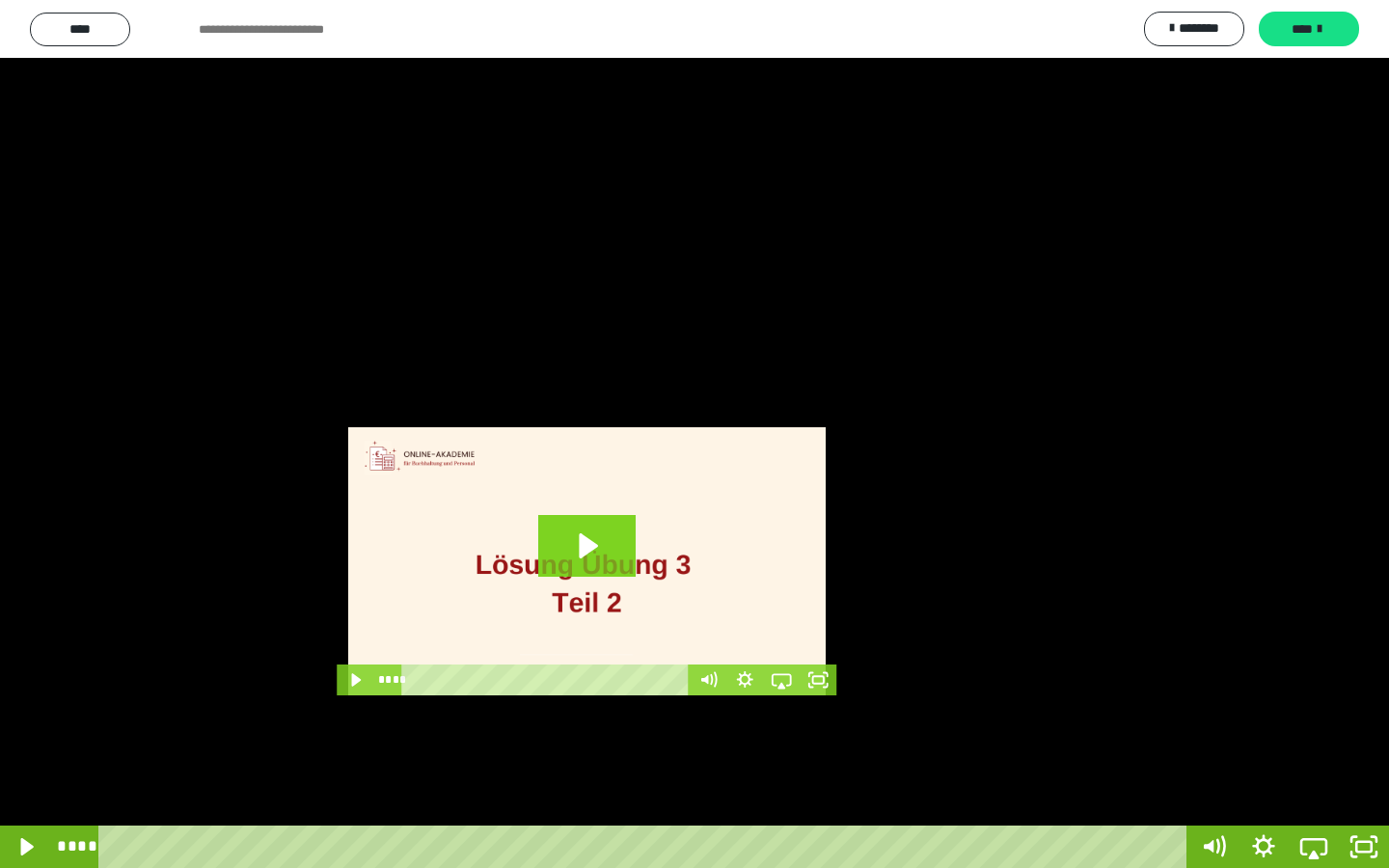 click at bounding box center (694, 434) 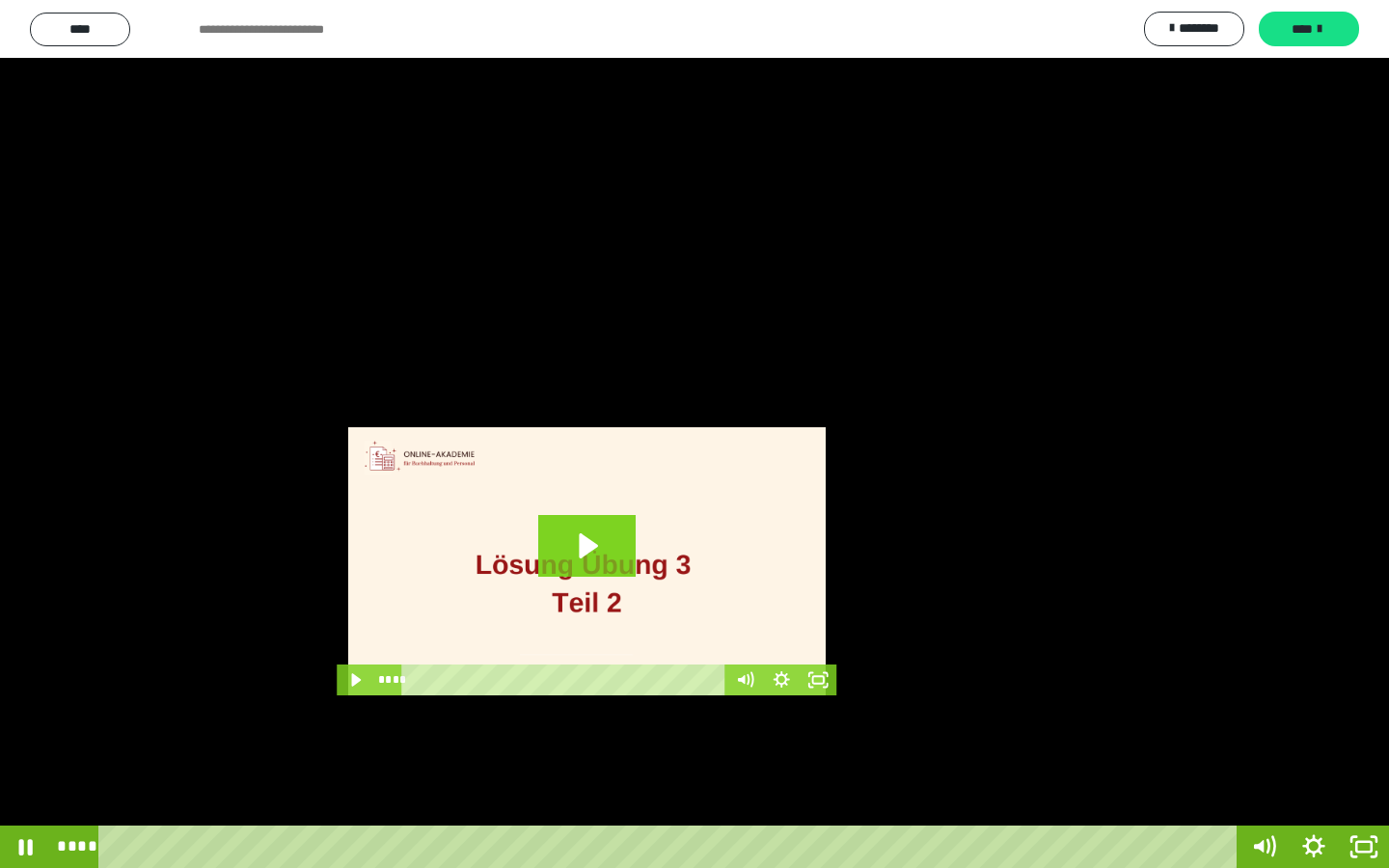 click at bounding box center (694, 434) 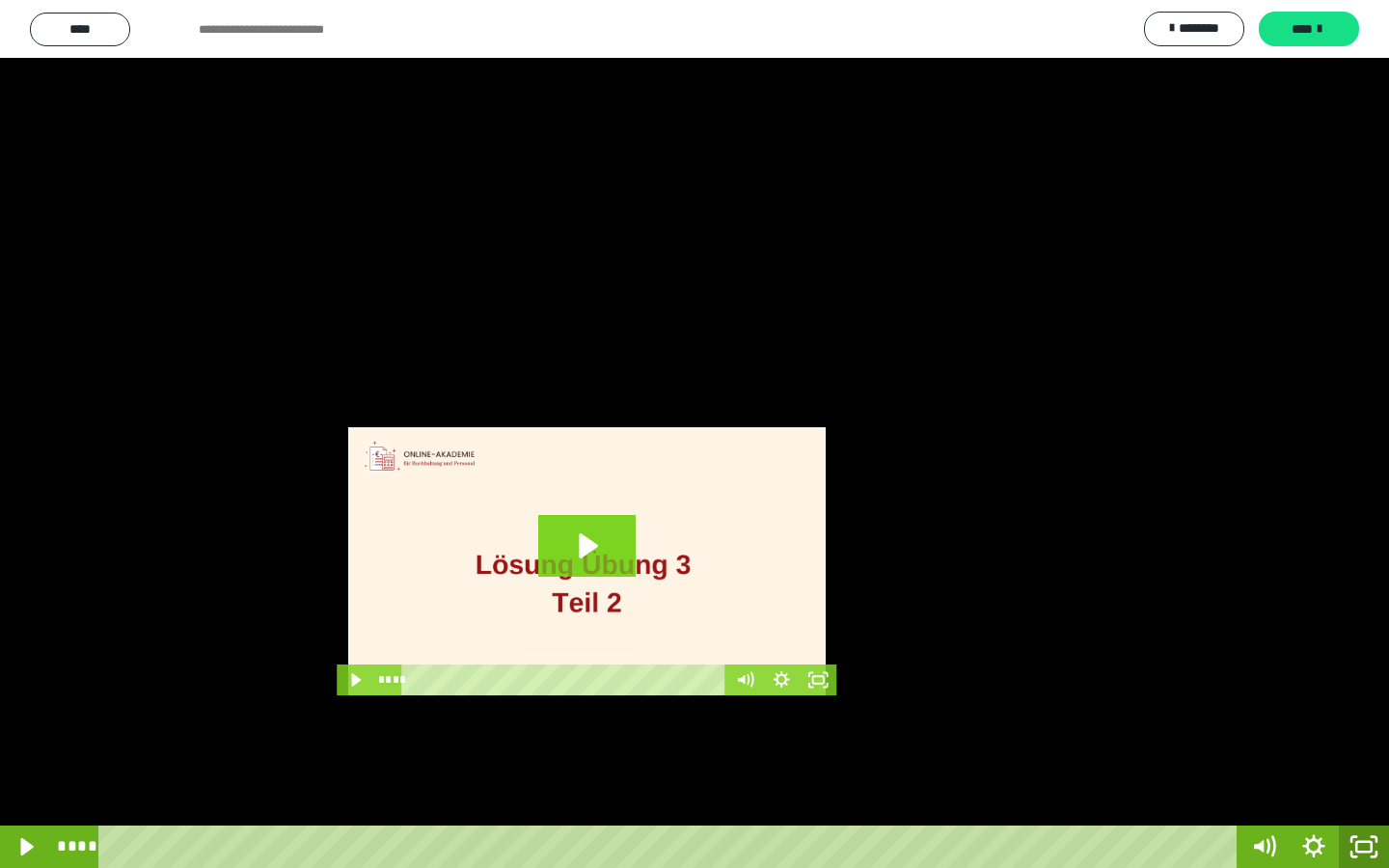 click 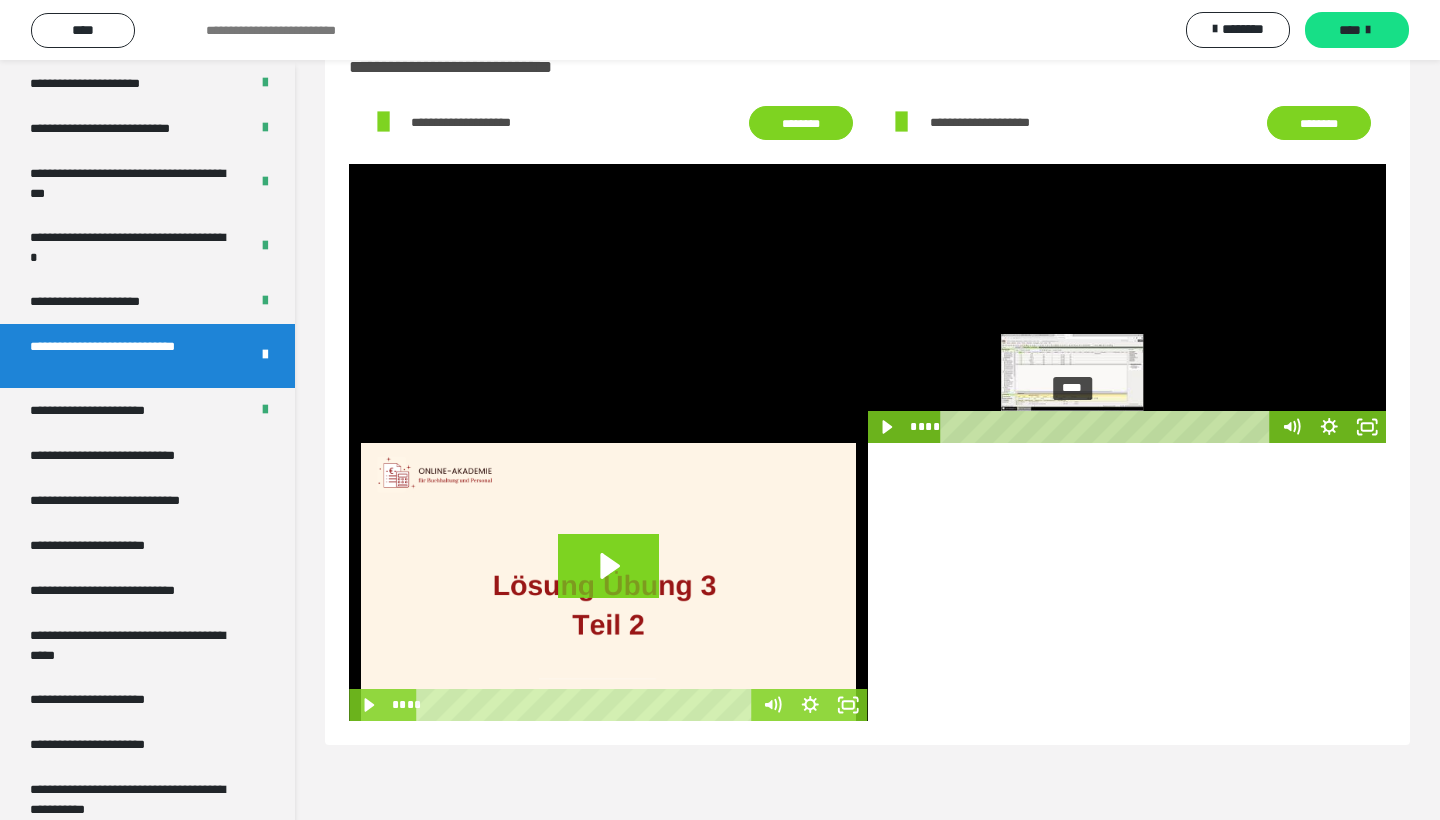click at bounding box center [1072, 426] 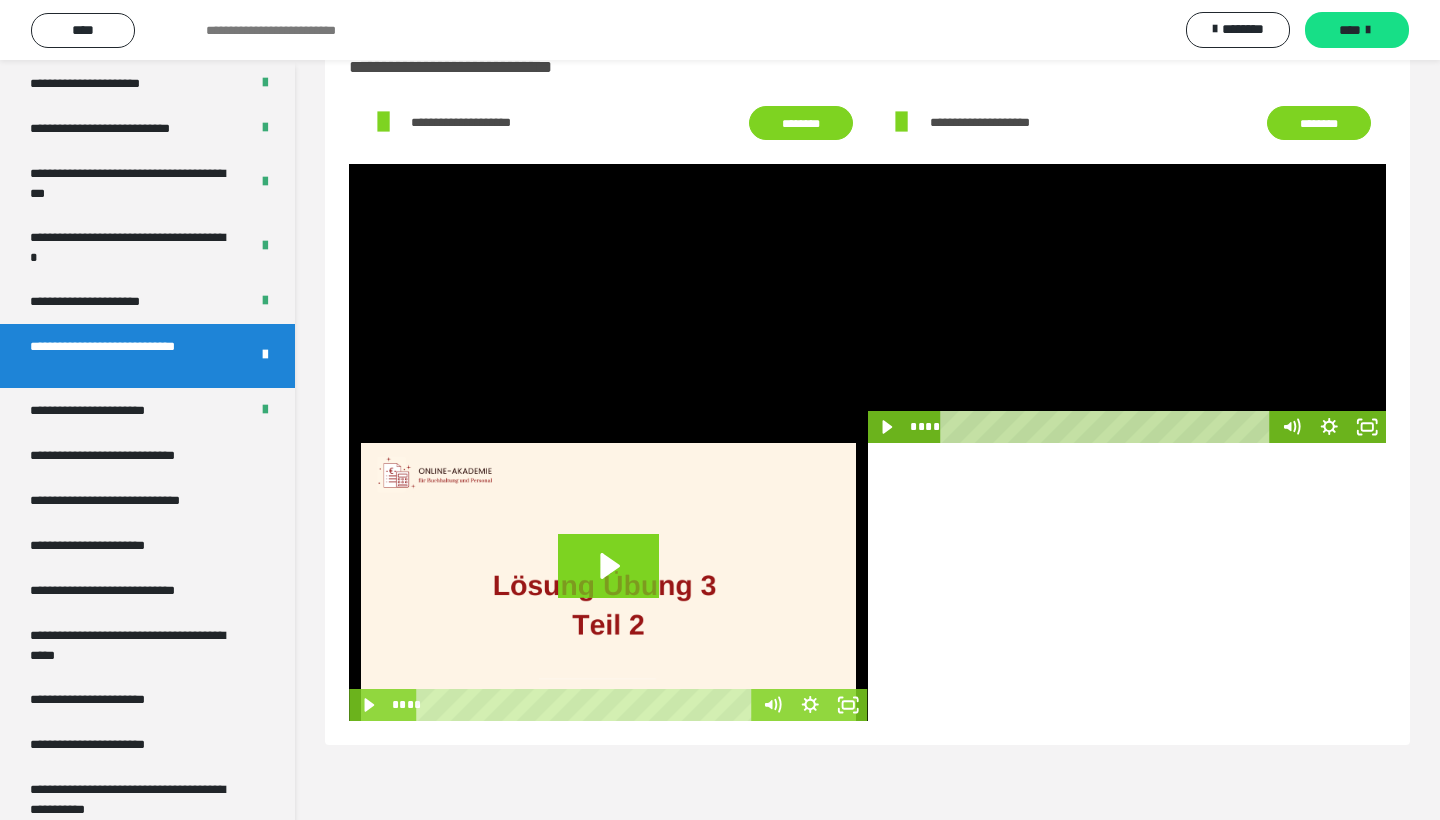 click at bounding box center [1127, 303] 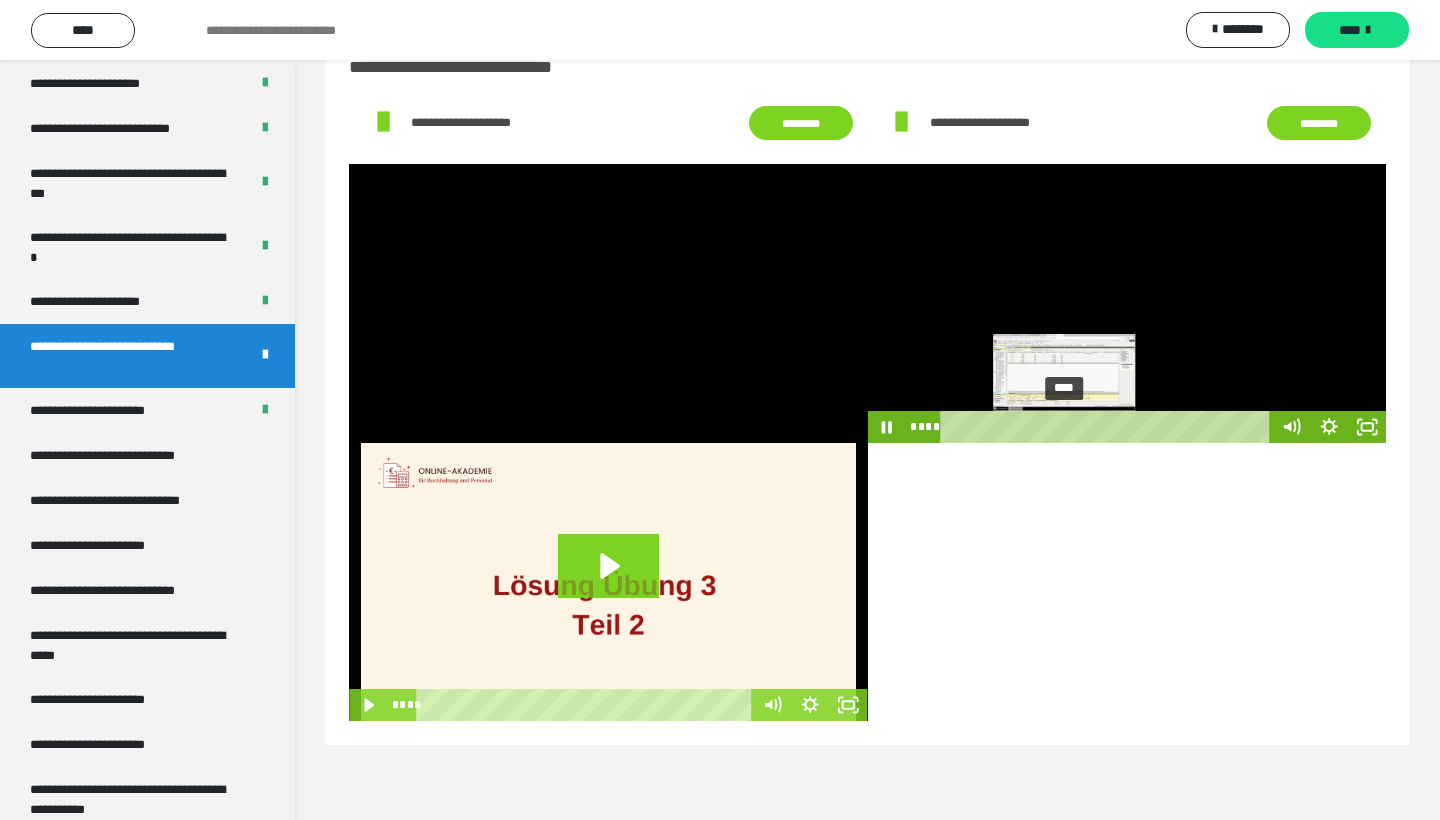drag, startPoint x: 1078, startPoint y: 426, endPoint x: 1066, endPoint y: 426, distance: 12 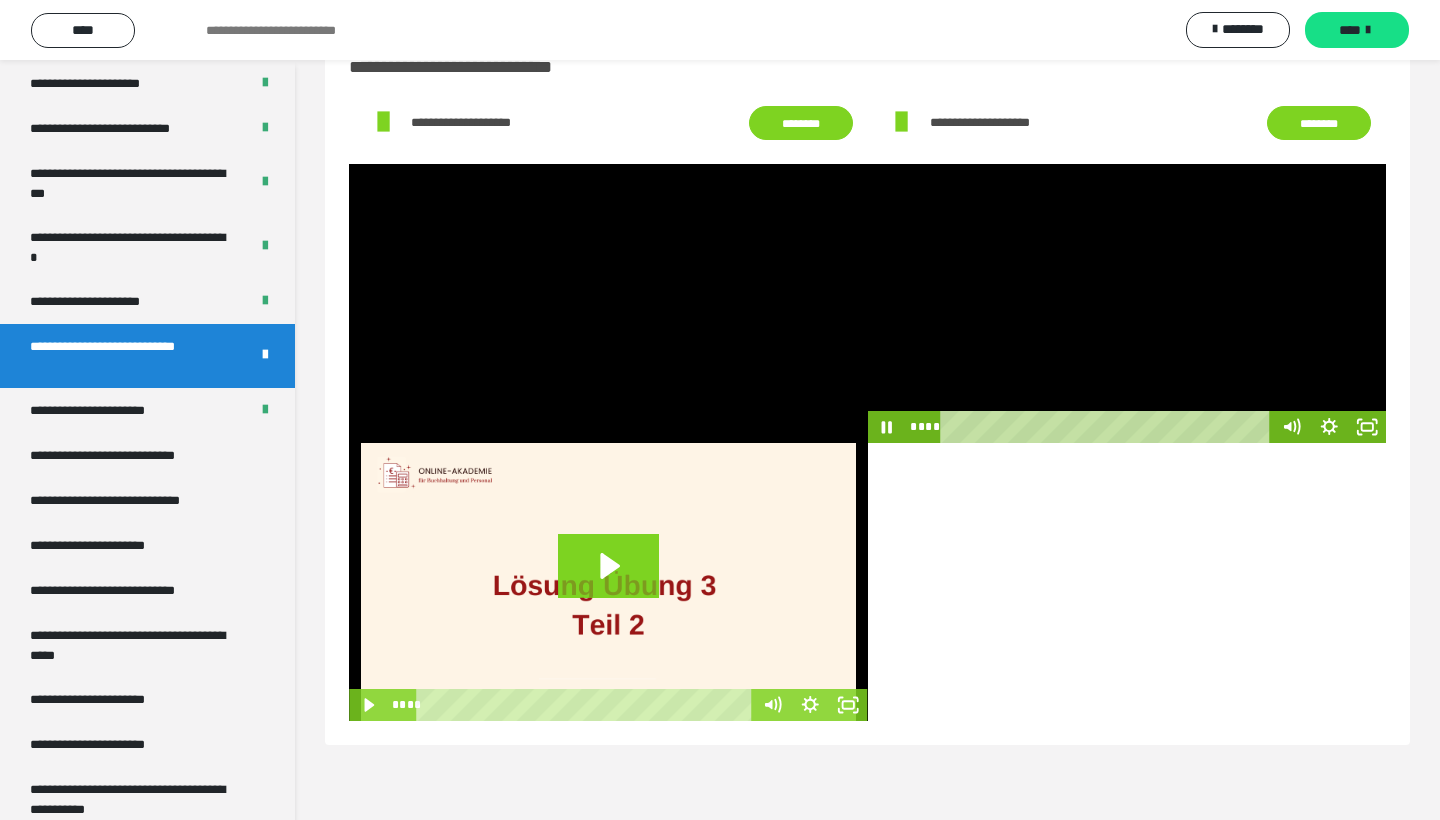 click at bounding box center [1127, 303] 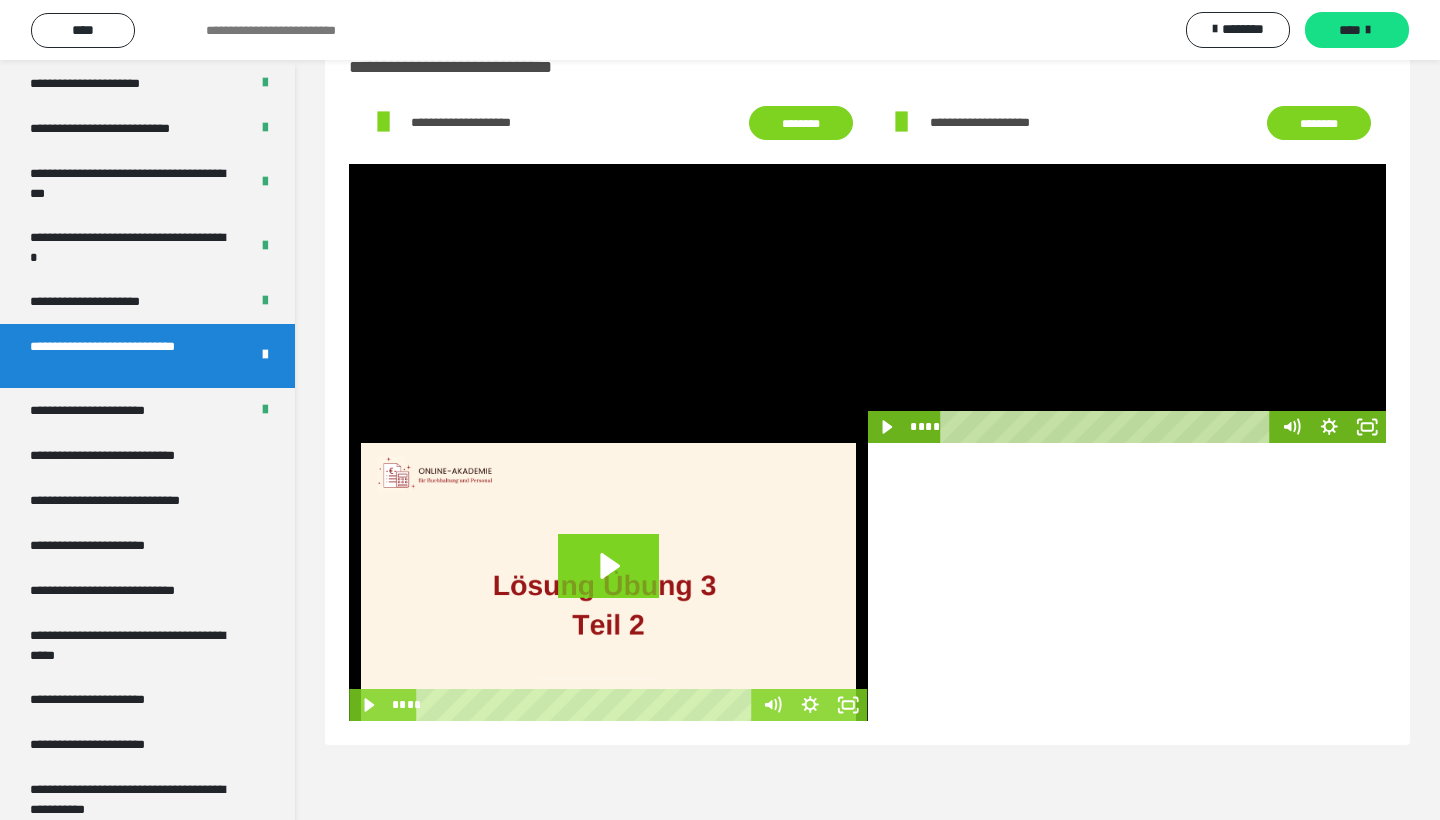 click at bounding box center [1127, 303] 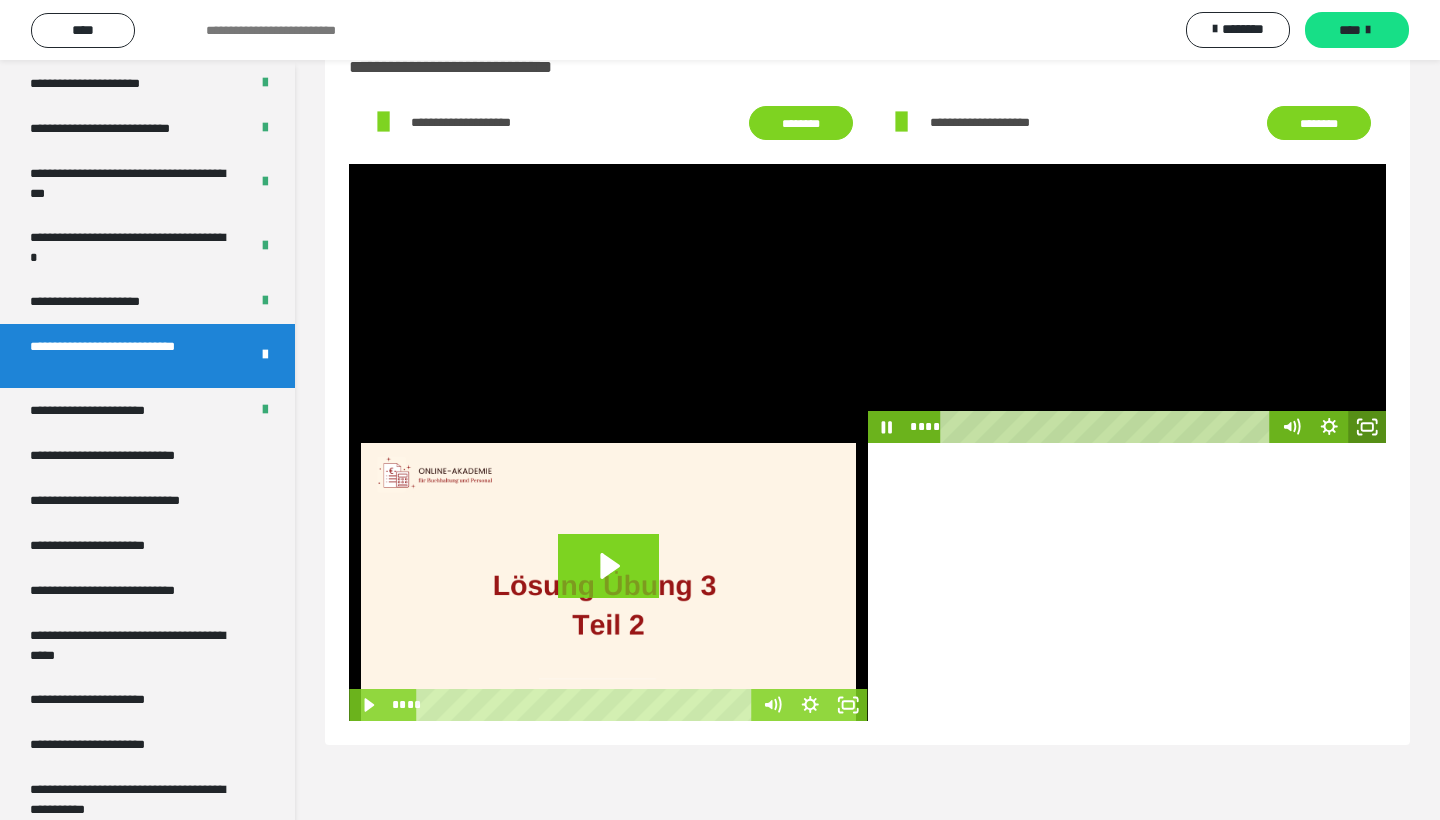 click 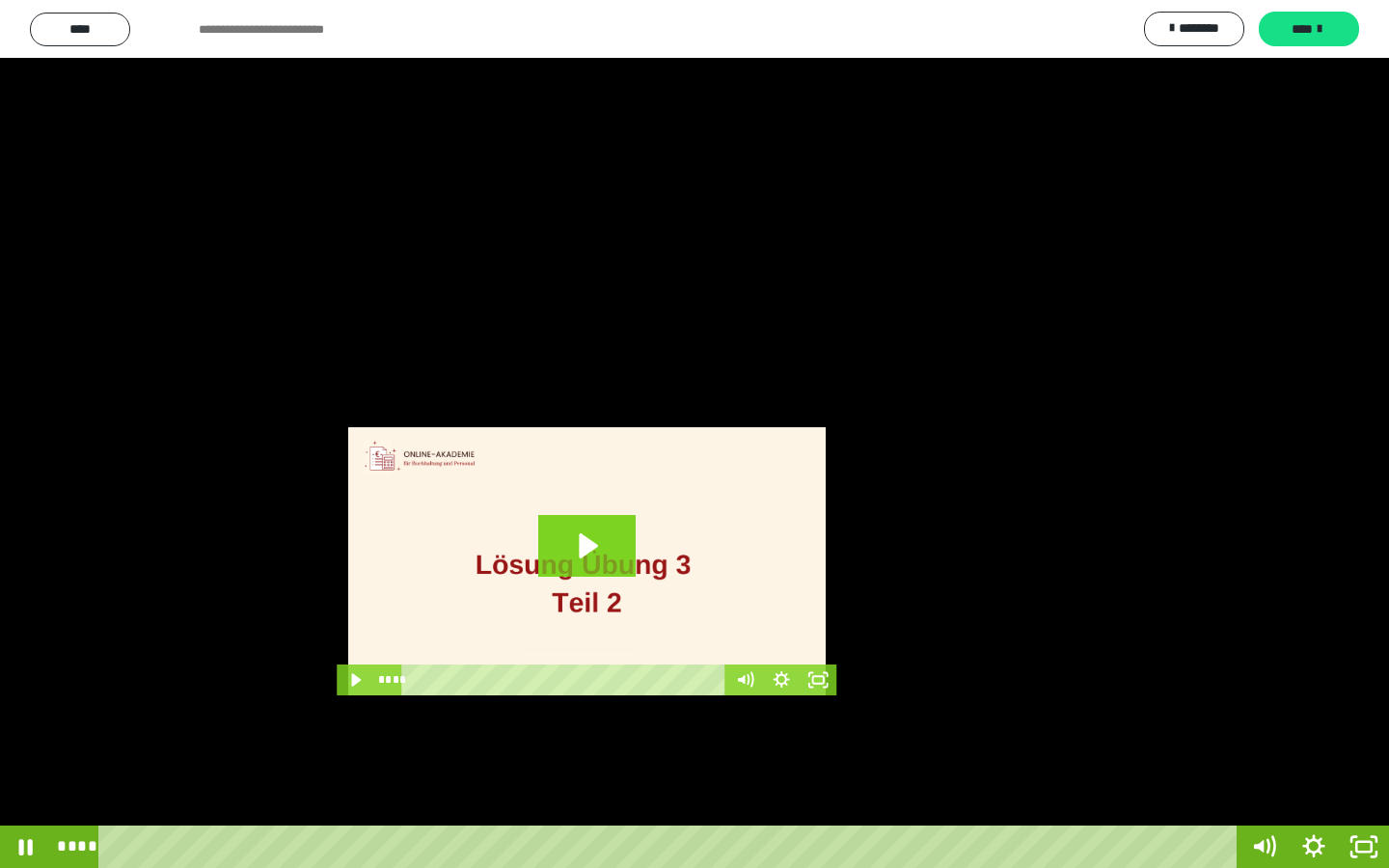 click at bounding box center (694, 434) 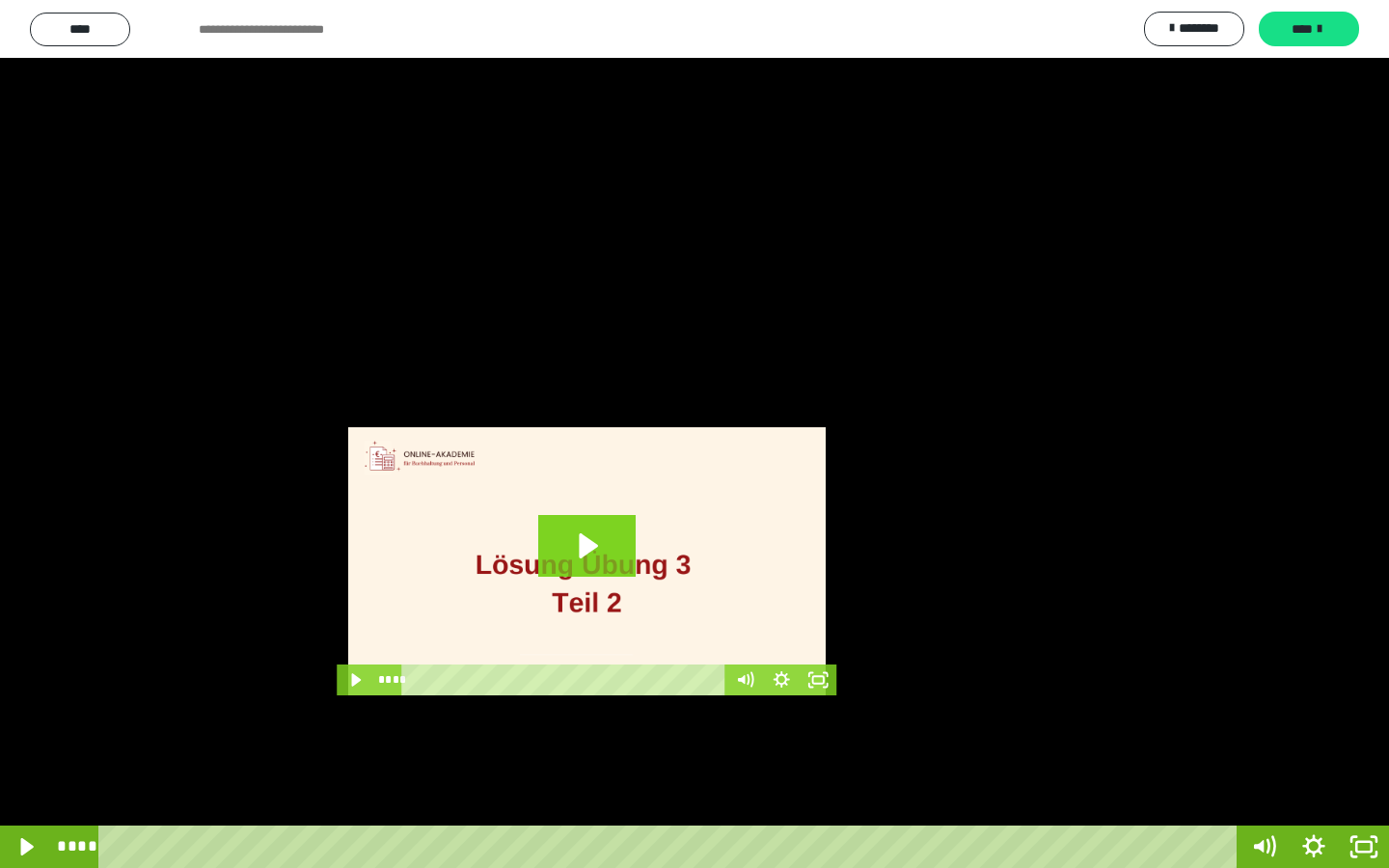 click at bounding box center [694, 434] 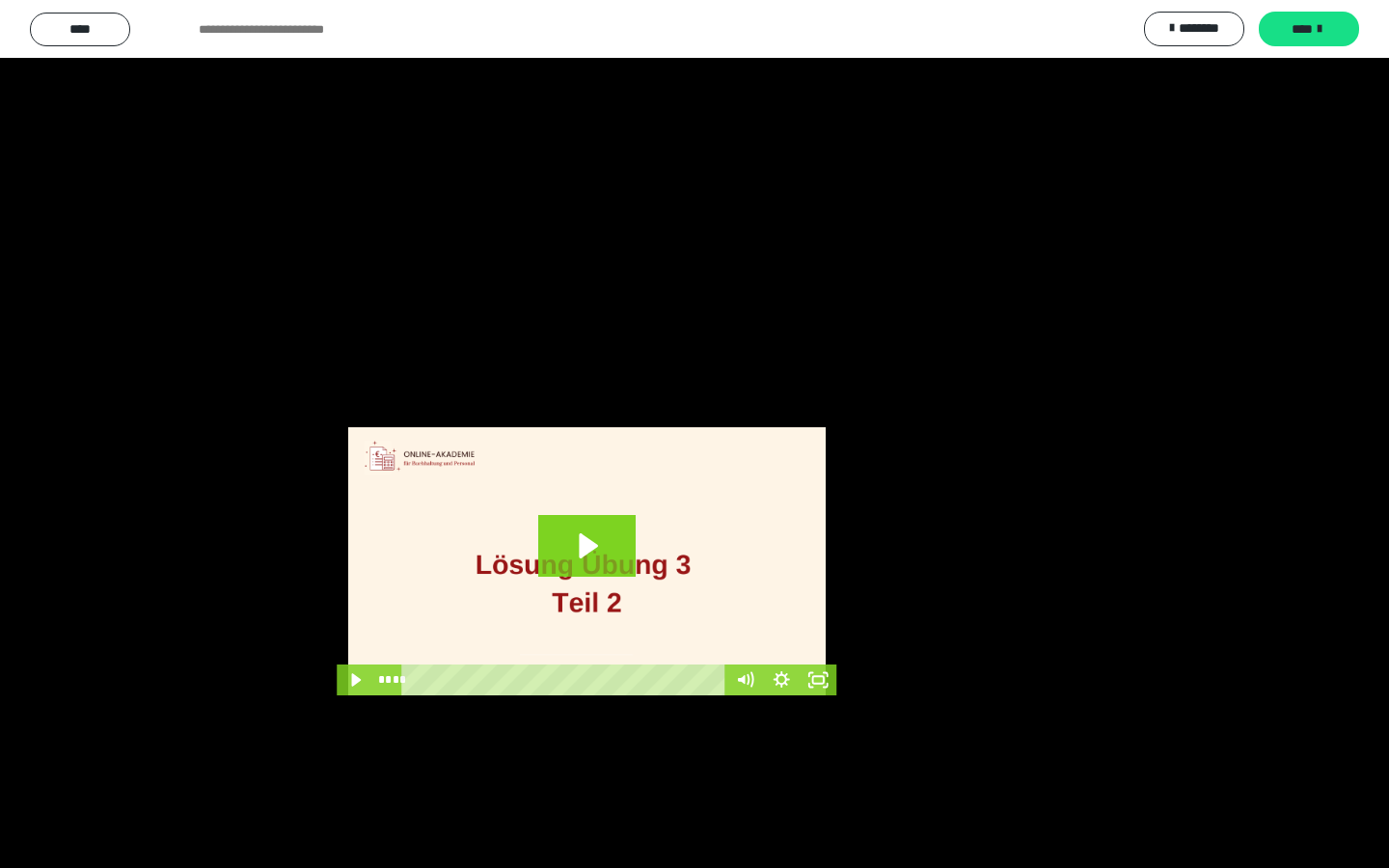 click at bounding box center (694, 434) 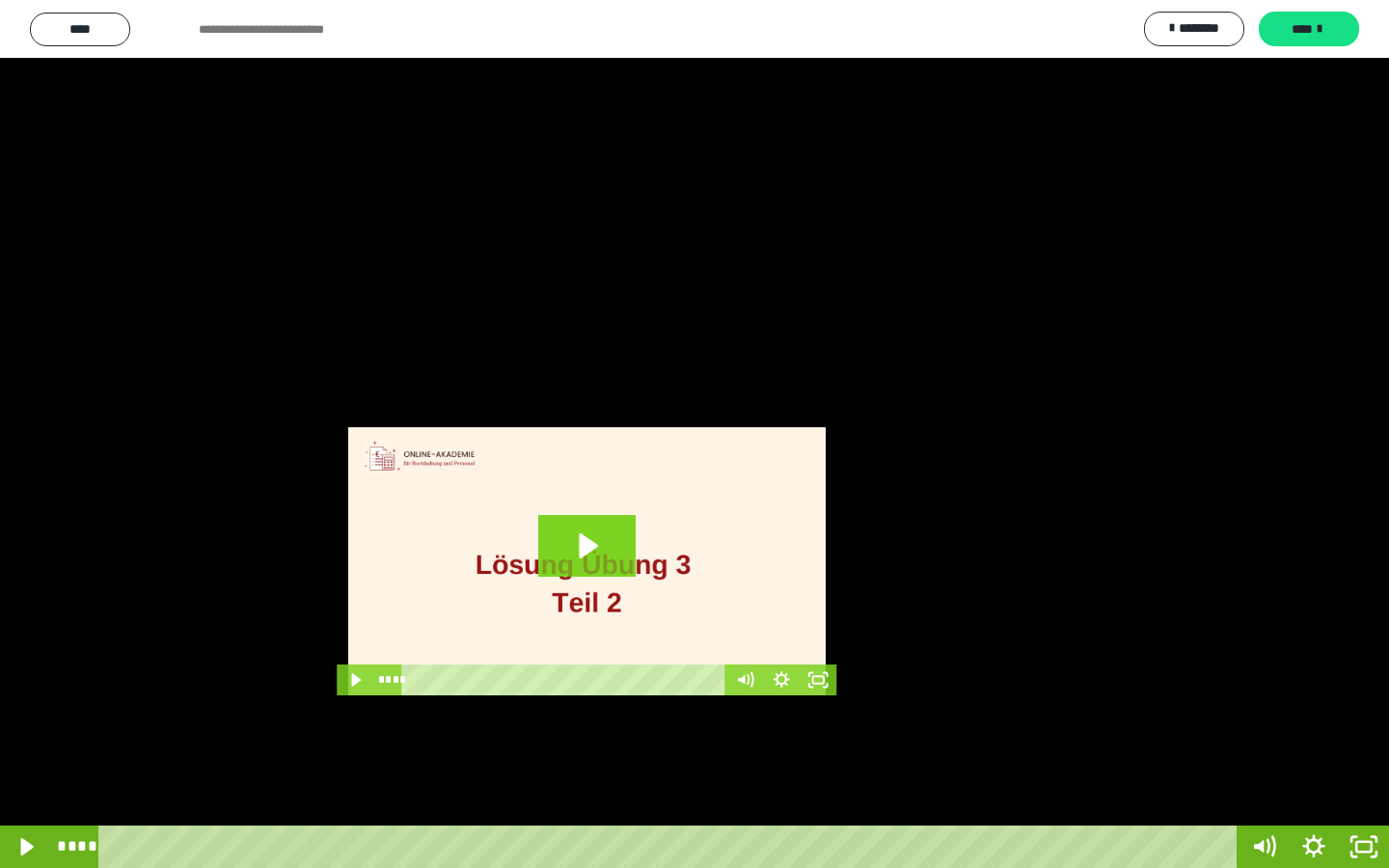 click at bounding box center [694, 434] 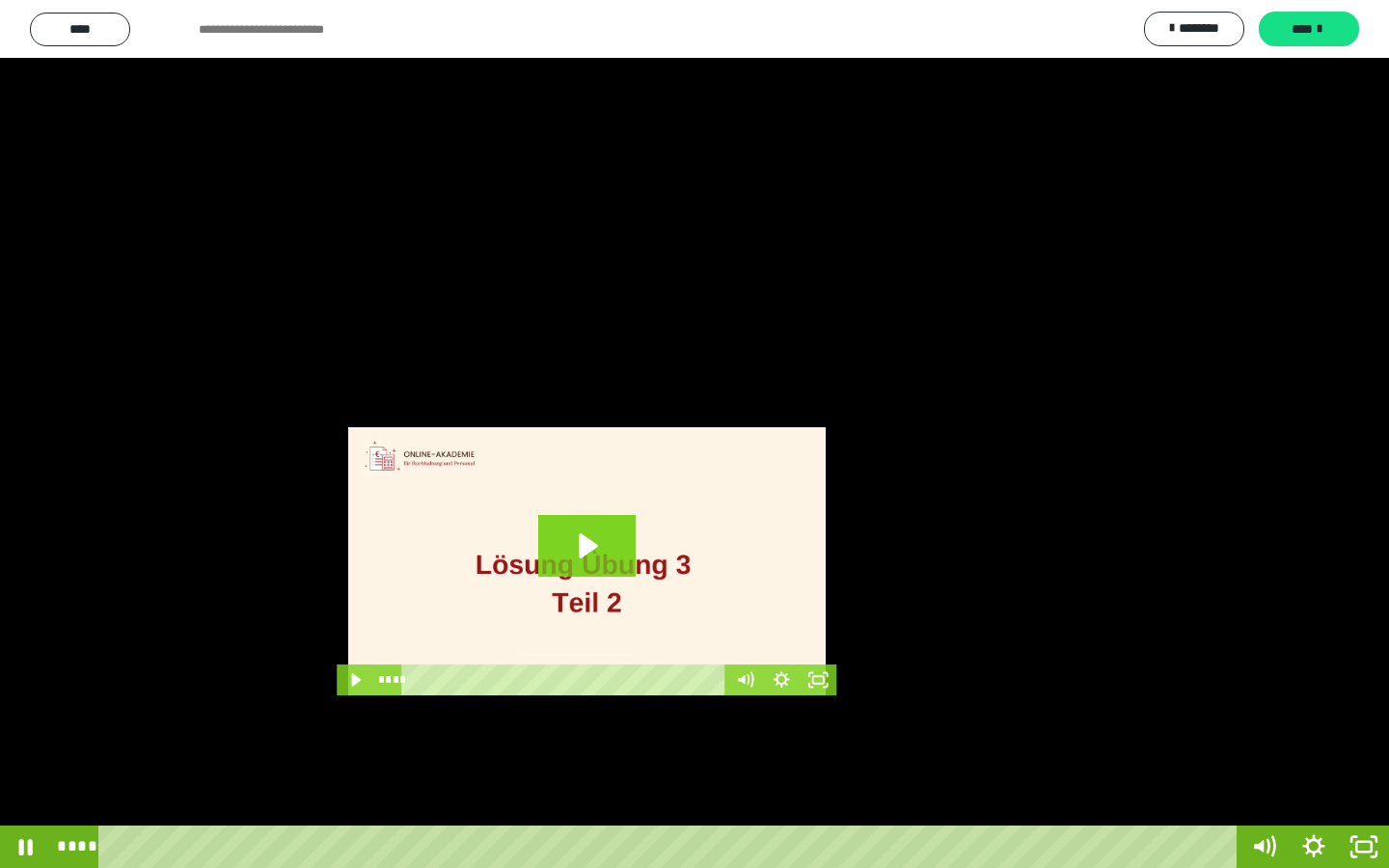 click at bounding box center (694, 434) 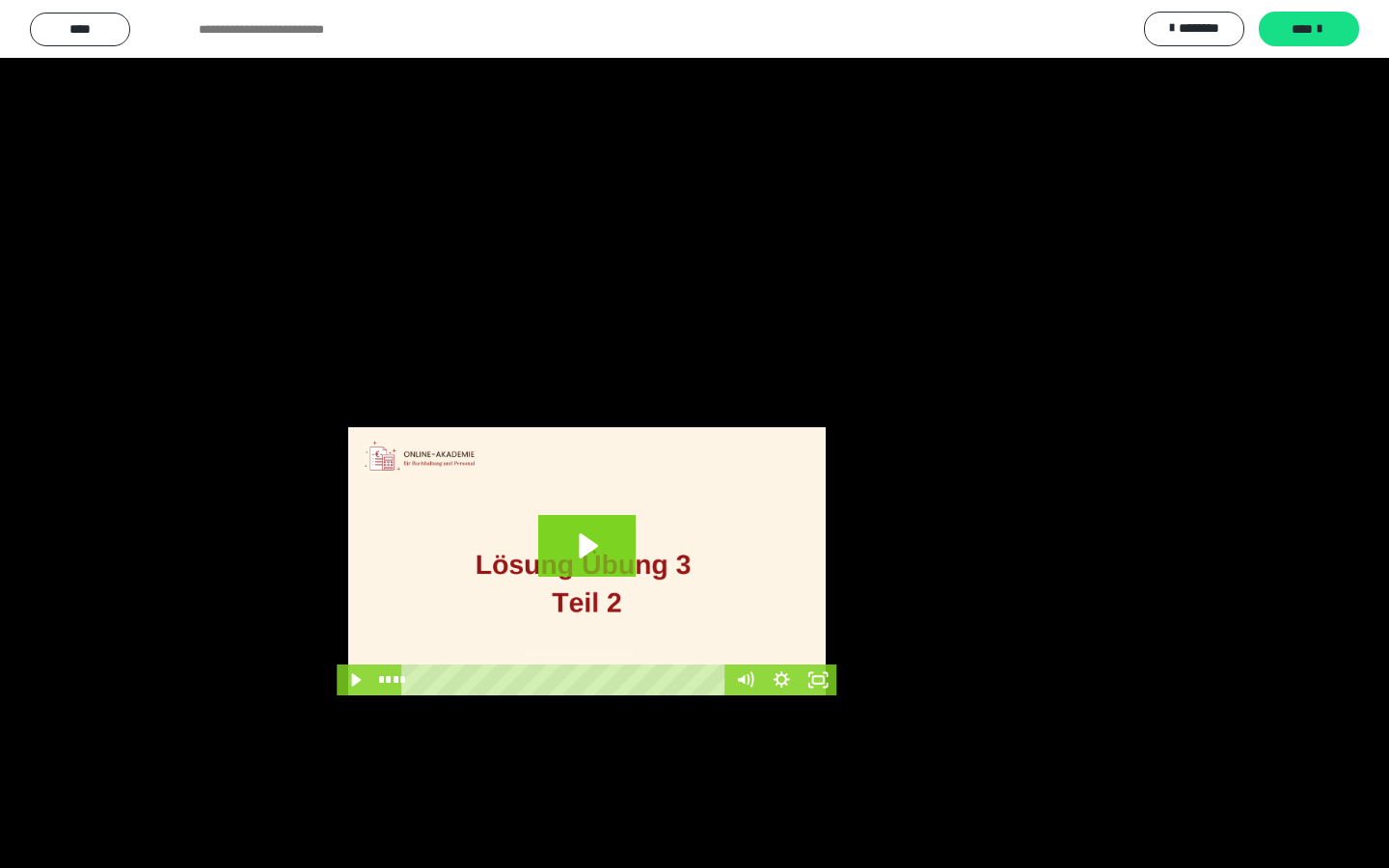 click at bounding box center (694, 434) 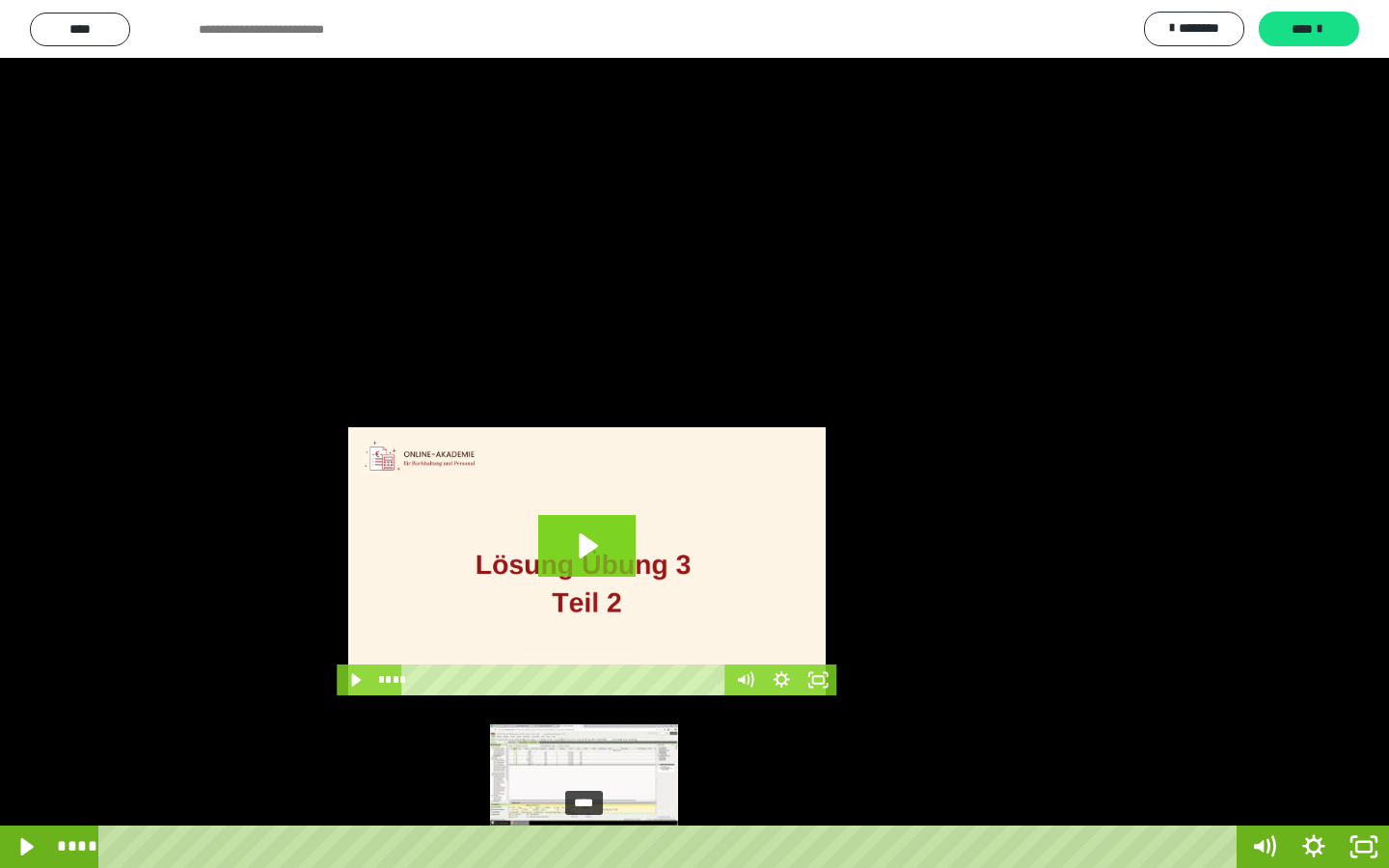drag, startPoint x: 606, startPoint y: 846, endPoint x: 585, endPoint y: 844, distance: 21.095023 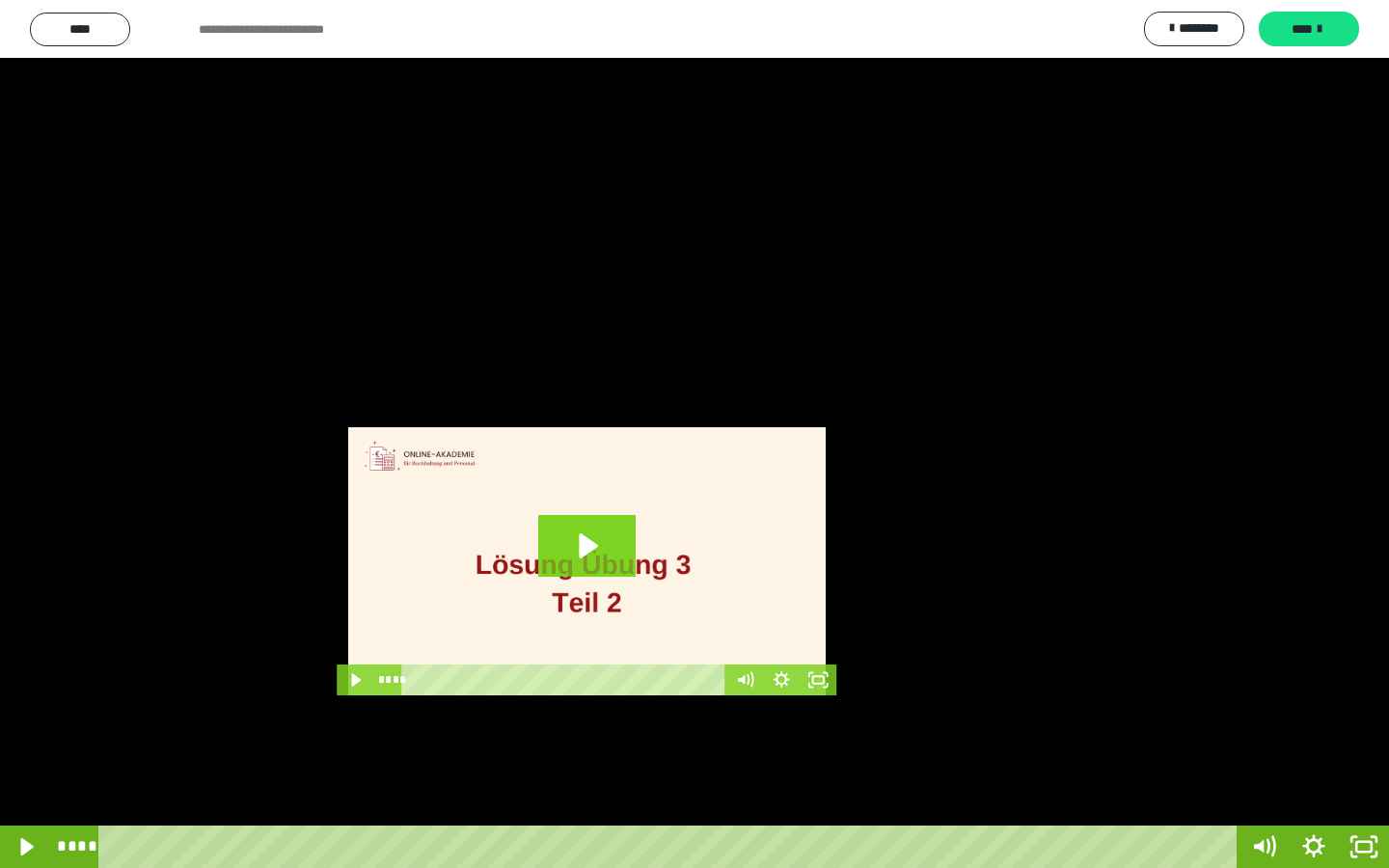 click at bounding box center (694, 434) 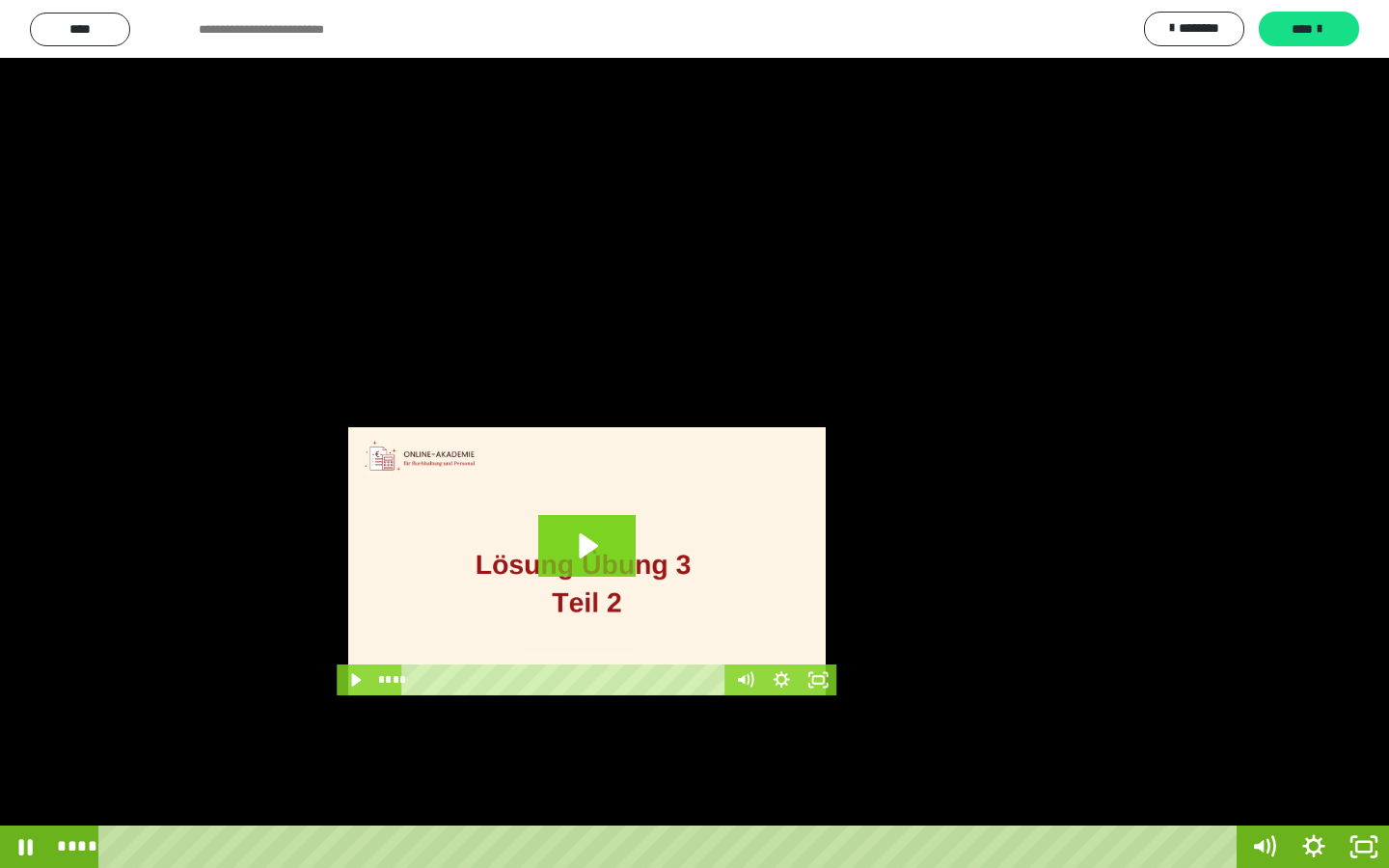 click at bounding box center [694, 434] 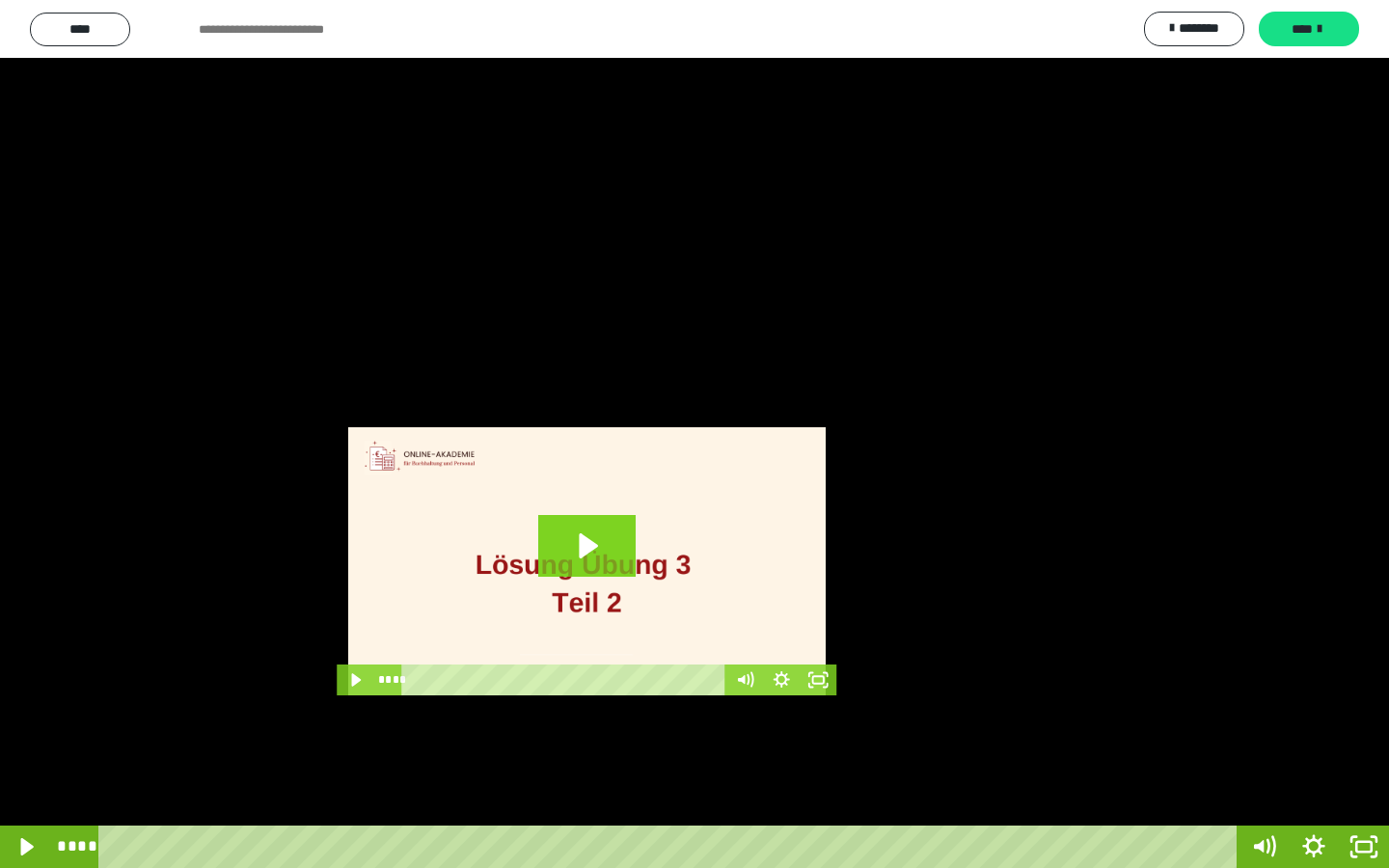 click at bounding box center (694, 434) 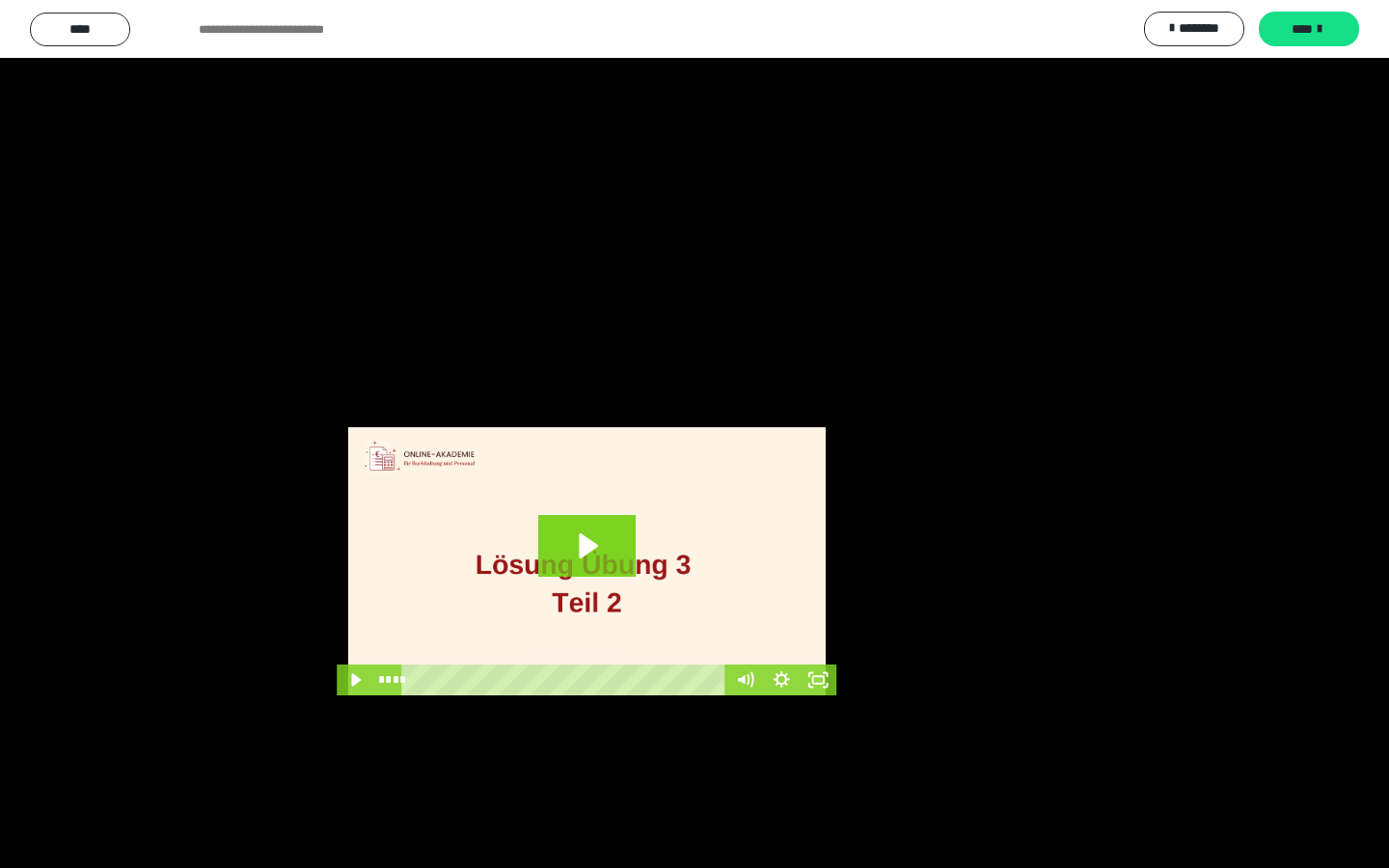 click at bounding box center (694, 434) 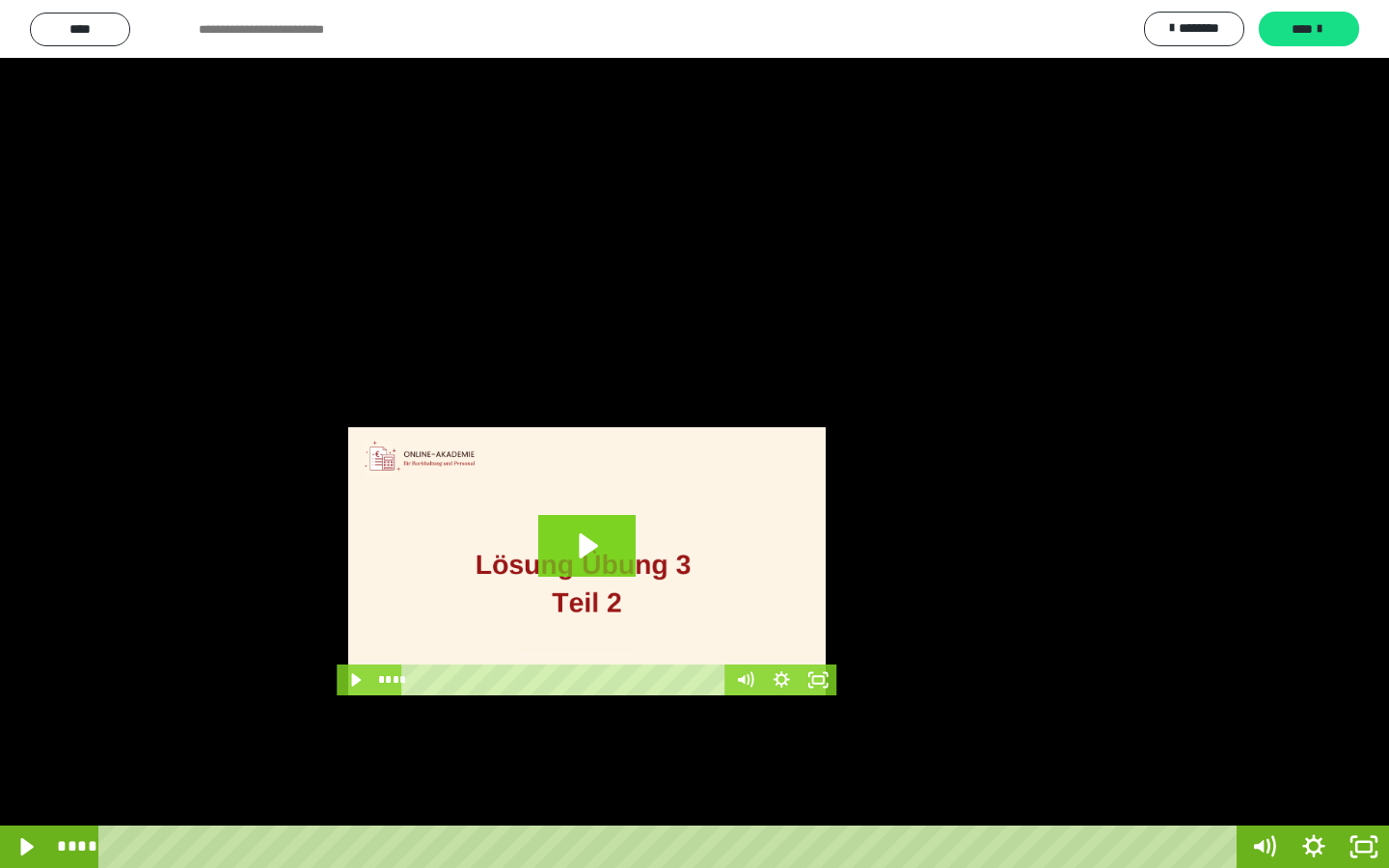 click at bounding box center (694, 434) 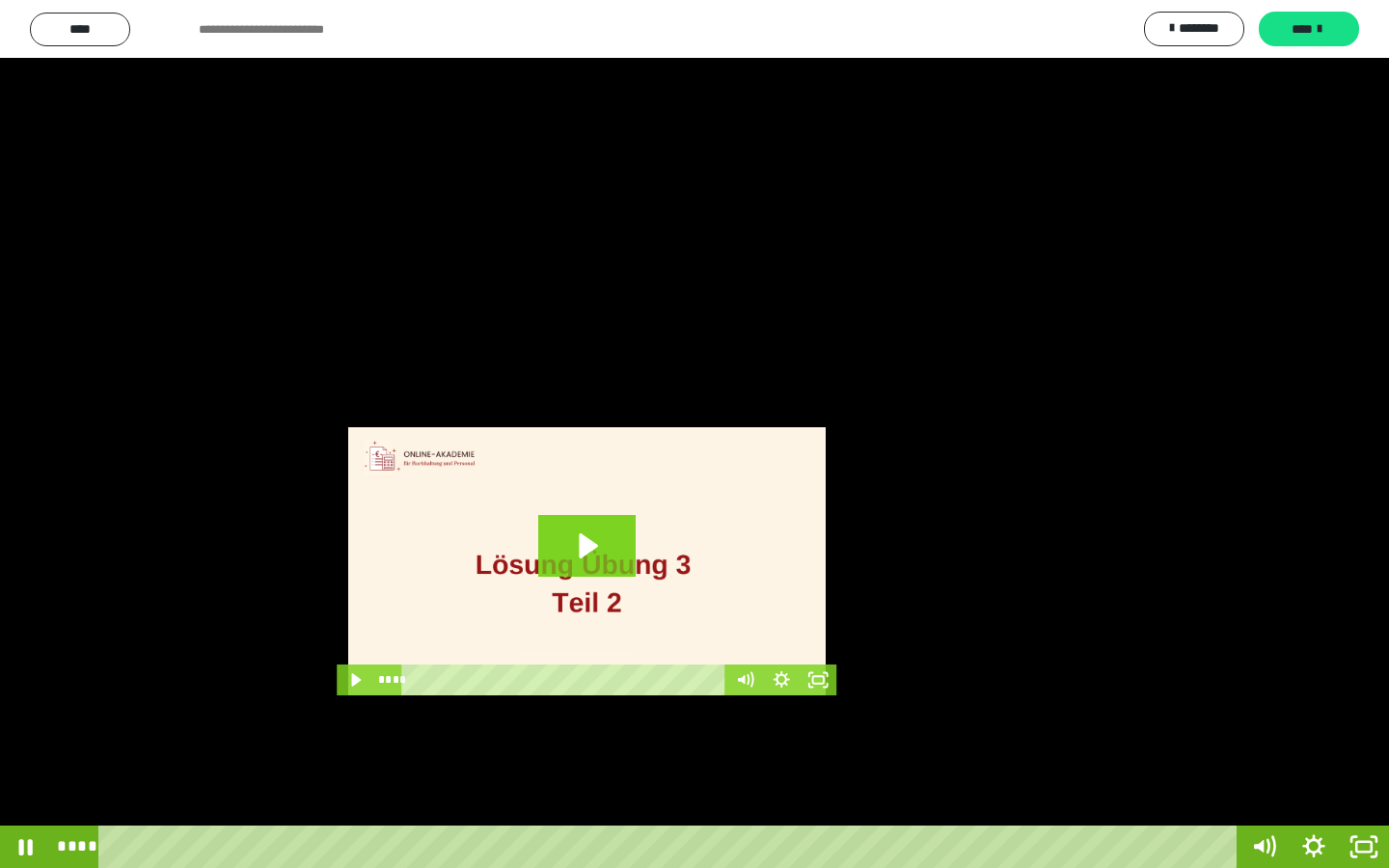 click at bounding box center (694, 434) 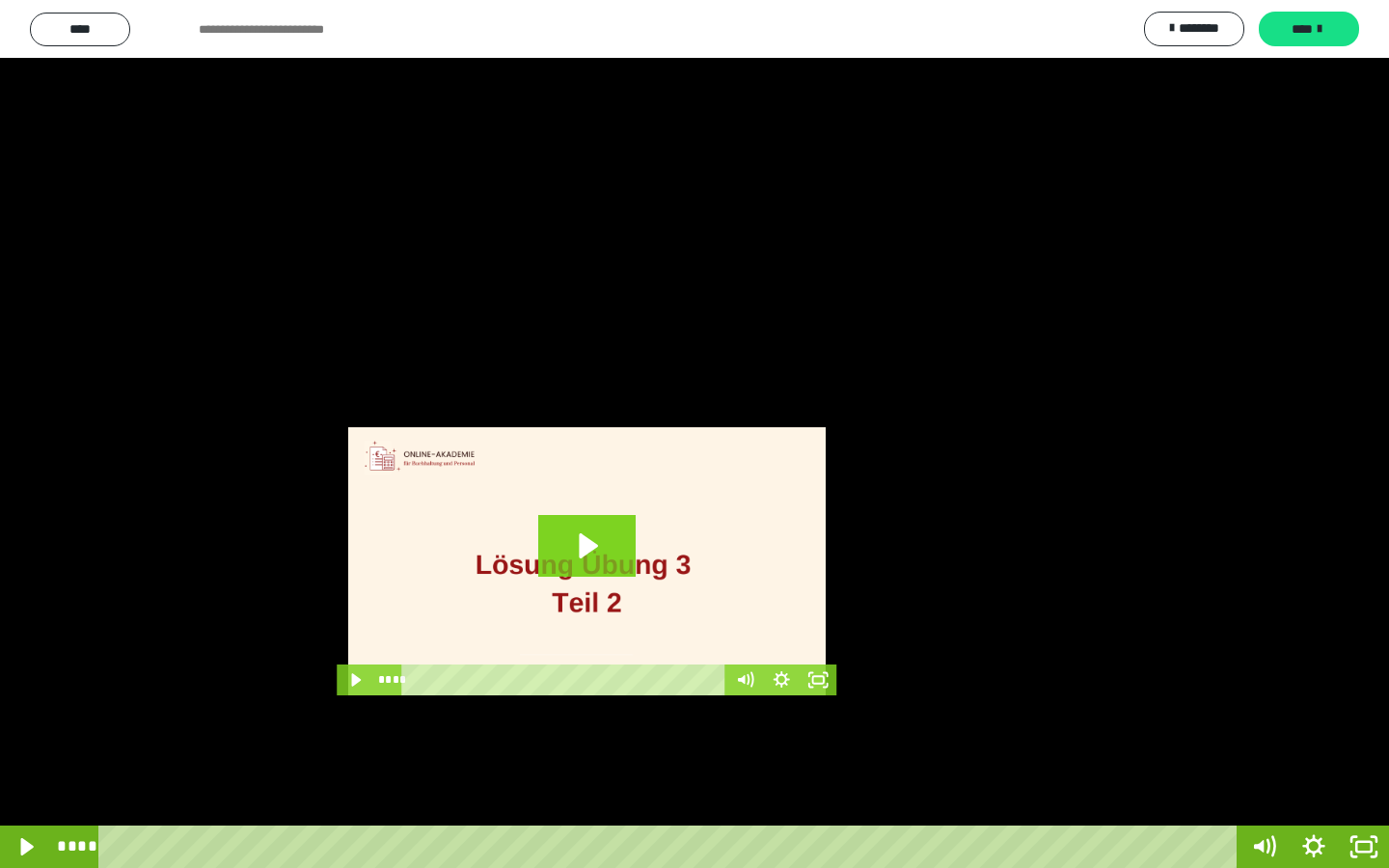 click at bounding box center [694, 434] 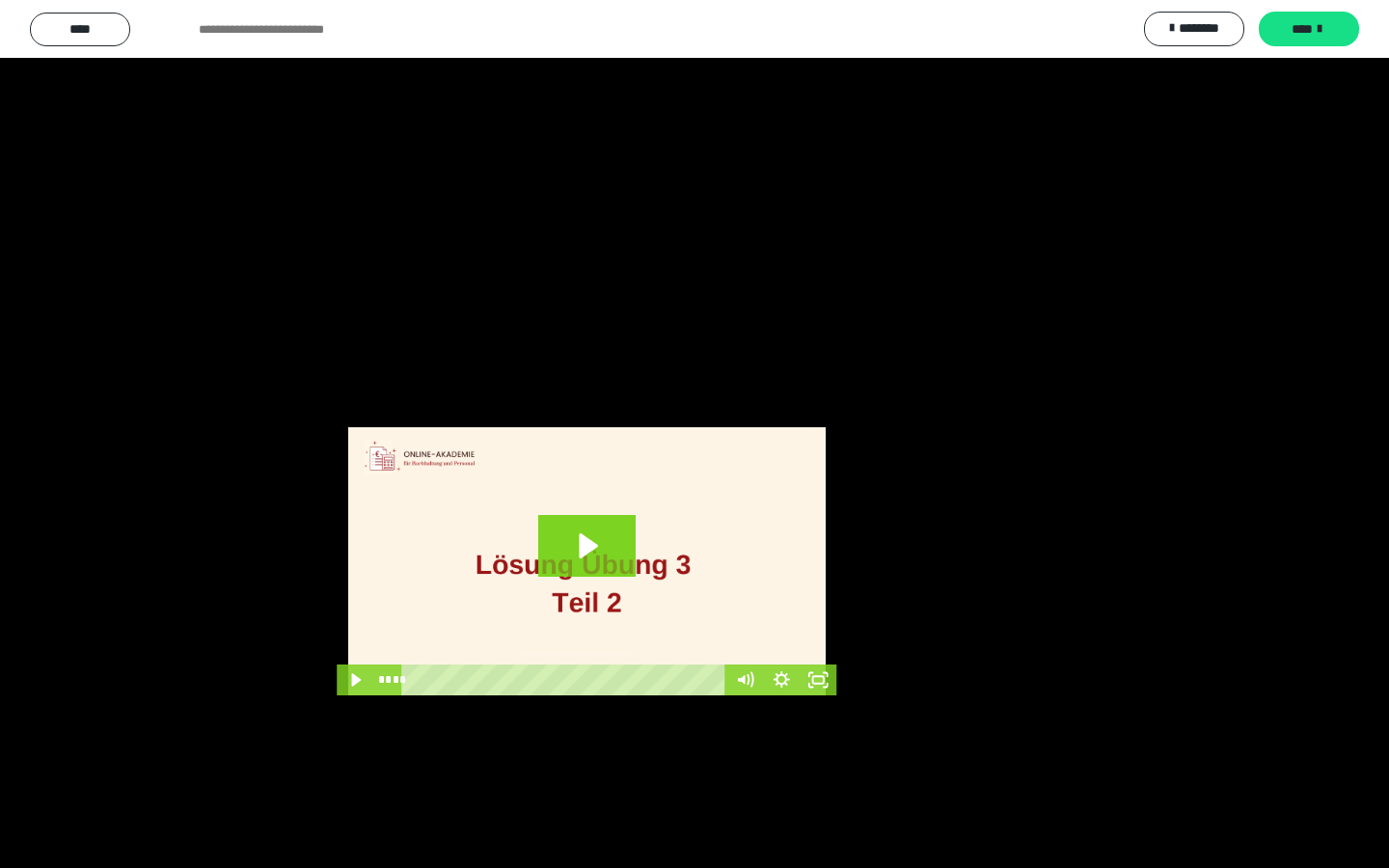 click at bounding box center (694, 434) 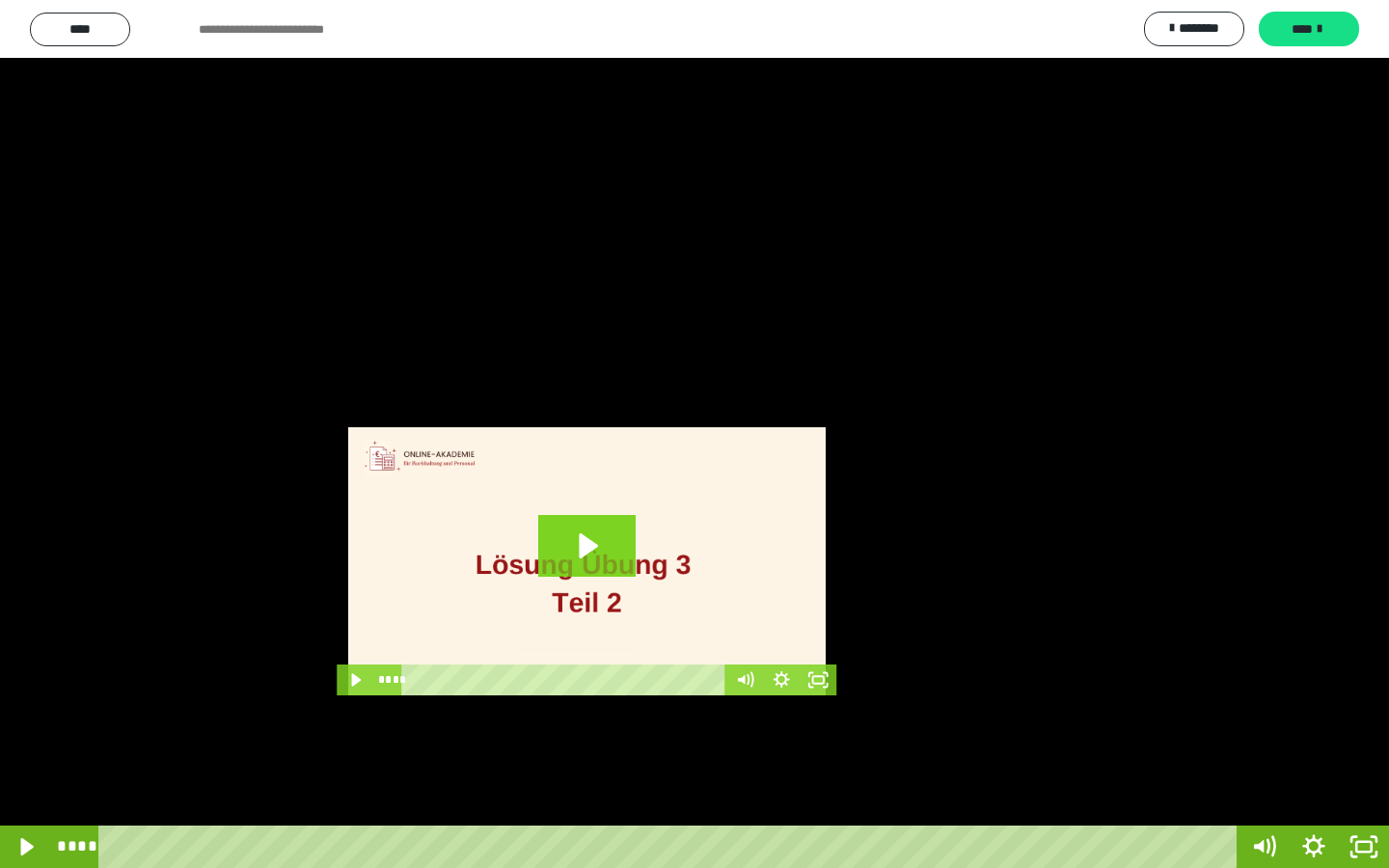 click at bounding box center (694, 434) 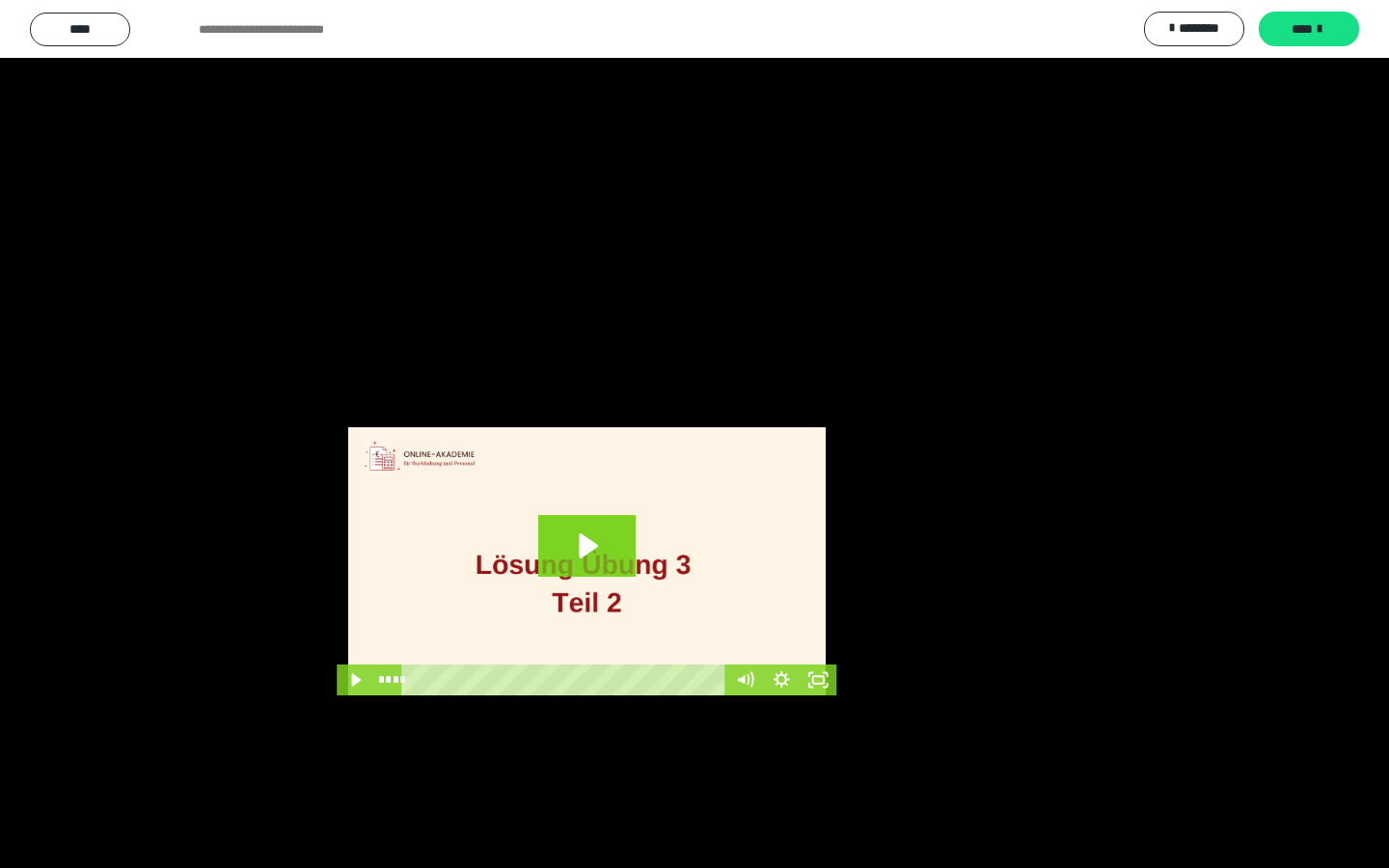 click at bounding box center (694, 434) 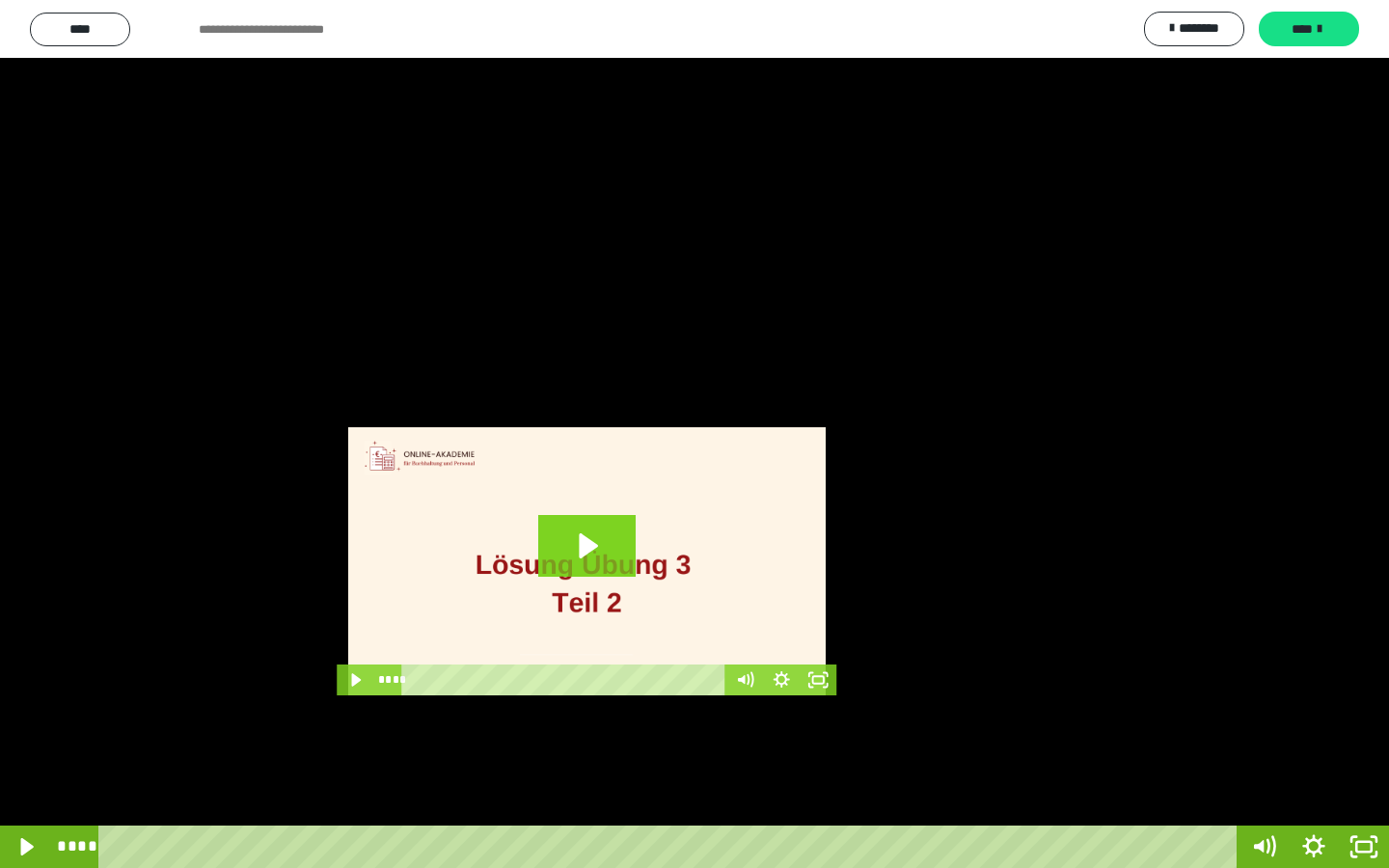 click at bounding box center (694, 434) 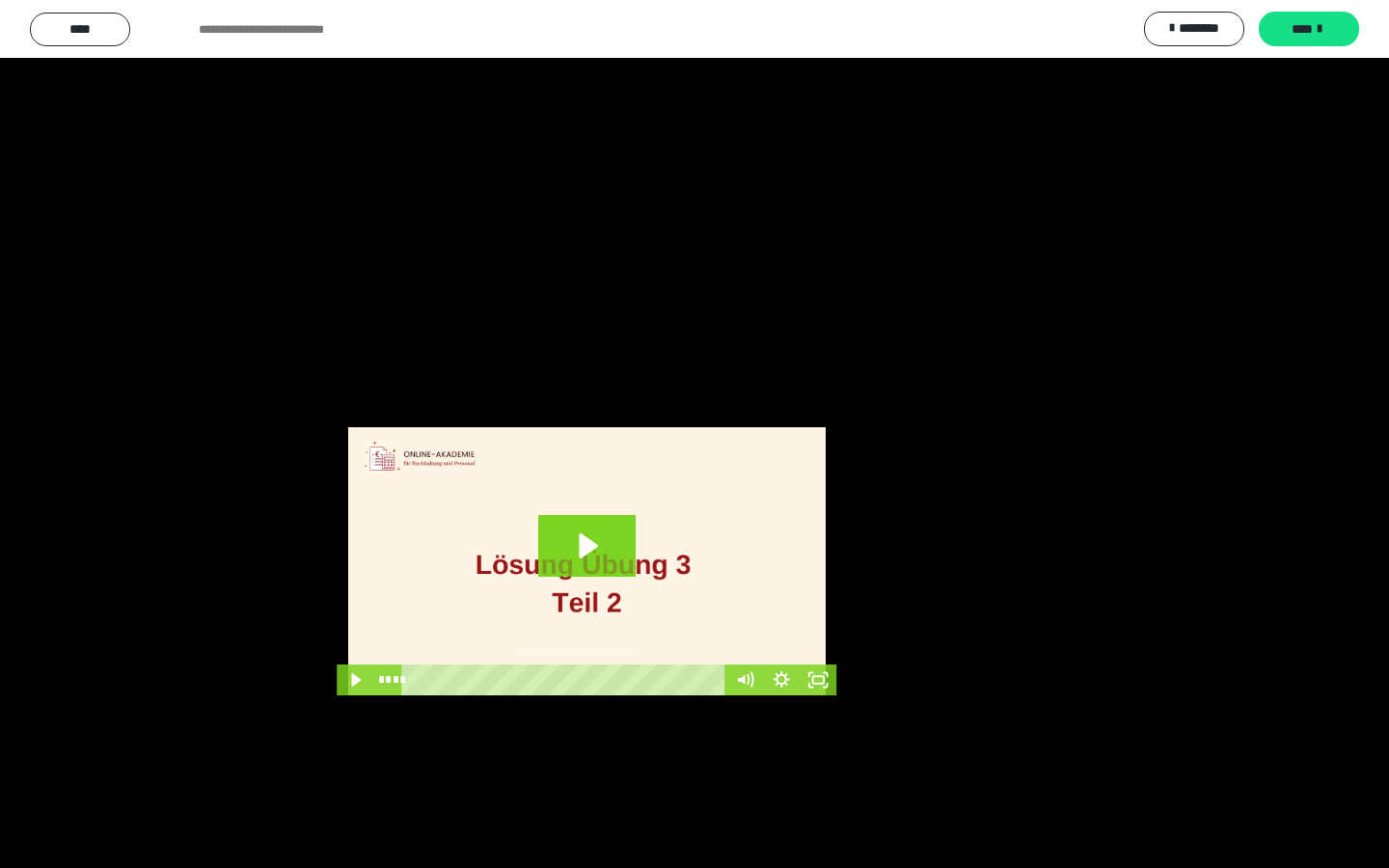 click at bounding box center [694, 434] 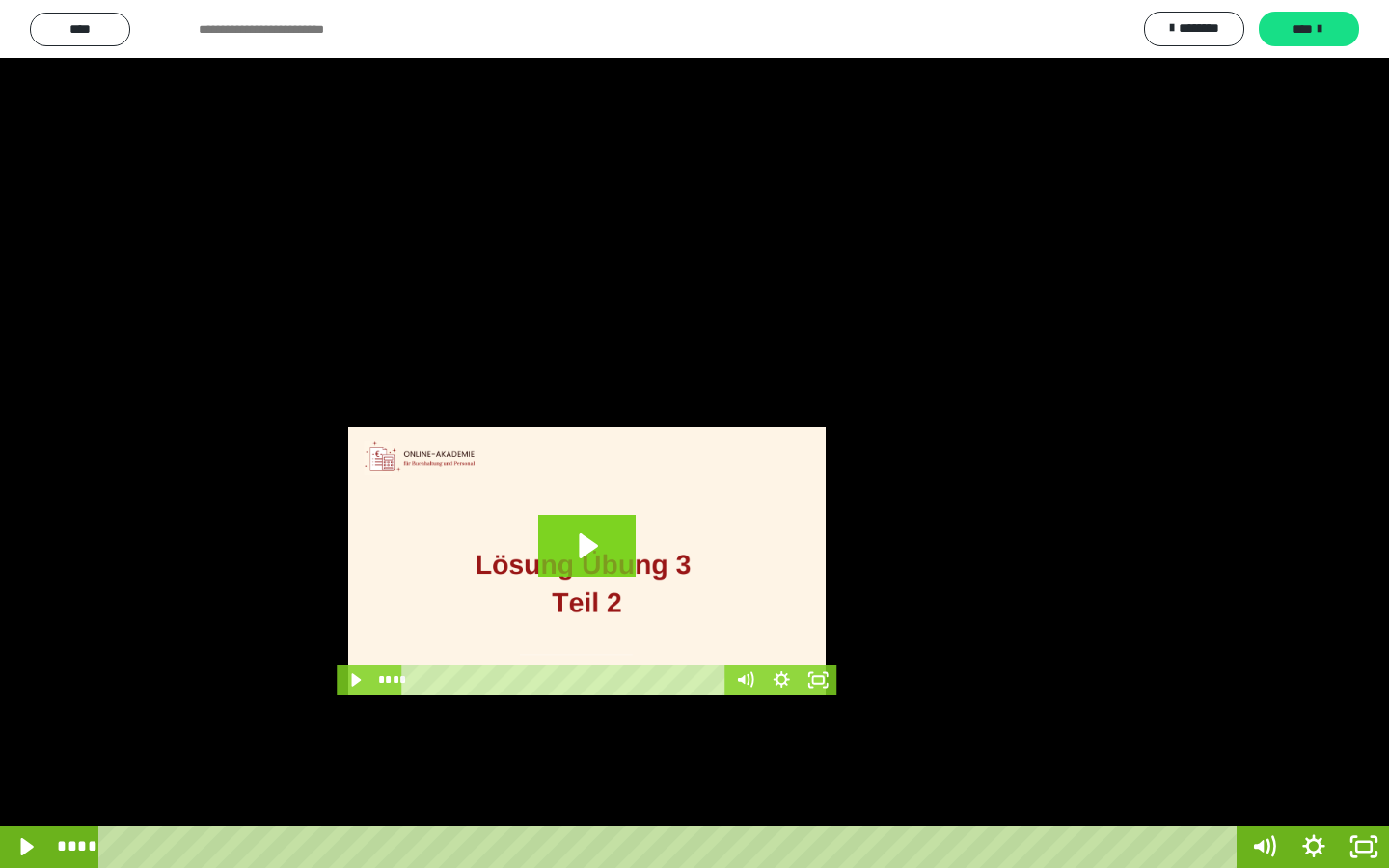 click at bounding box center [694, 434] 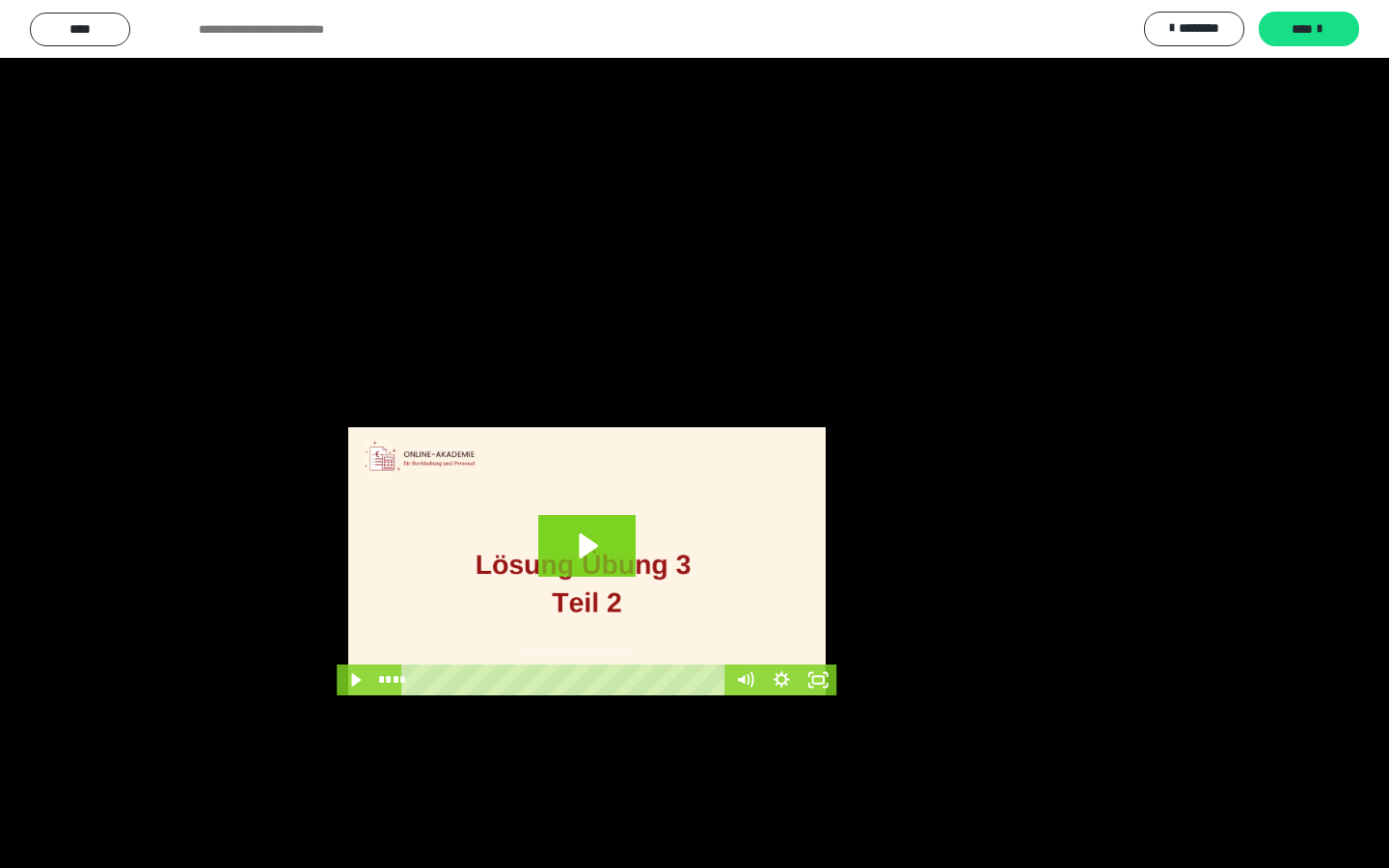 click at bounding box center [694, 434] 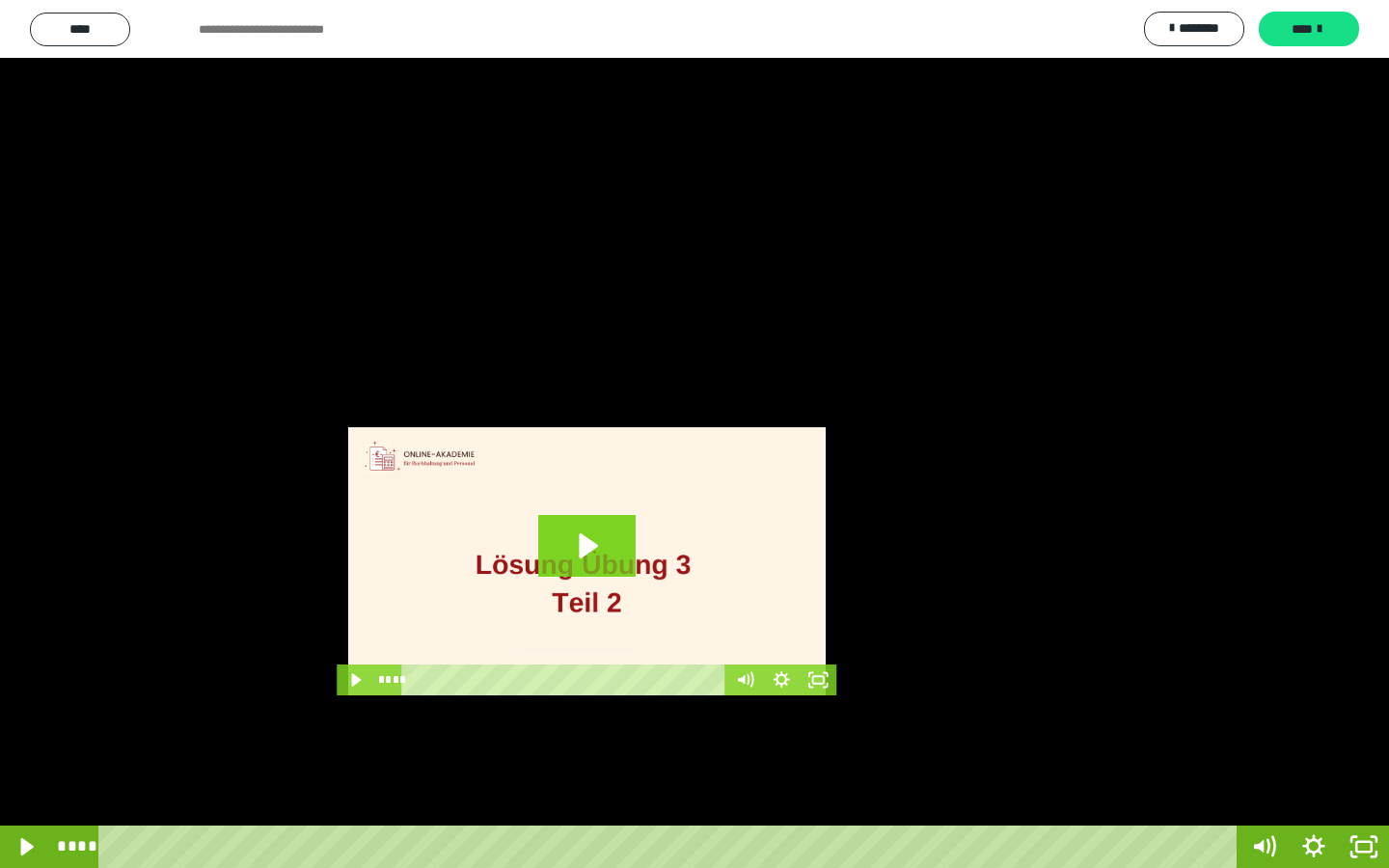 click at bounding box center (694, 434) 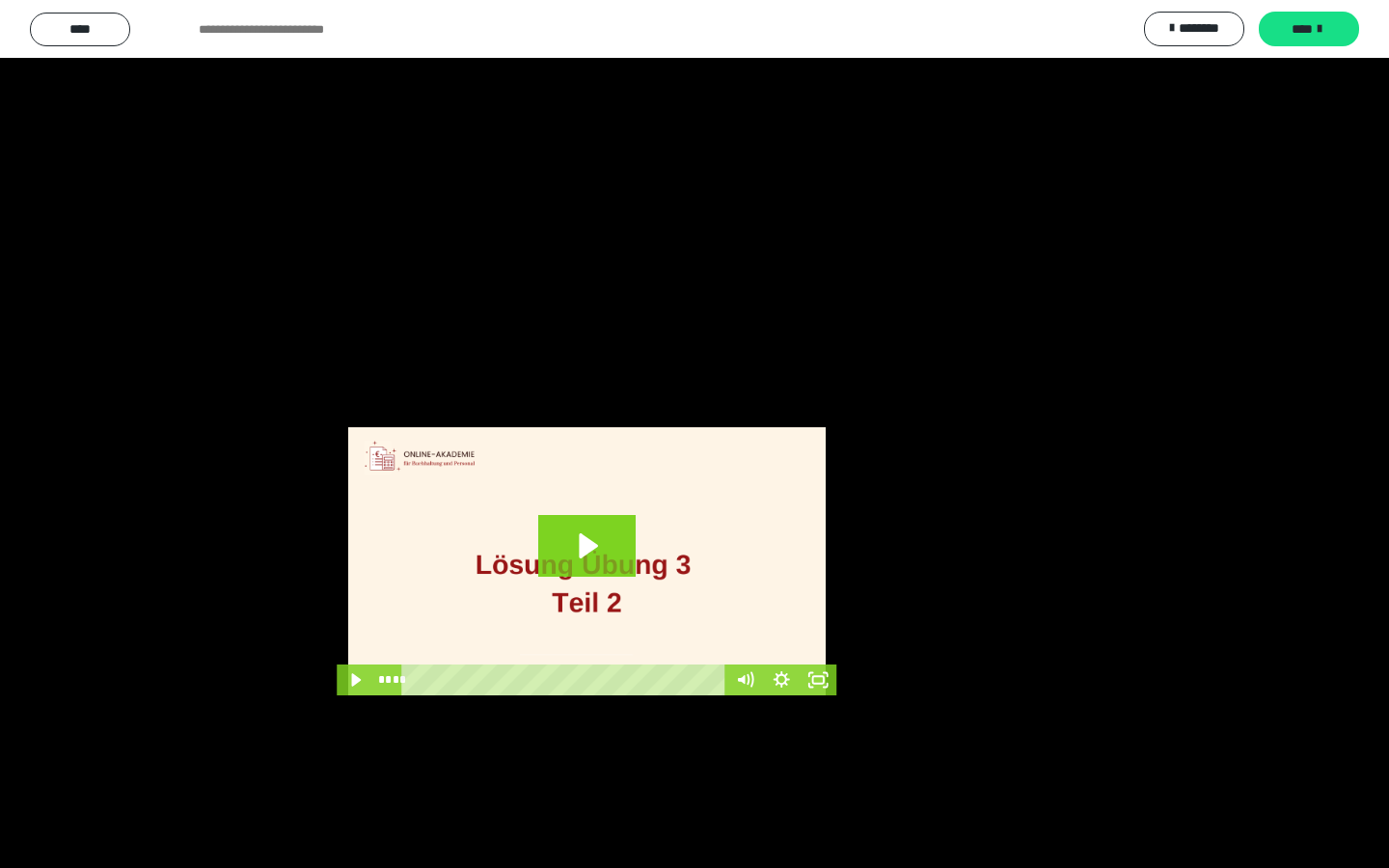 click at bounding box center (694, 434) 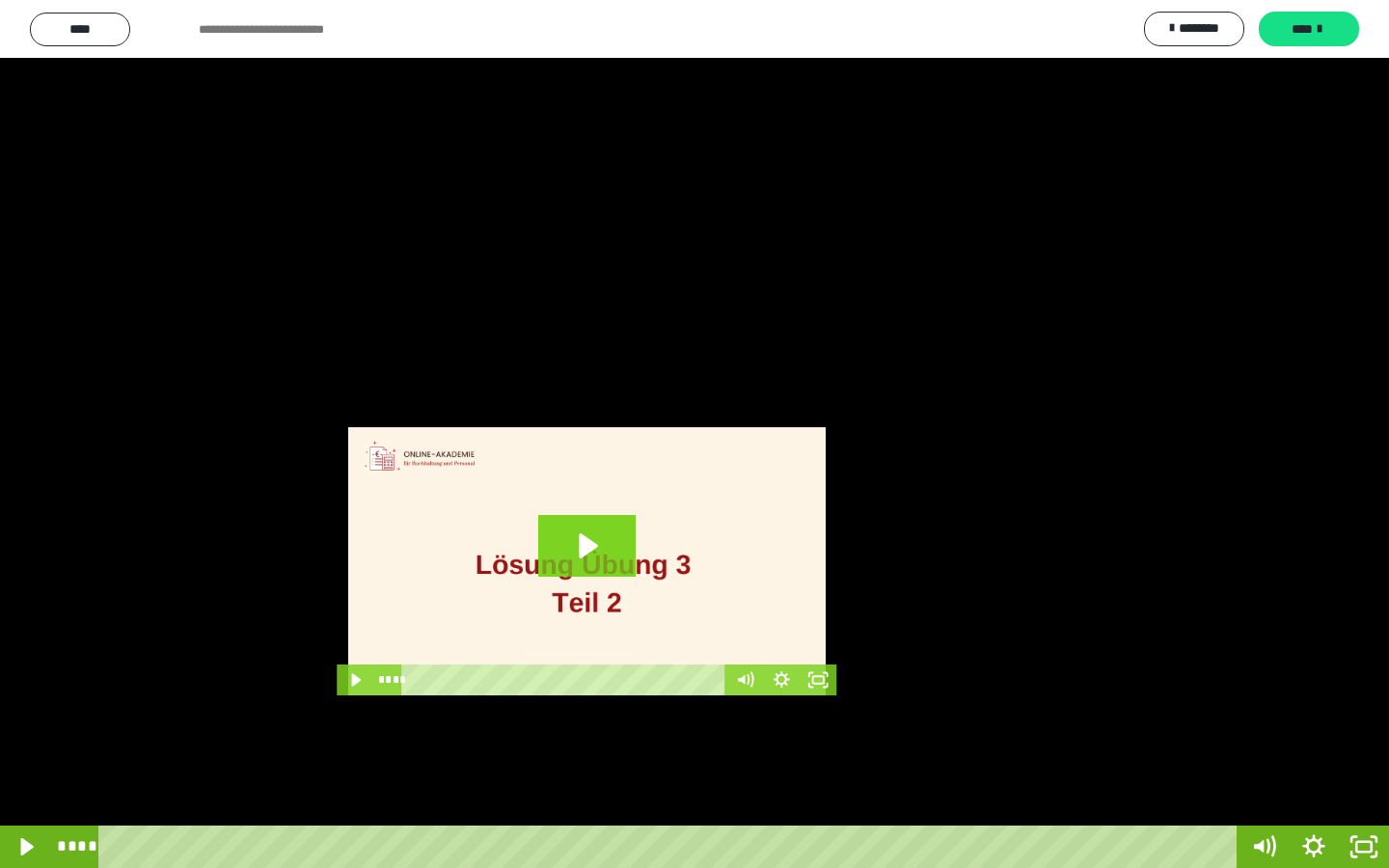 click at bounding box center [694, 434] 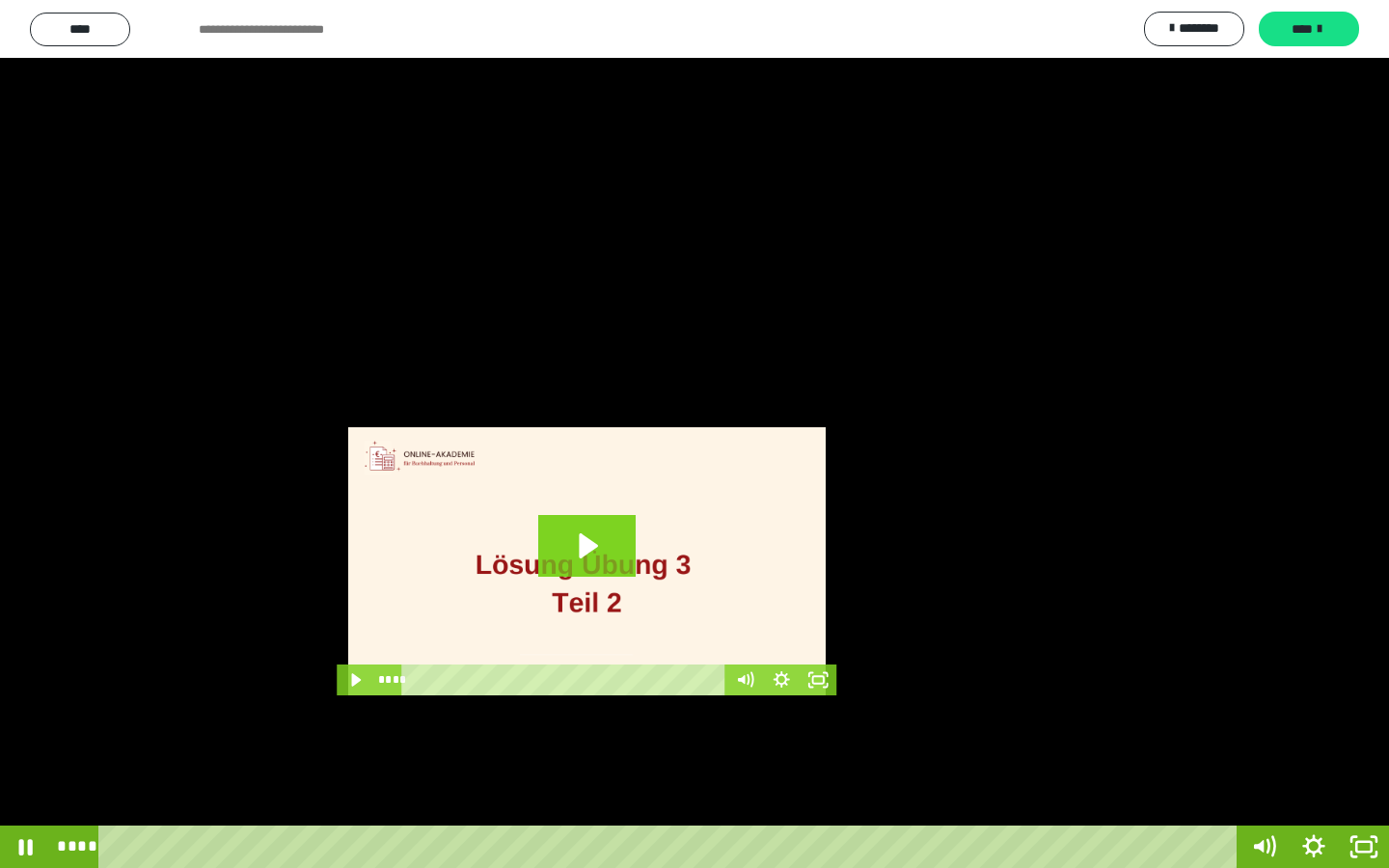 click at bounding box center (694, 434) 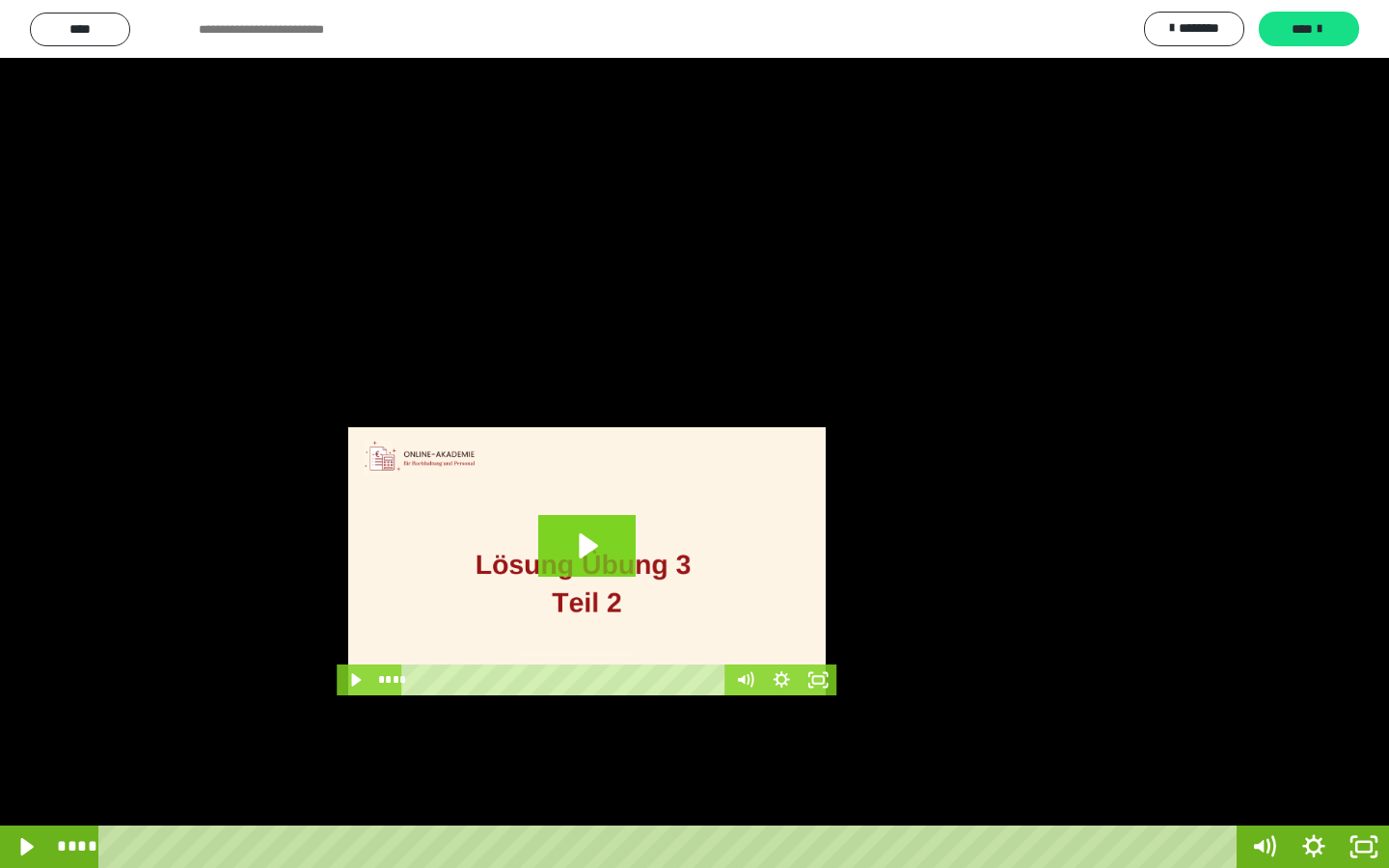 click at bounding box center (694, 434) 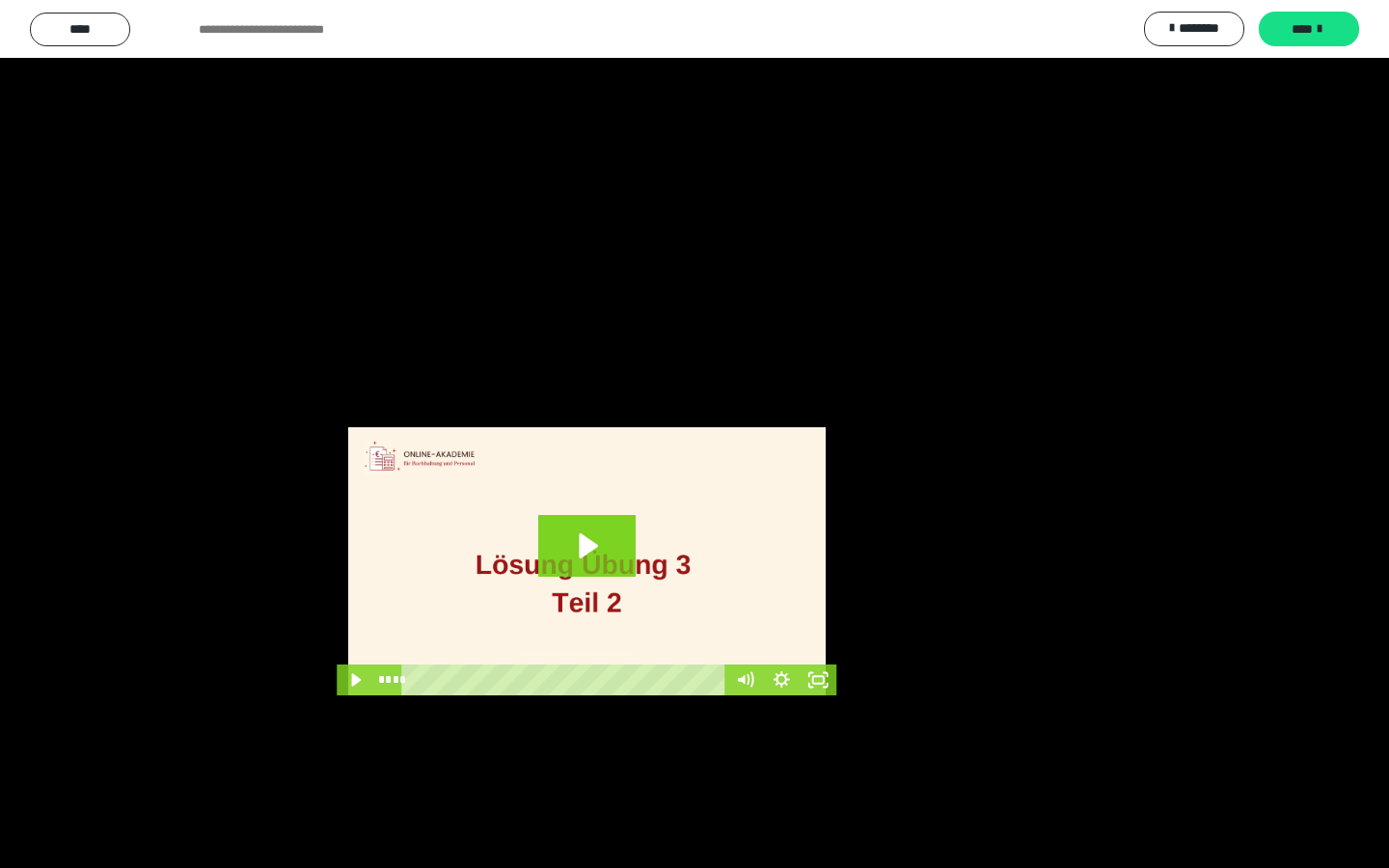 click at bounding box center (694, 434) 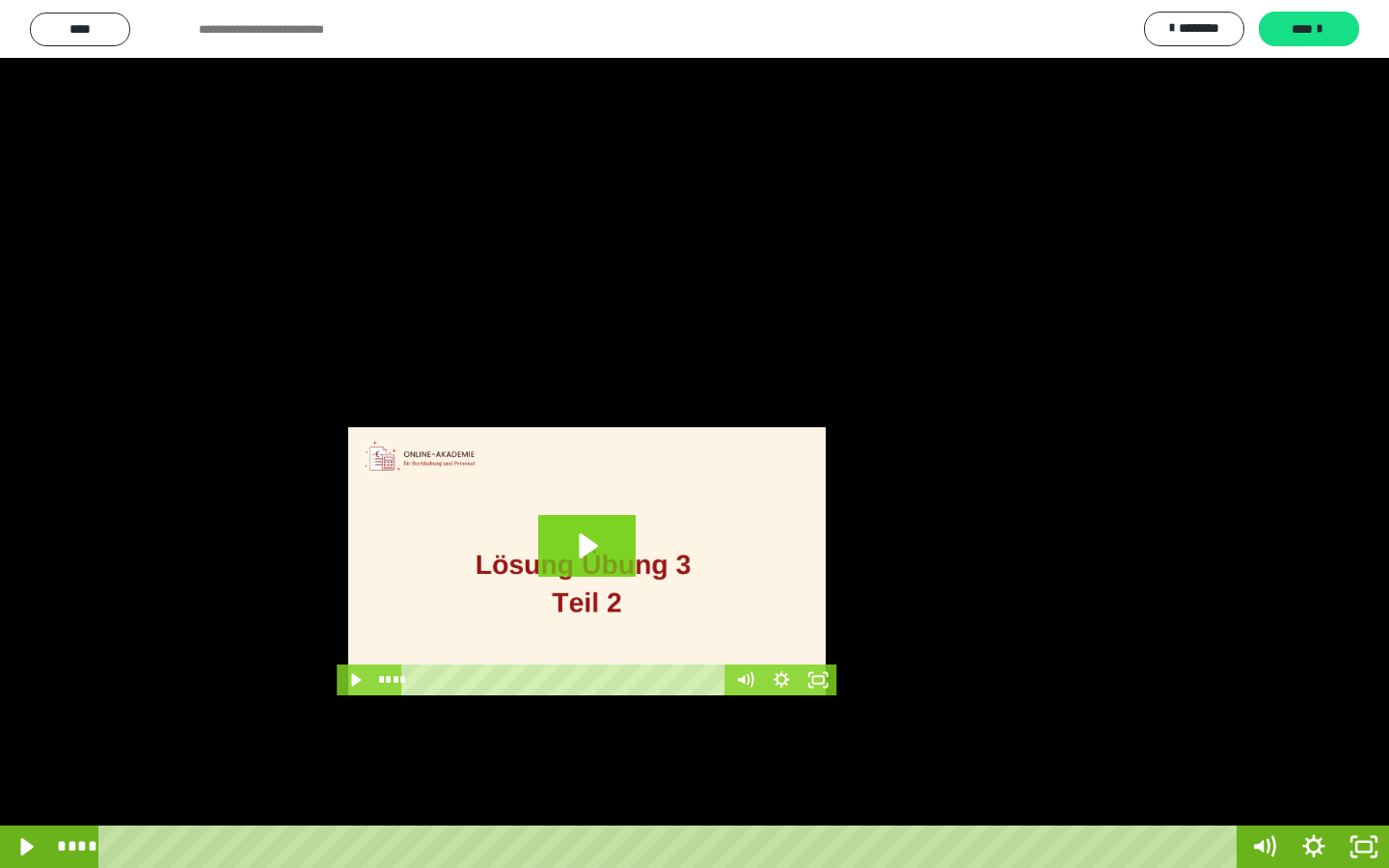 click at bounding box center [694, 434] 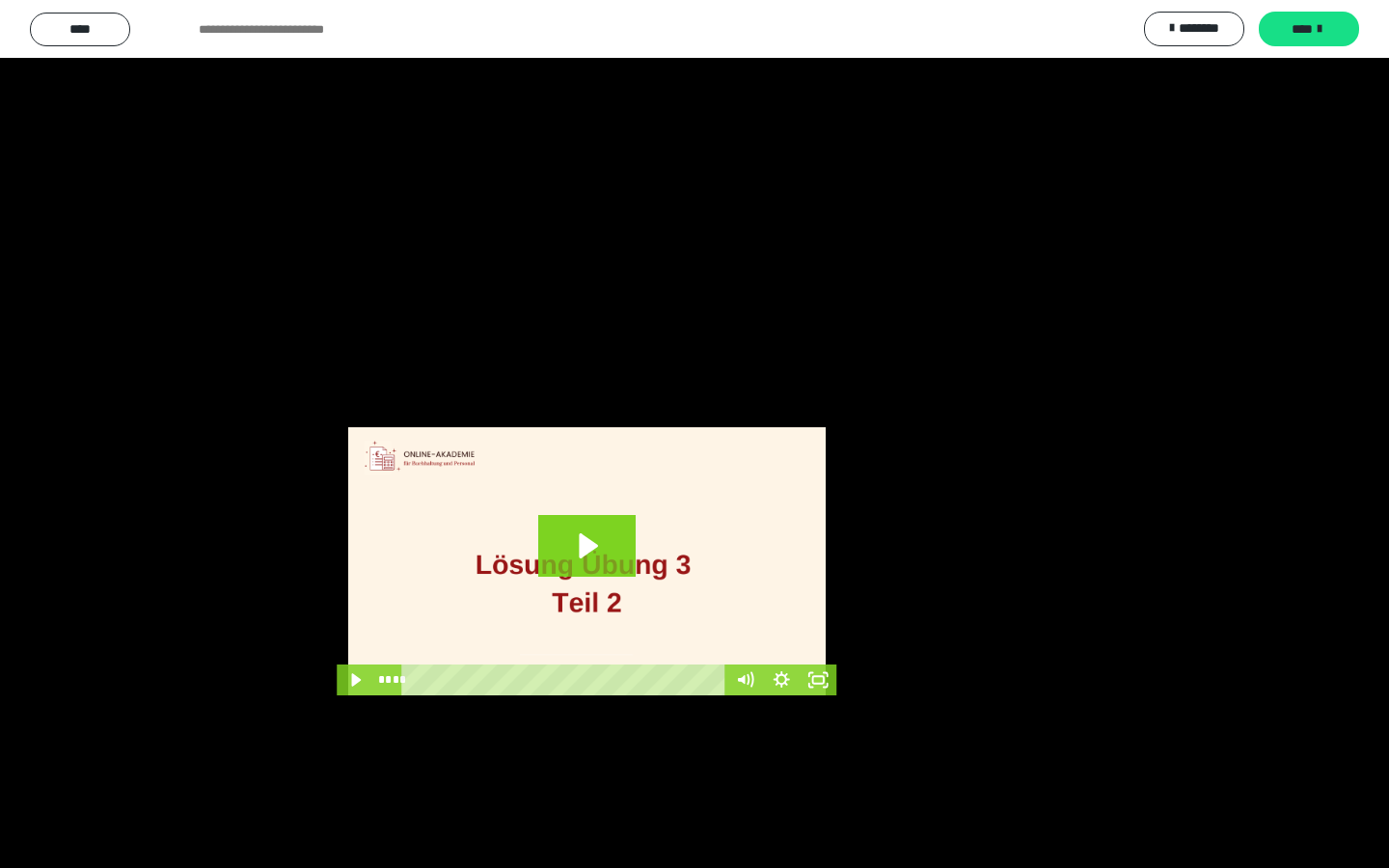 click at bounding box center (694, 434) 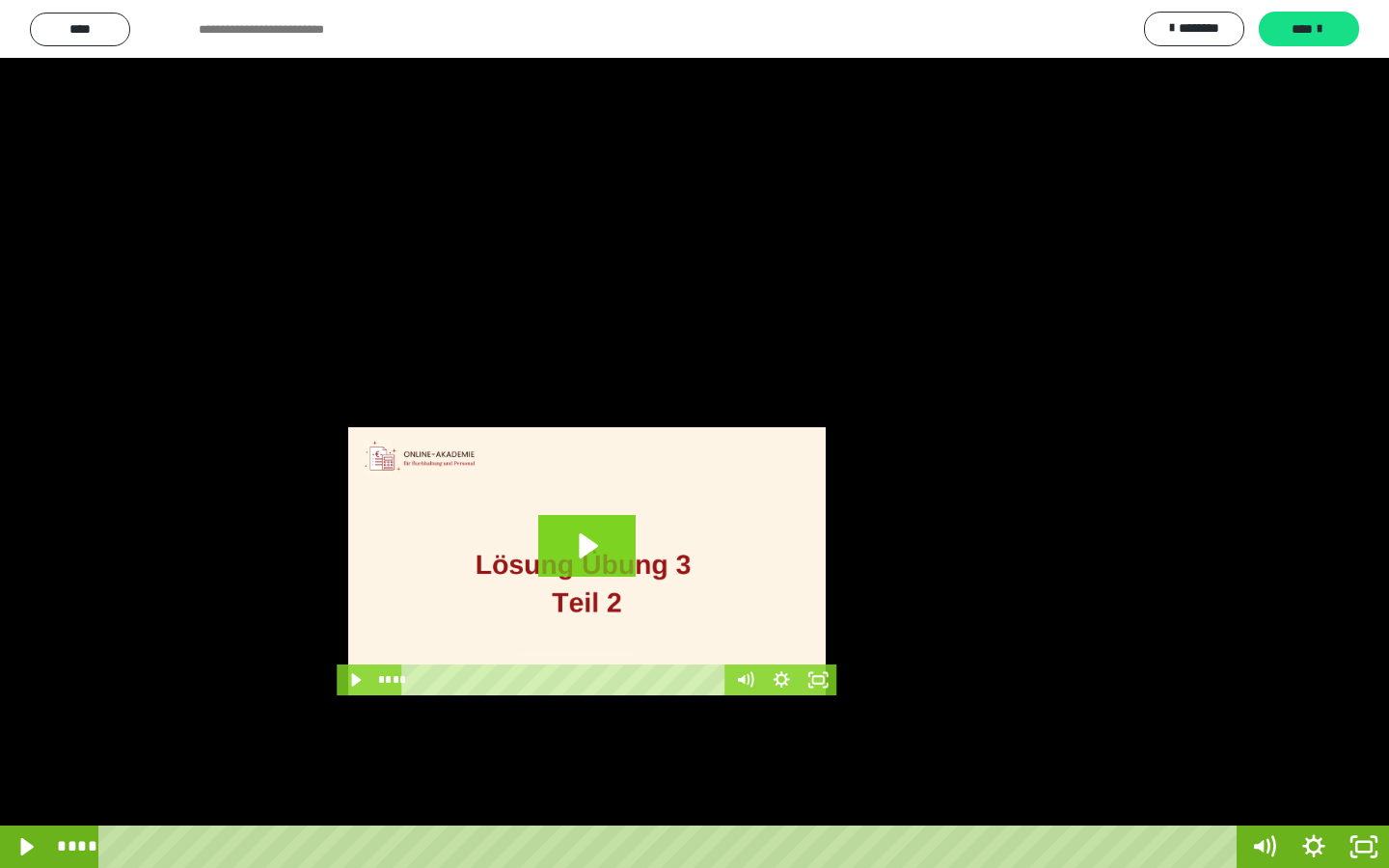 click at bounding box center [694, 434] 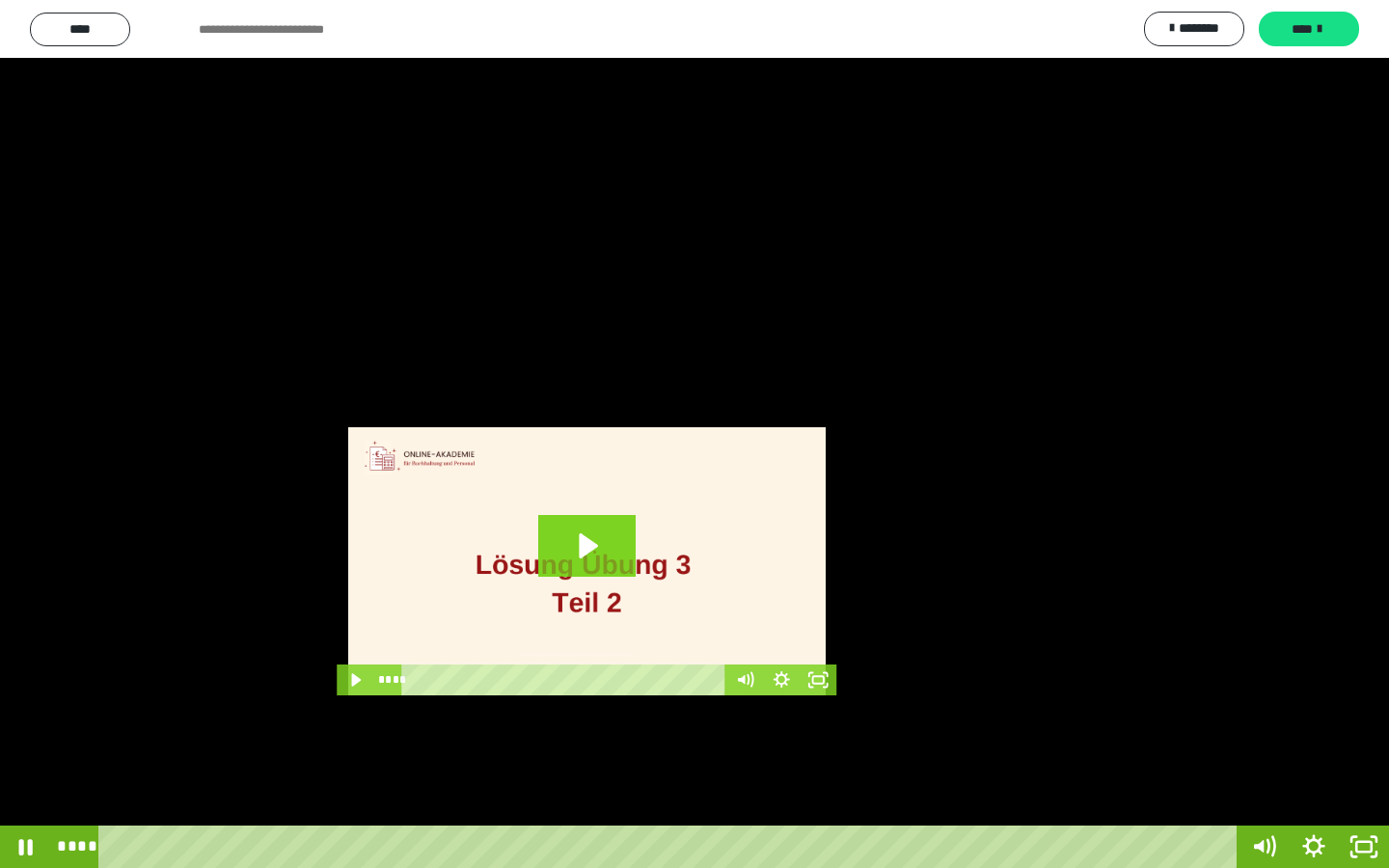 click at bounding box center (694, 434) 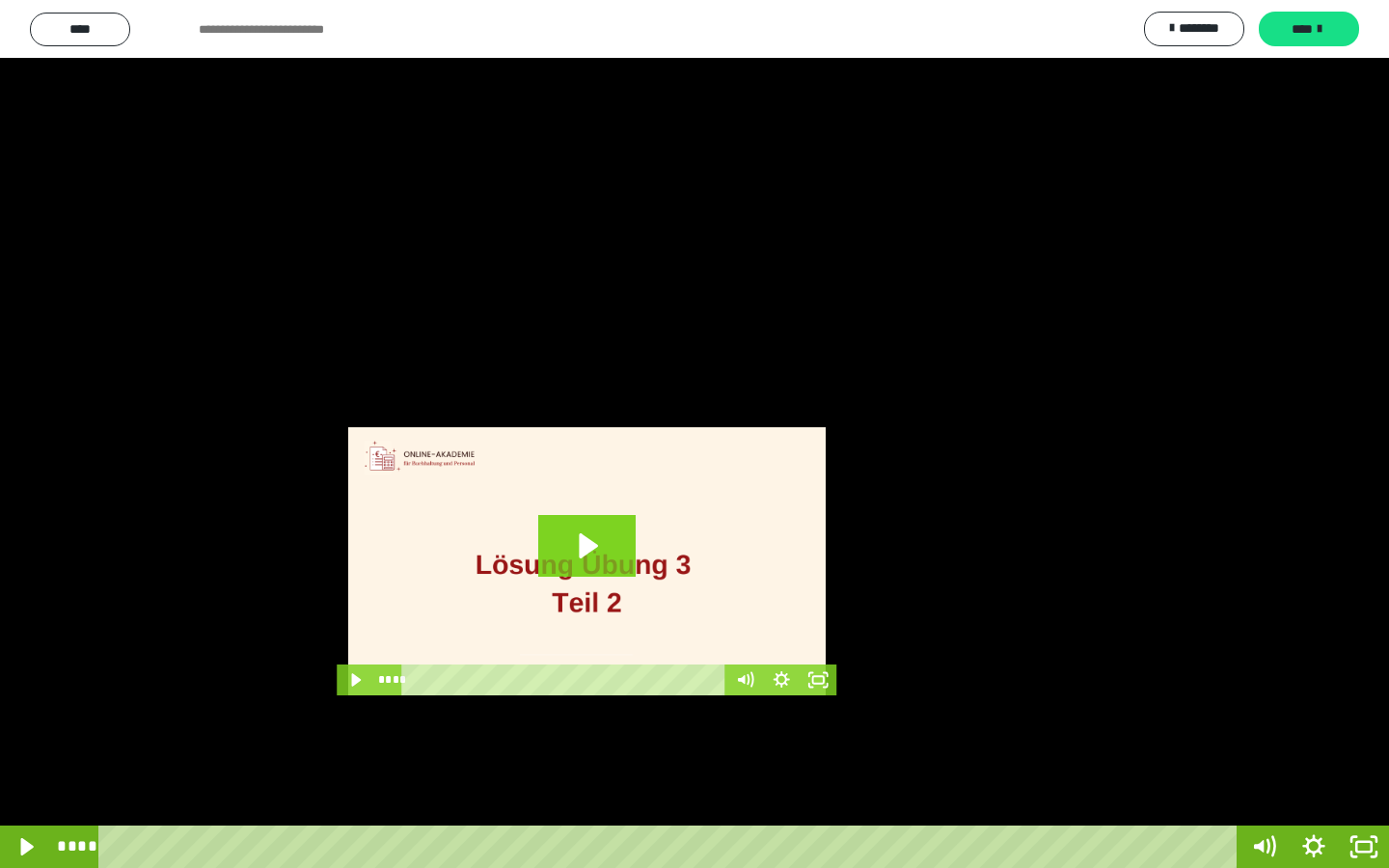 click at bounding box center [694, 434] 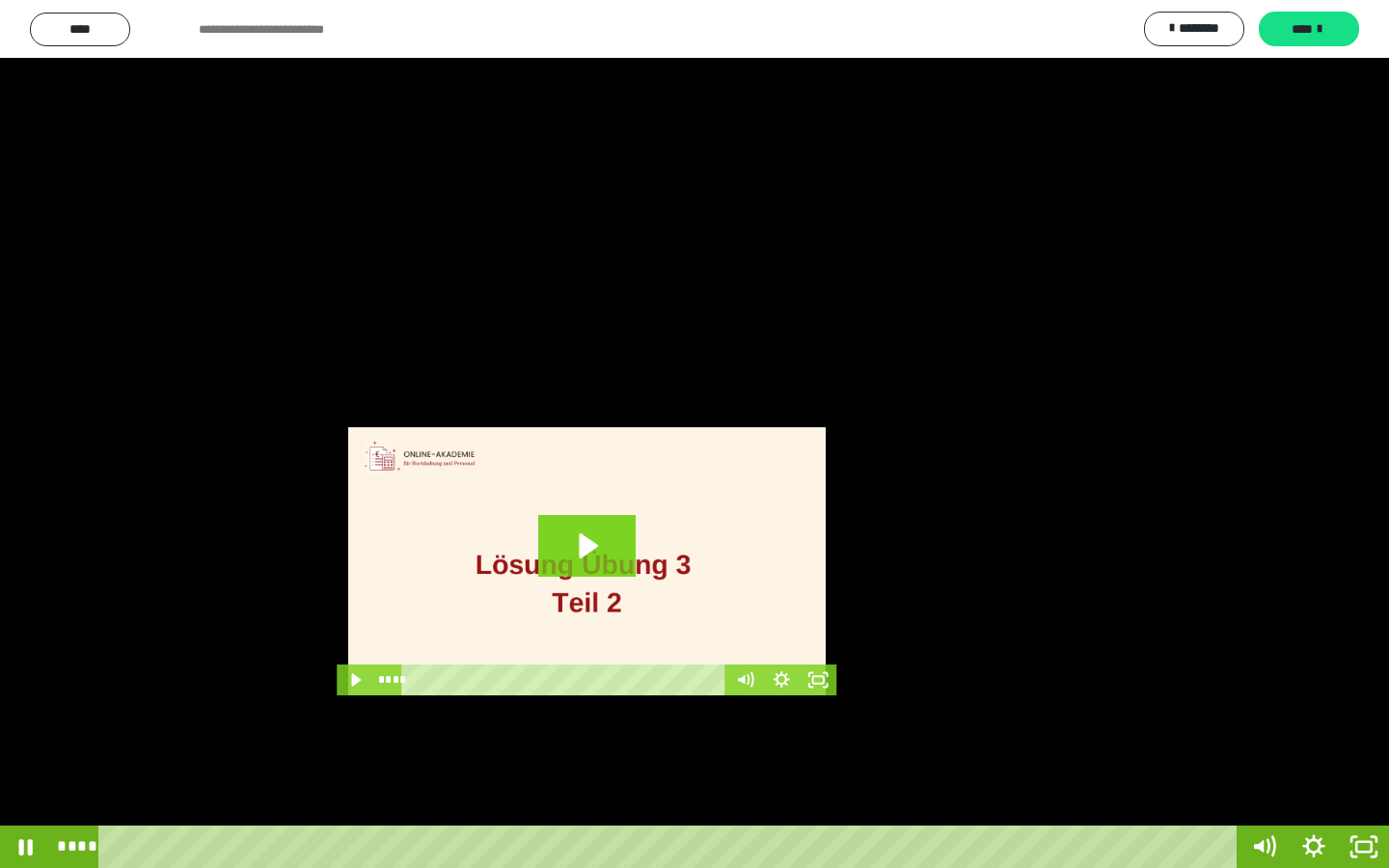 click at bounding box center [694, 434] 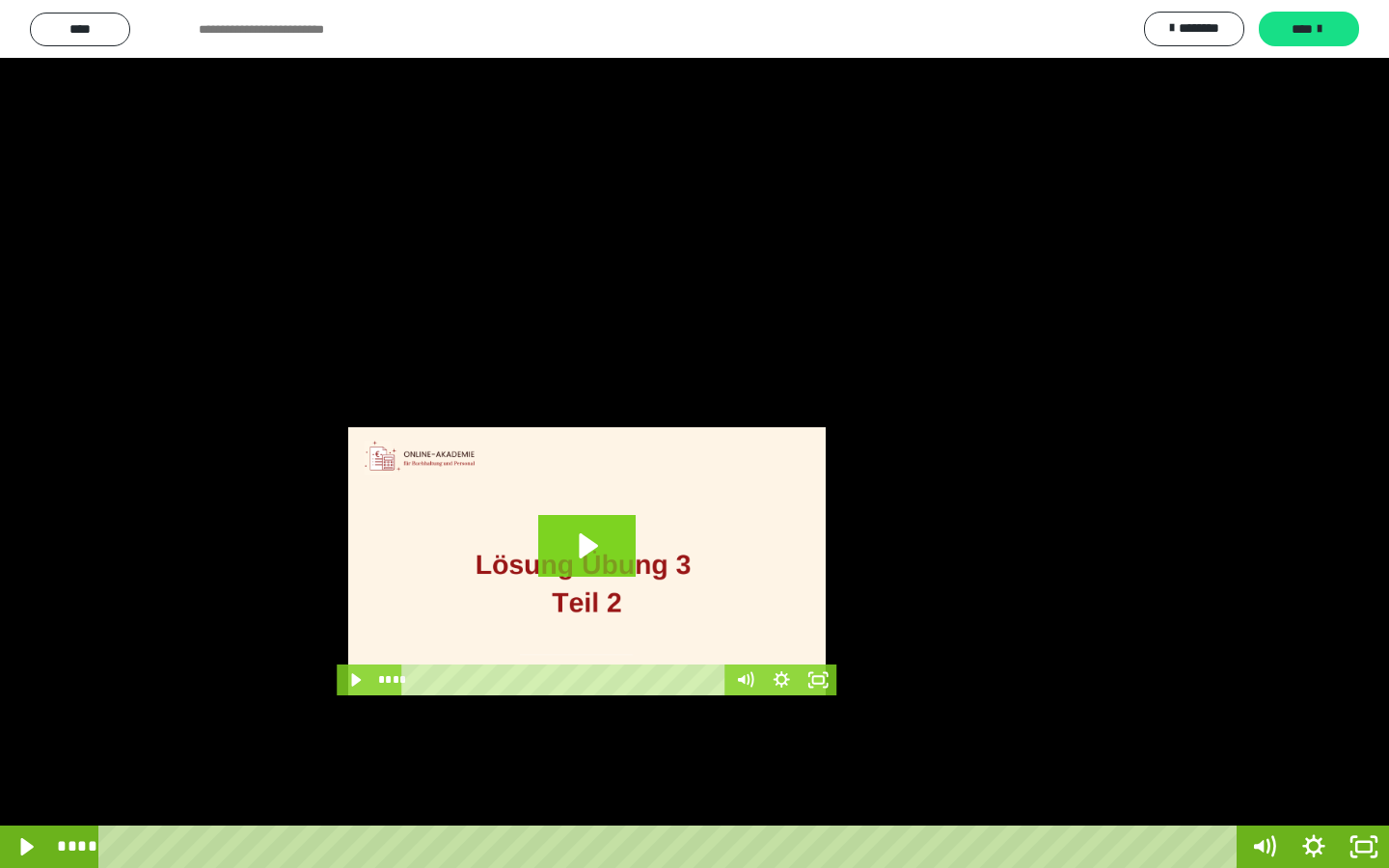click at bounding box center [694, 434] 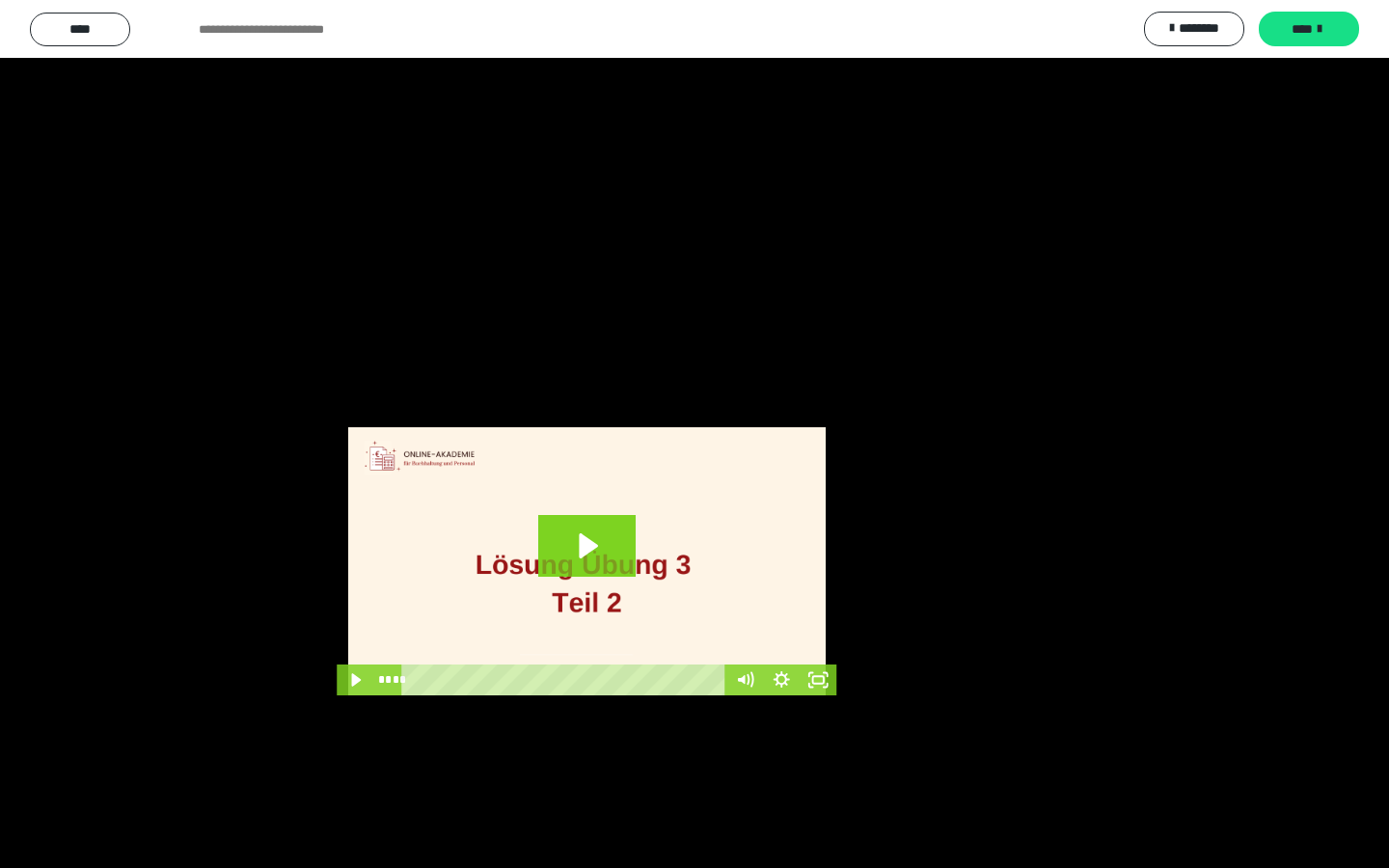 click at bounding box center (694, 434) 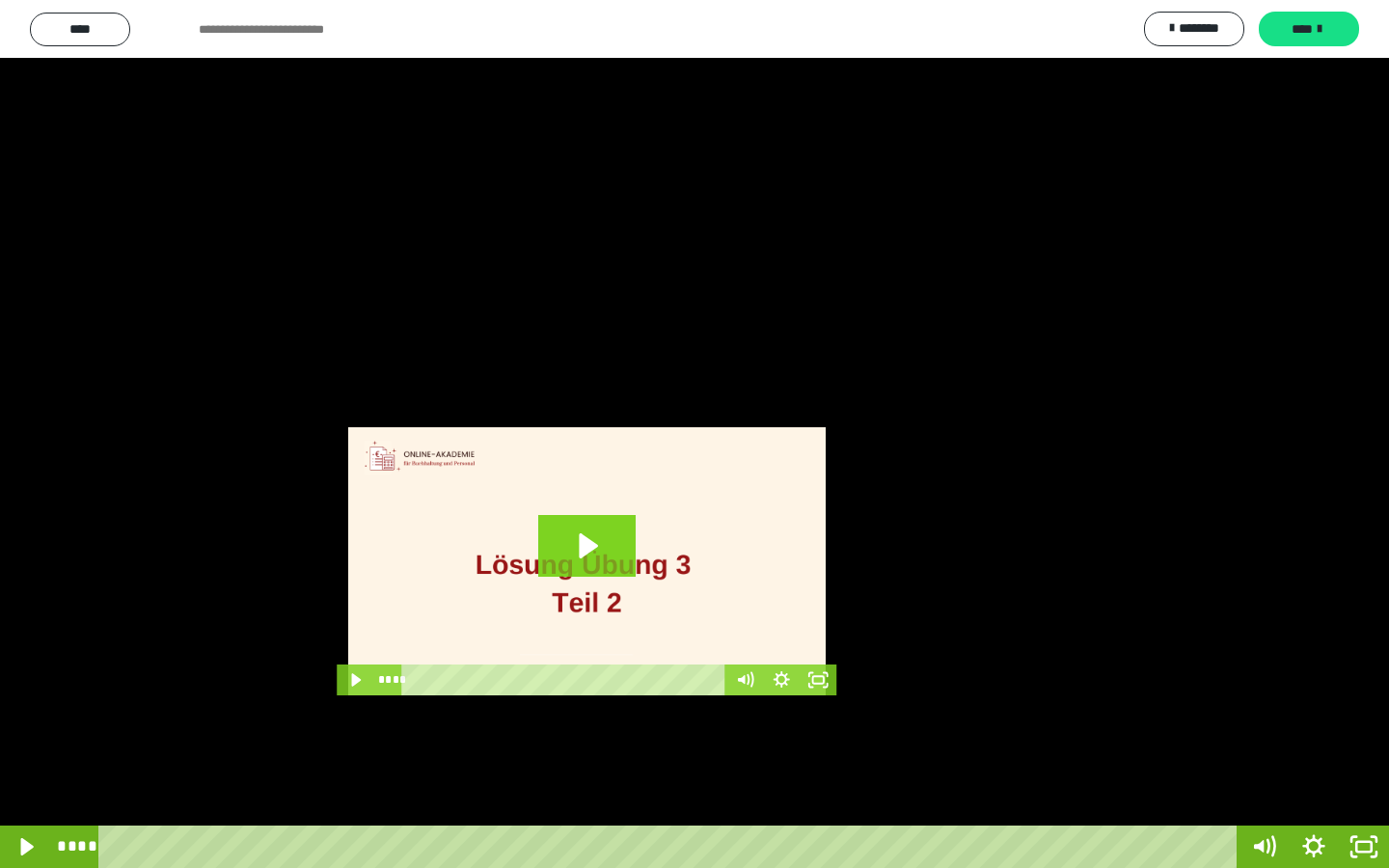 click at bounding box center [694, 434] 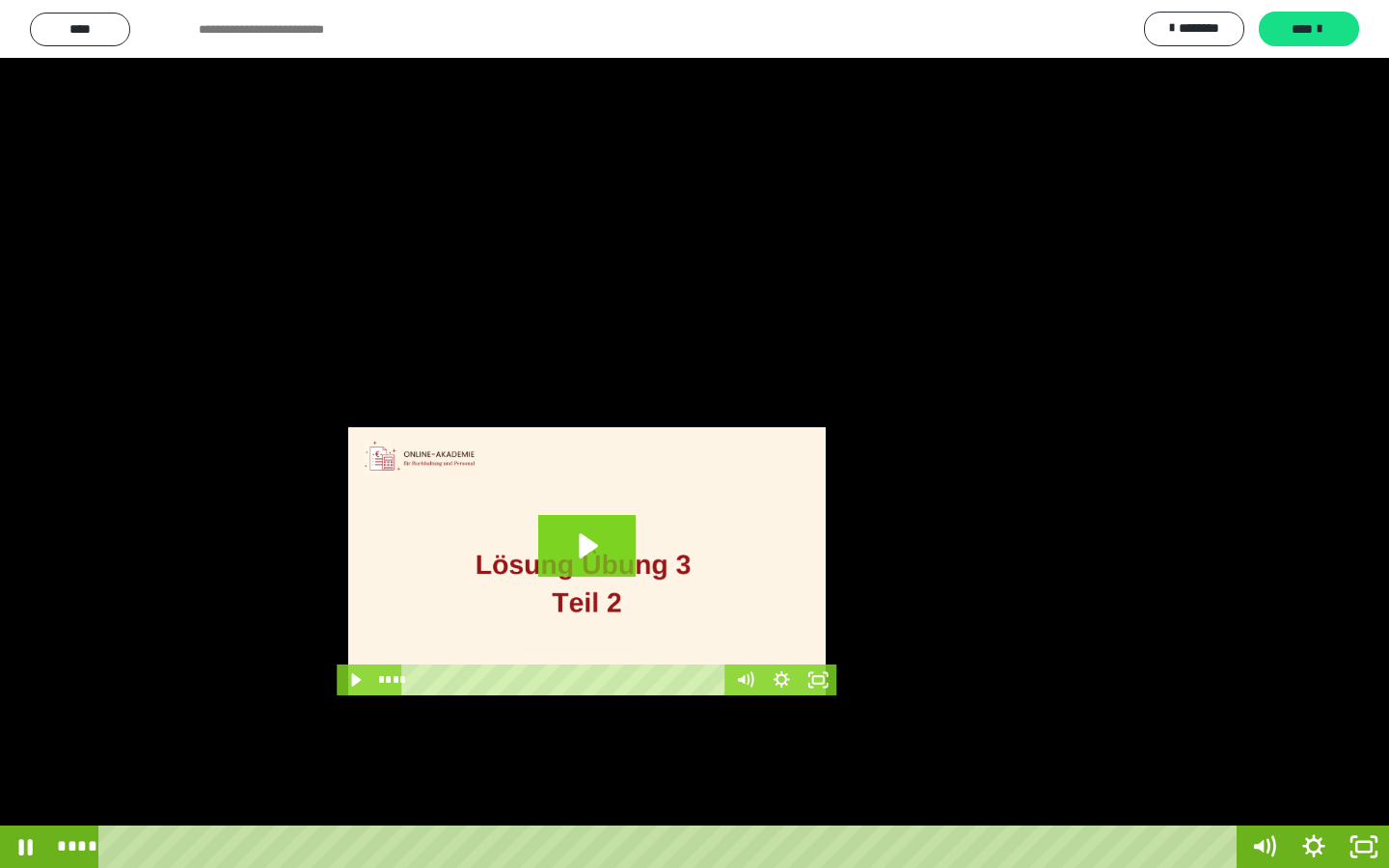 click at bounding box center [694, 434] 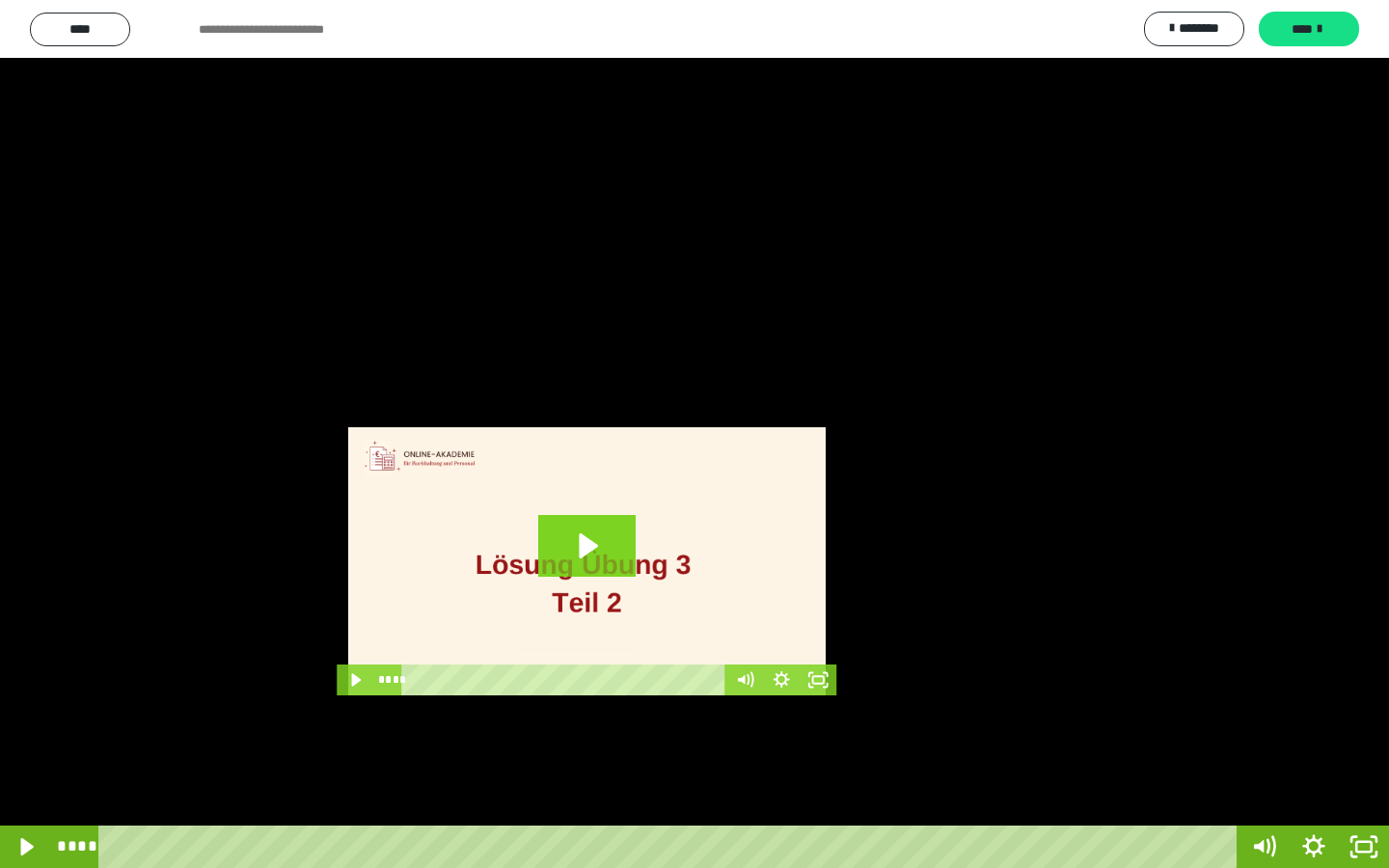 click at bounding box center (694, 434) 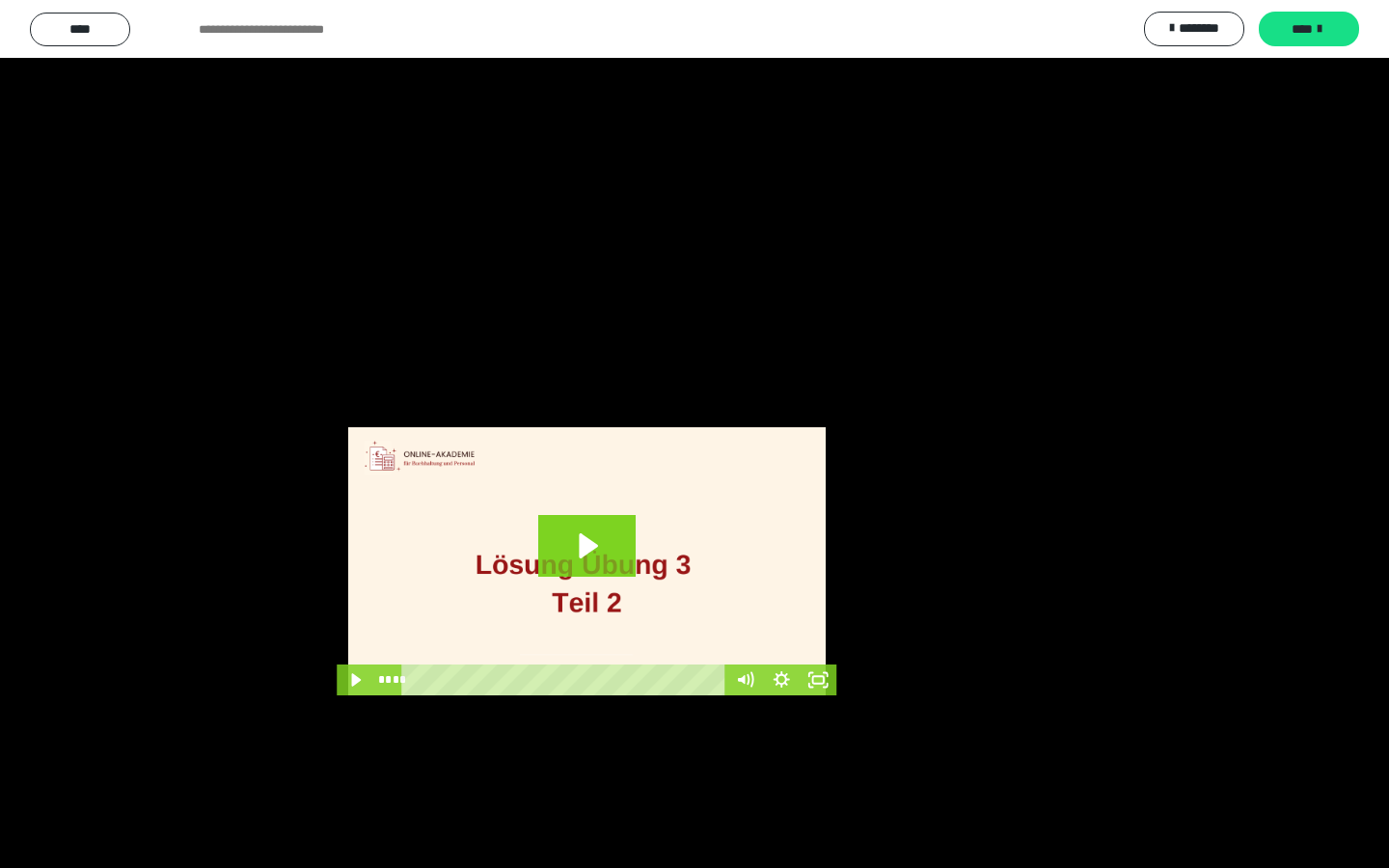 click at bounding box center [694, 434] 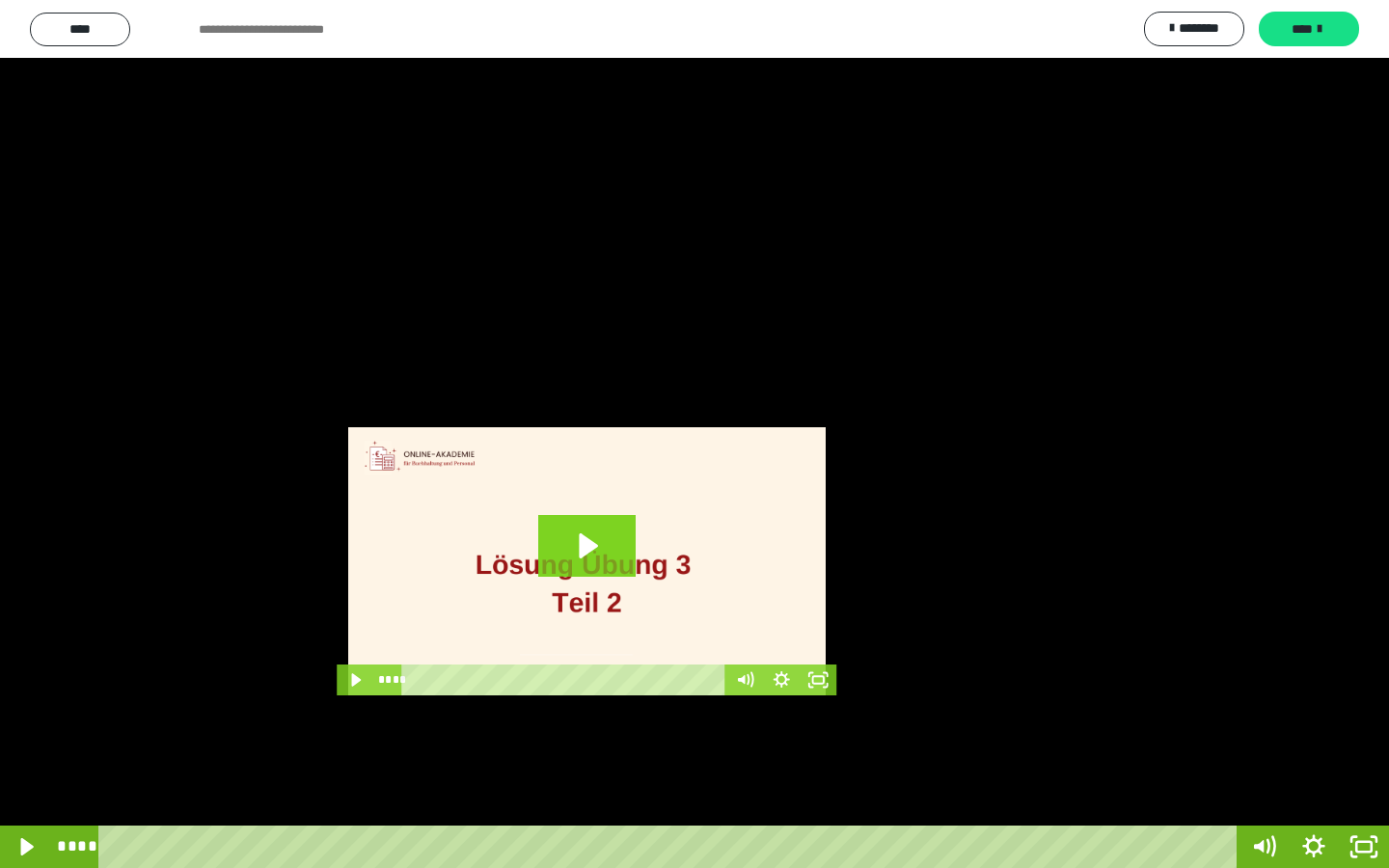 click at bounding box center [694, 434] 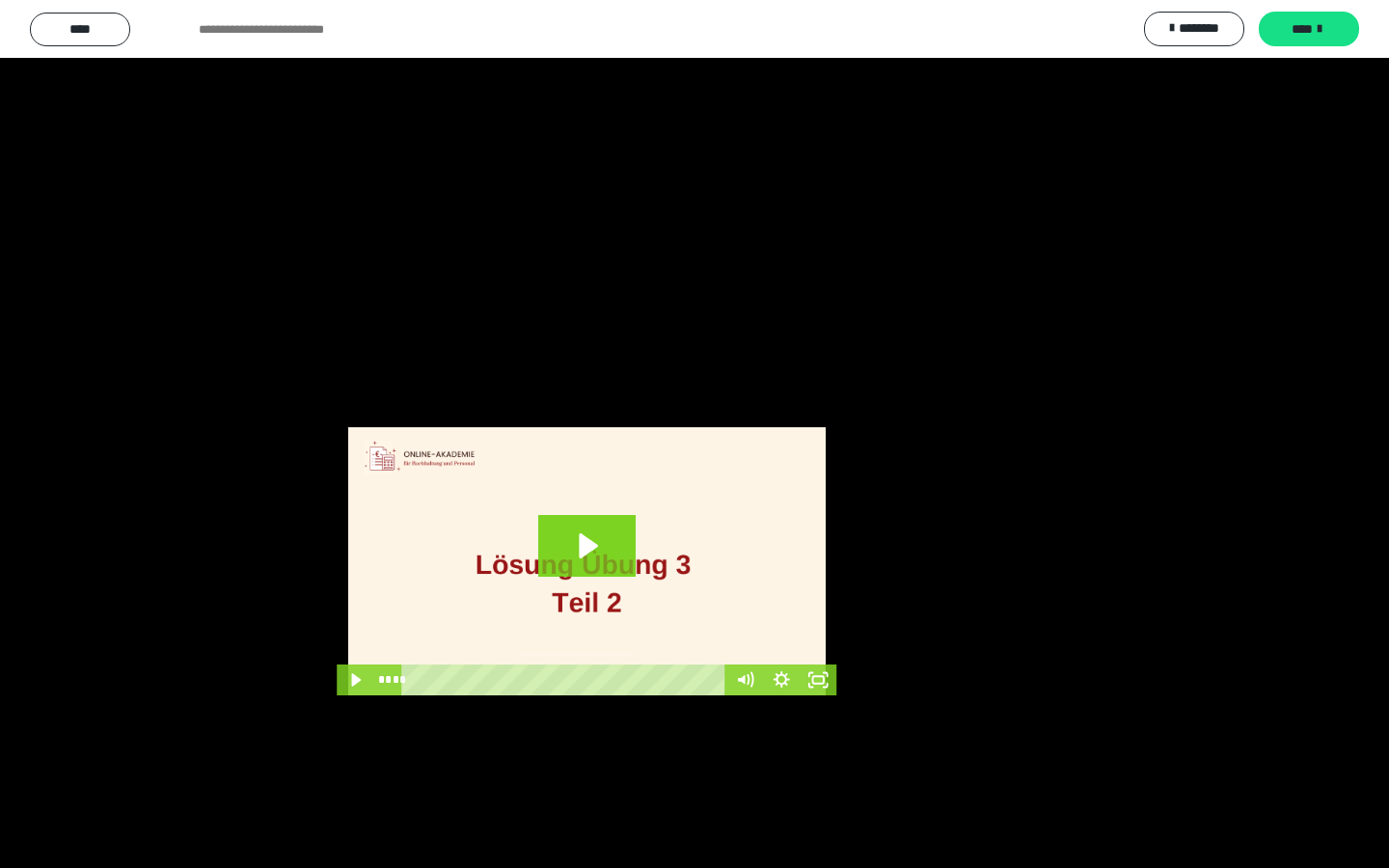 click at bounding box center (694, 434) 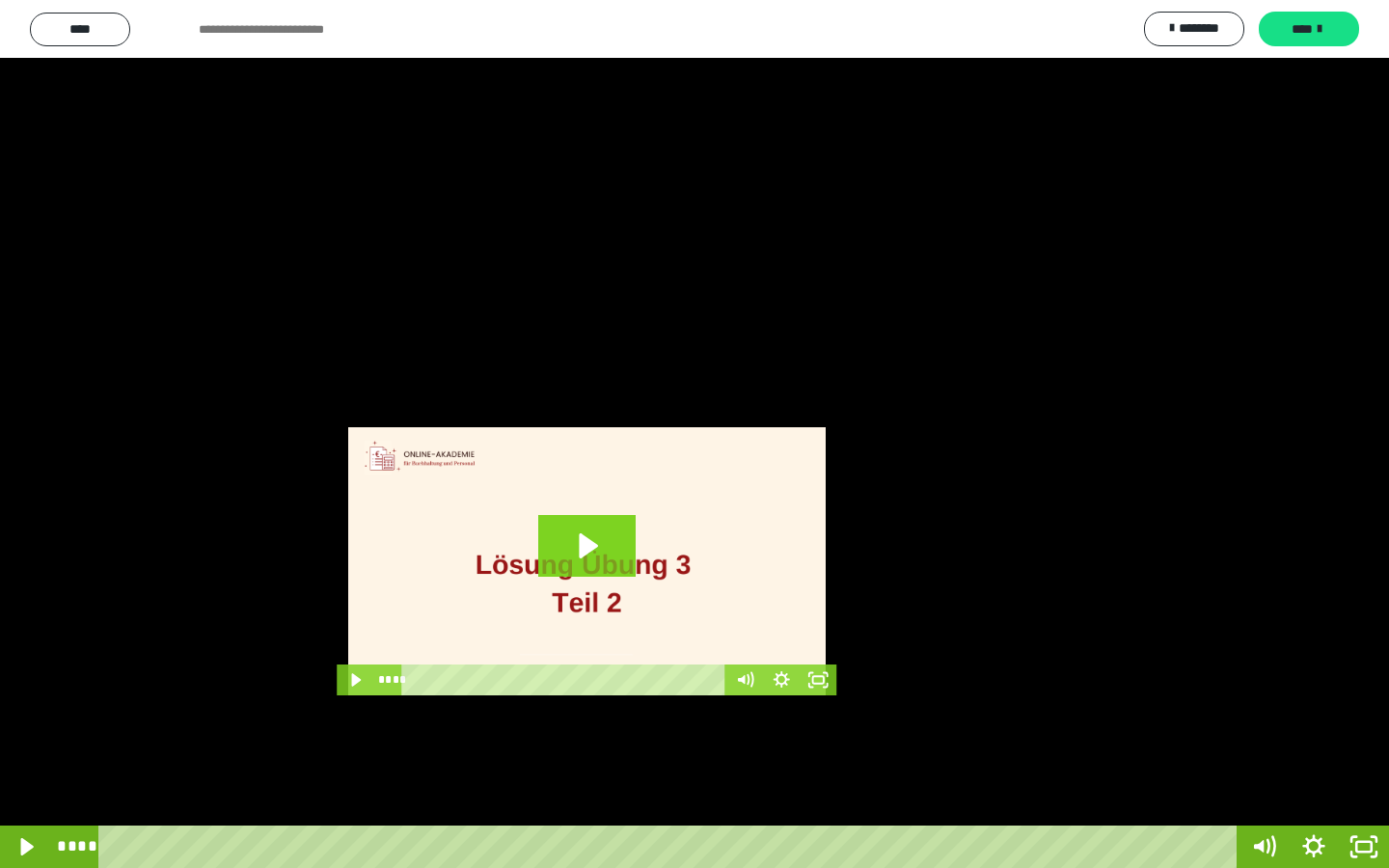 click at bounding box center [694, 434] 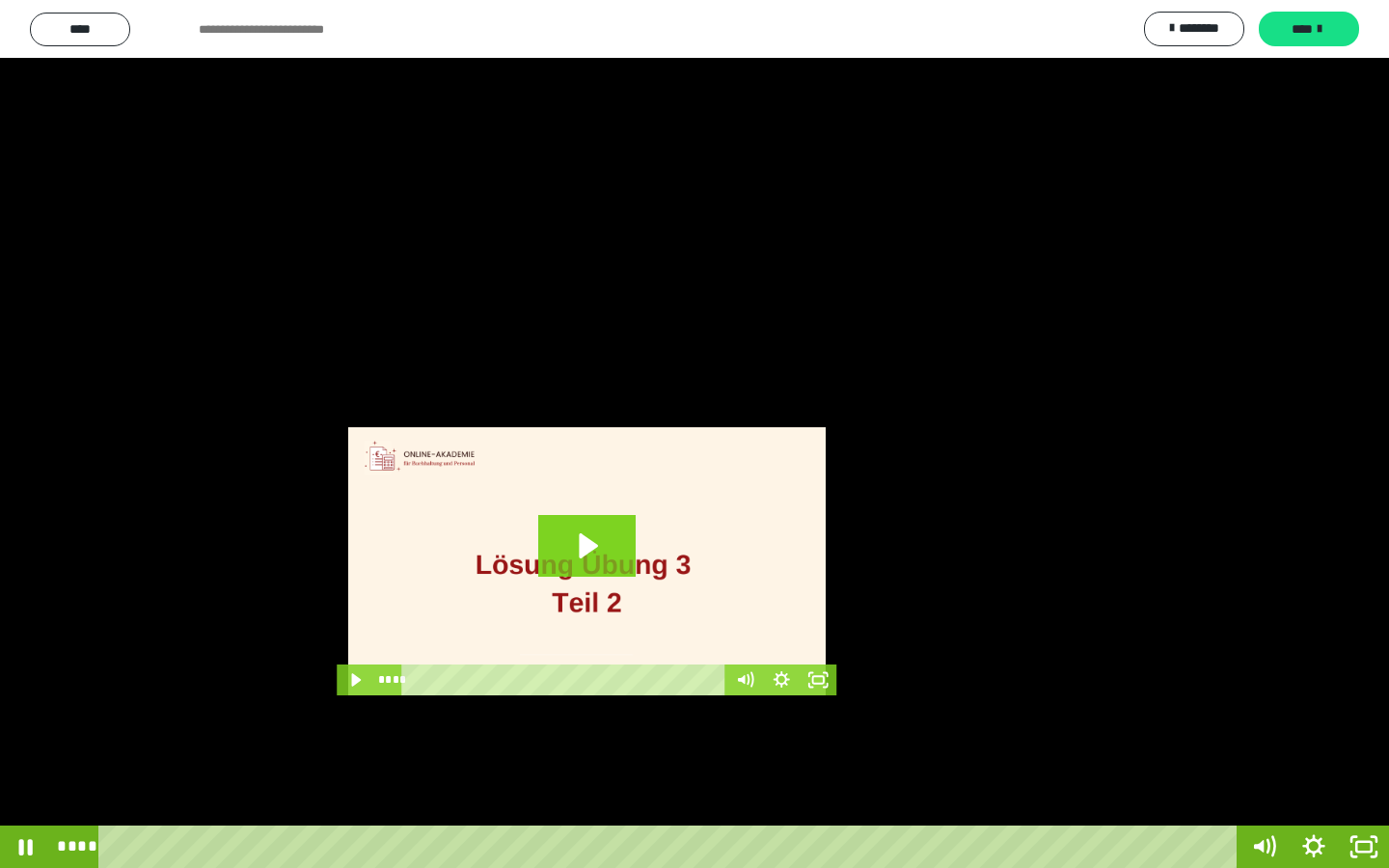 click at bounding box center [694, 434] 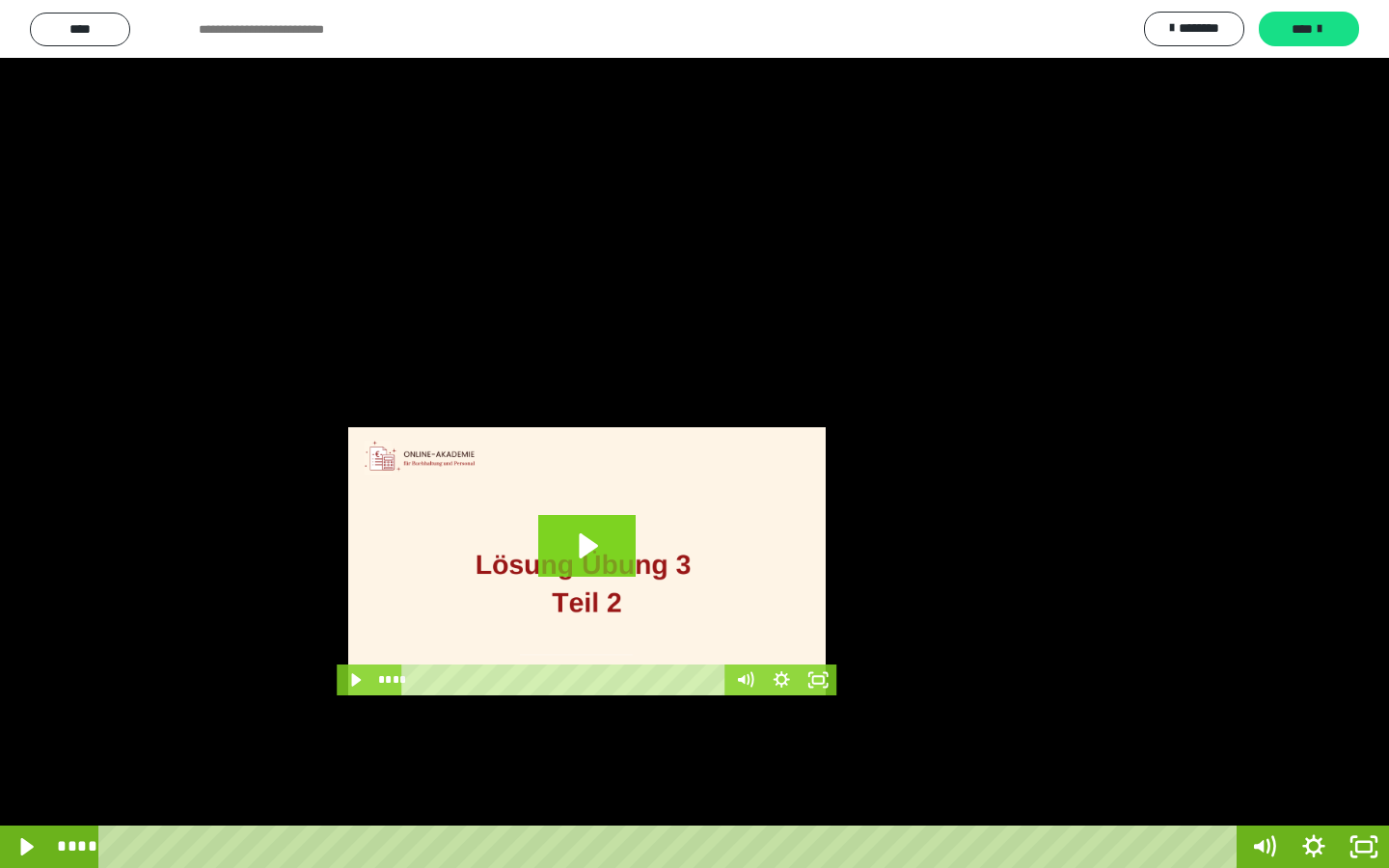 click at bounding box center (694, 434) 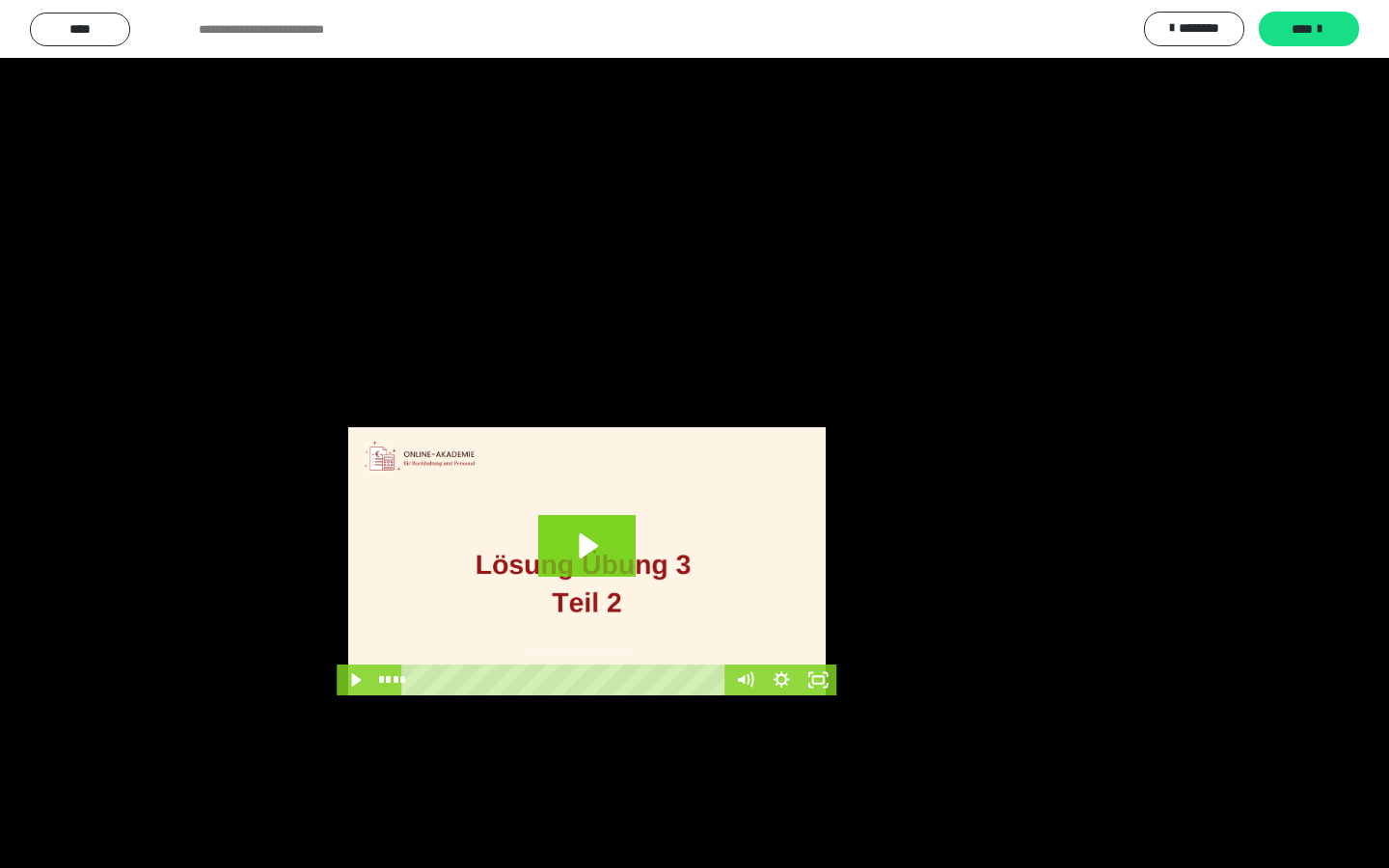 click at bounding box center (694, 434) 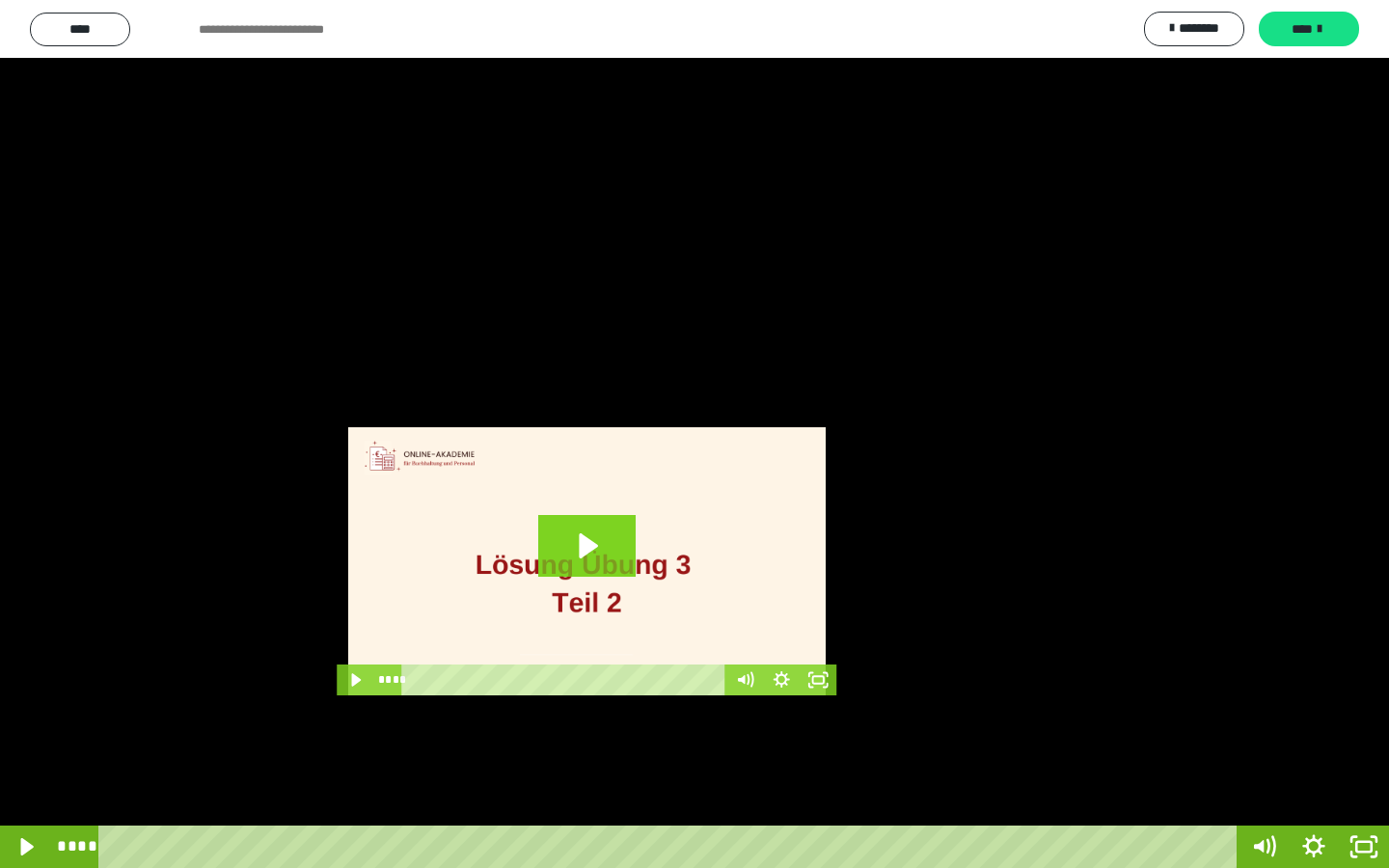 click at bounding box center (694, 434) 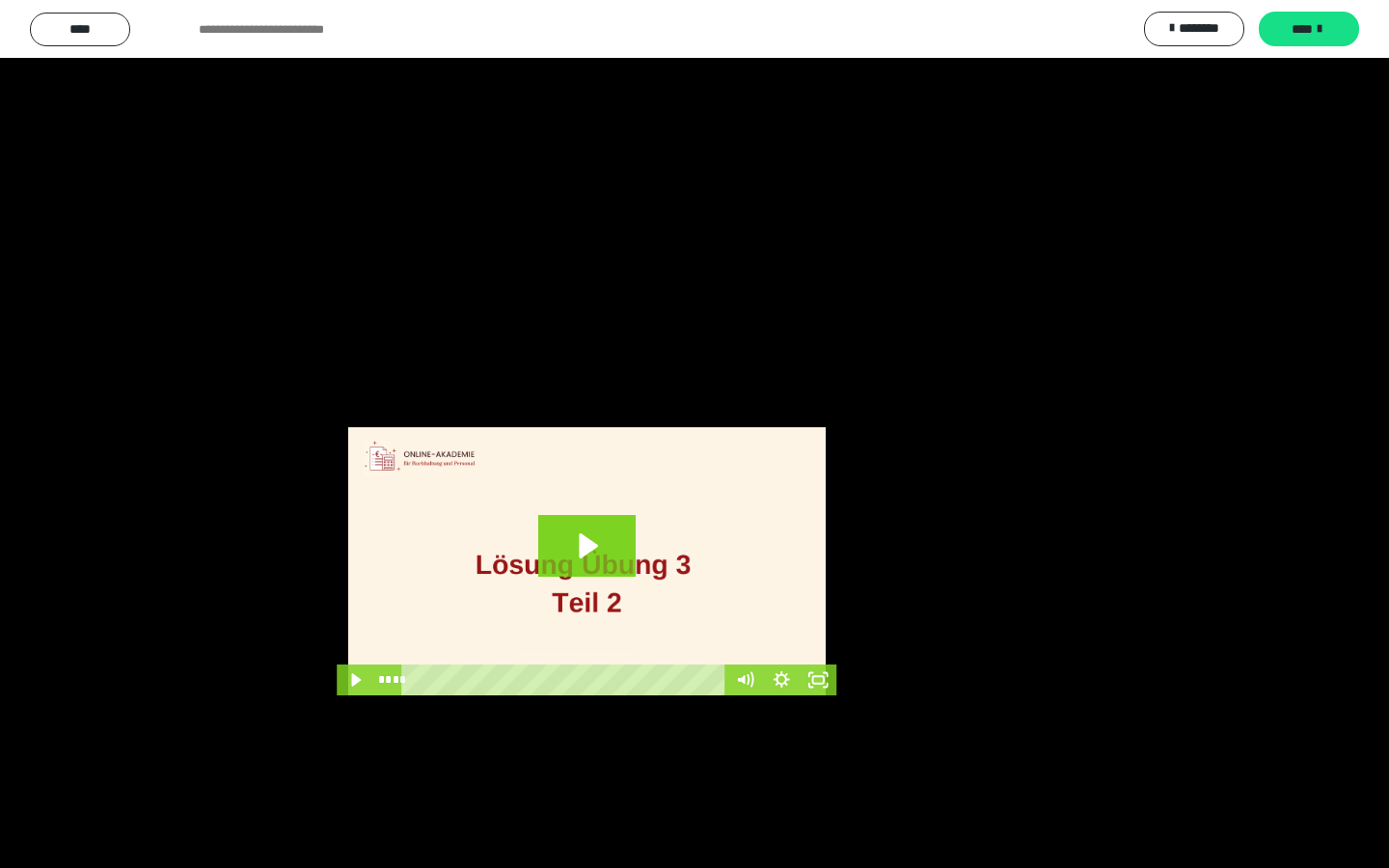 click at bounding box center (694, 434) 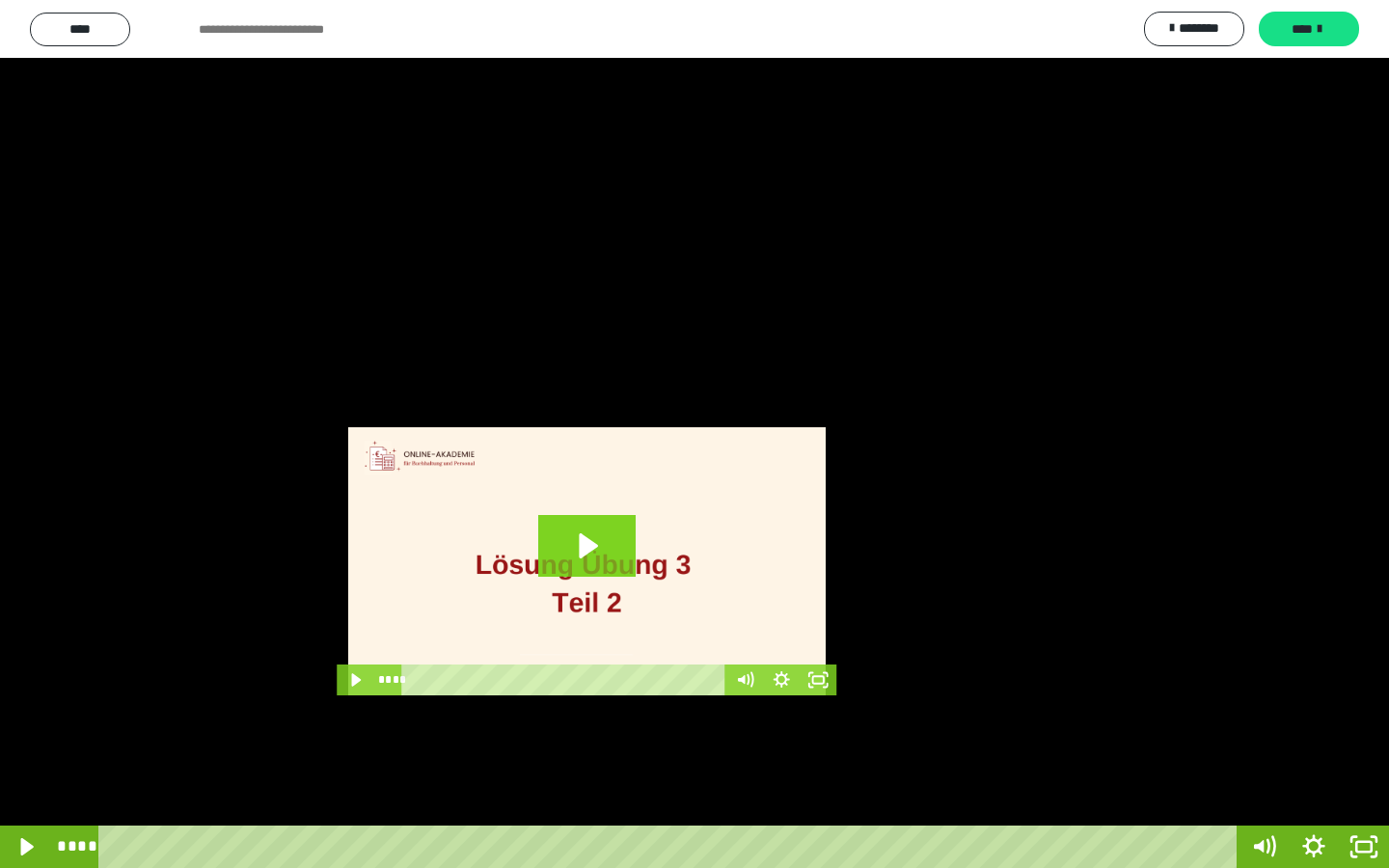 click at bounding box center (694, 434) 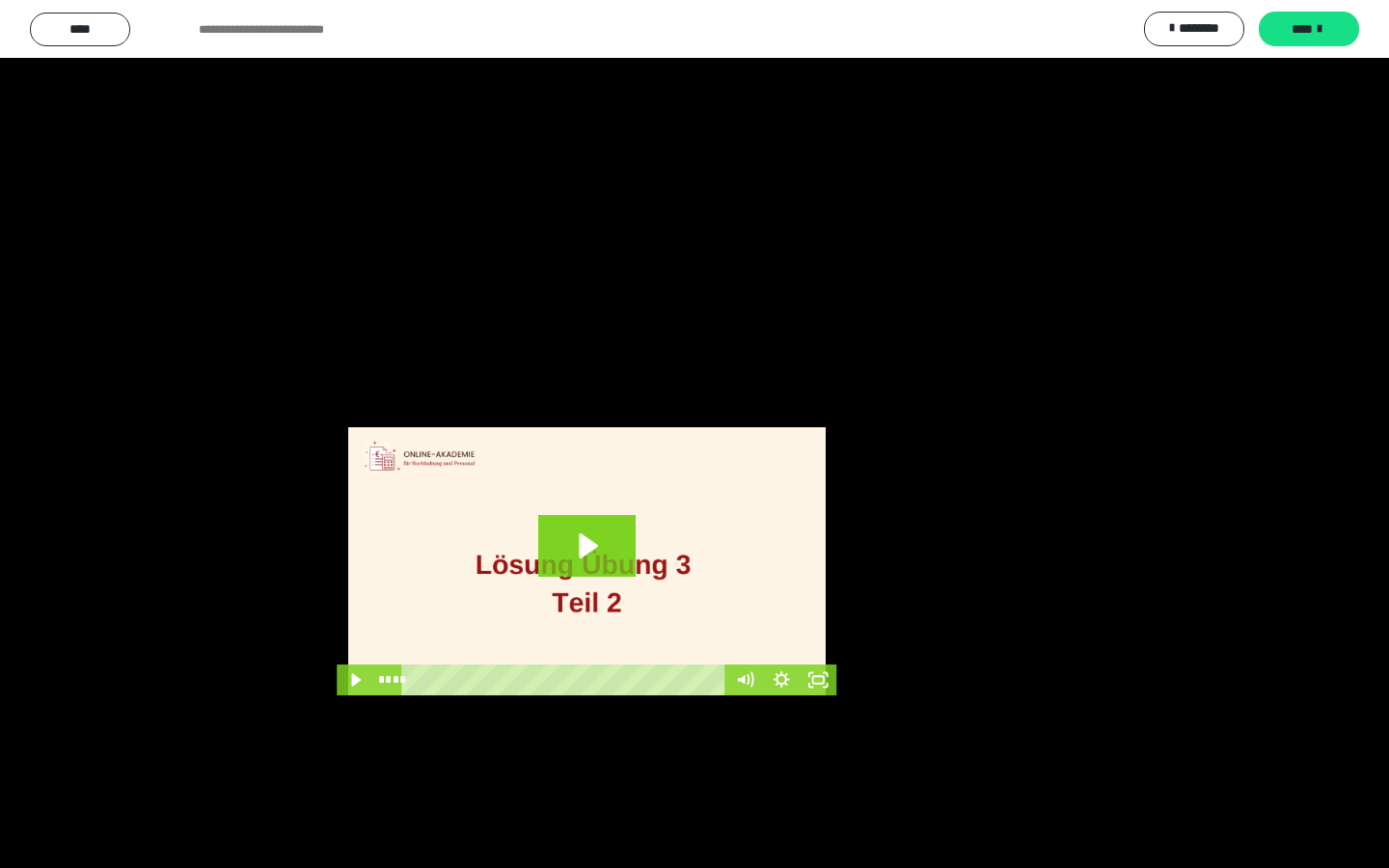 click at bounding box center [694, 434] 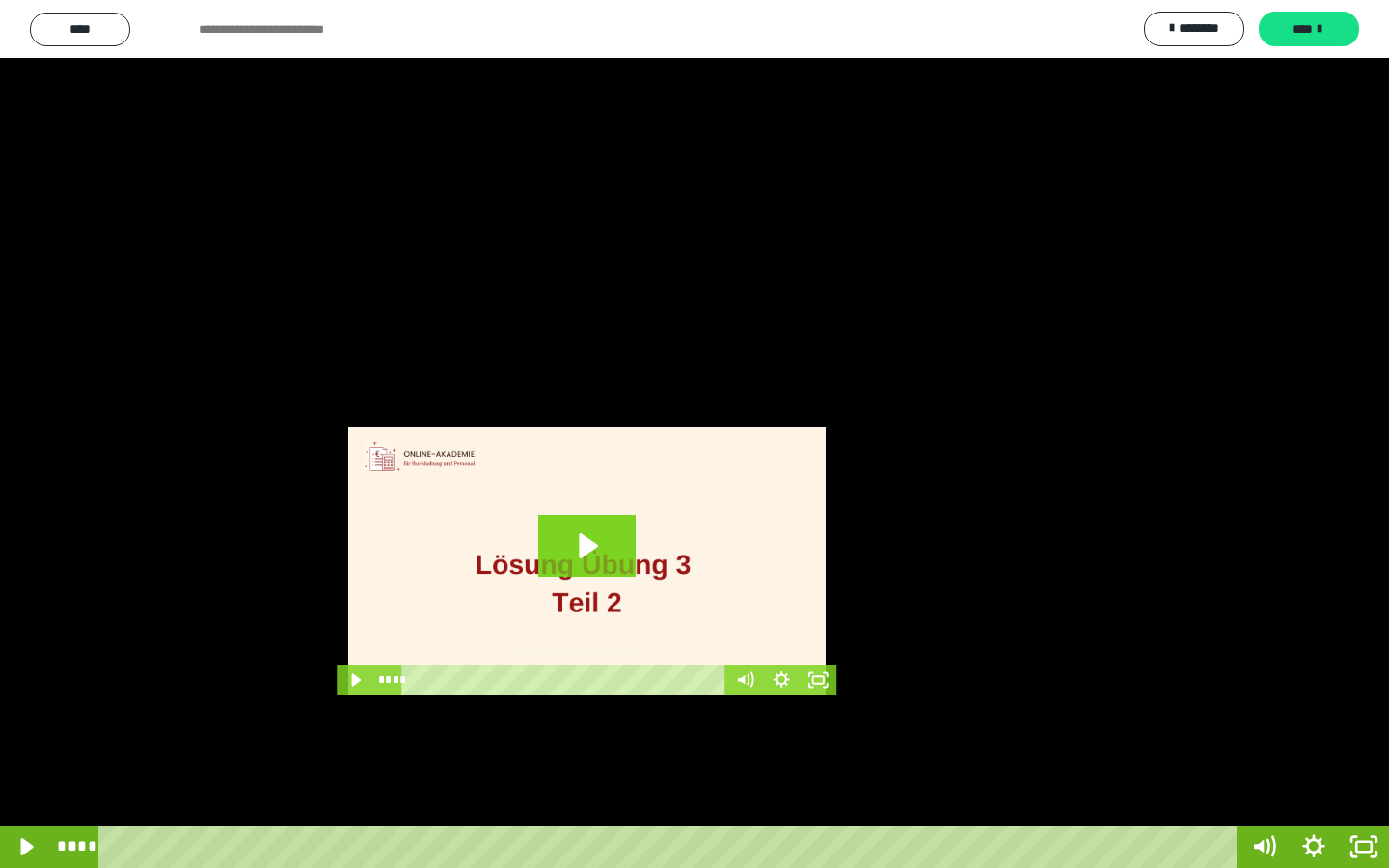 click at bounding box center (694, 434) 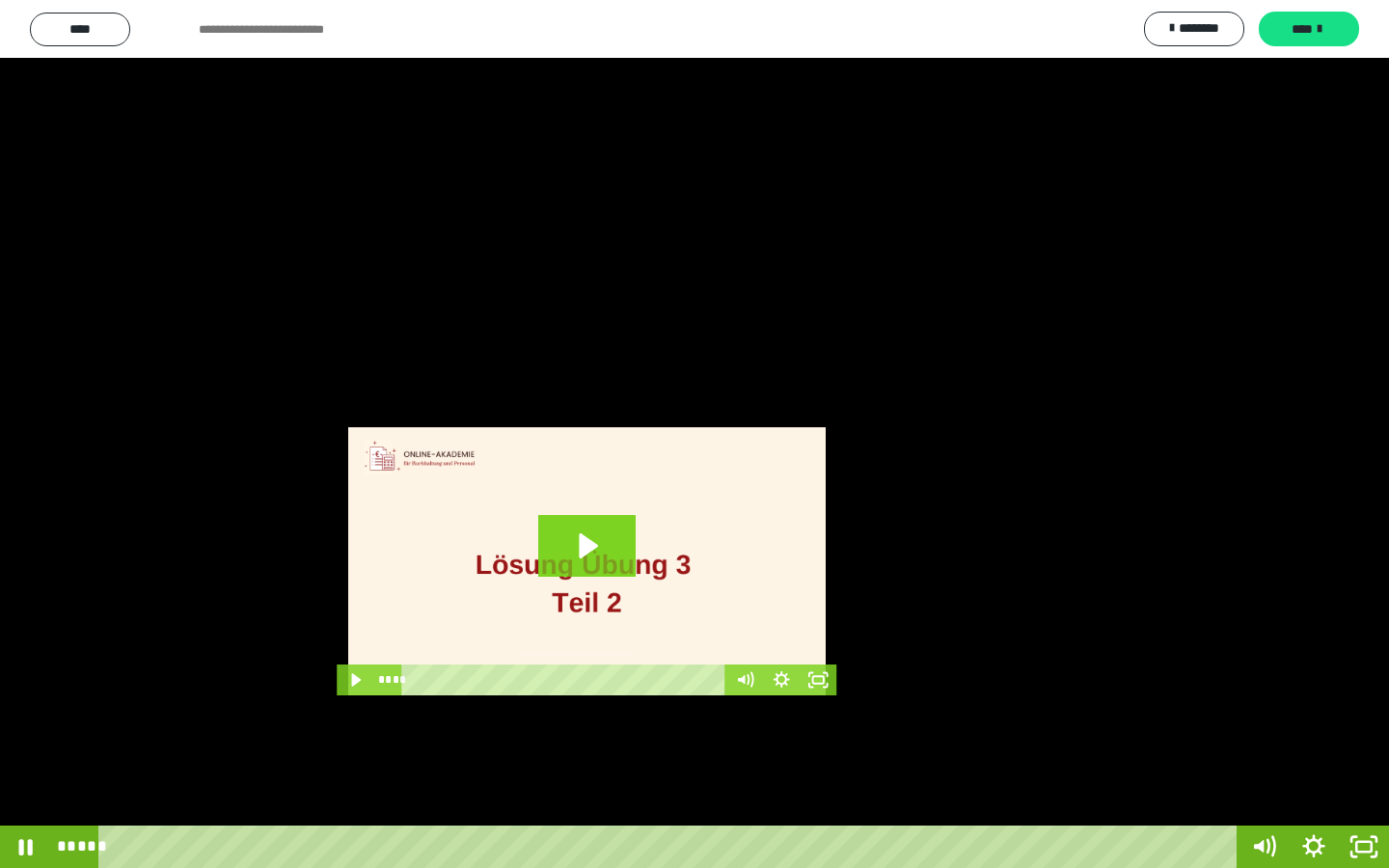 click at bounding box center (694, 434) 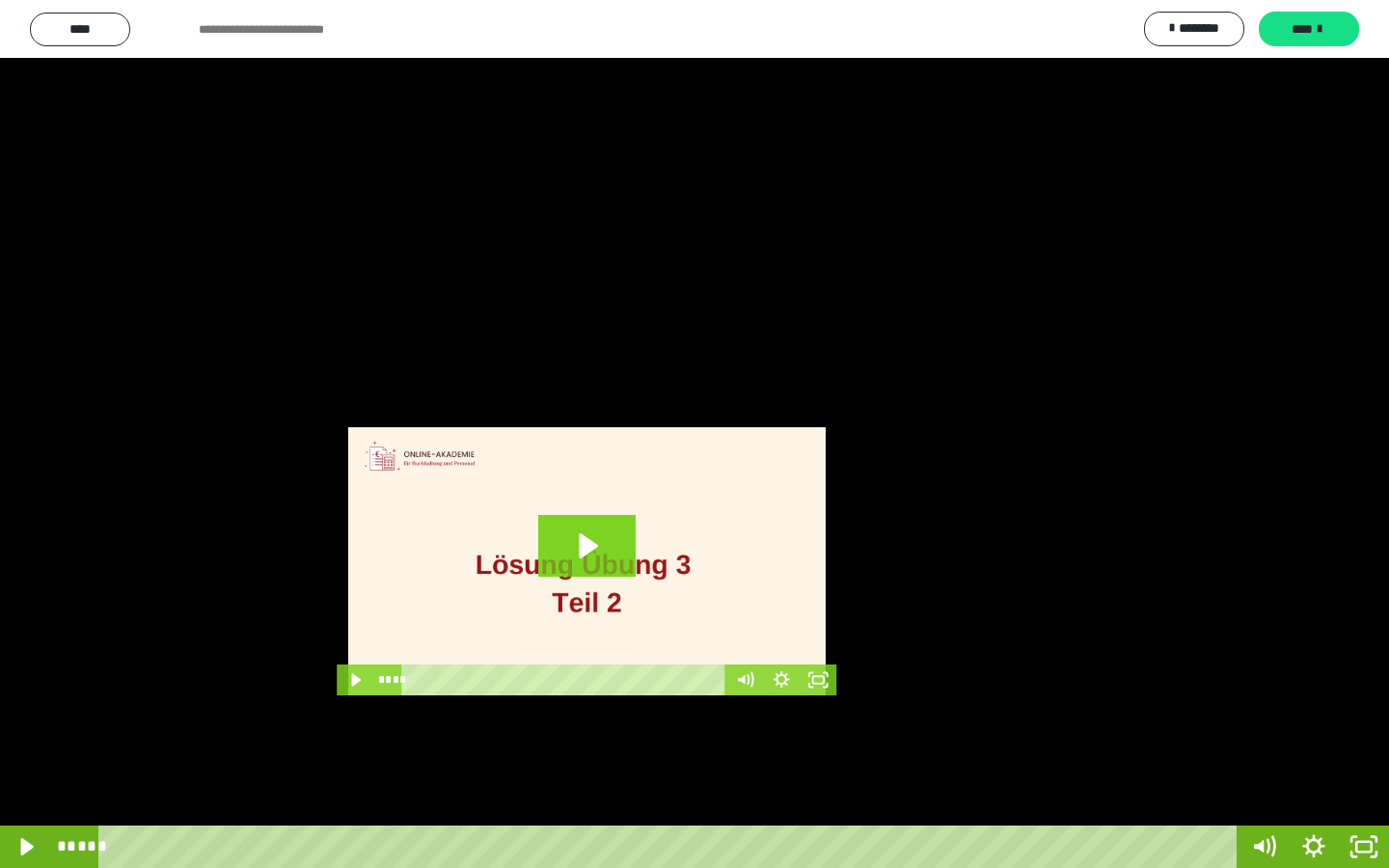 click at bounding box center (694, 434) 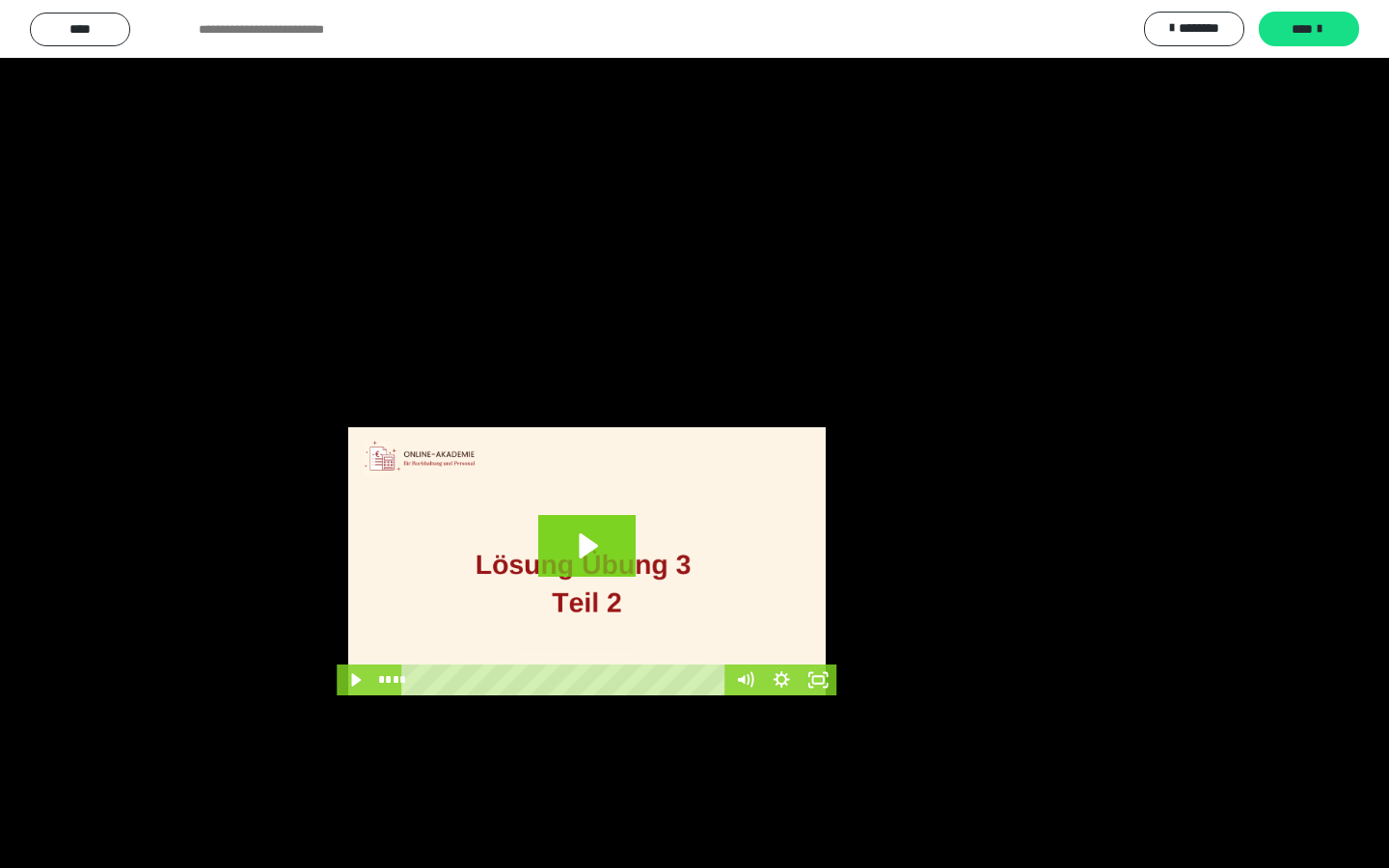 click at bounding box center (694, 434) 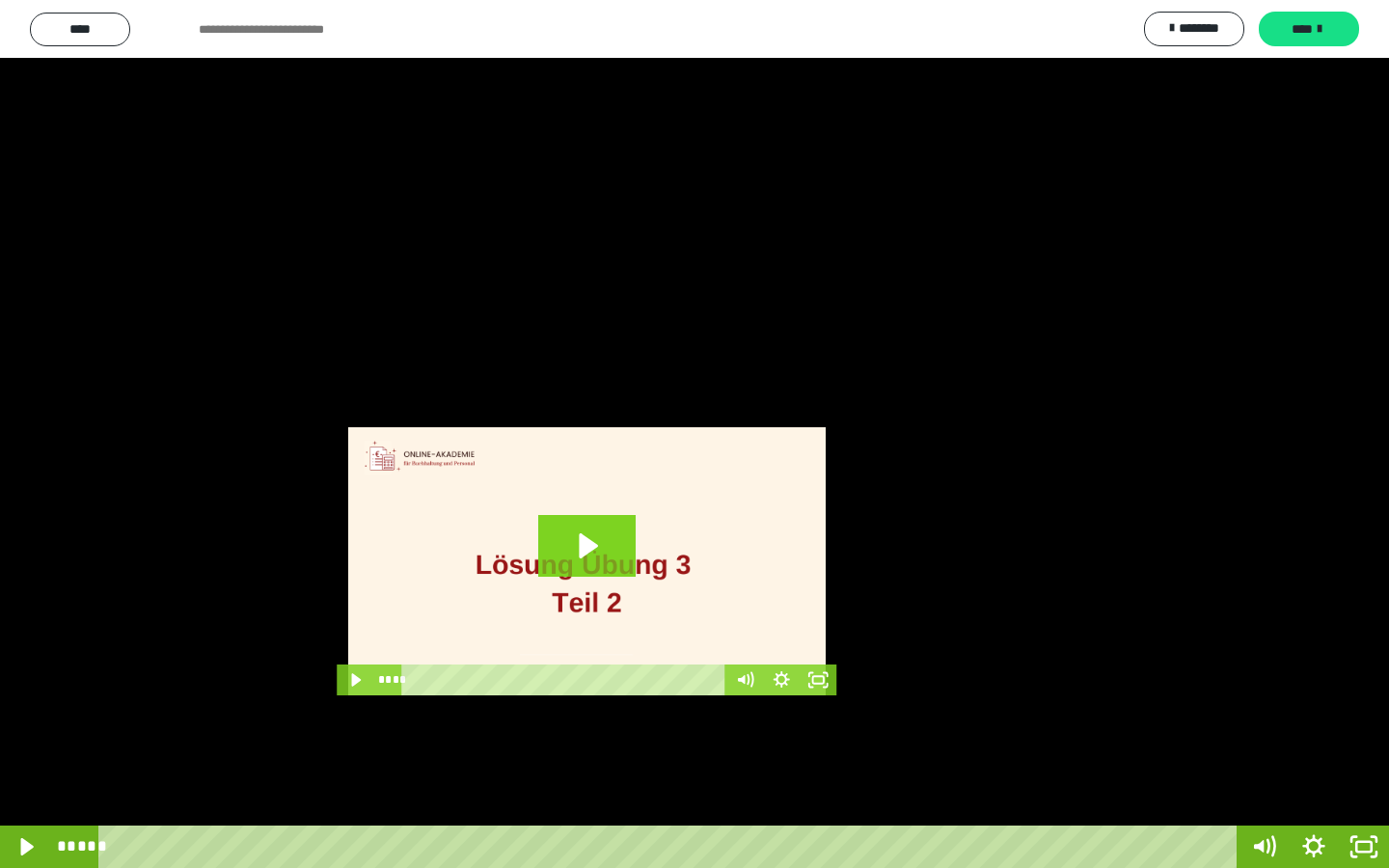 click at bounding box center (694, 434) 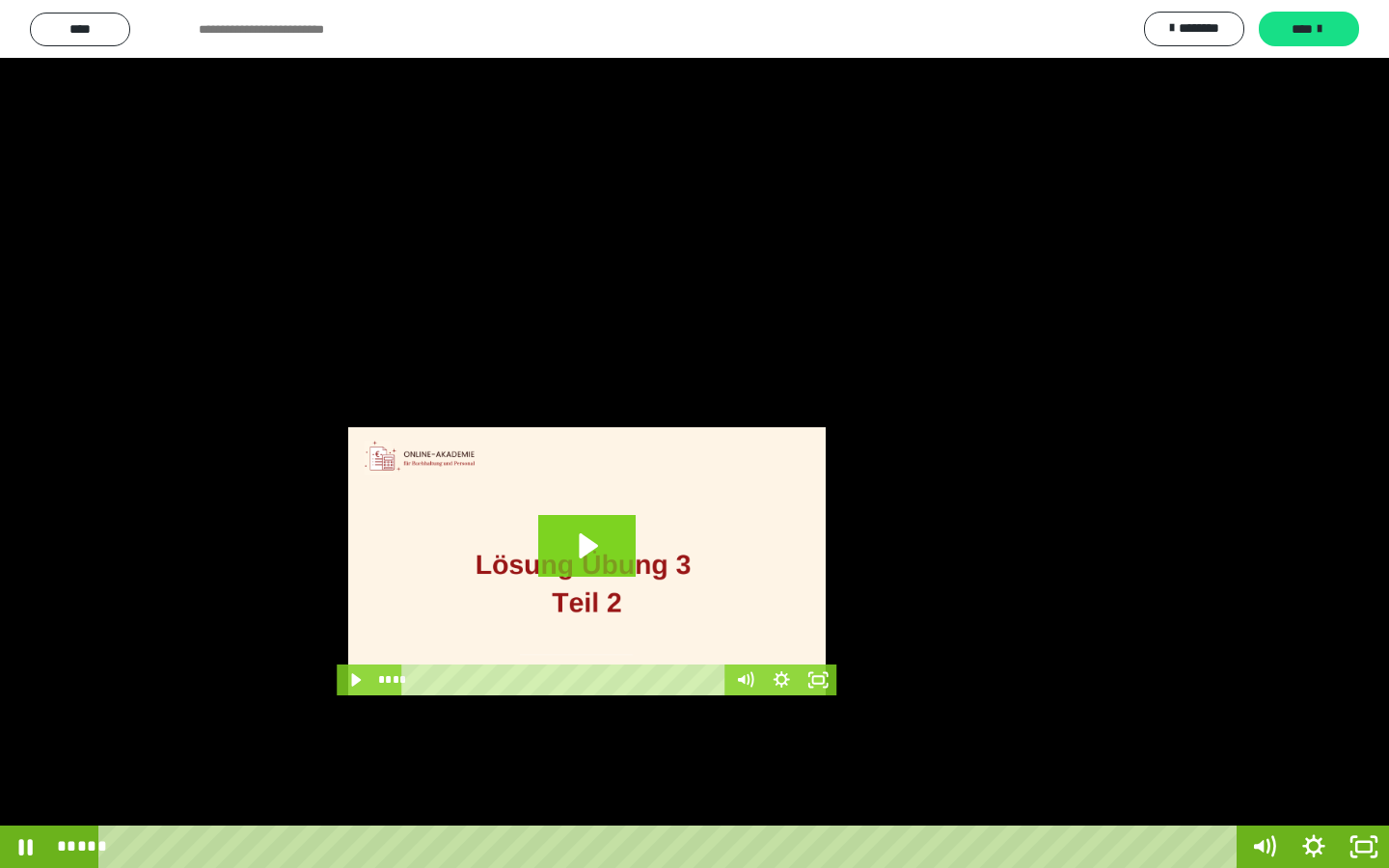 click at bounding box center (694, 434) 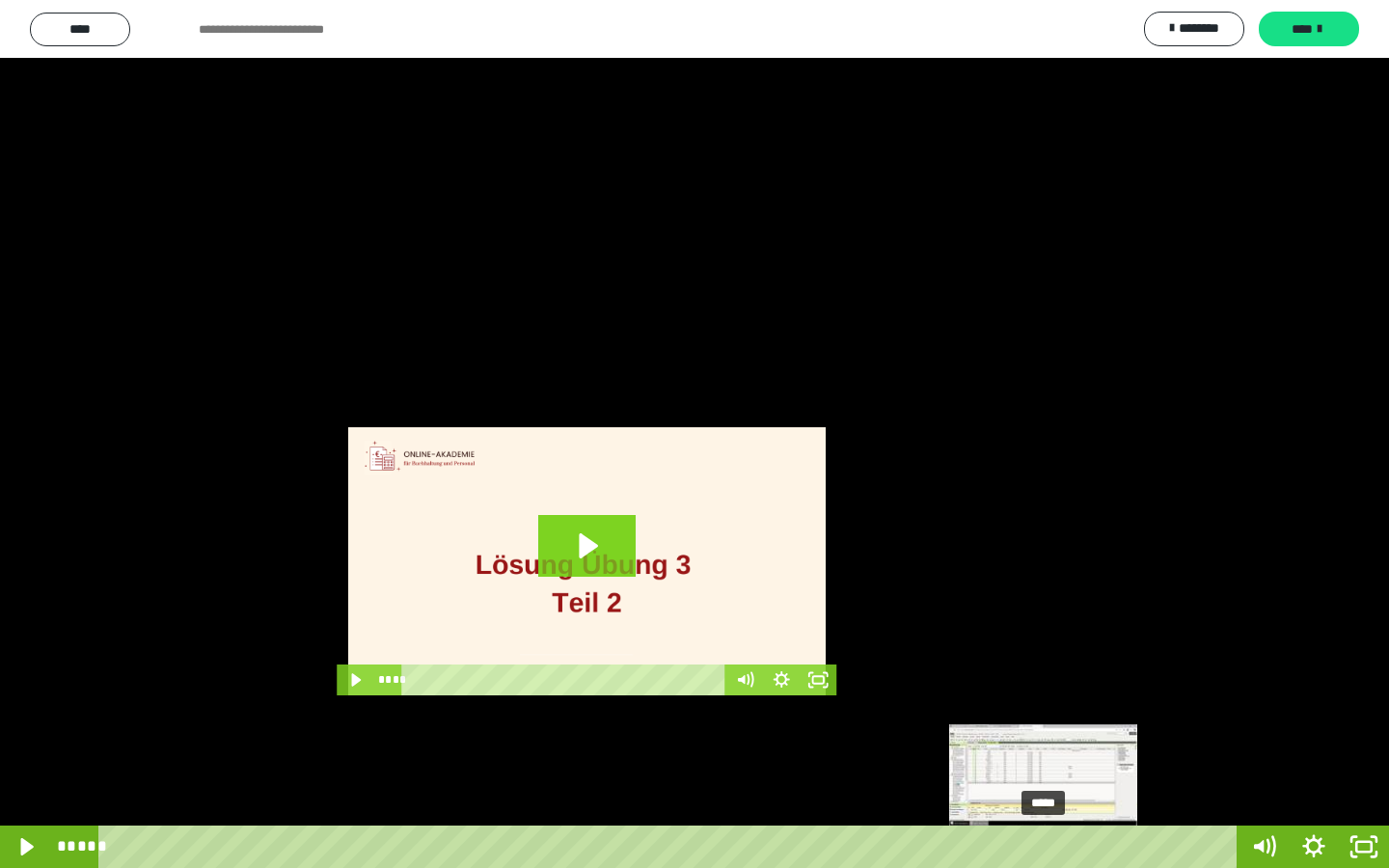click at bounding box center [1043, 847] 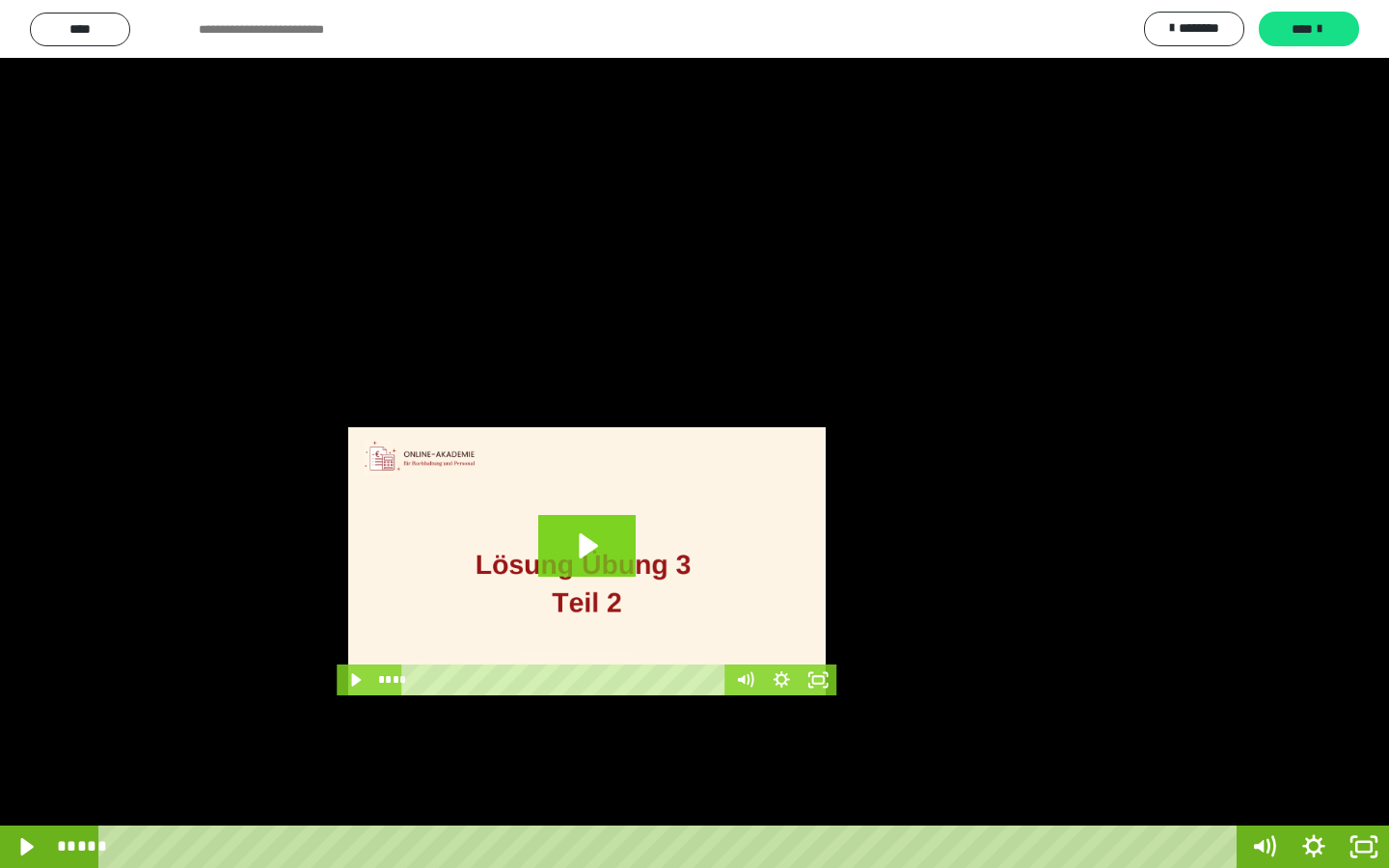 click at bounding box center [694, 434] 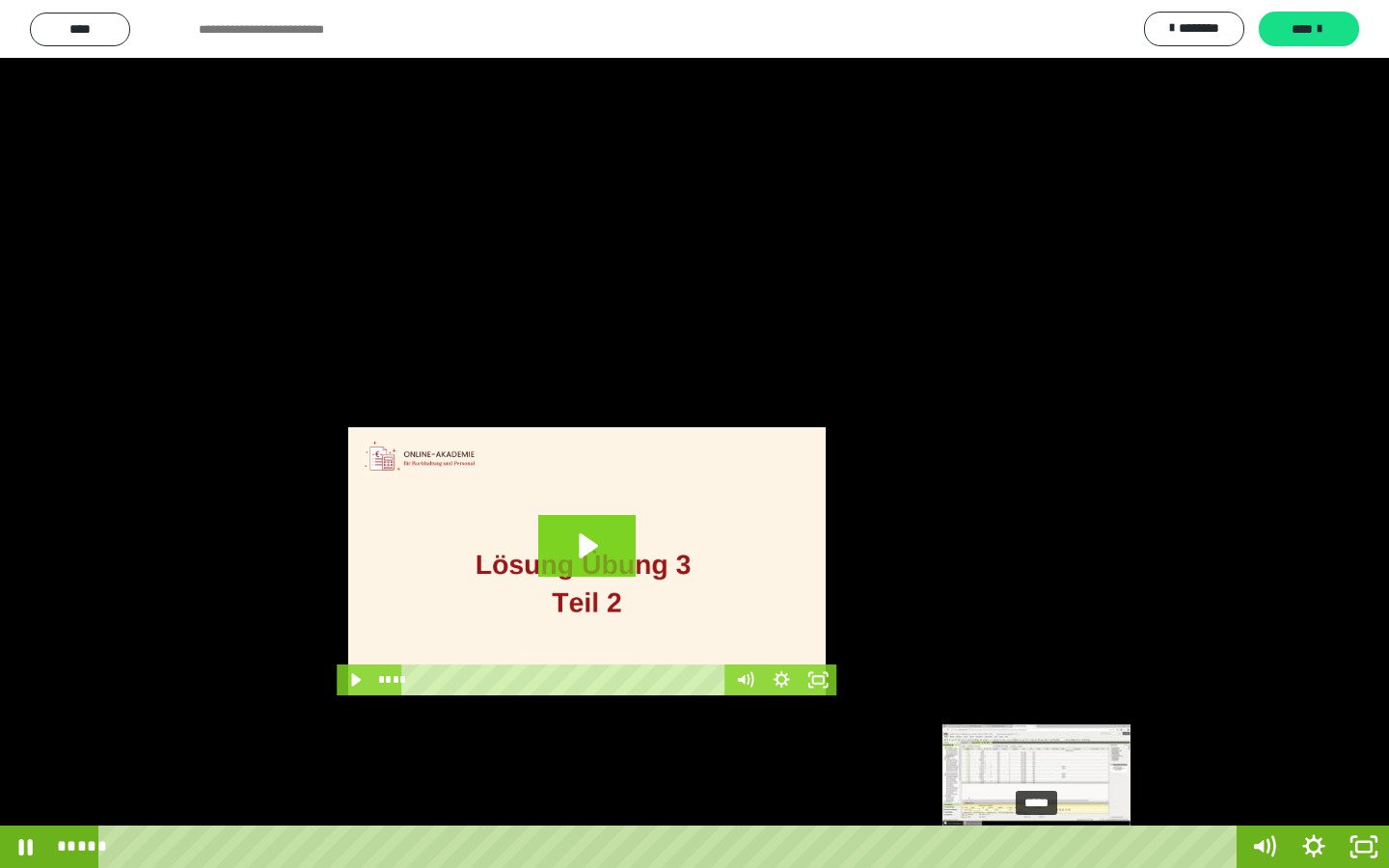 drag, startPoint x: 1050, startPoint y: 846, endPoint x: 1038, endPoint y: 846, distance: 12 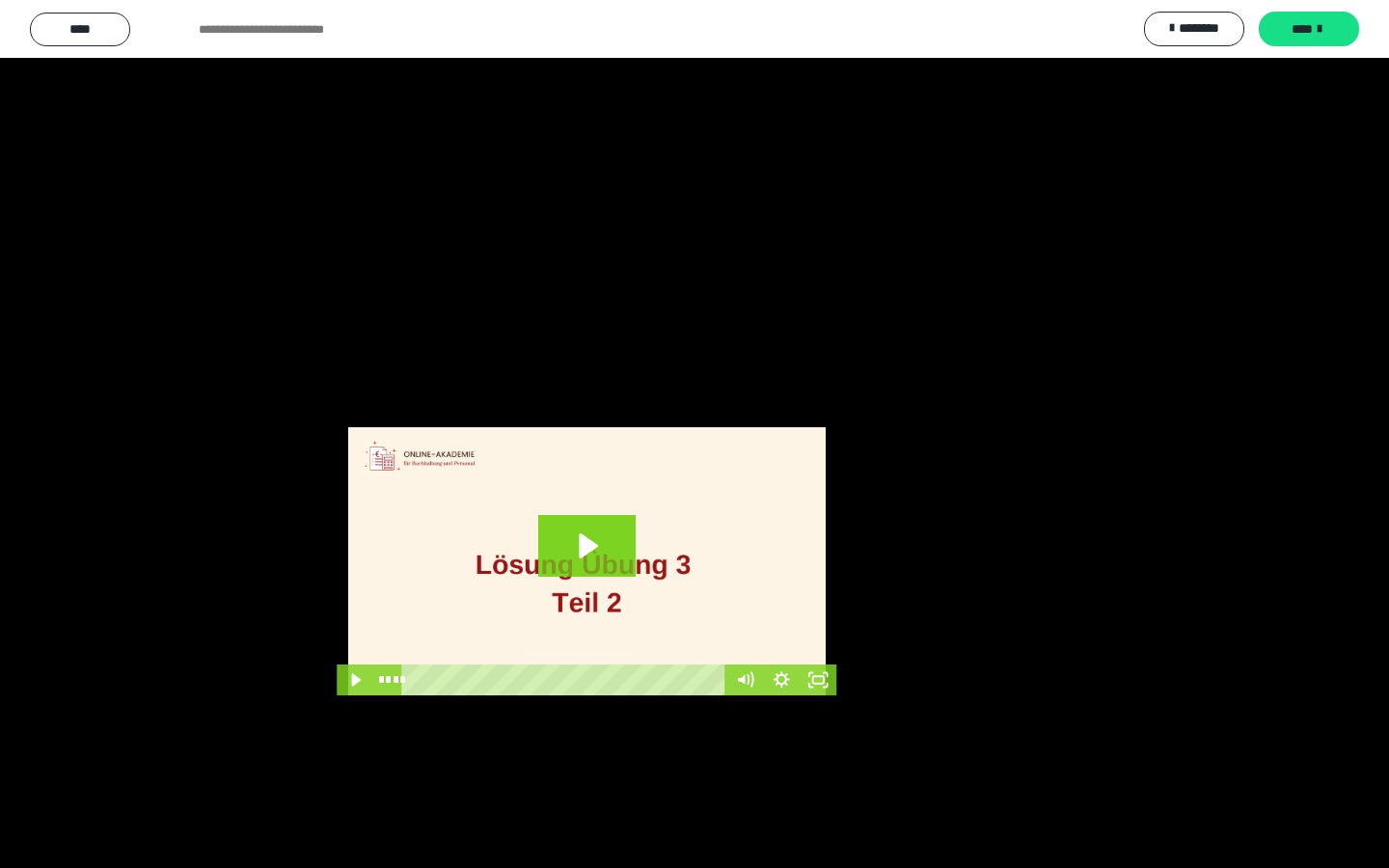 click at bounding box center (694, 434) 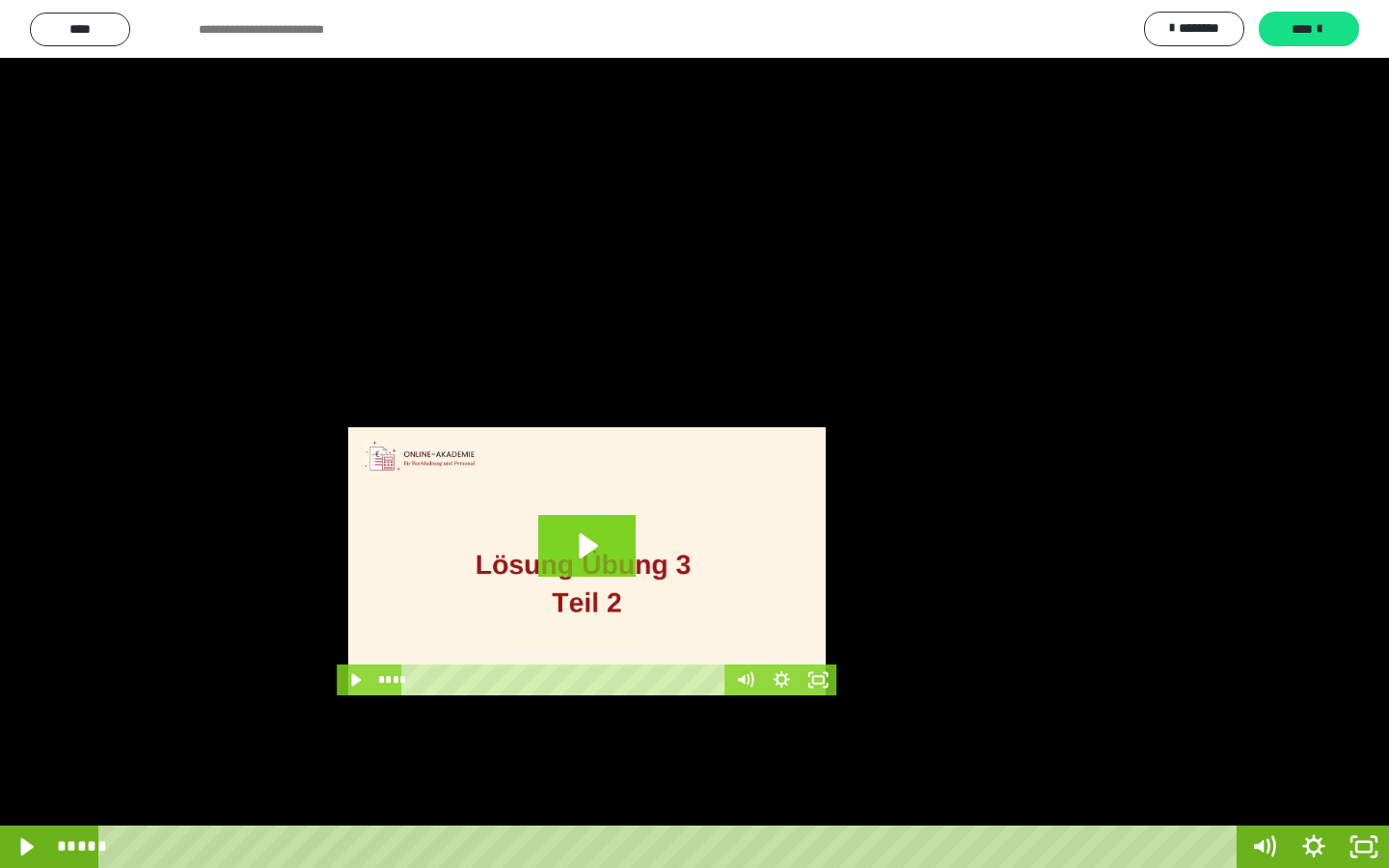 click at bounding box center (694, 434) 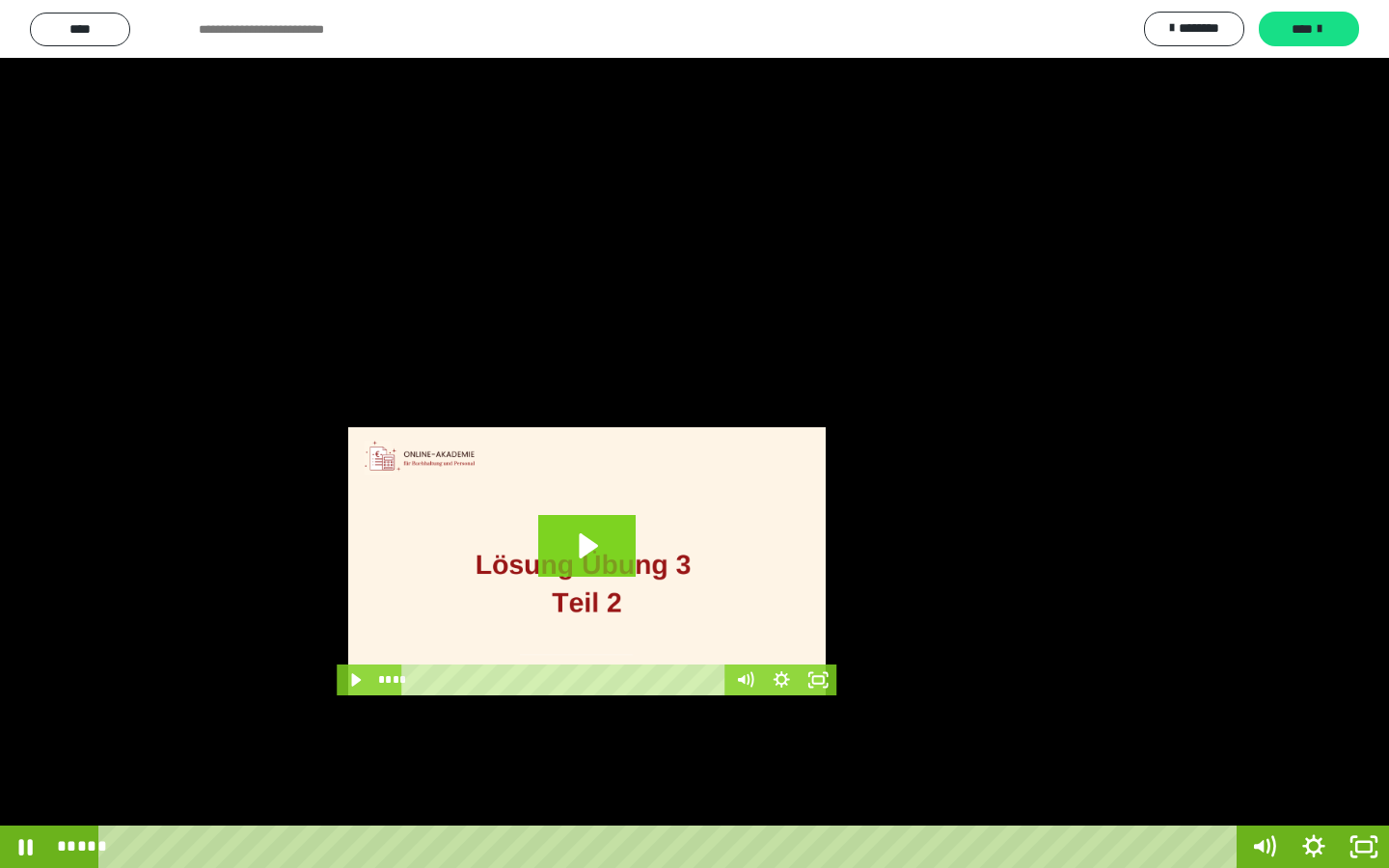 click at bounding box center (694, 434) 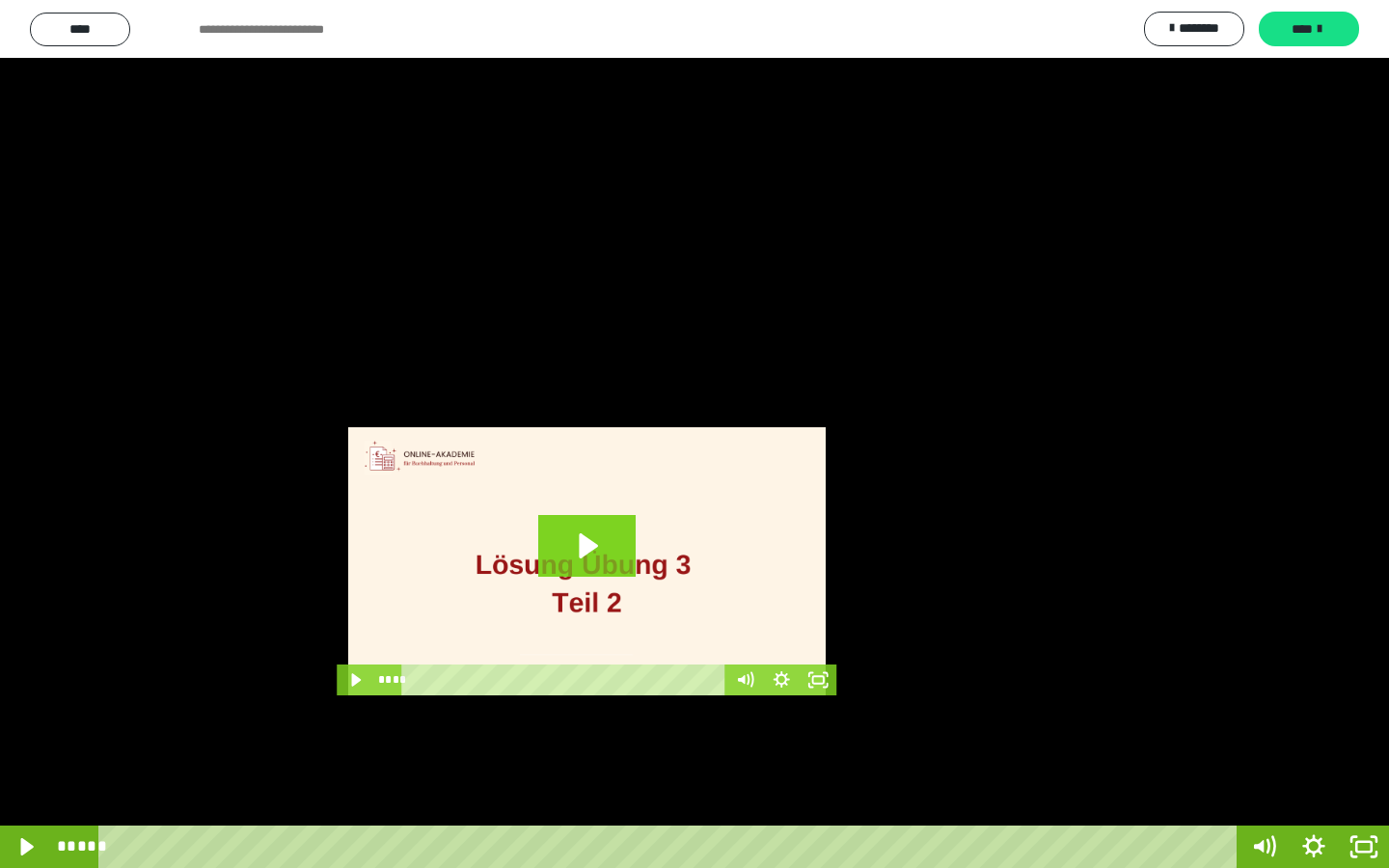 click at bounding box center (694, 434) 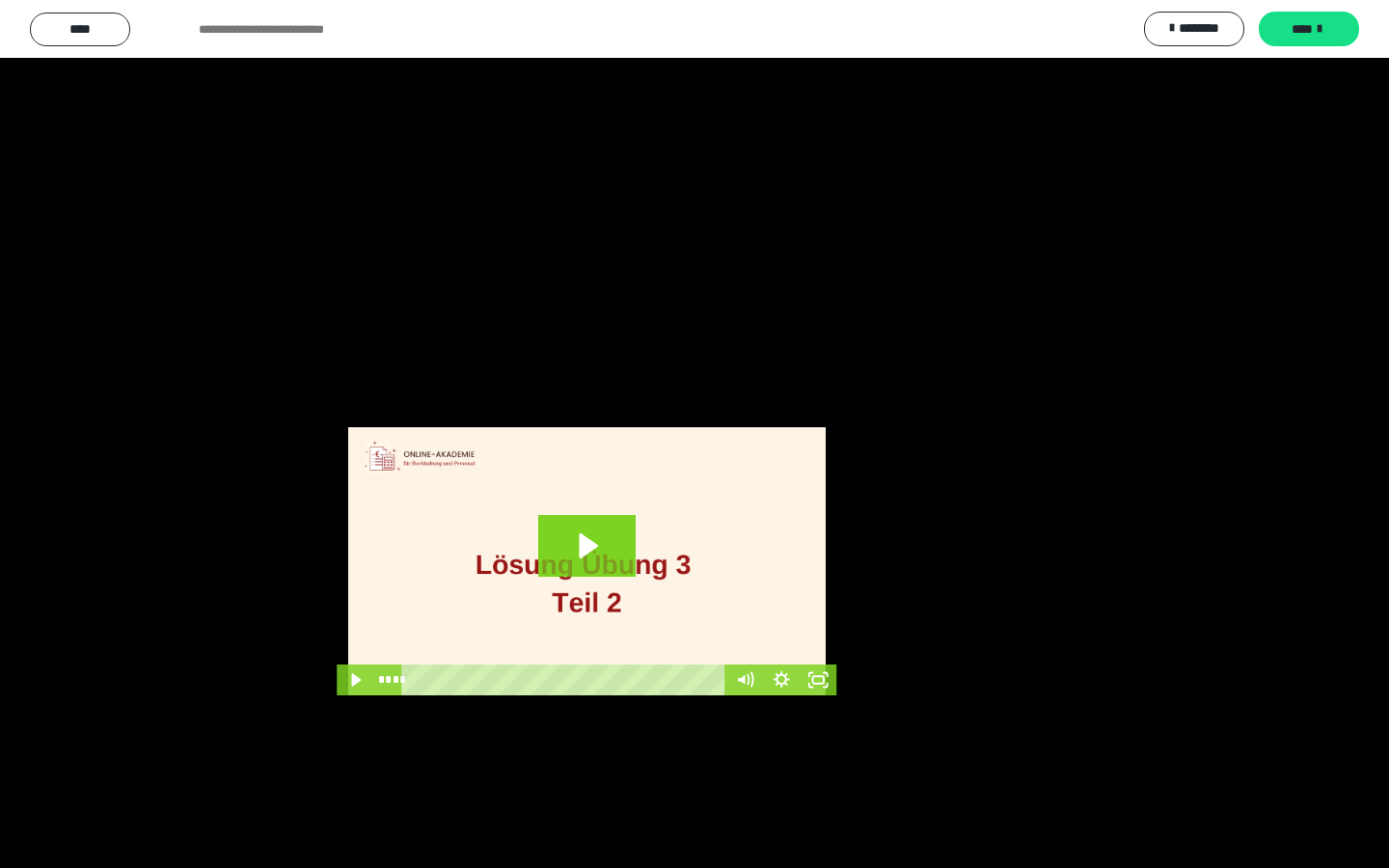 click at bounding box center [694, 434] 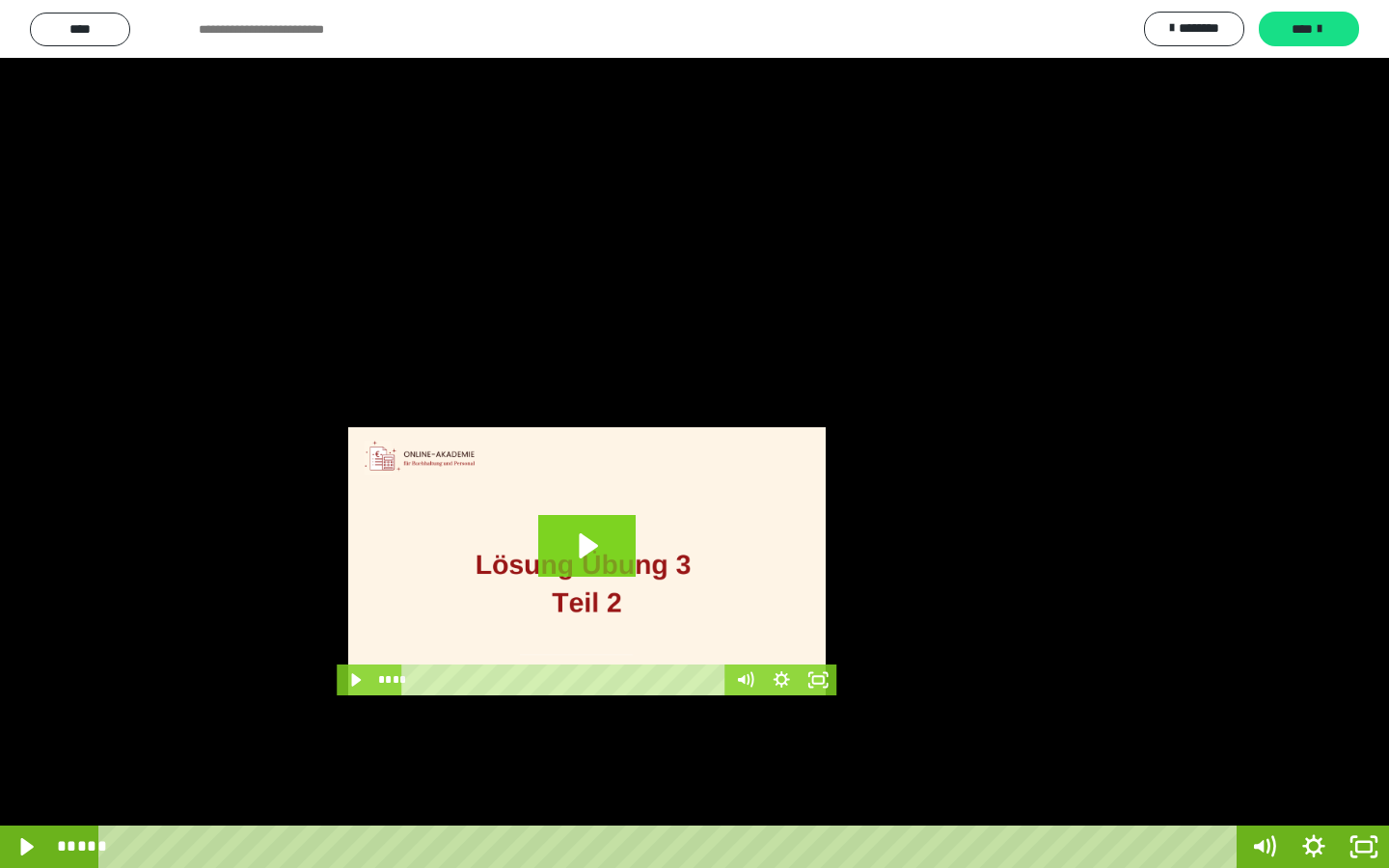 click at bounding box center (694, 434) 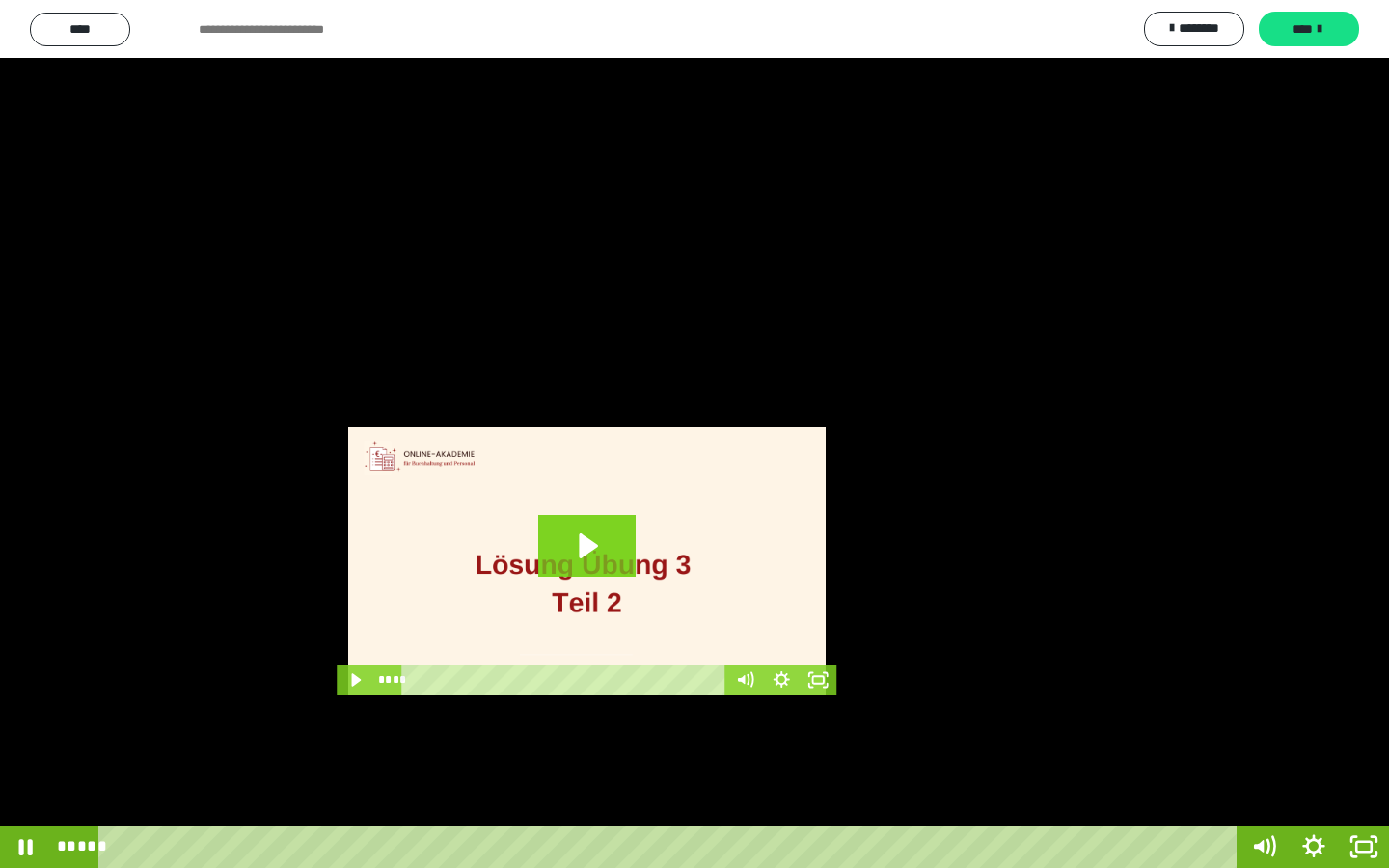 click at bounding box center (694, 434) 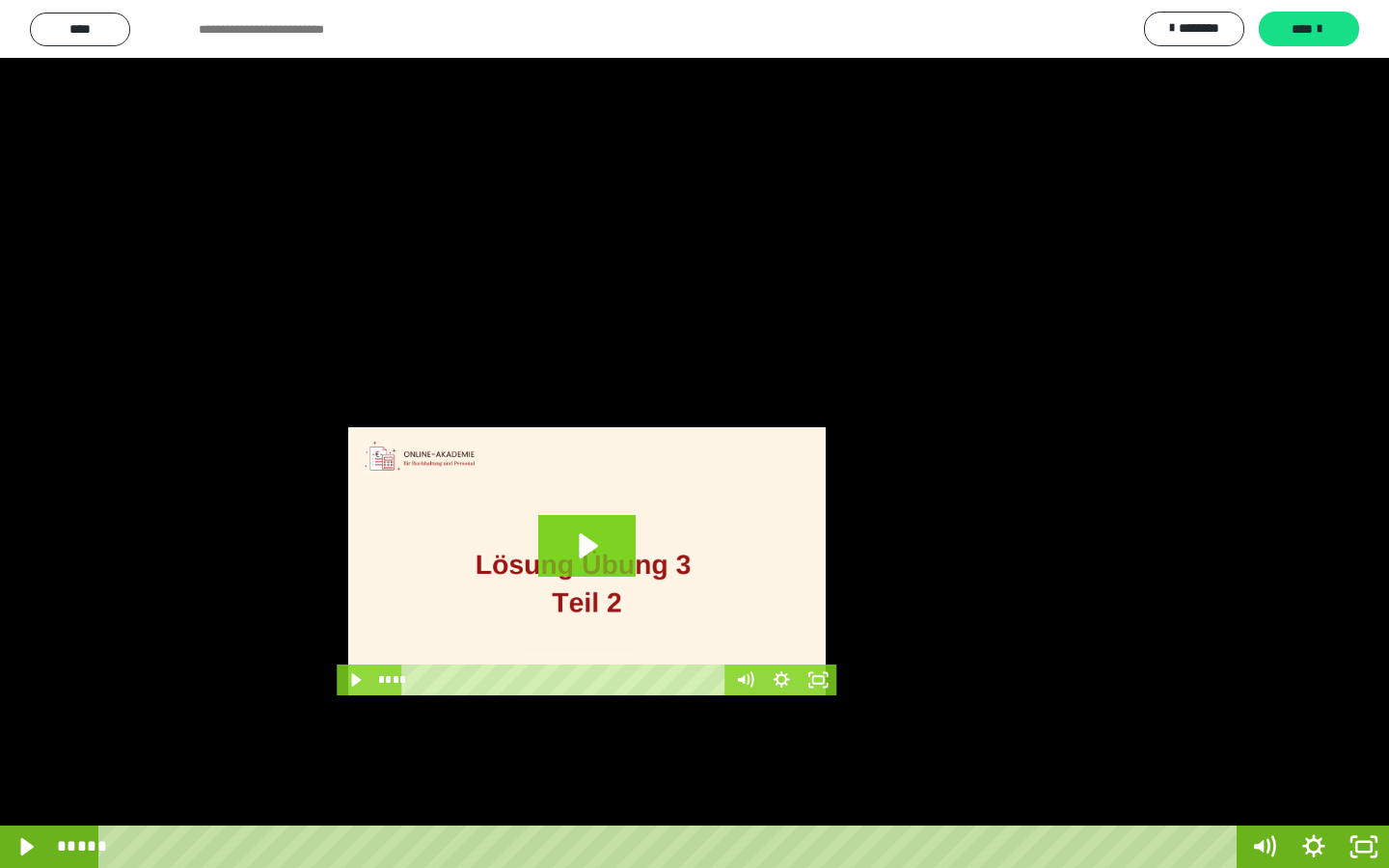 click at bounding box center [694, 434] 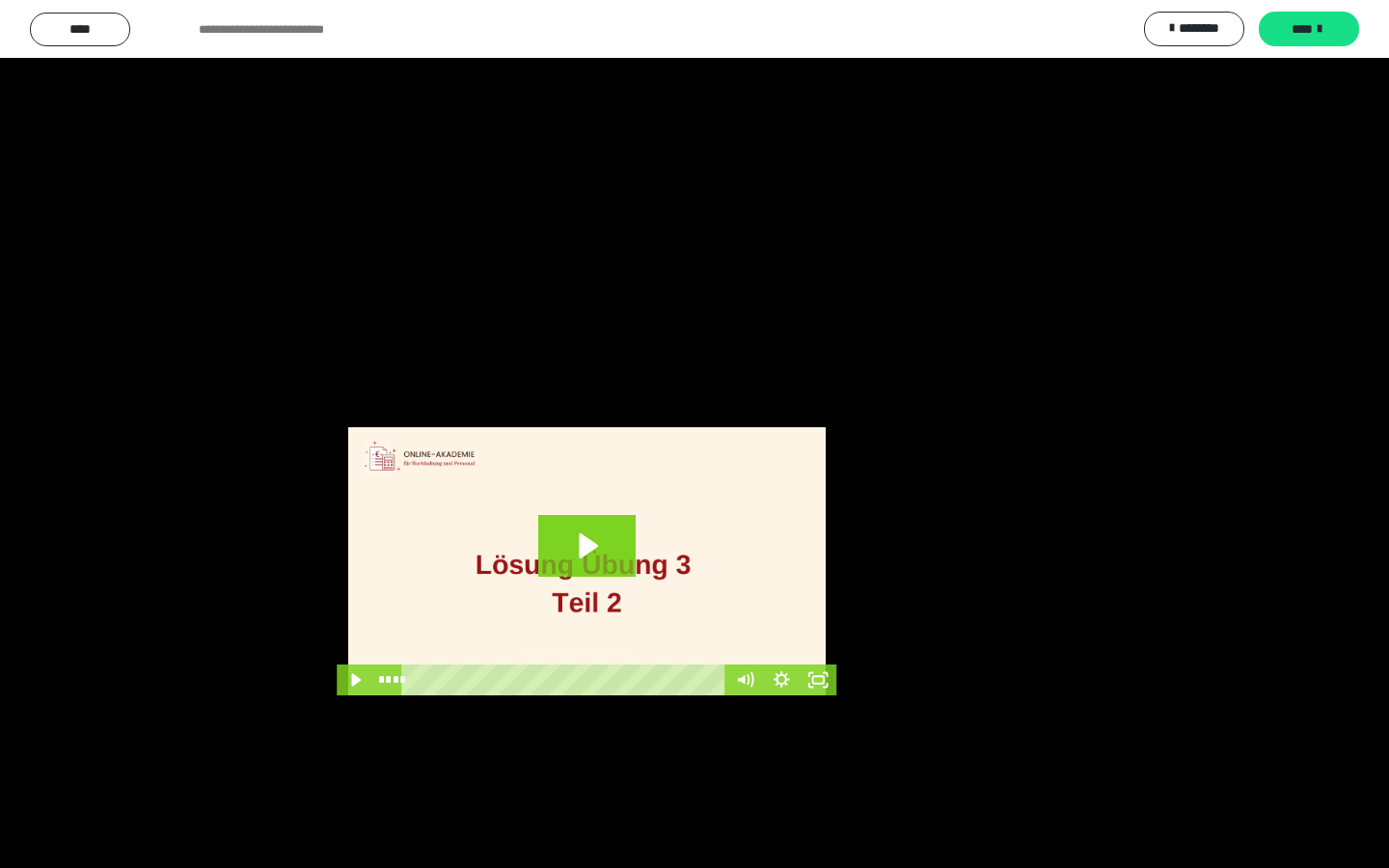 click at bounding box center (694, 434) 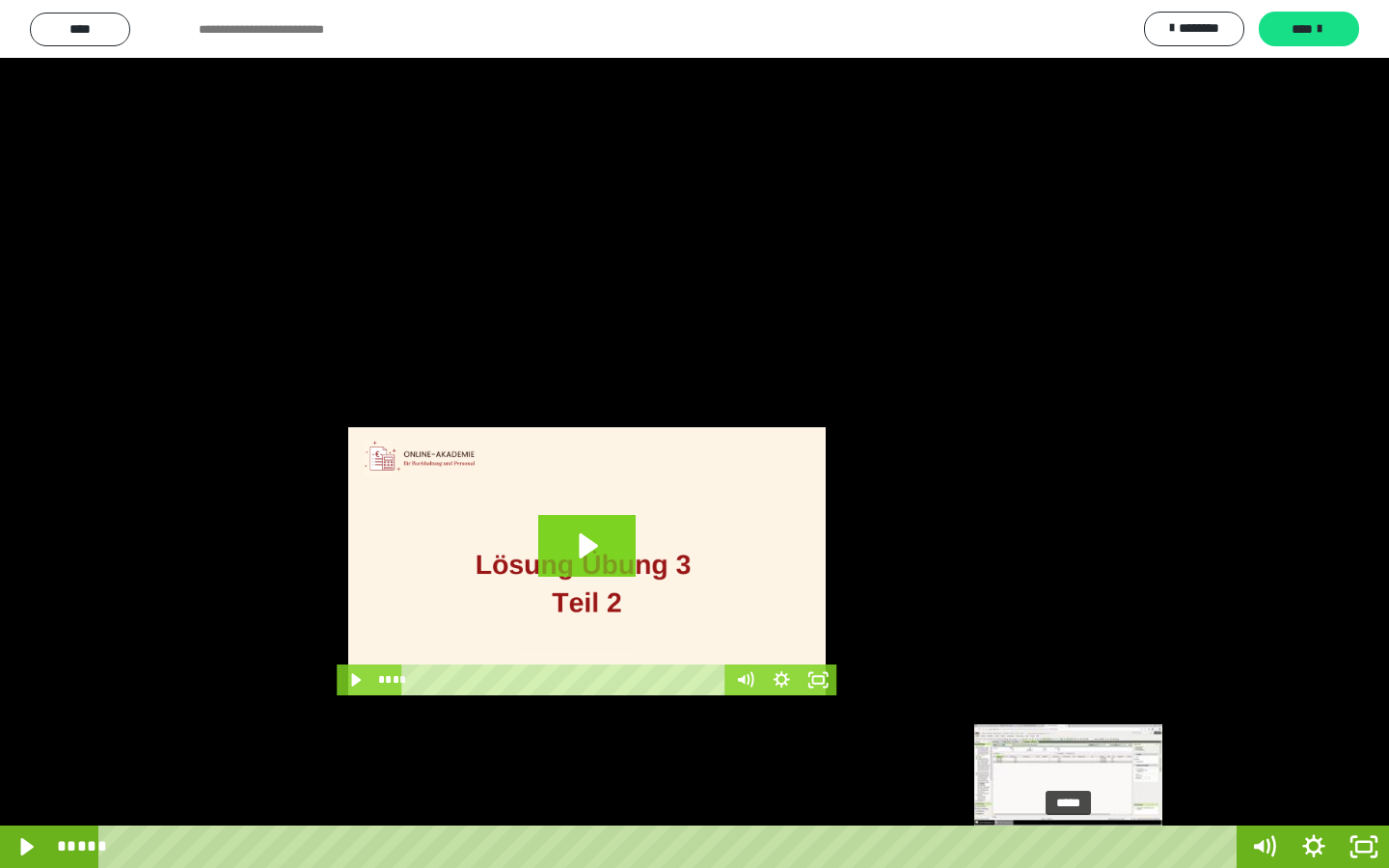 click at bounding box center (1068, 847) 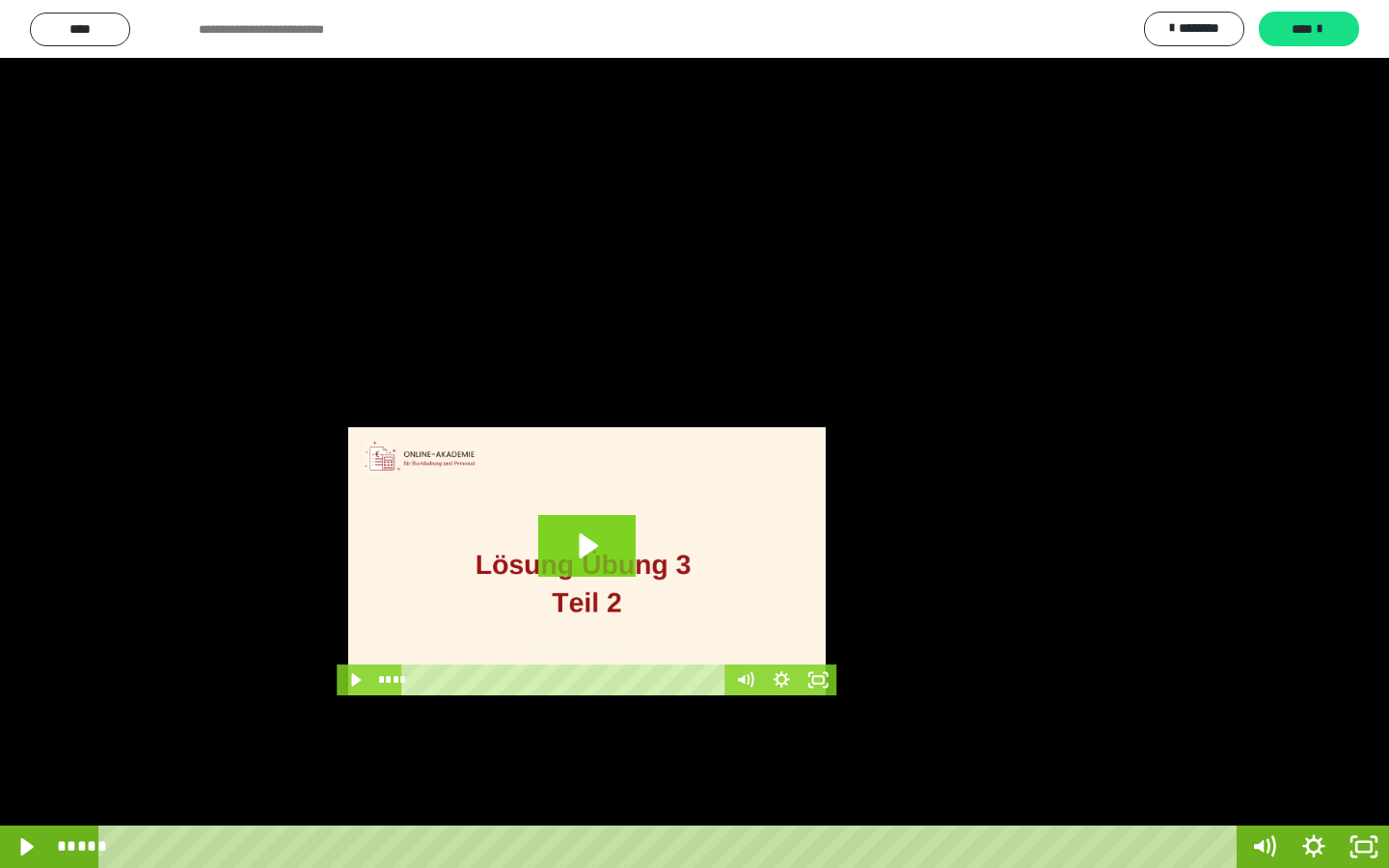 click at bounding box center (694, 434) 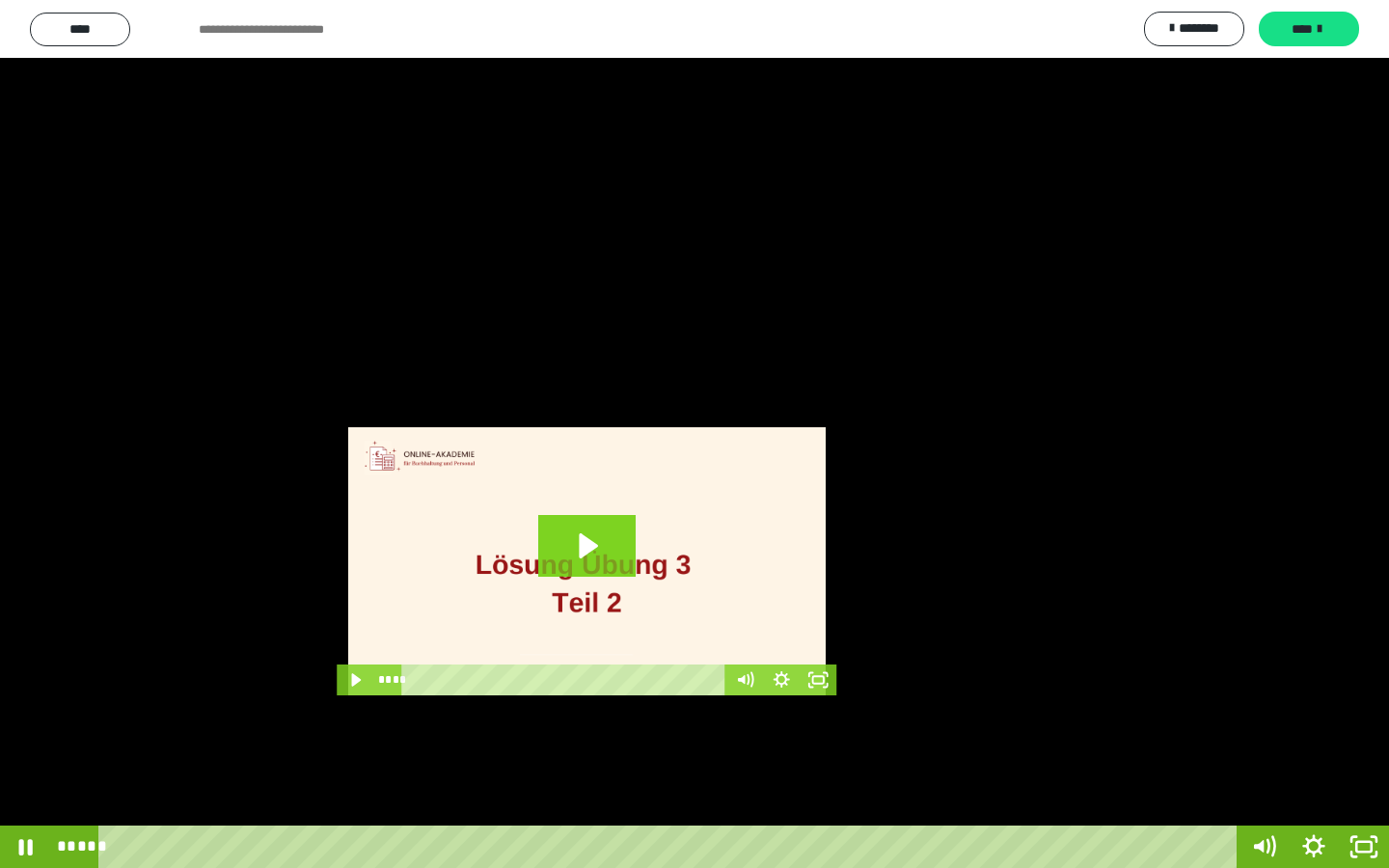 click at bounding box center (694, 434) 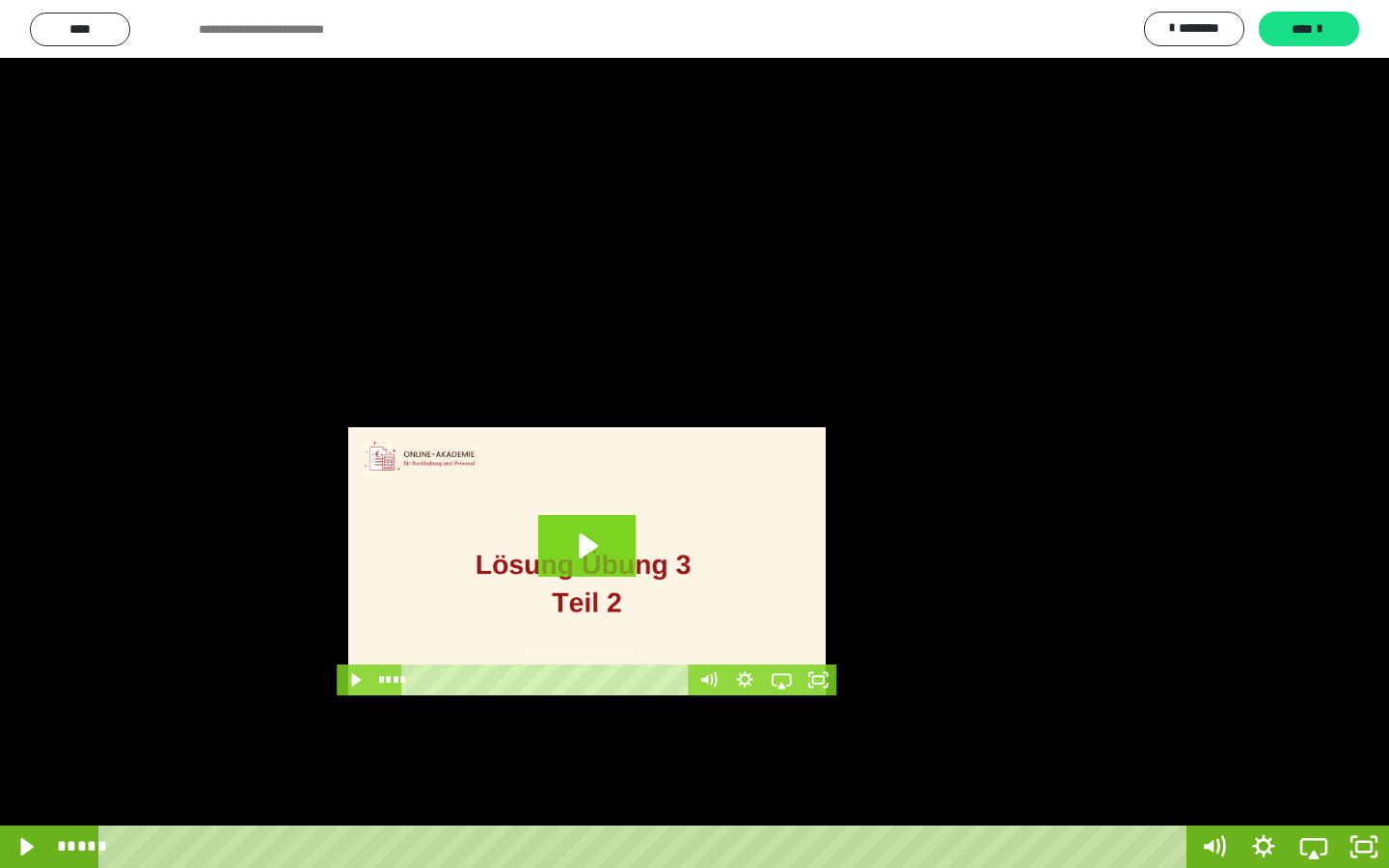 click at bounding box center [694, 434] 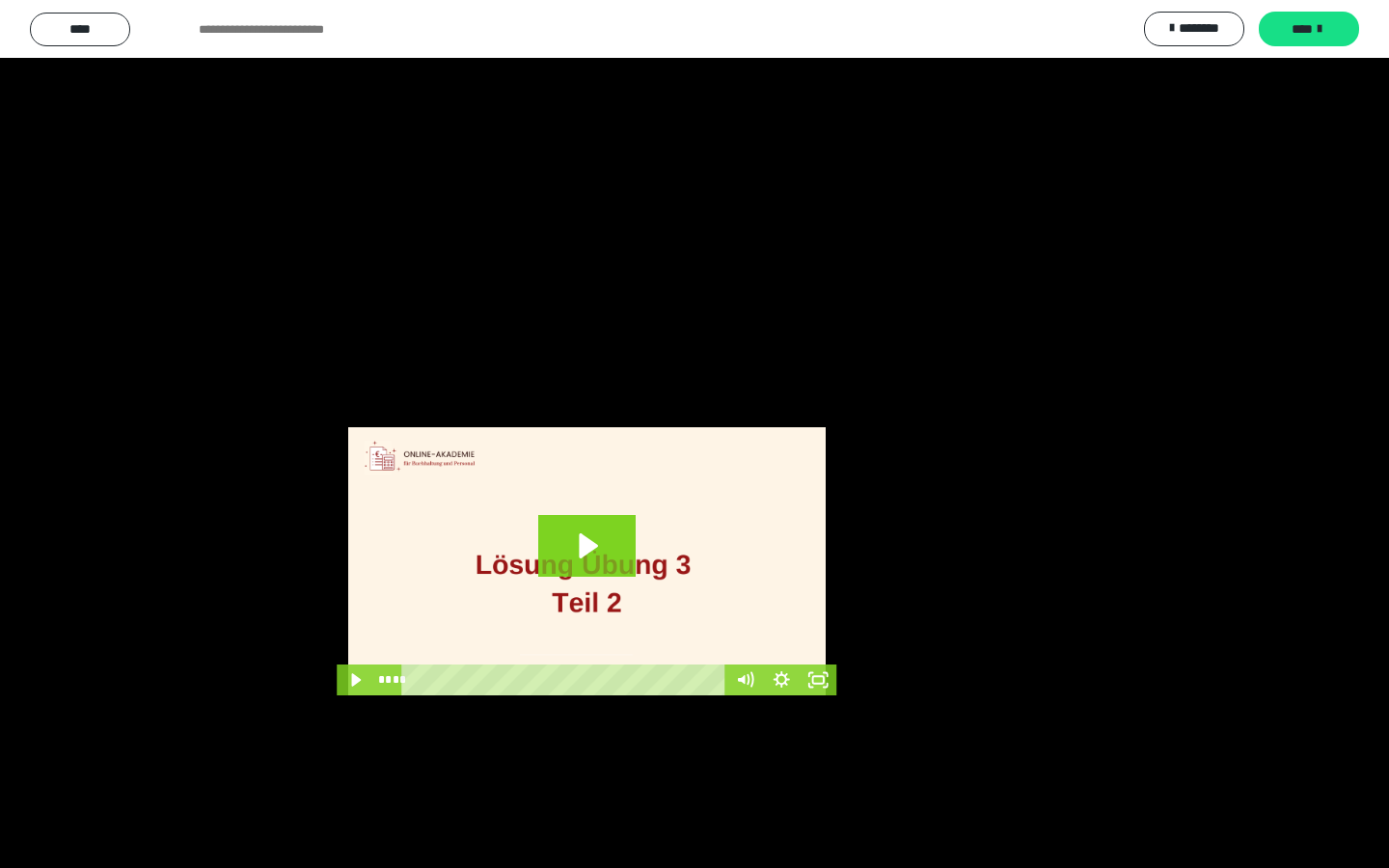 click at bounding box center [694, 434] 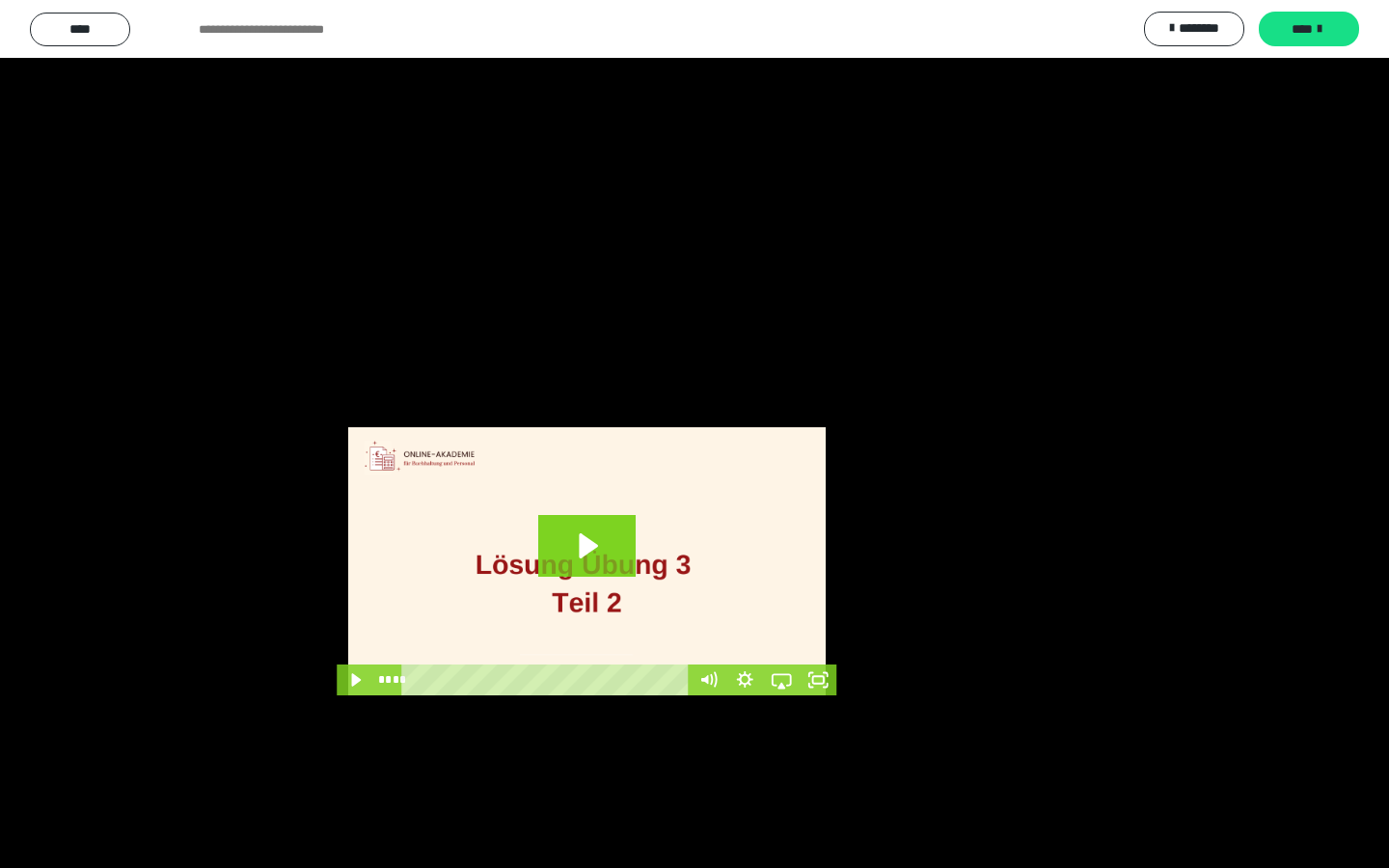 click at bounding box center (694, 434) 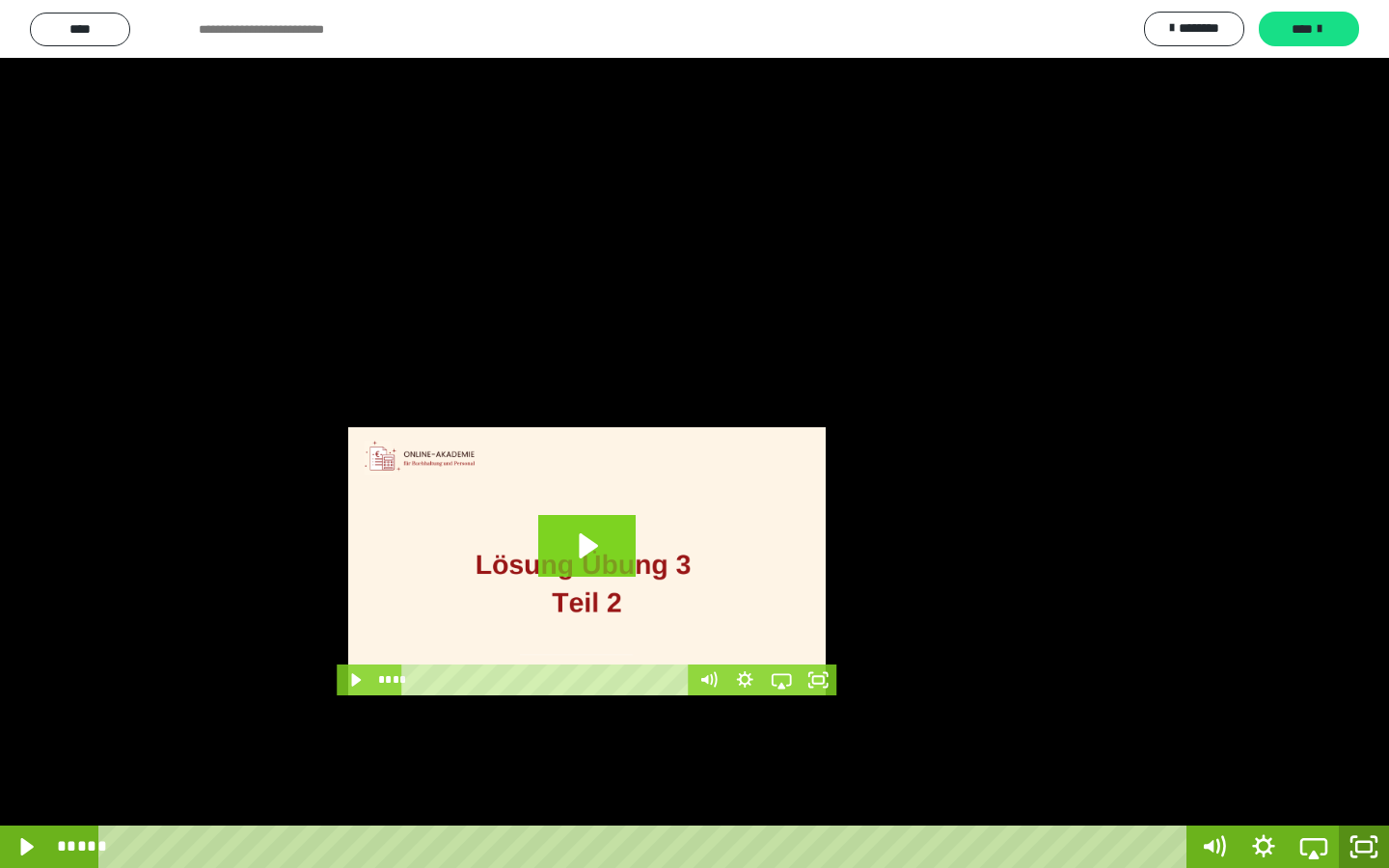 click 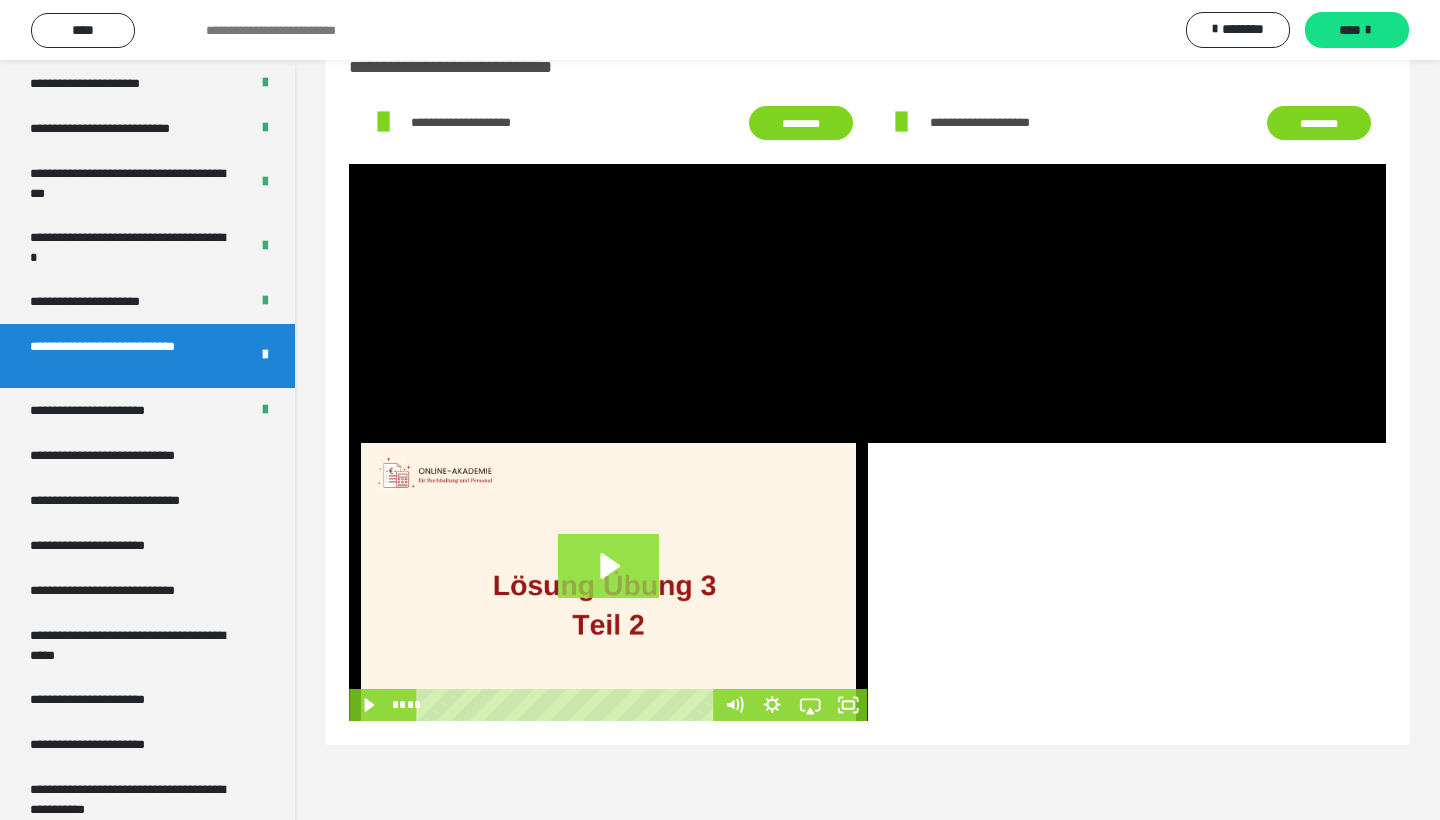 click 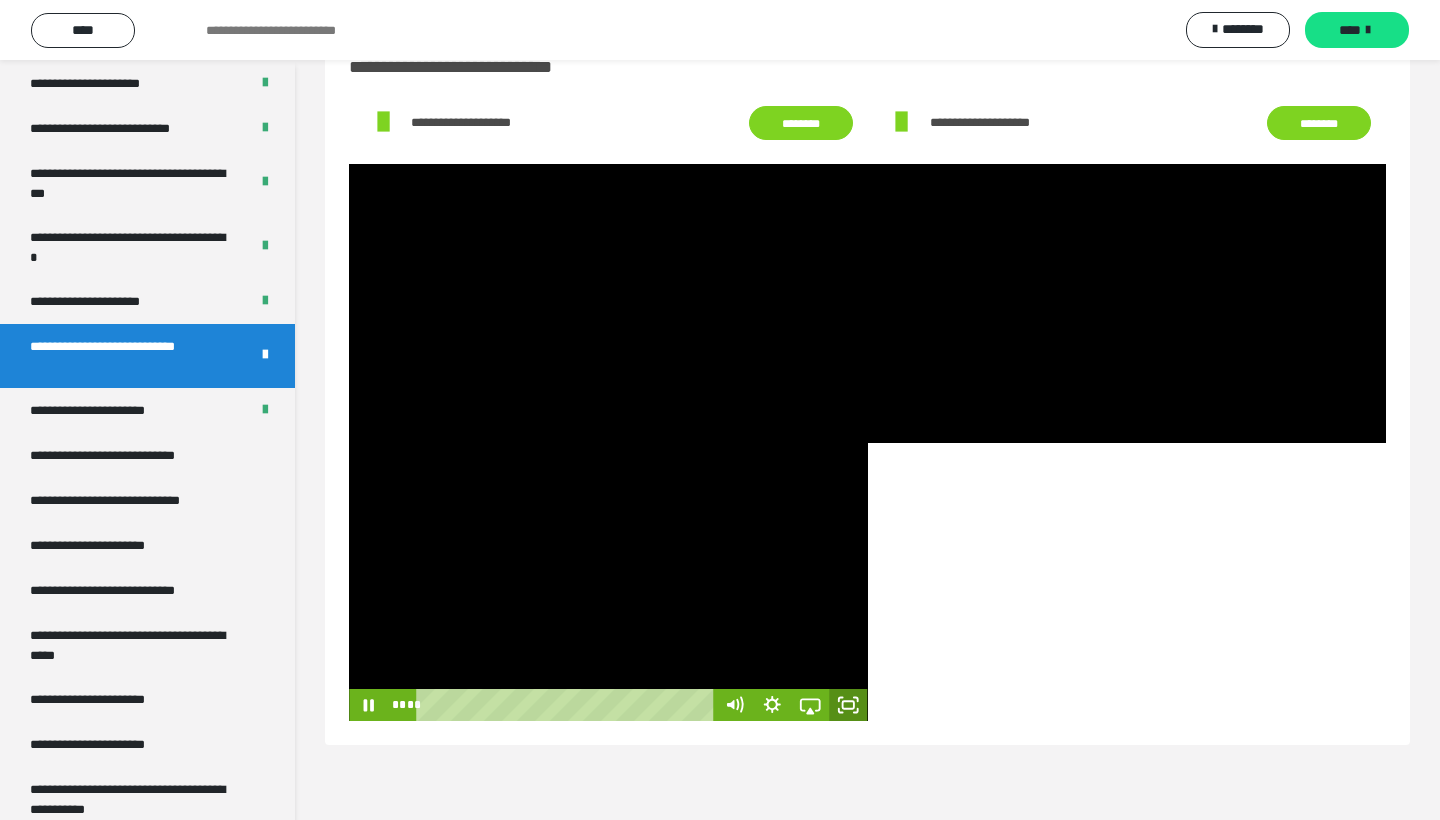 click 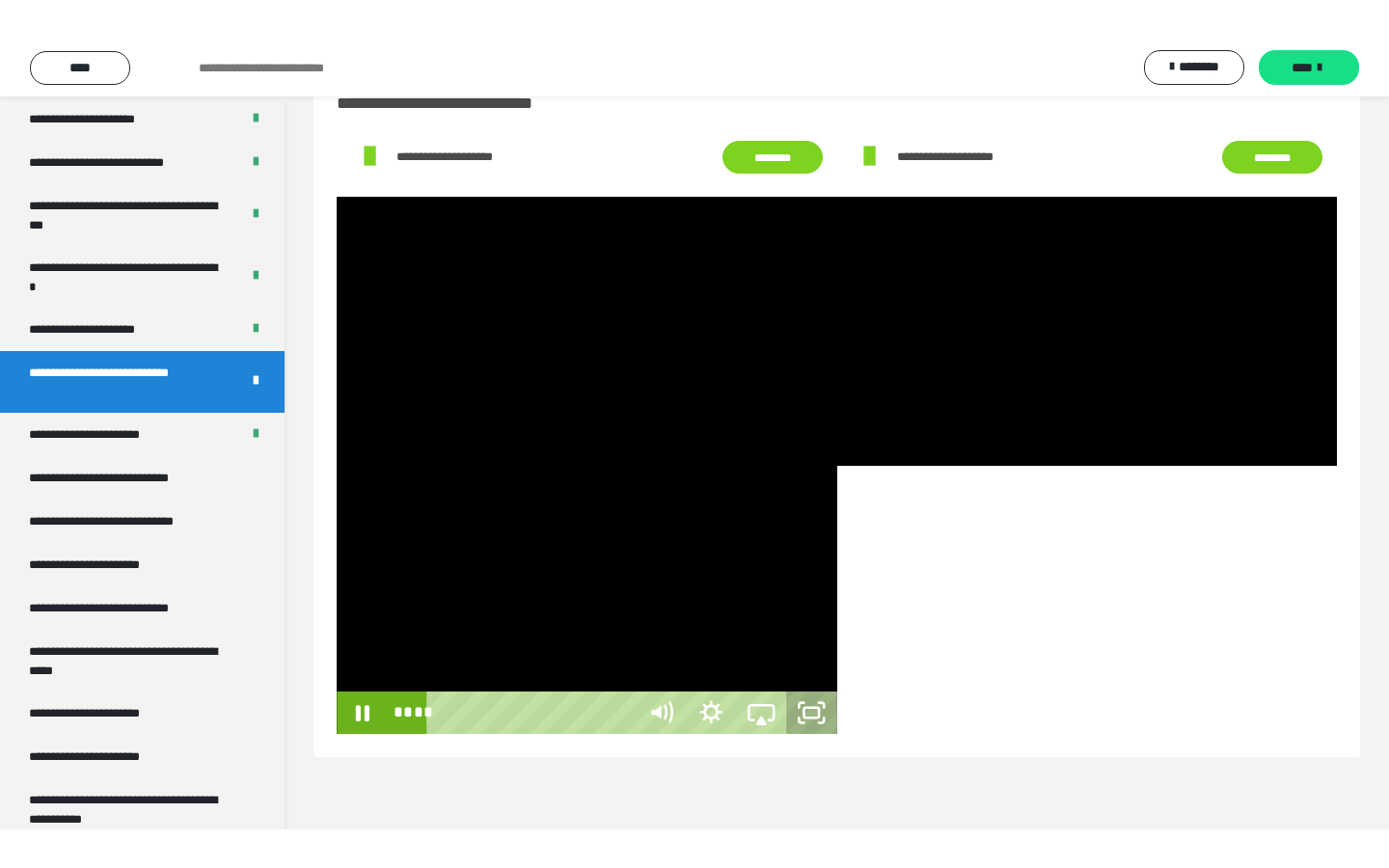 scroll, scrollTop: 0, scrollLeft: 0, axis: both 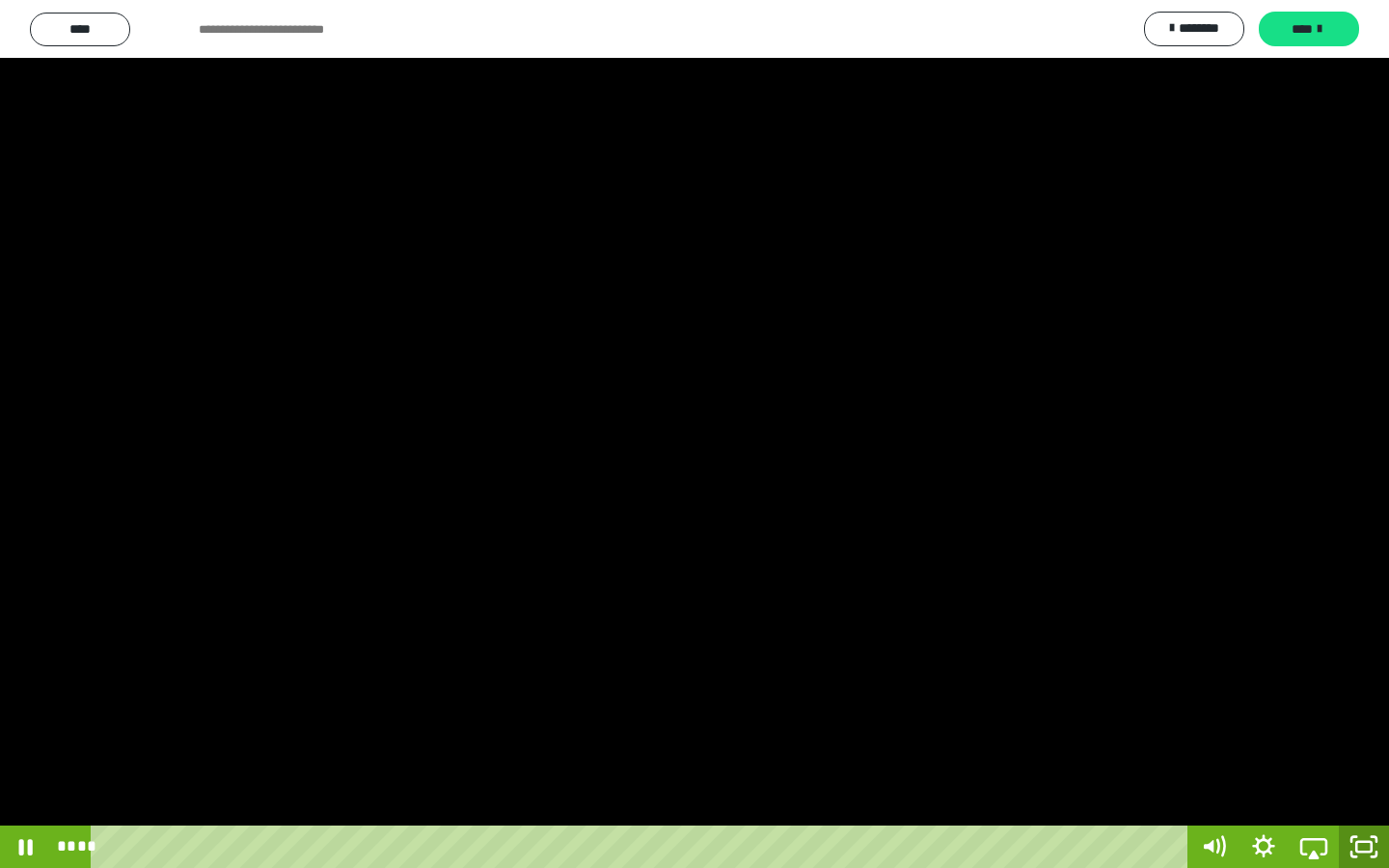 click 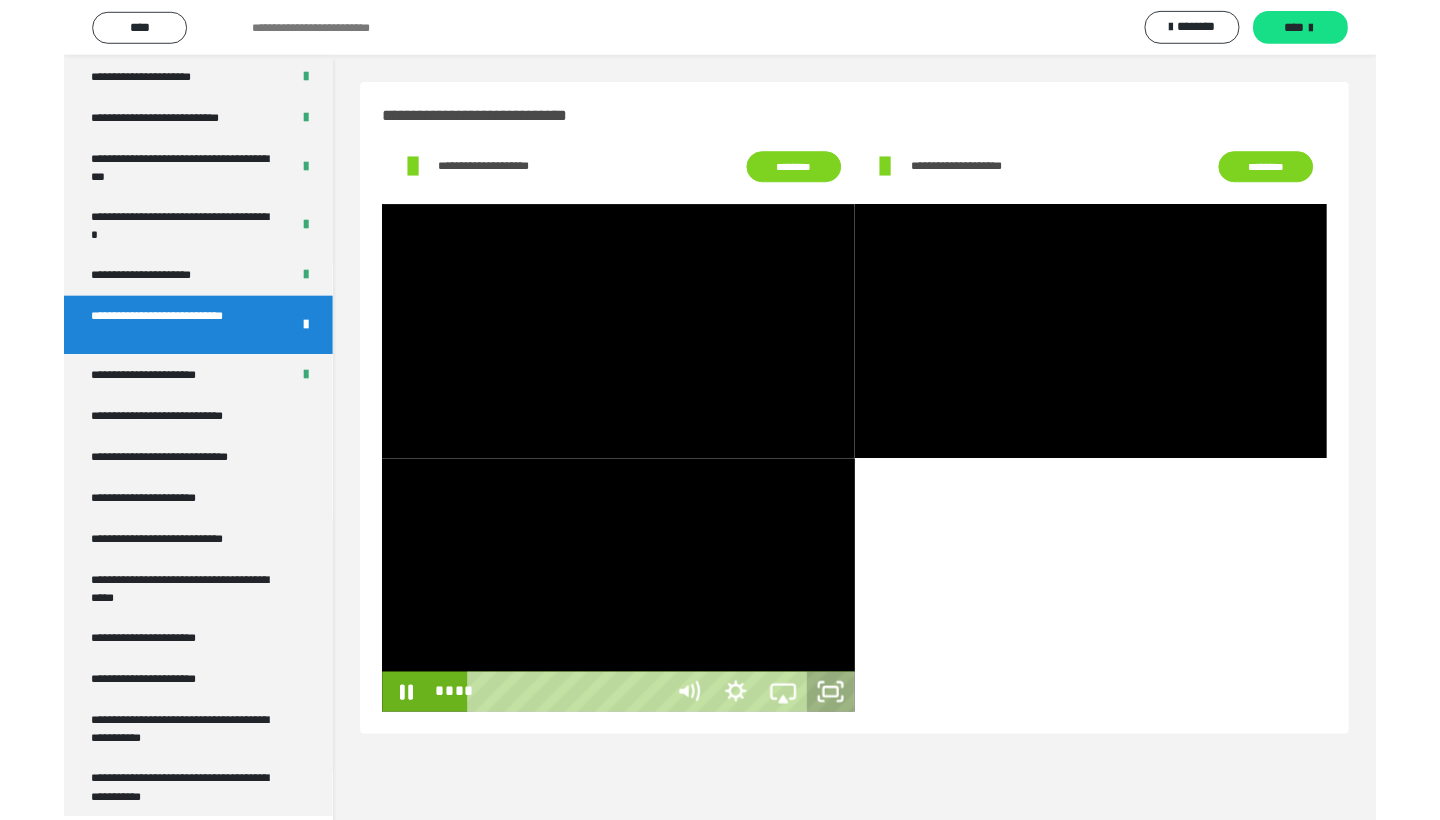 scroll, scrollTop: 60, scrollLeft: 0, axis: vertical 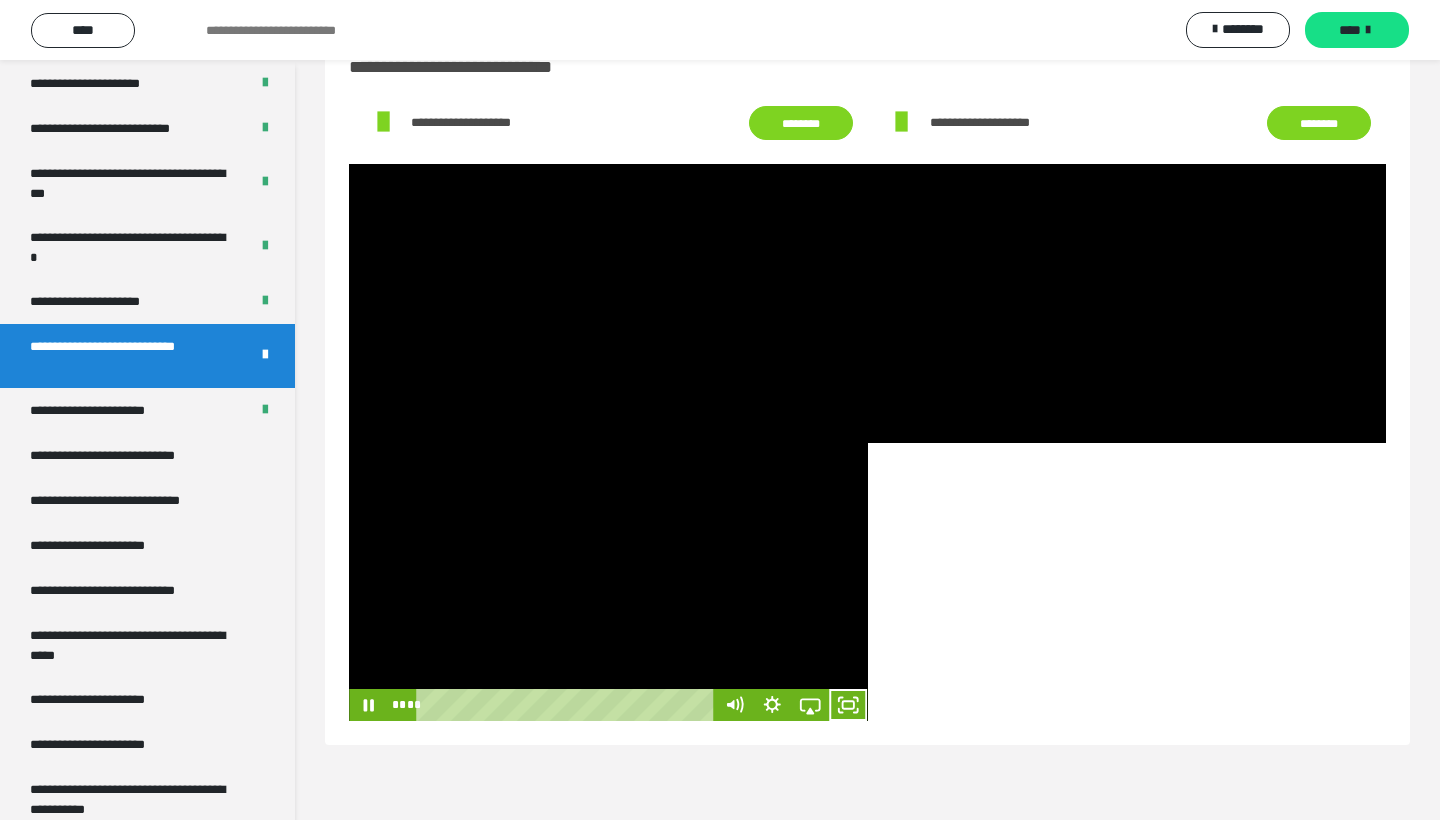 click at bounding box center [608, 582] 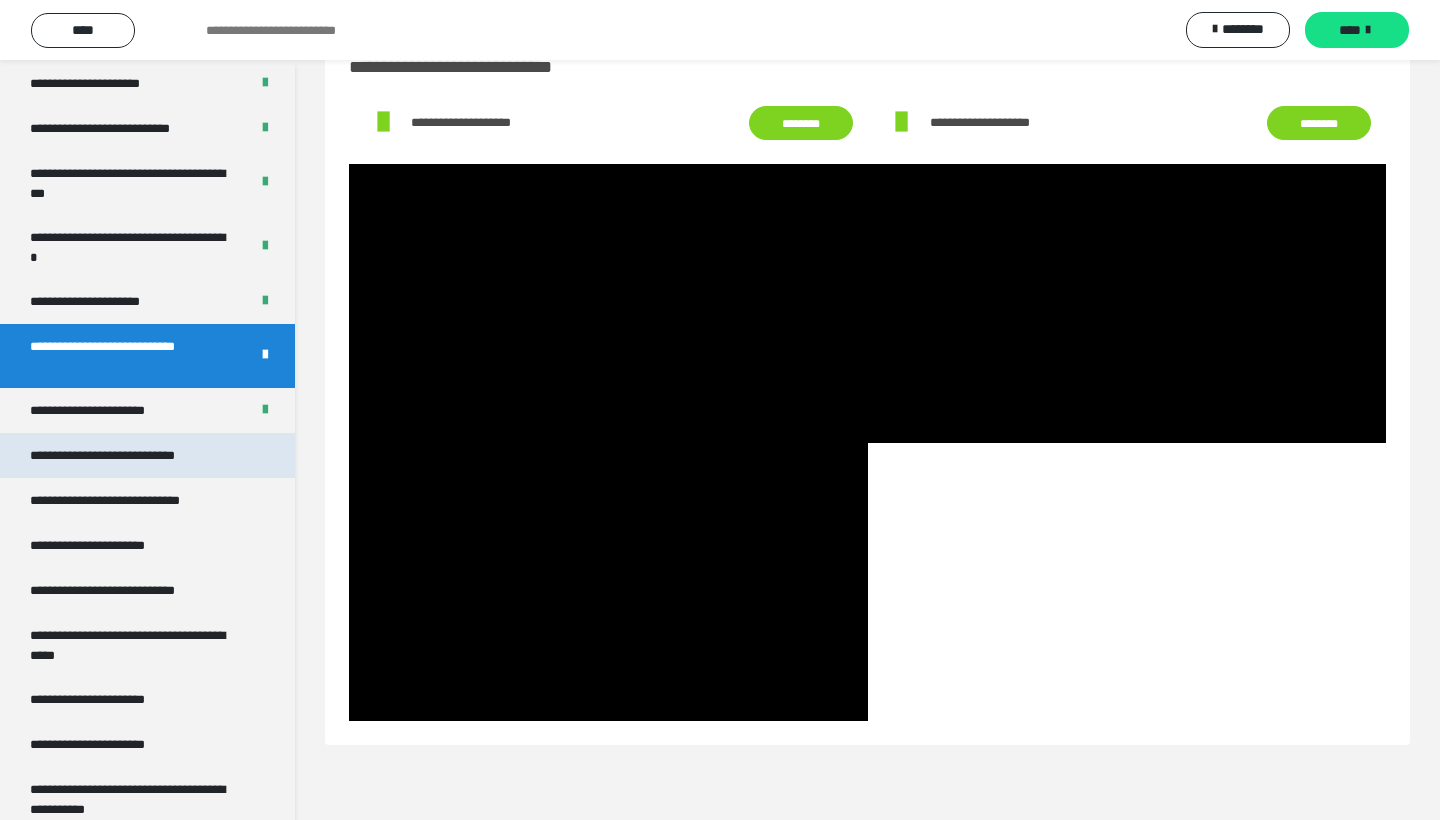 click on "**********" at bounding box center (131, 455) 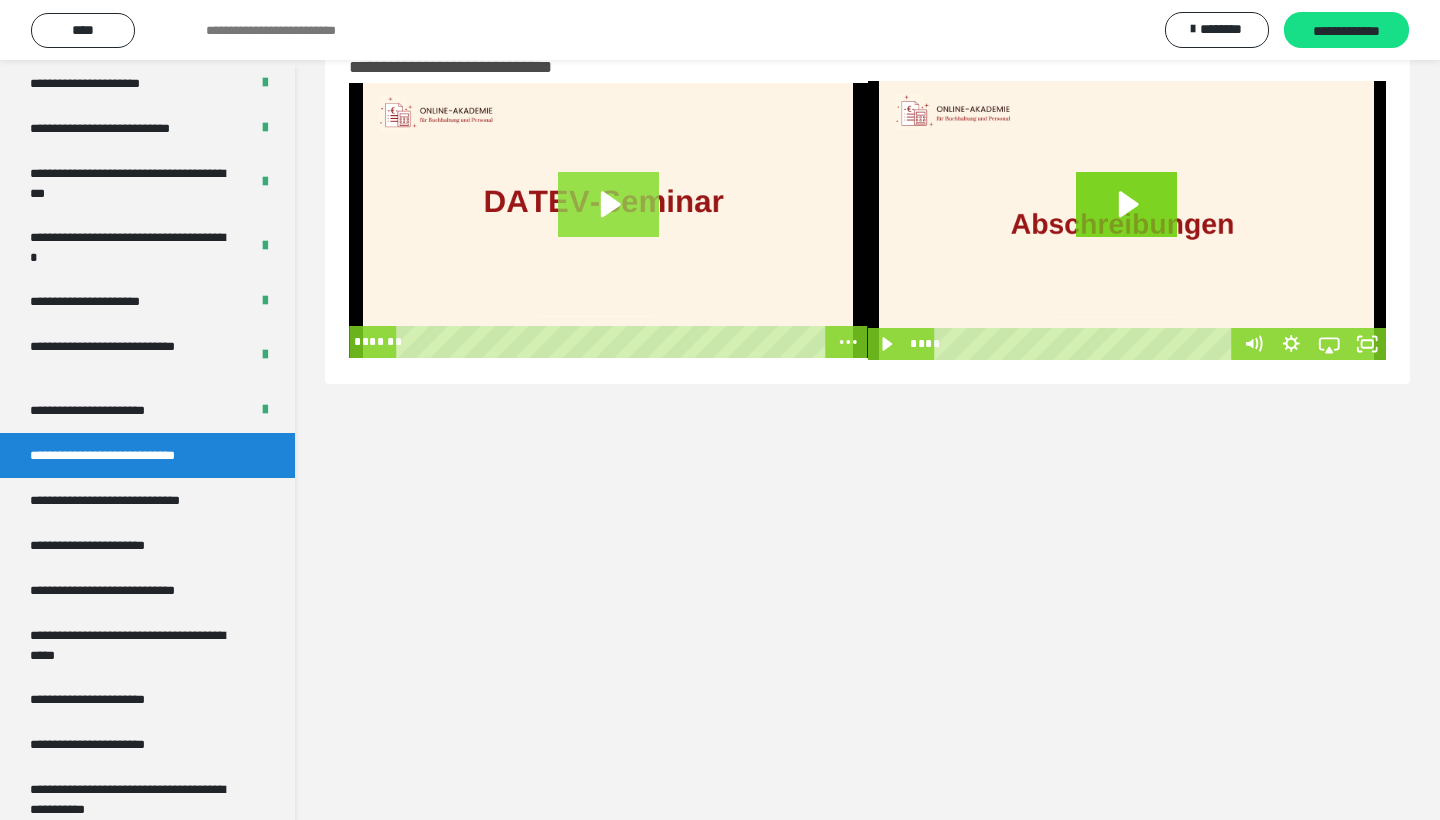 click 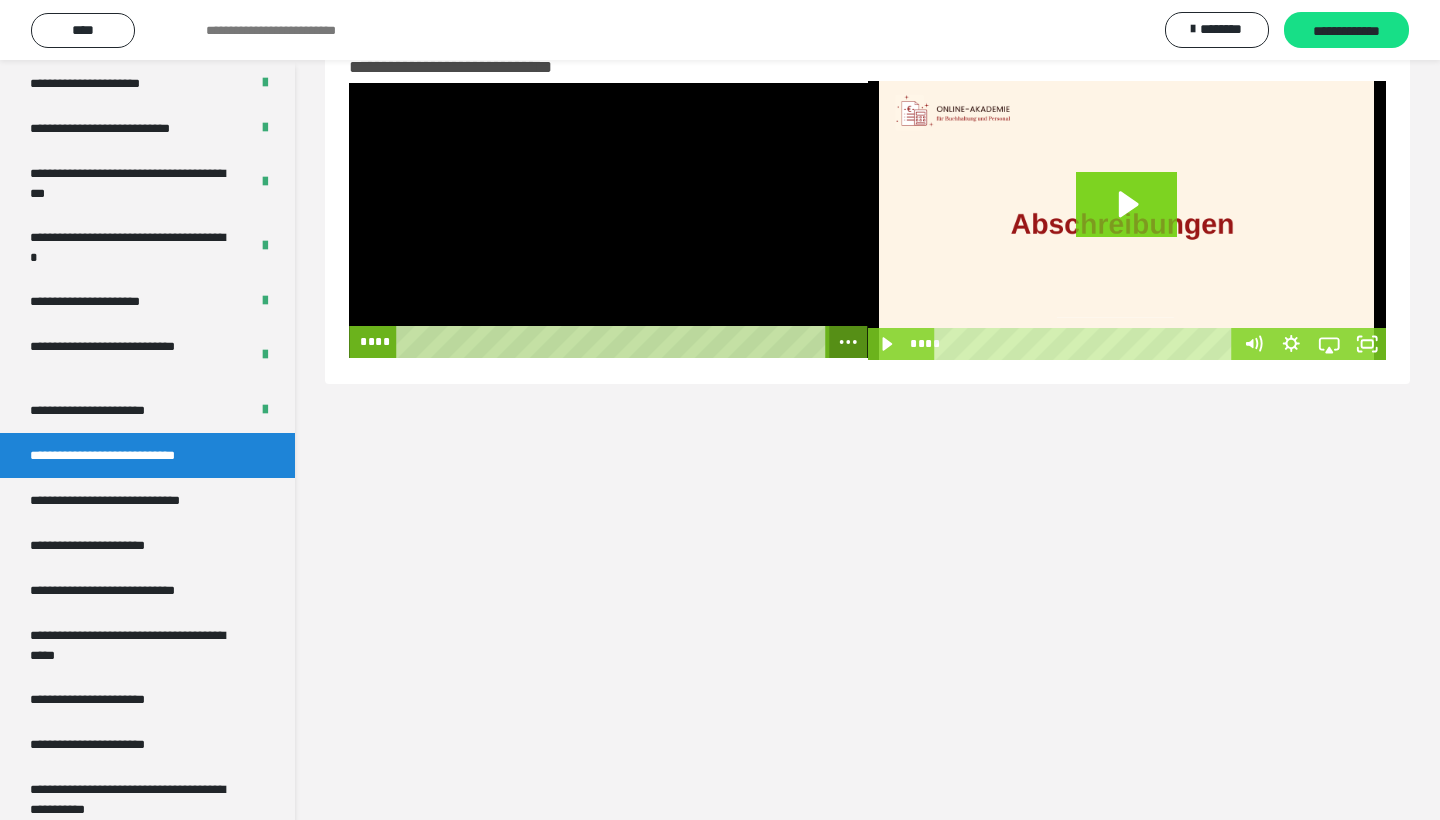 click 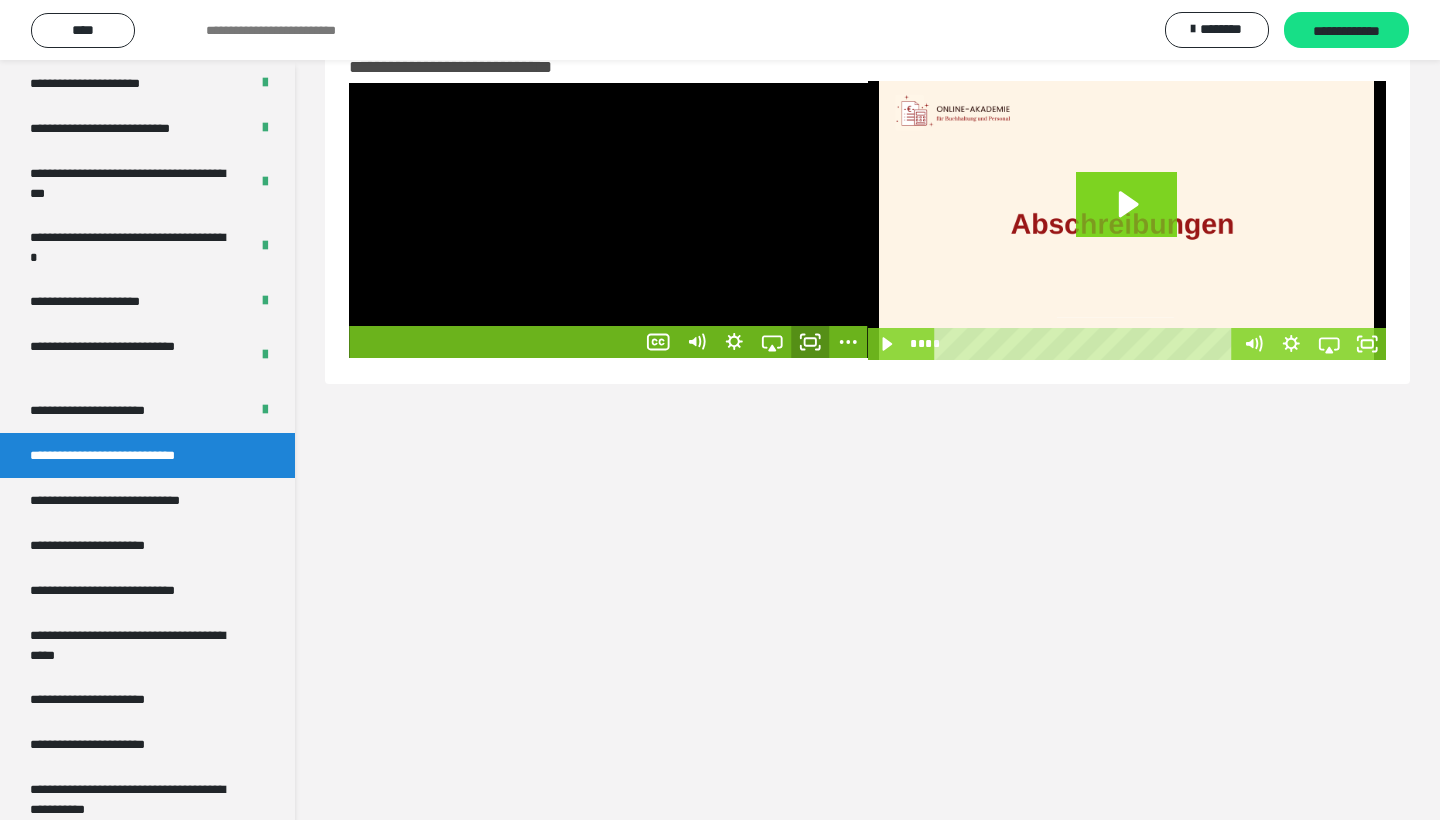 click 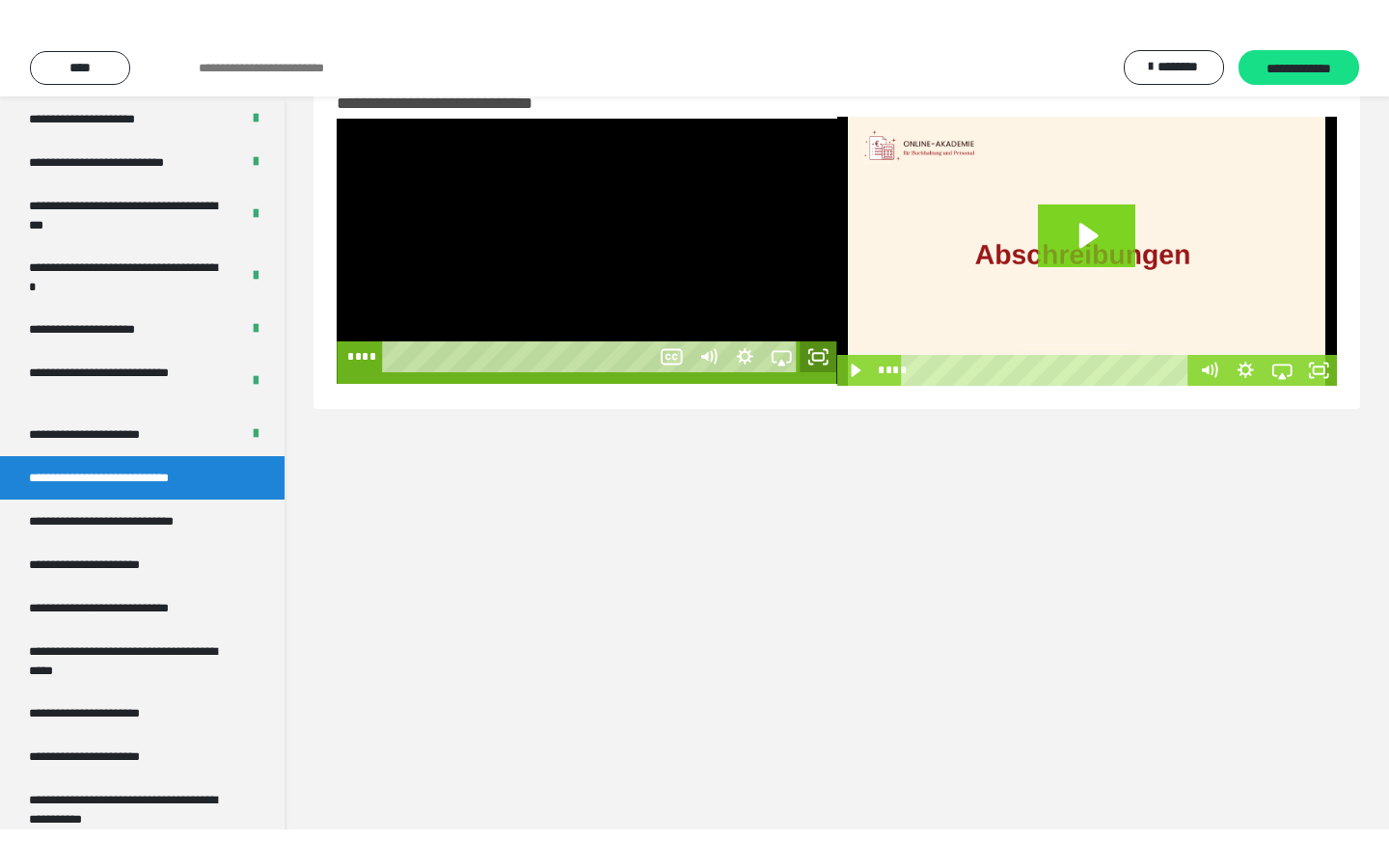 scroll, scrollTop: 0, scrollLeft: 0, axis: both 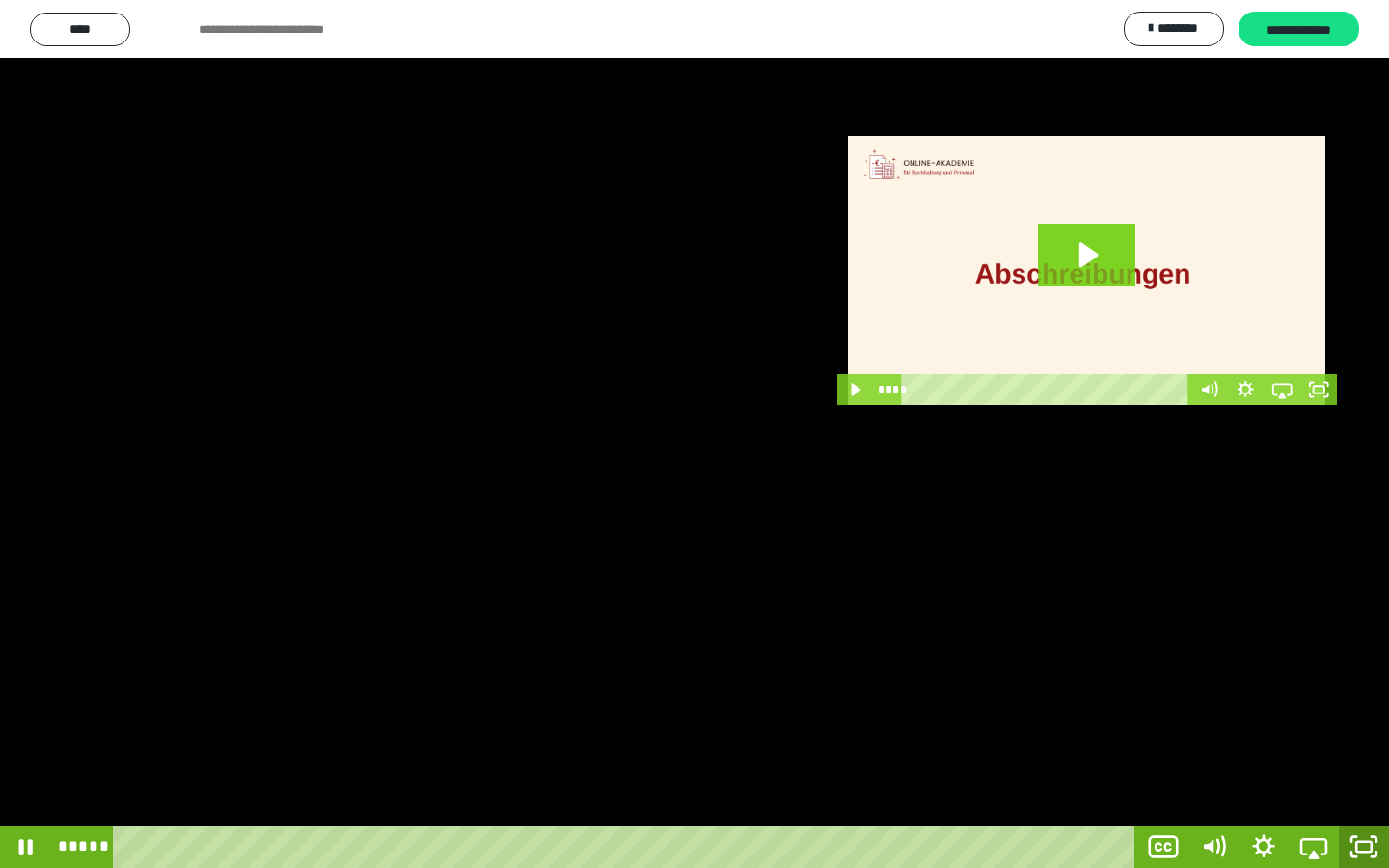 click 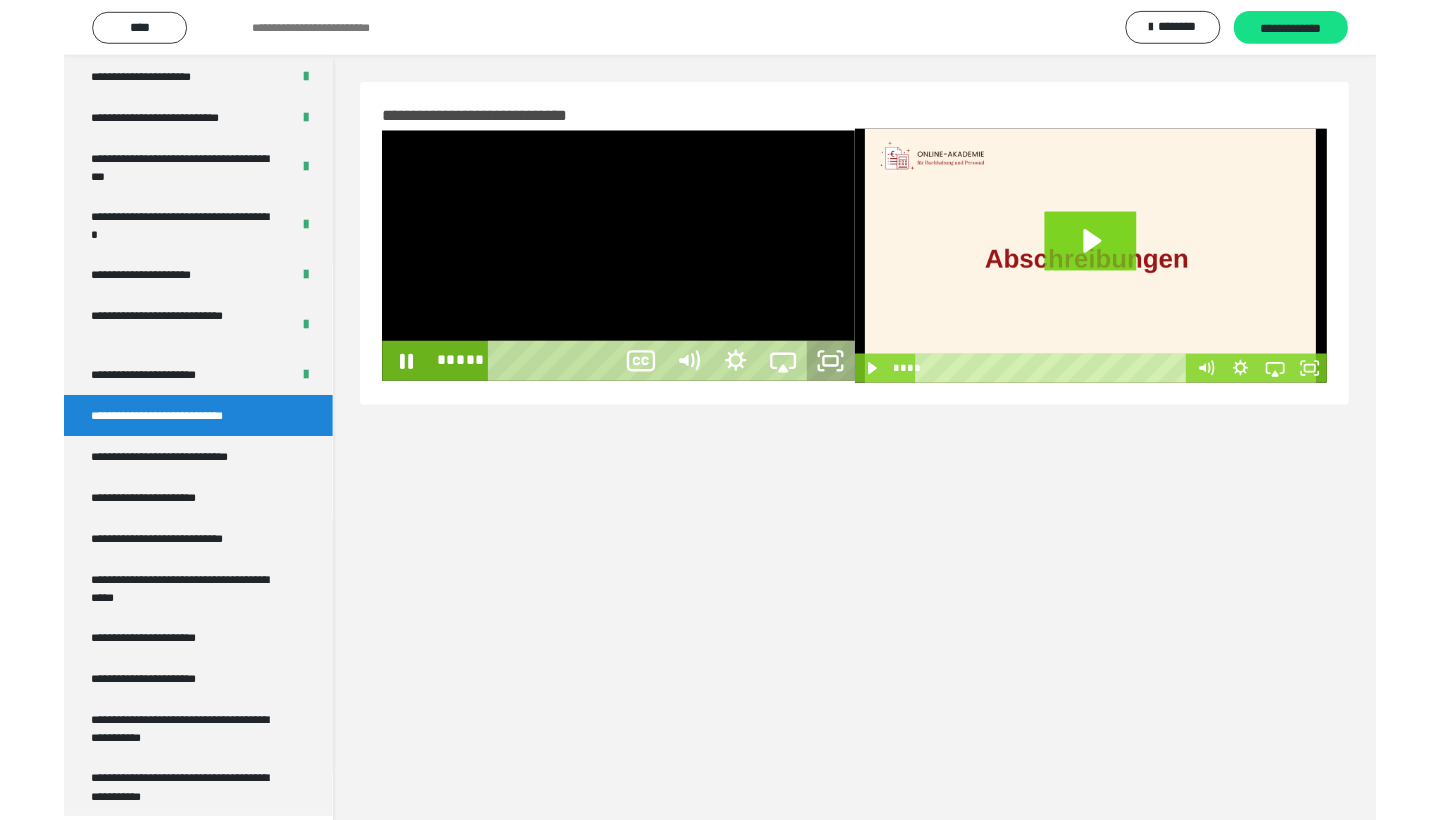 scroll, scrollTop: 60, scrollLeft: 0, axis: vertical 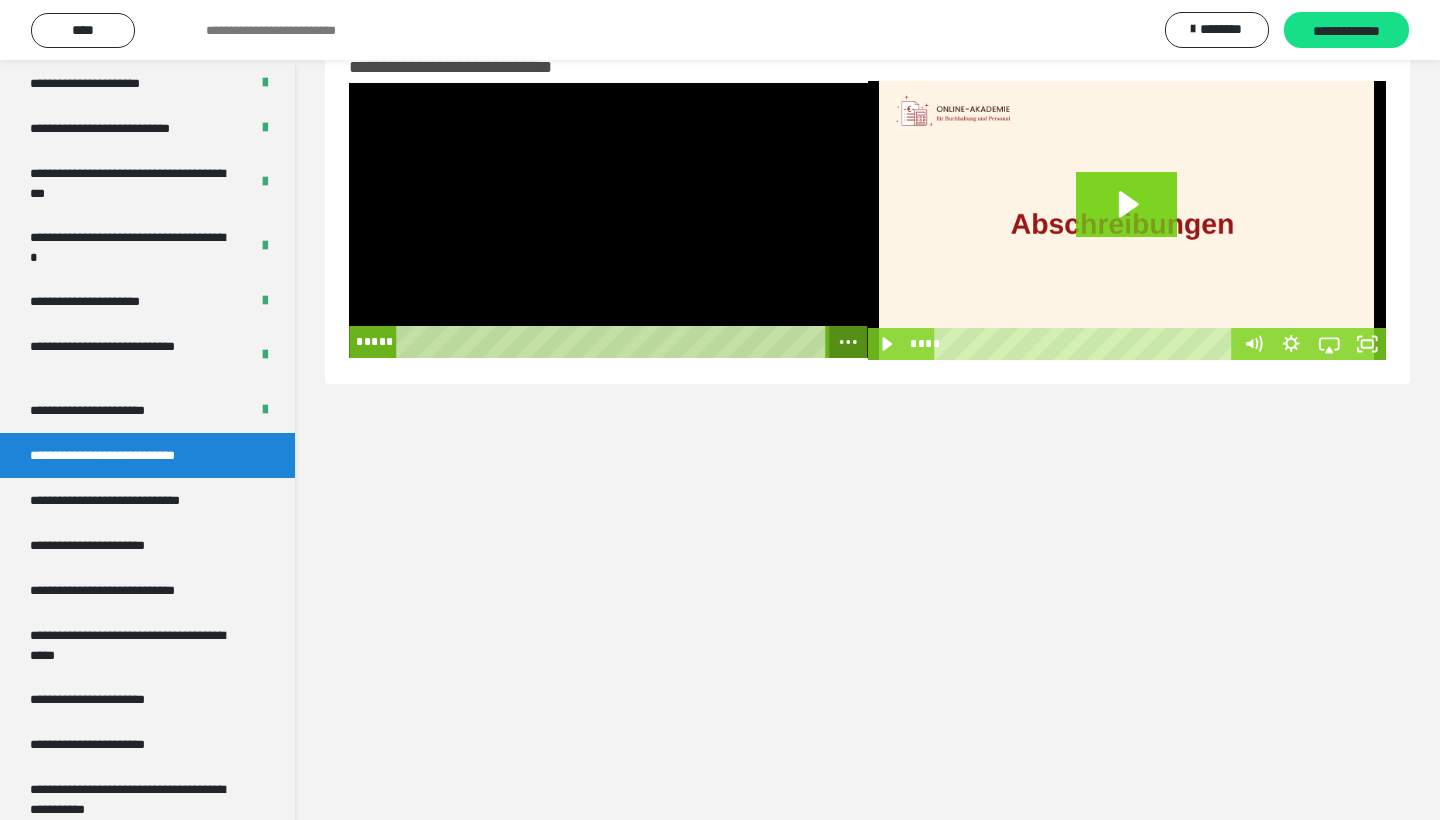 click 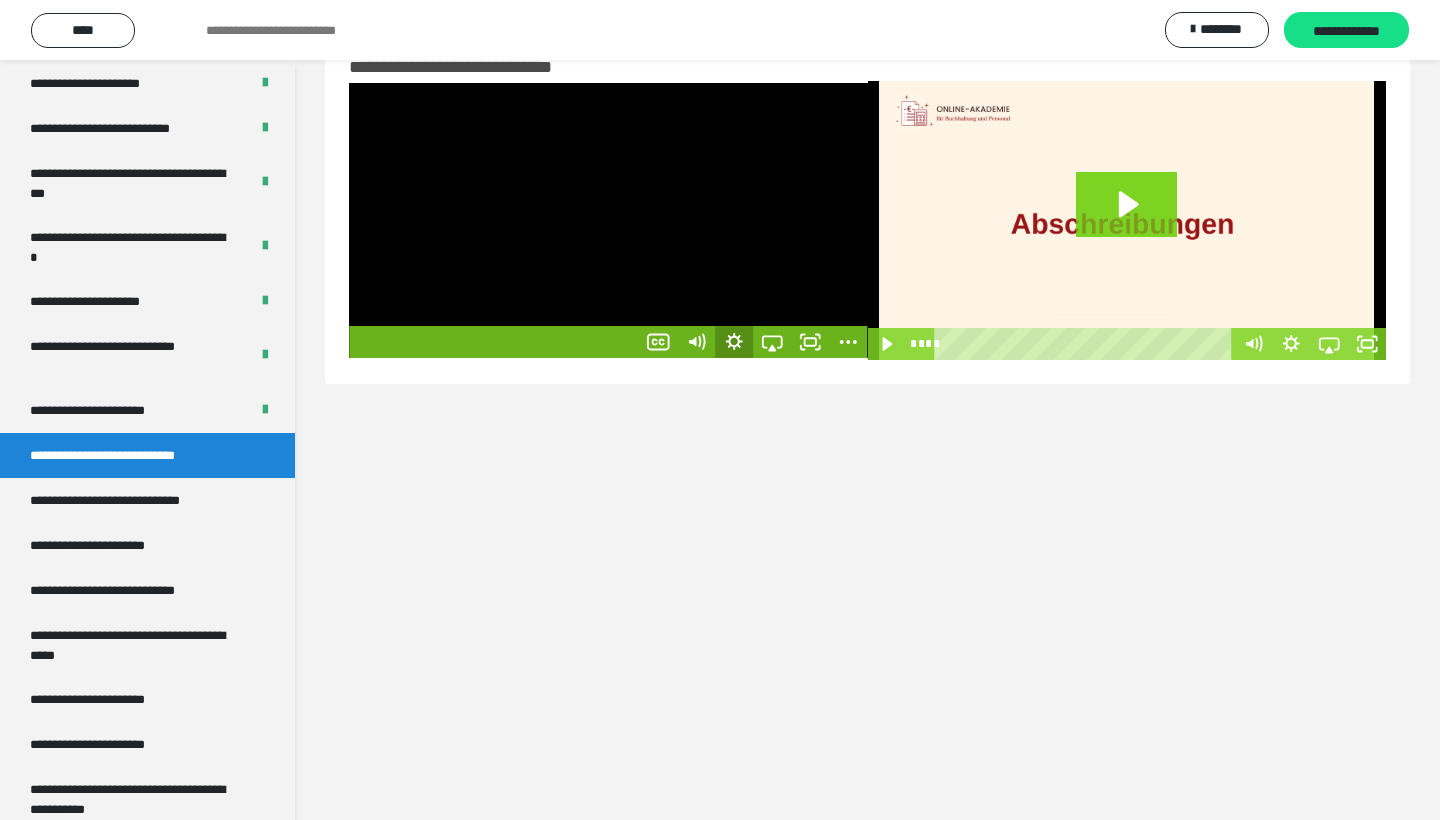 click 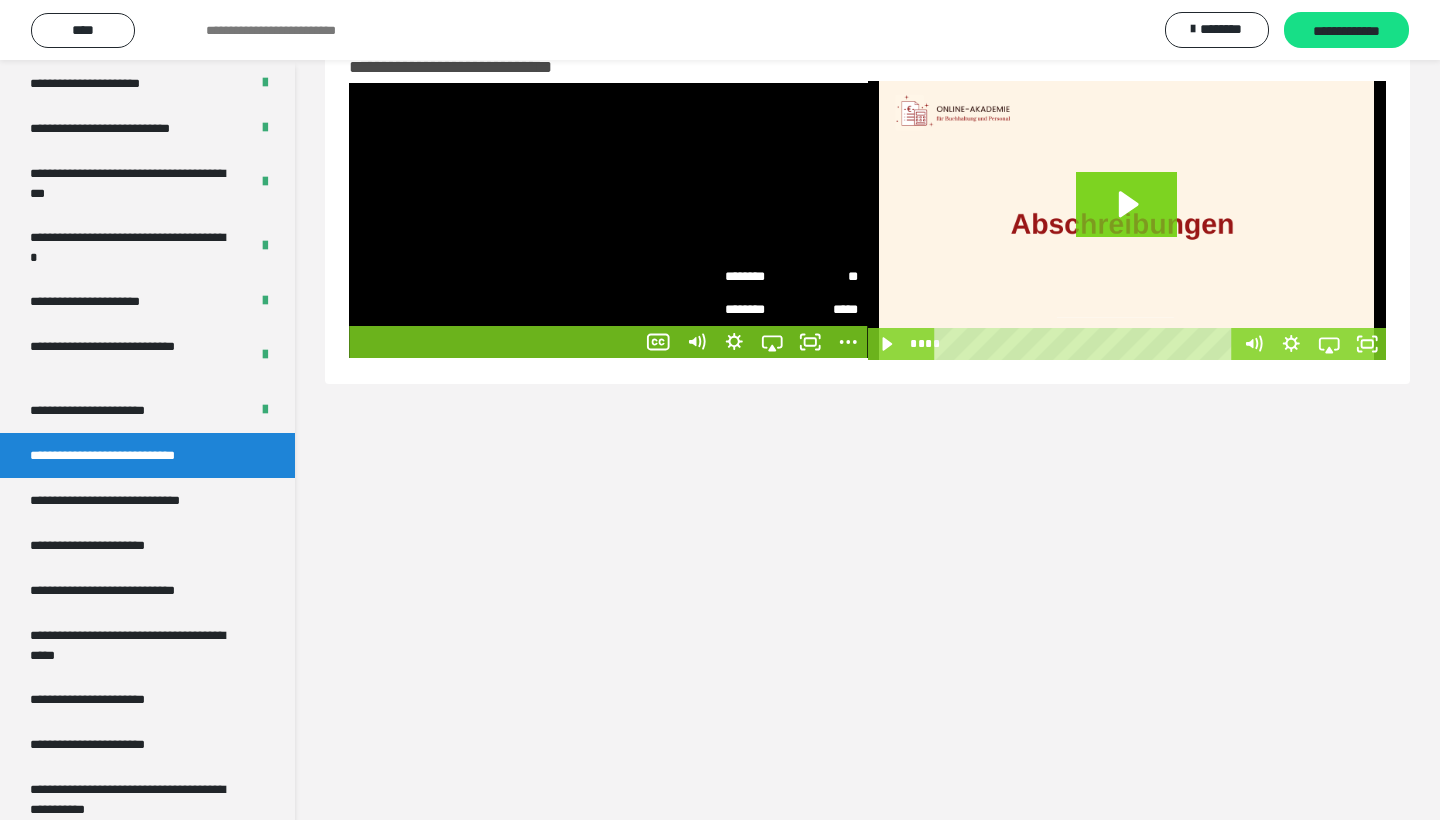 click on "********" at bounding box center [758, 277] 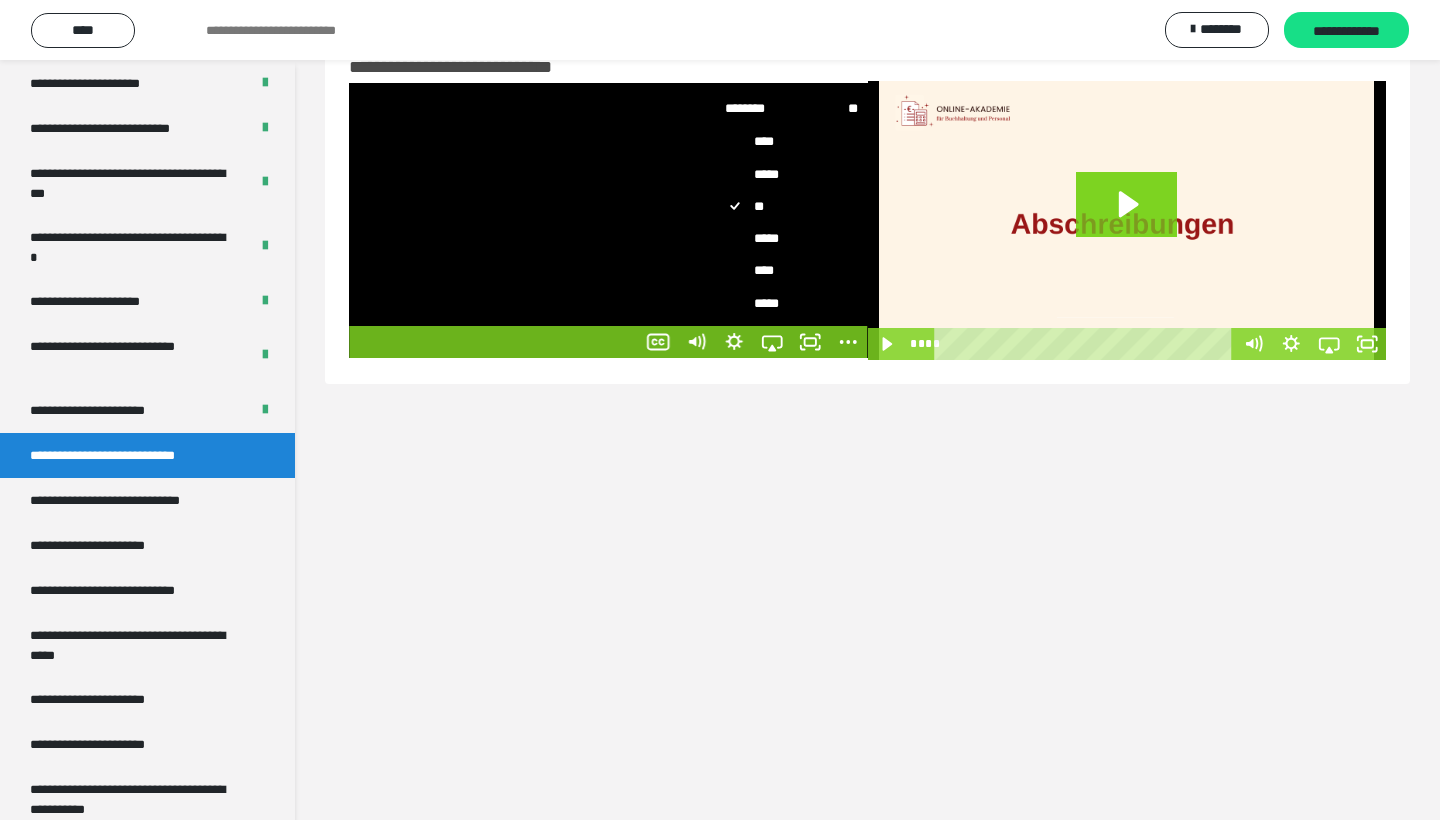 click on "*****" at bounding box center [792, 239] 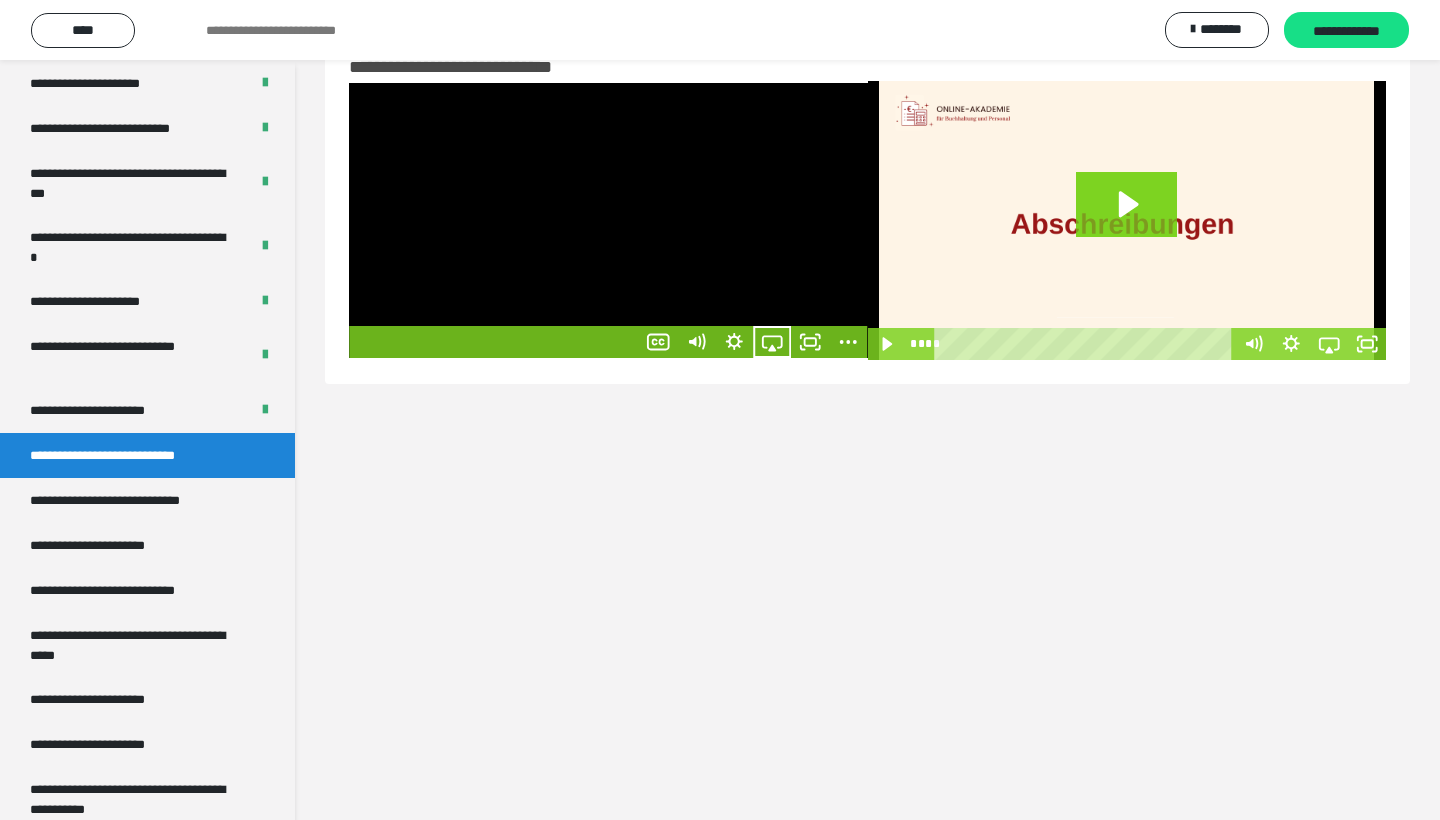 click at bounding box center (608, 220) 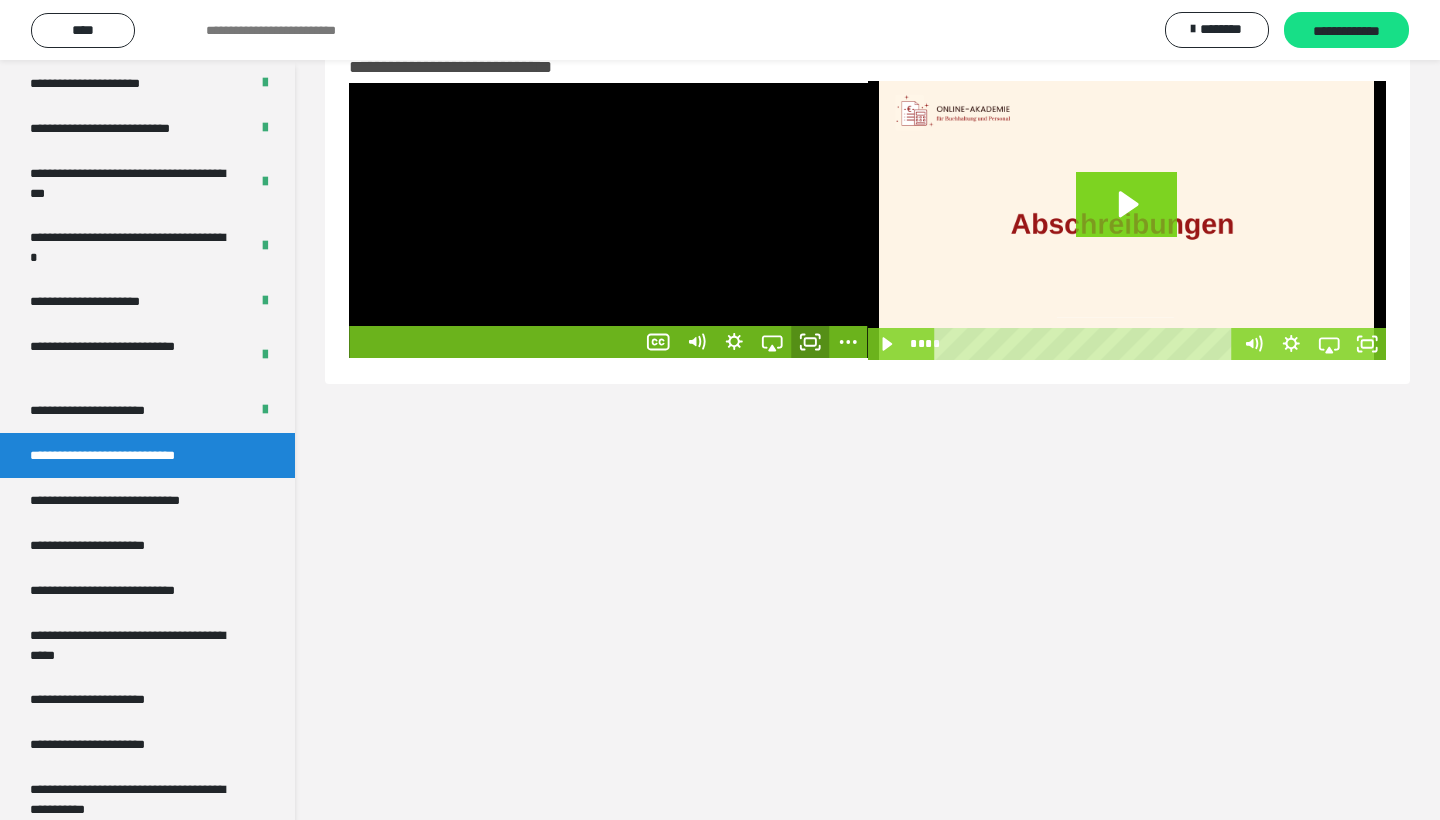 click 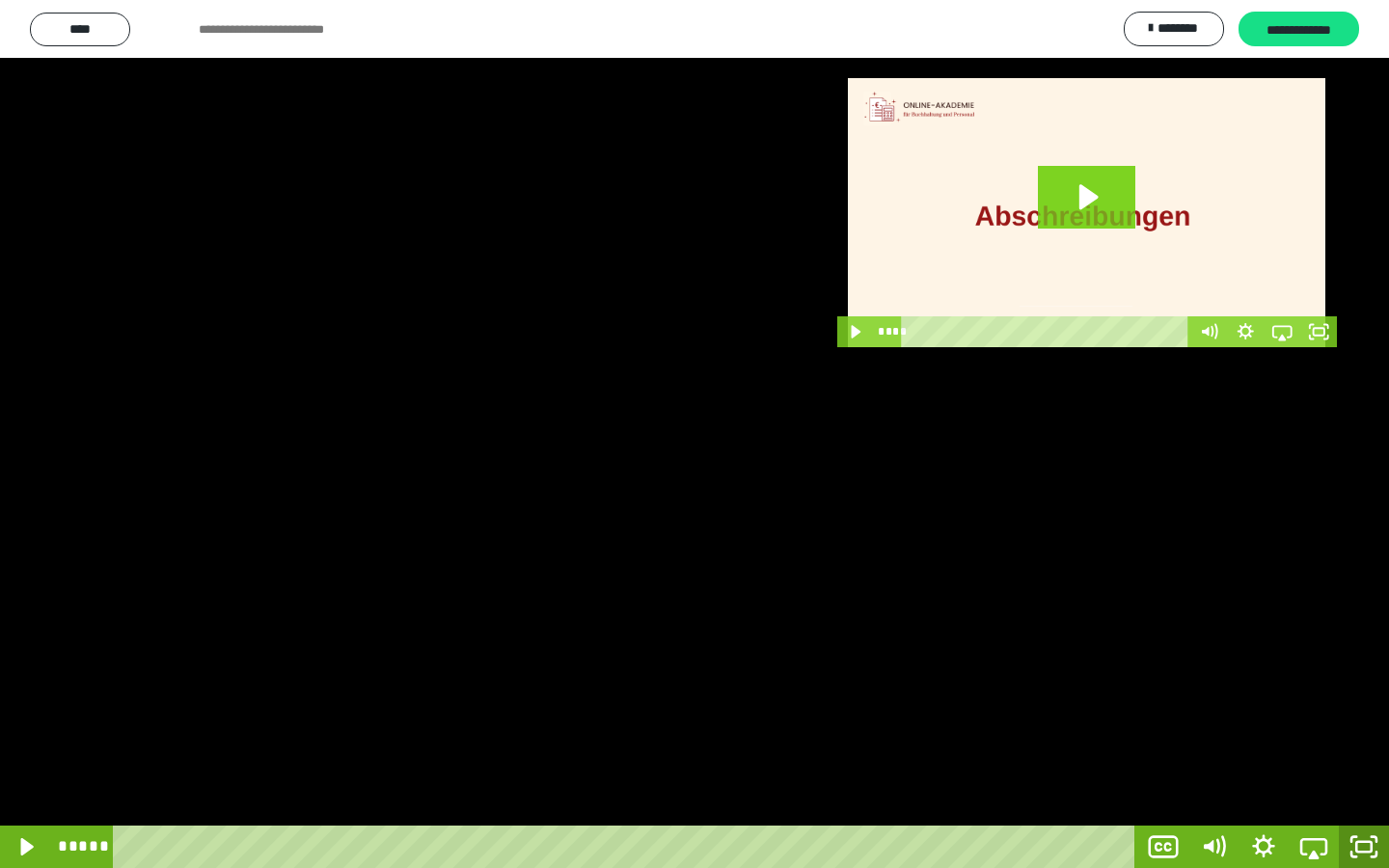 click 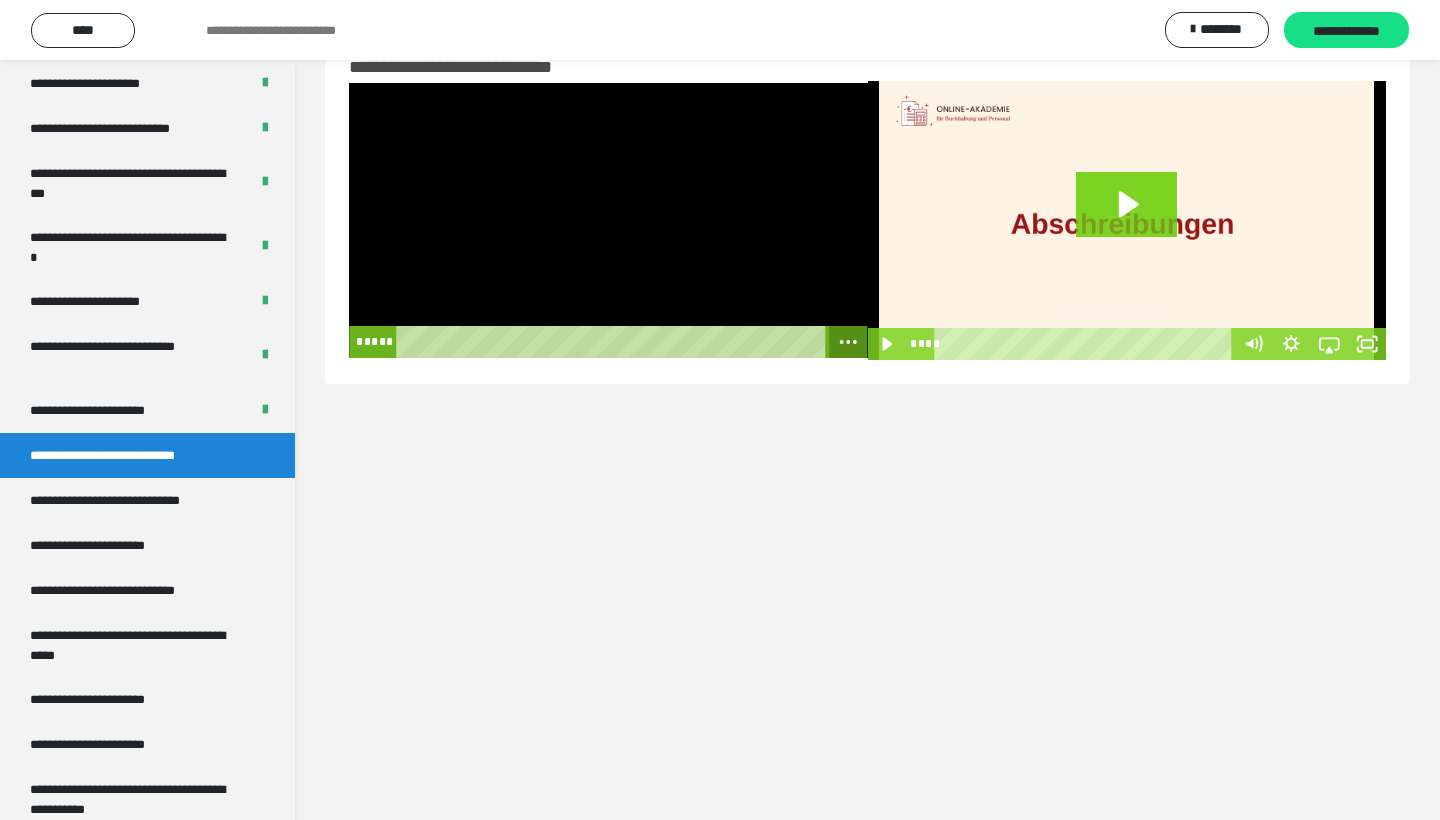 click 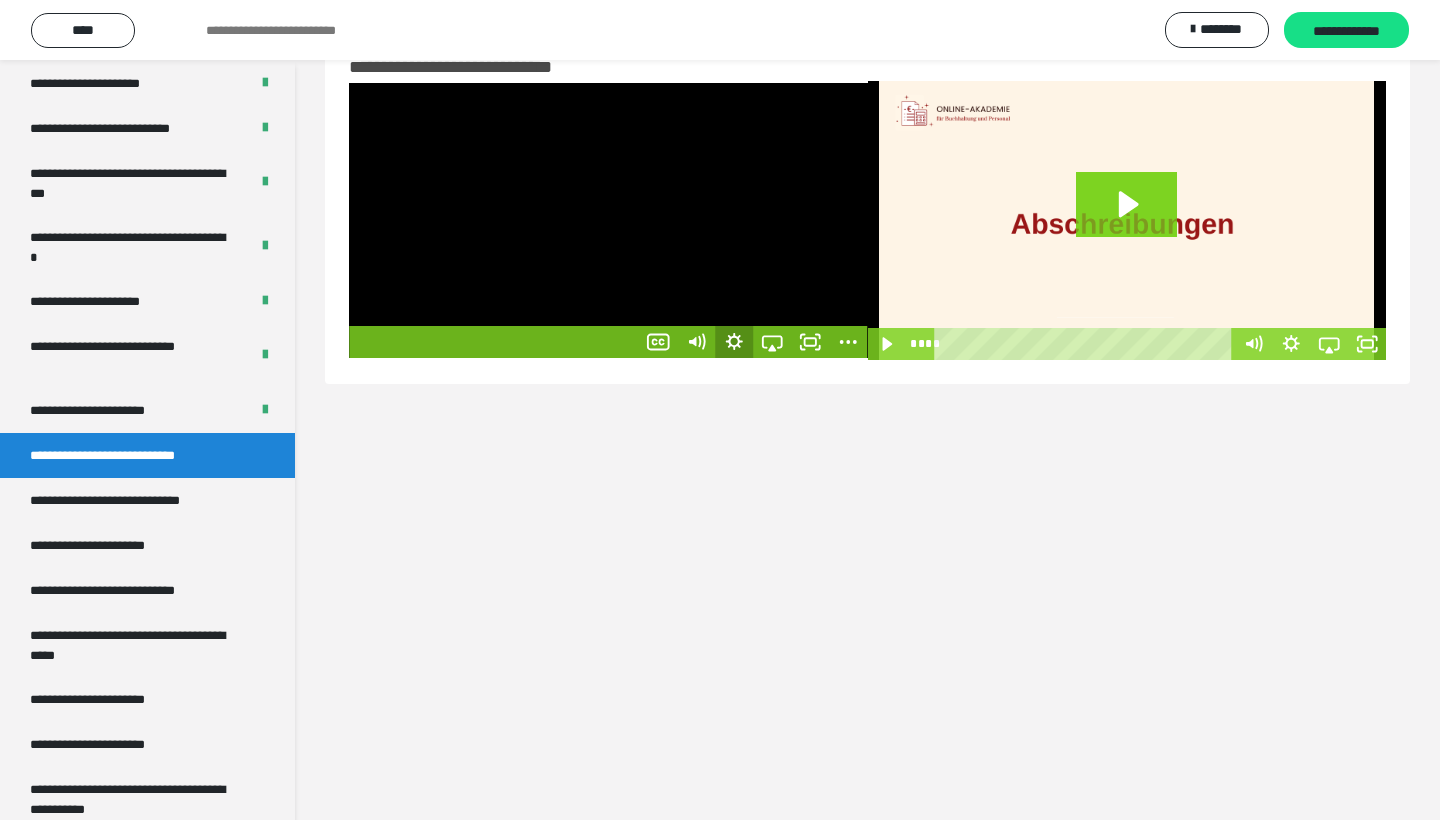 click 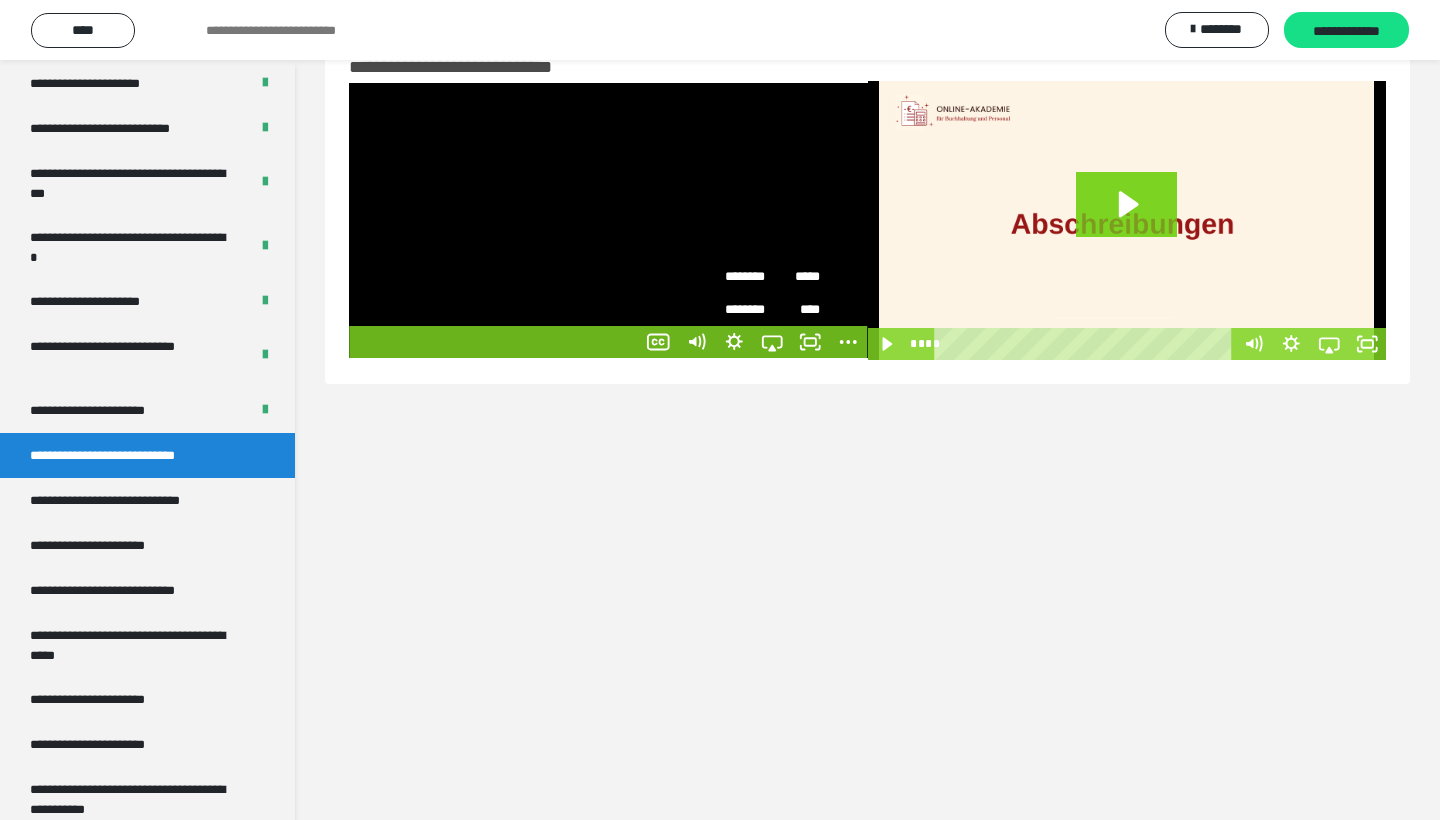click on "********" at bounding box center [749, 277] 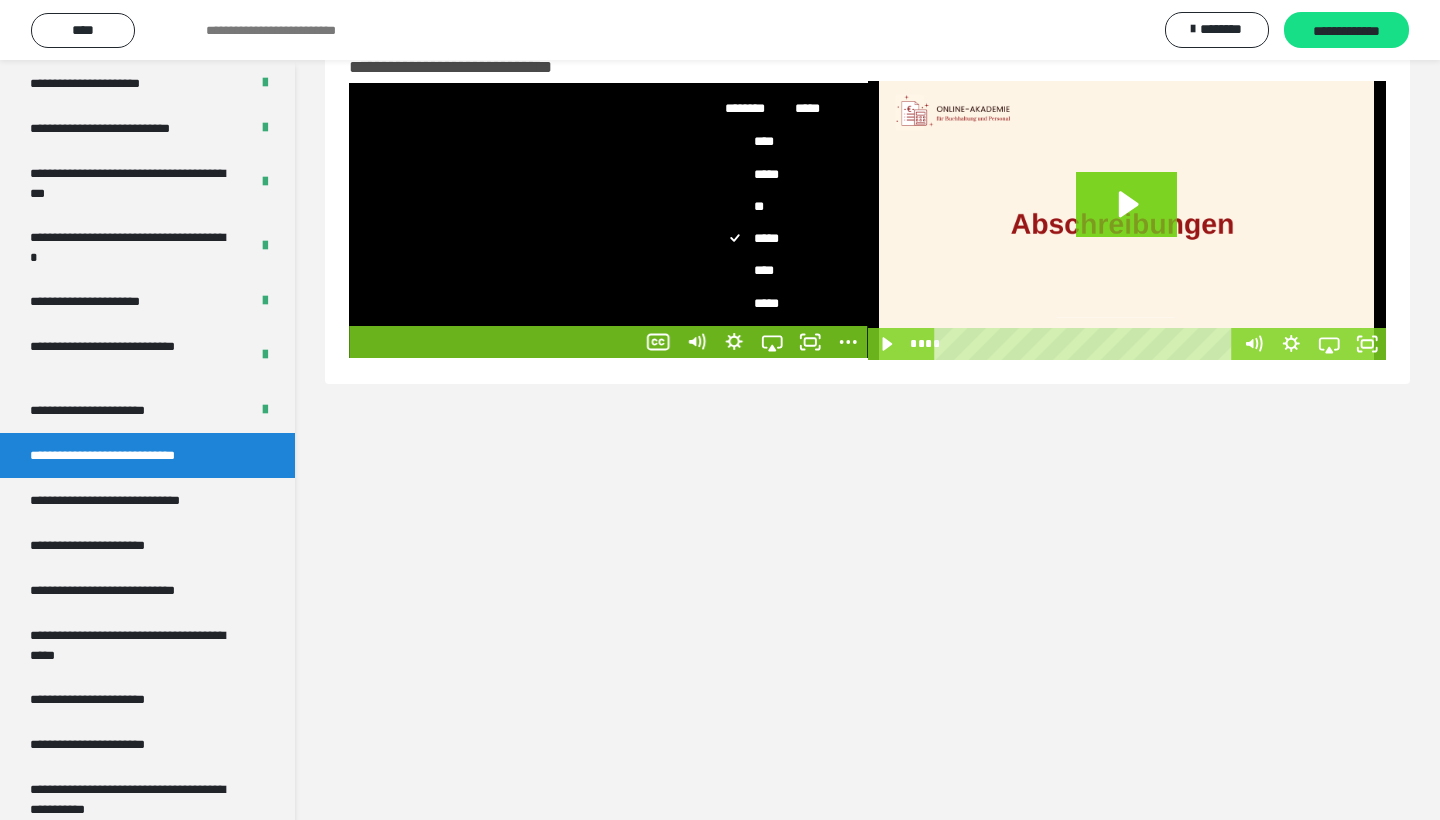 click on "**" at bounding box center [773, 207] 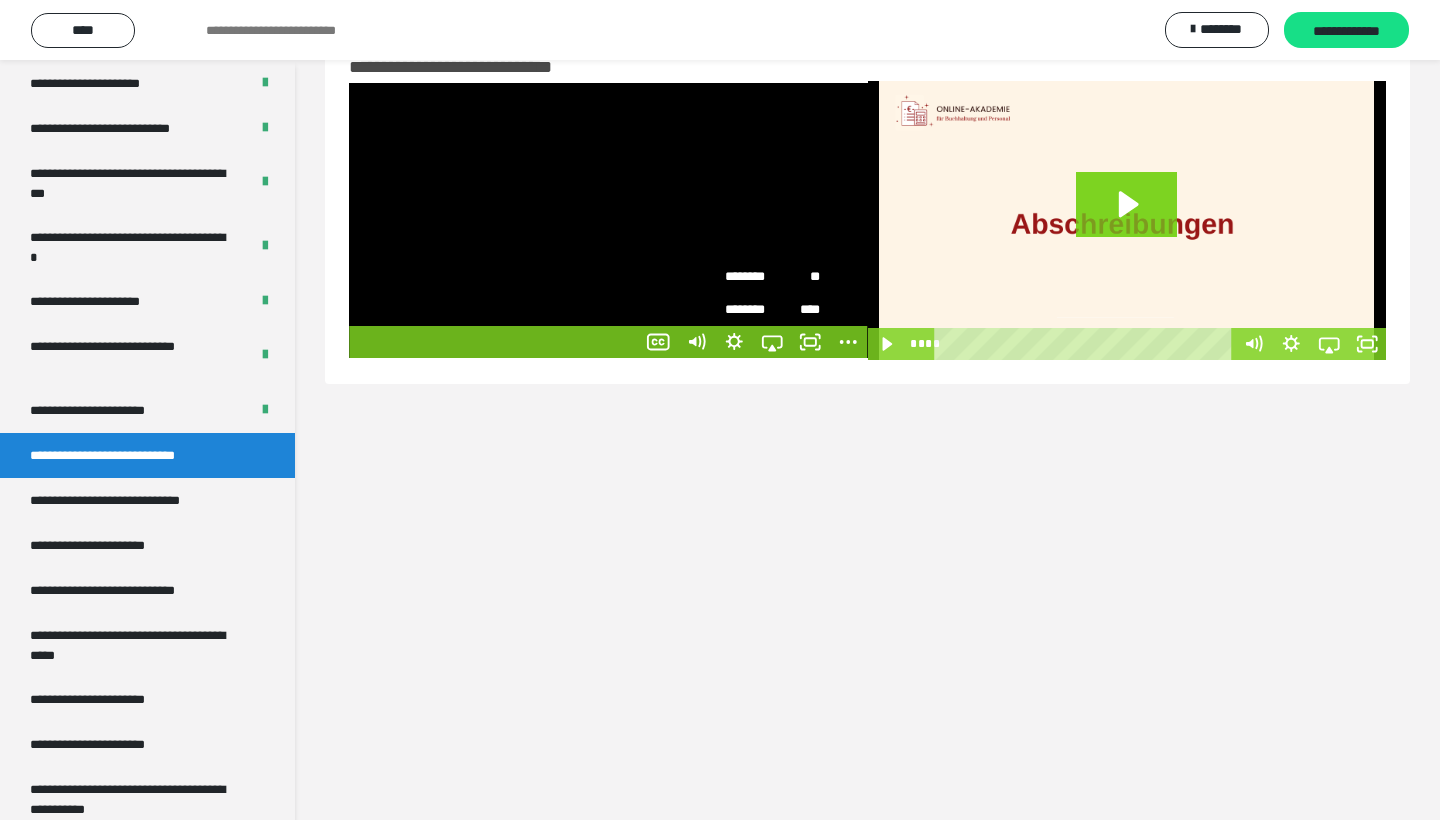 click at bounding box center [608, 220] 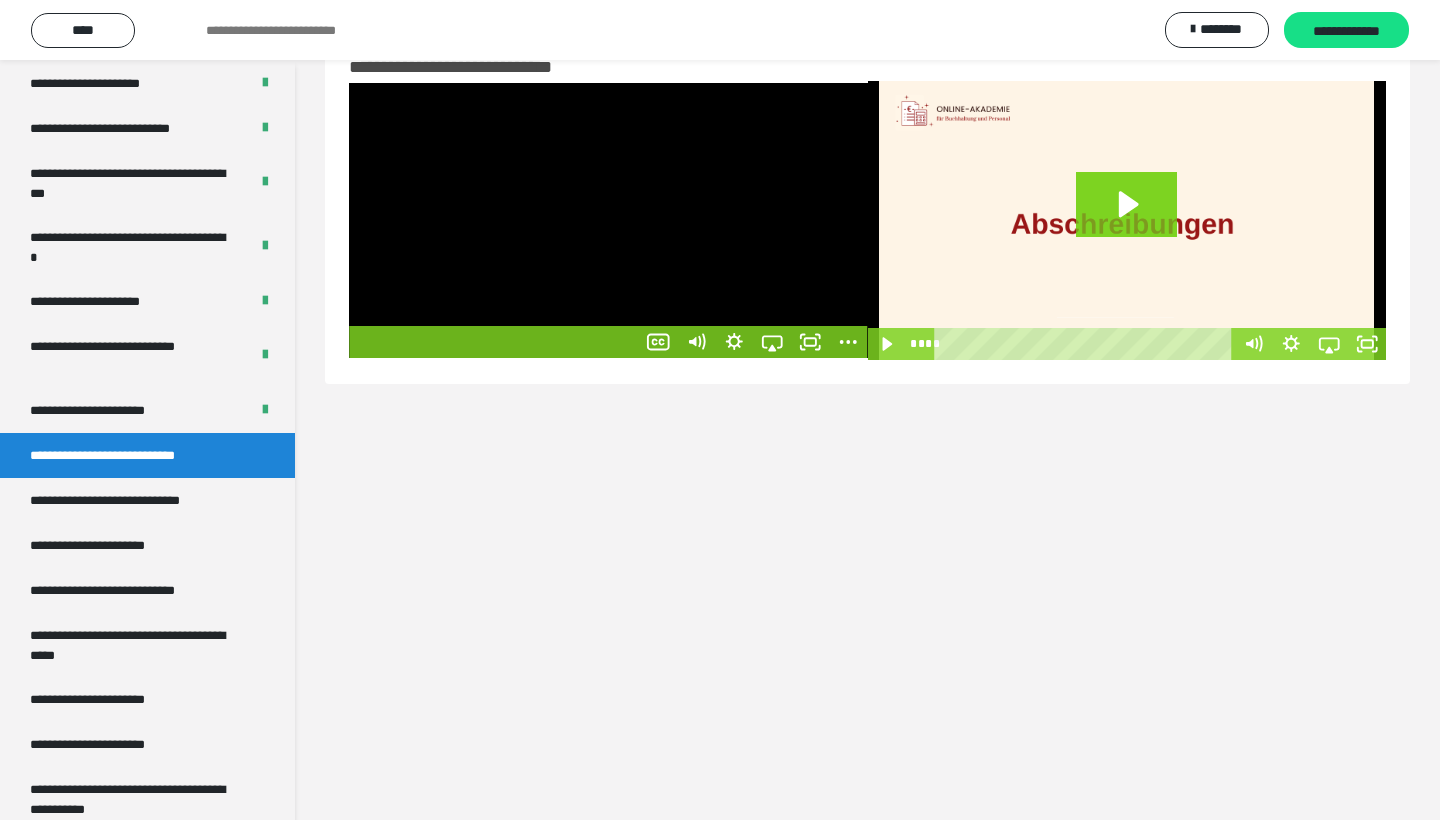 click at bounding box center [608, 220] 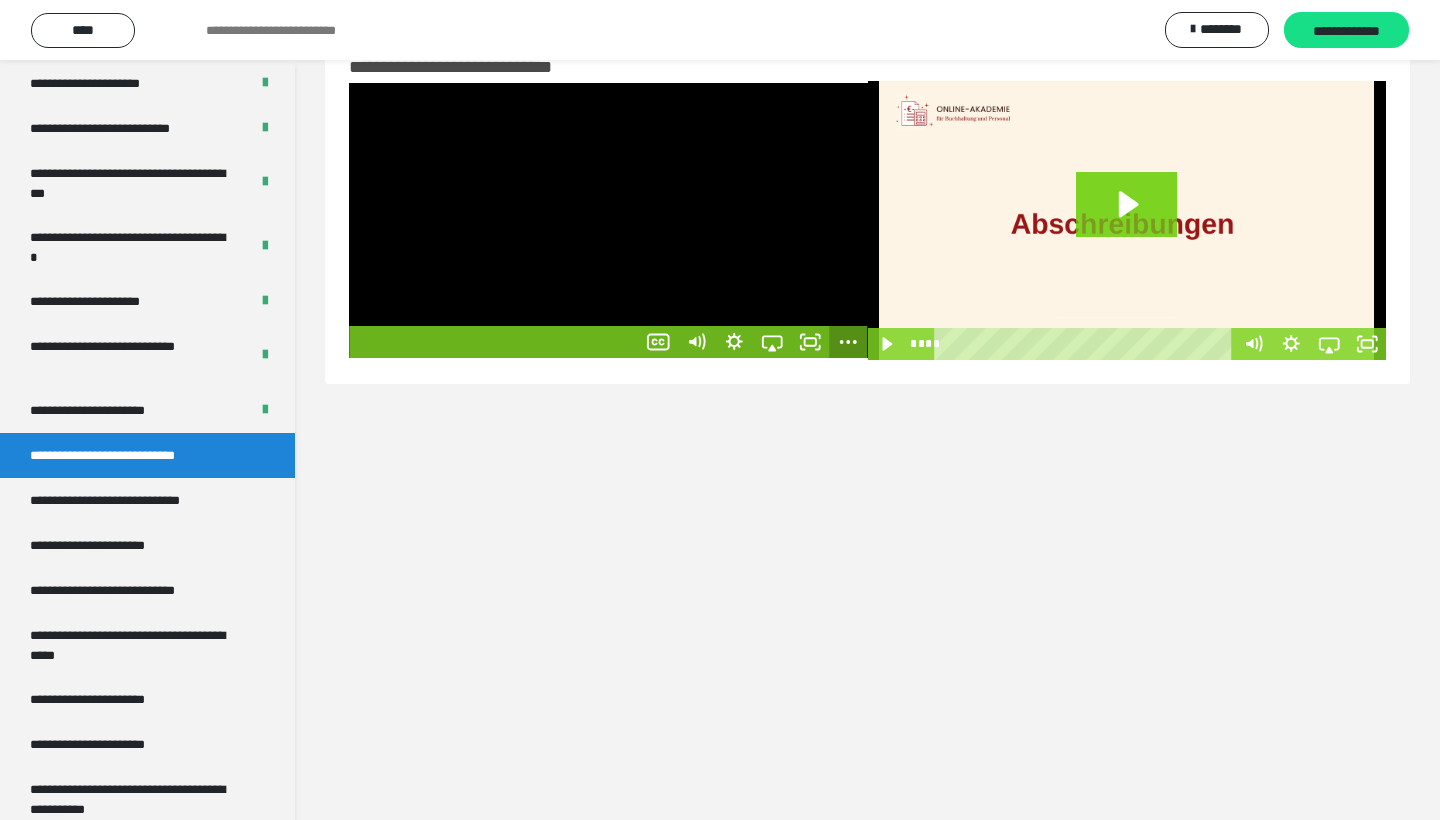 click 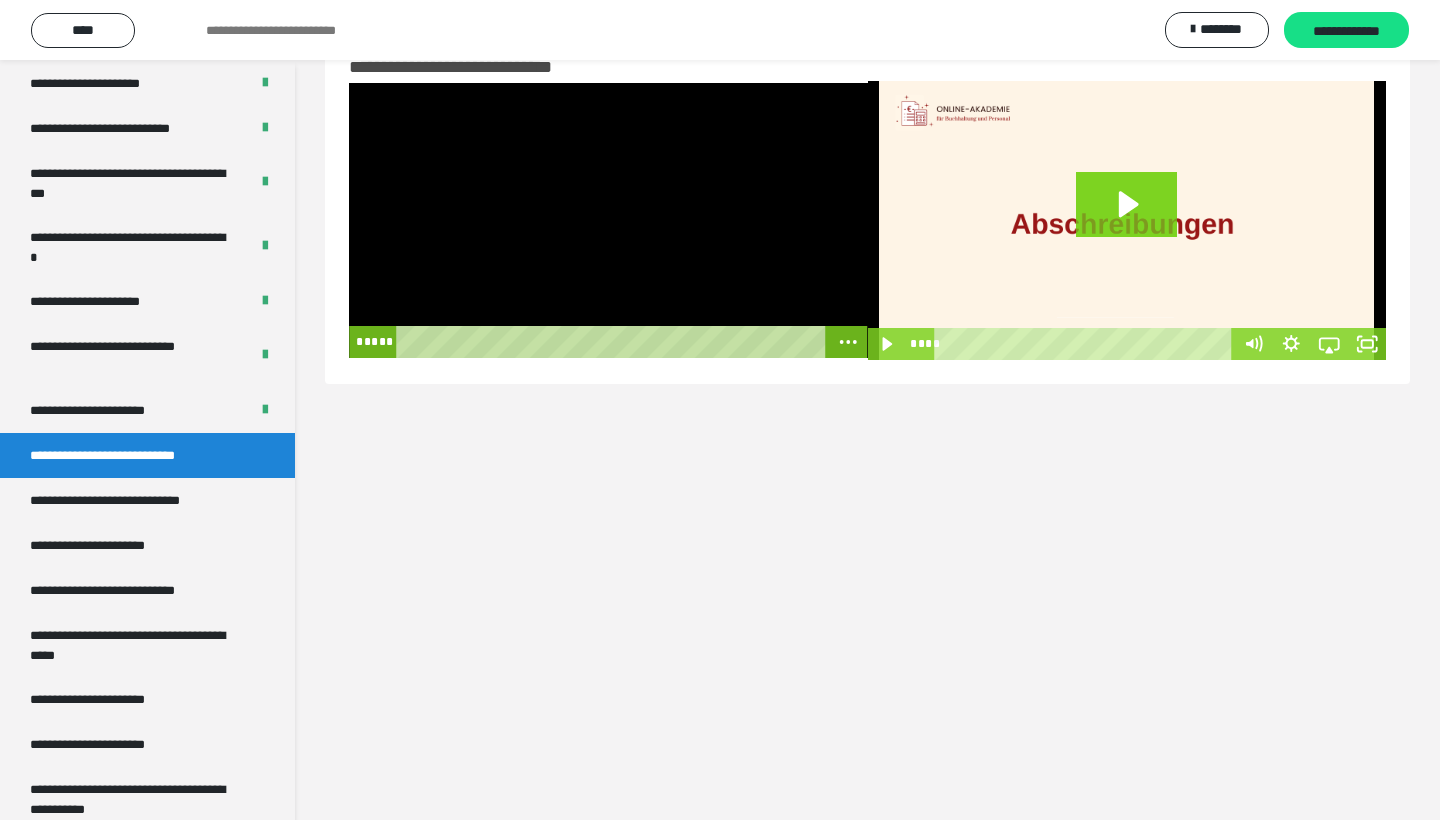 click at bounding box center (608, 220) 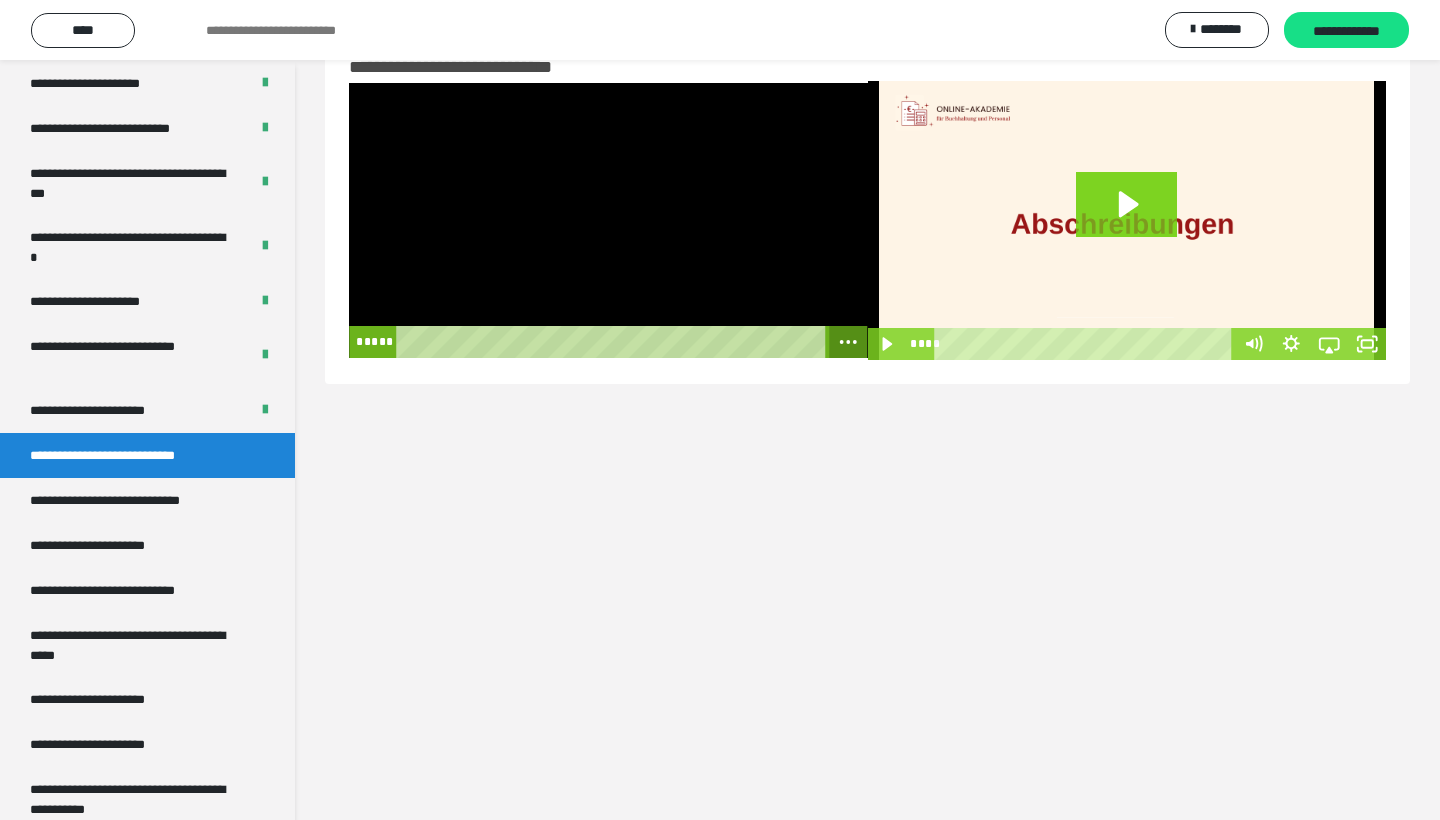 click 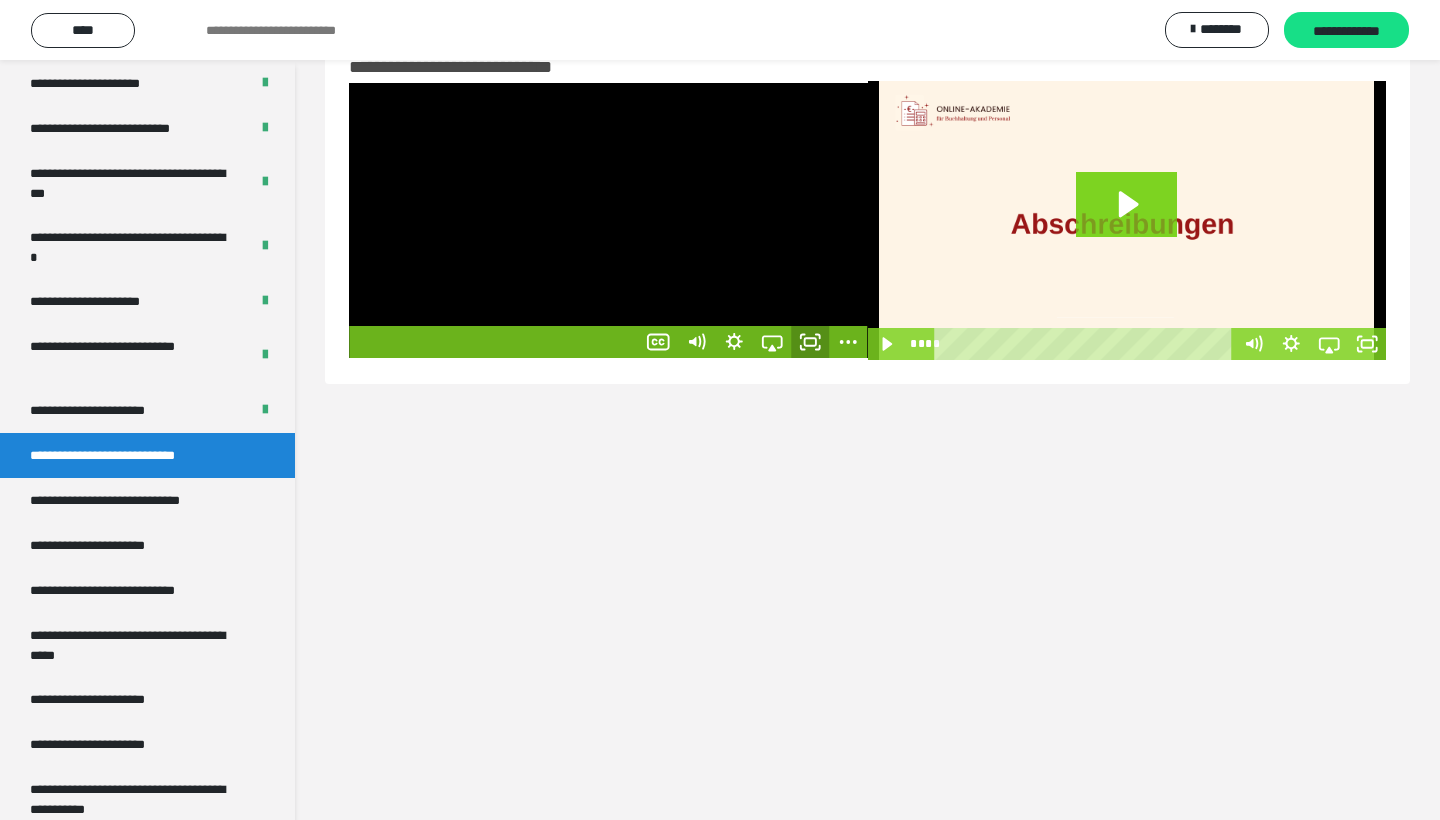 click 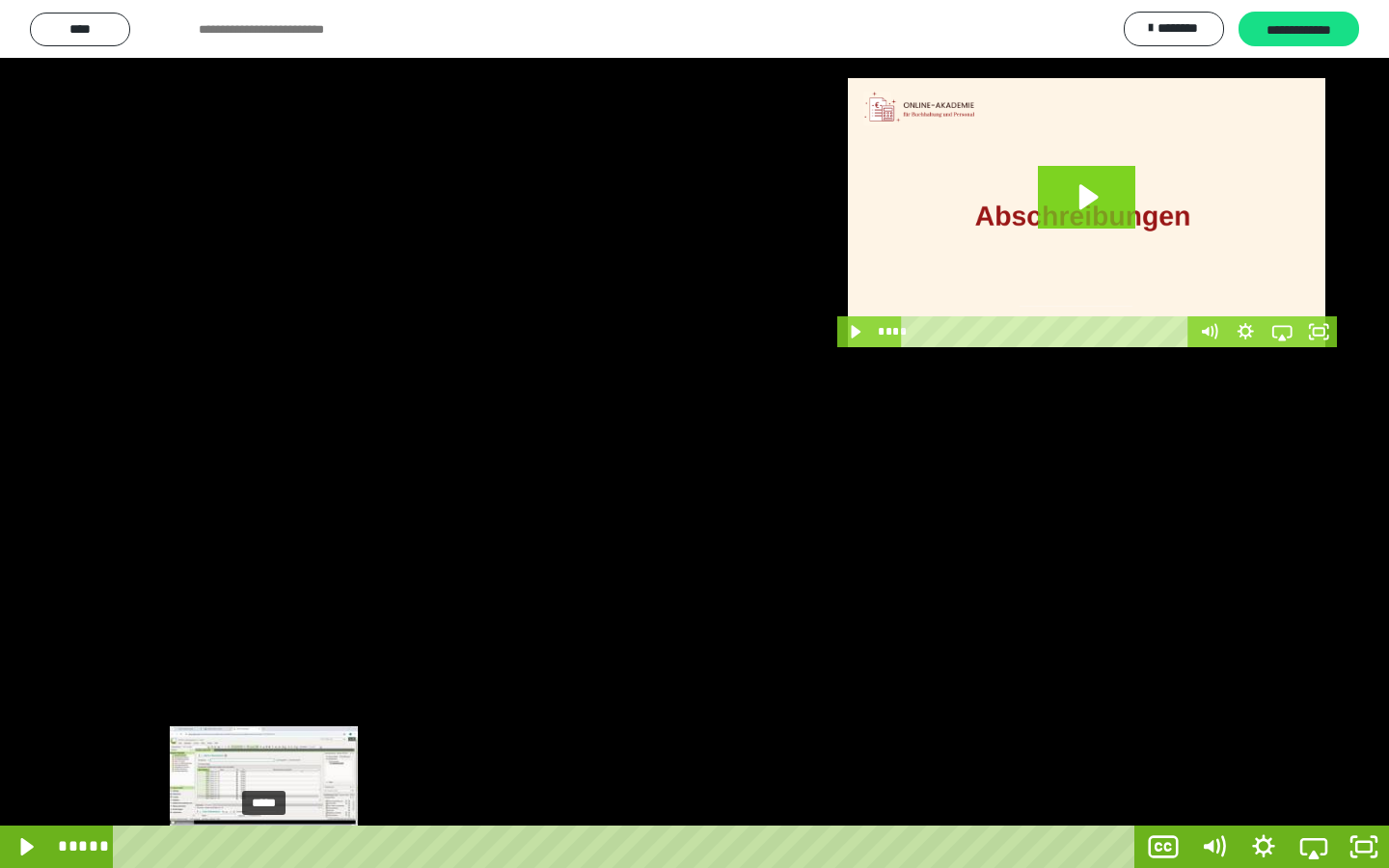 drag, startPoint x: 290, startPoint y: 845, endPoint x: 264, endPoint y: 845, distance: 26 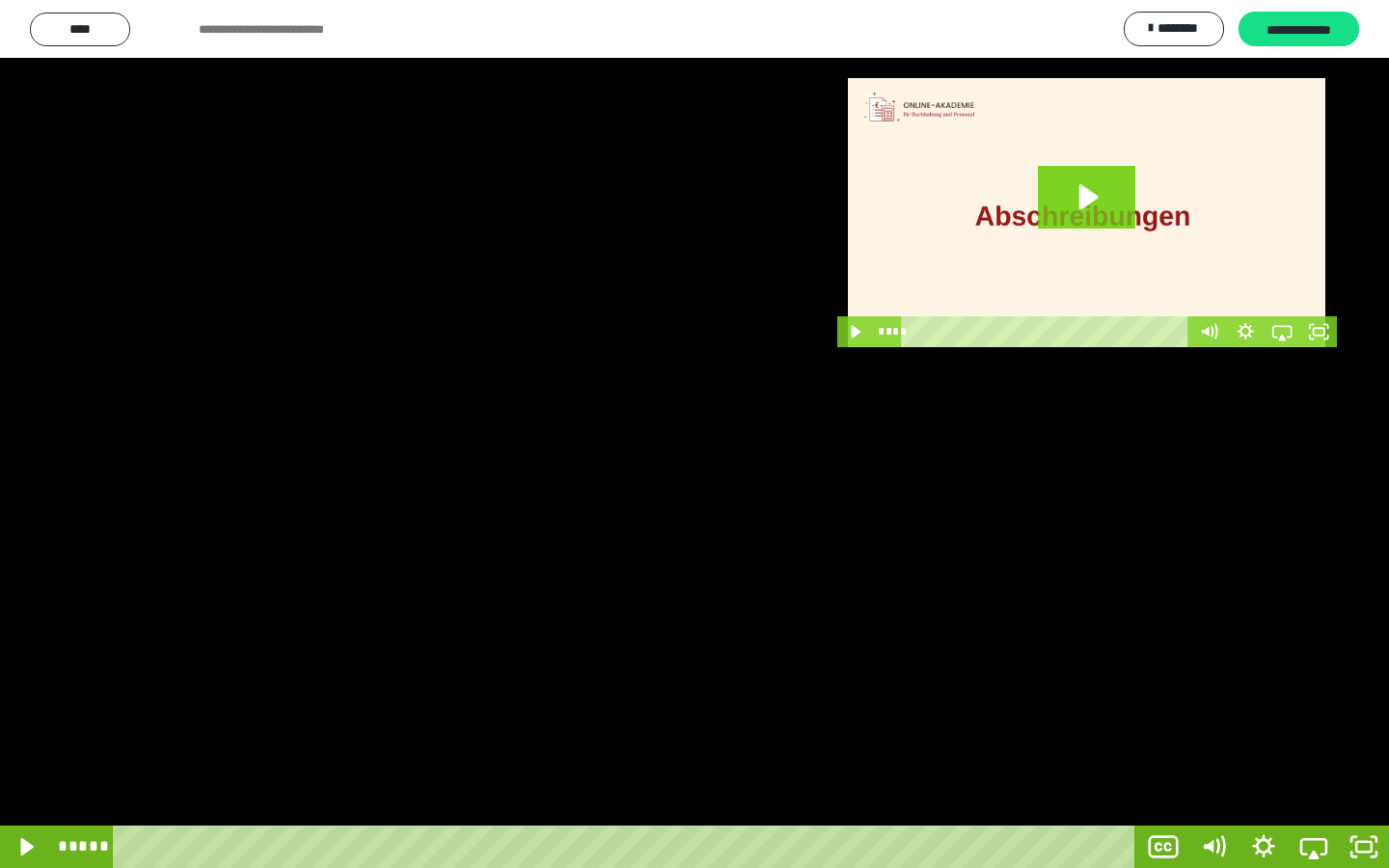 click at bounding box center [694, 434] 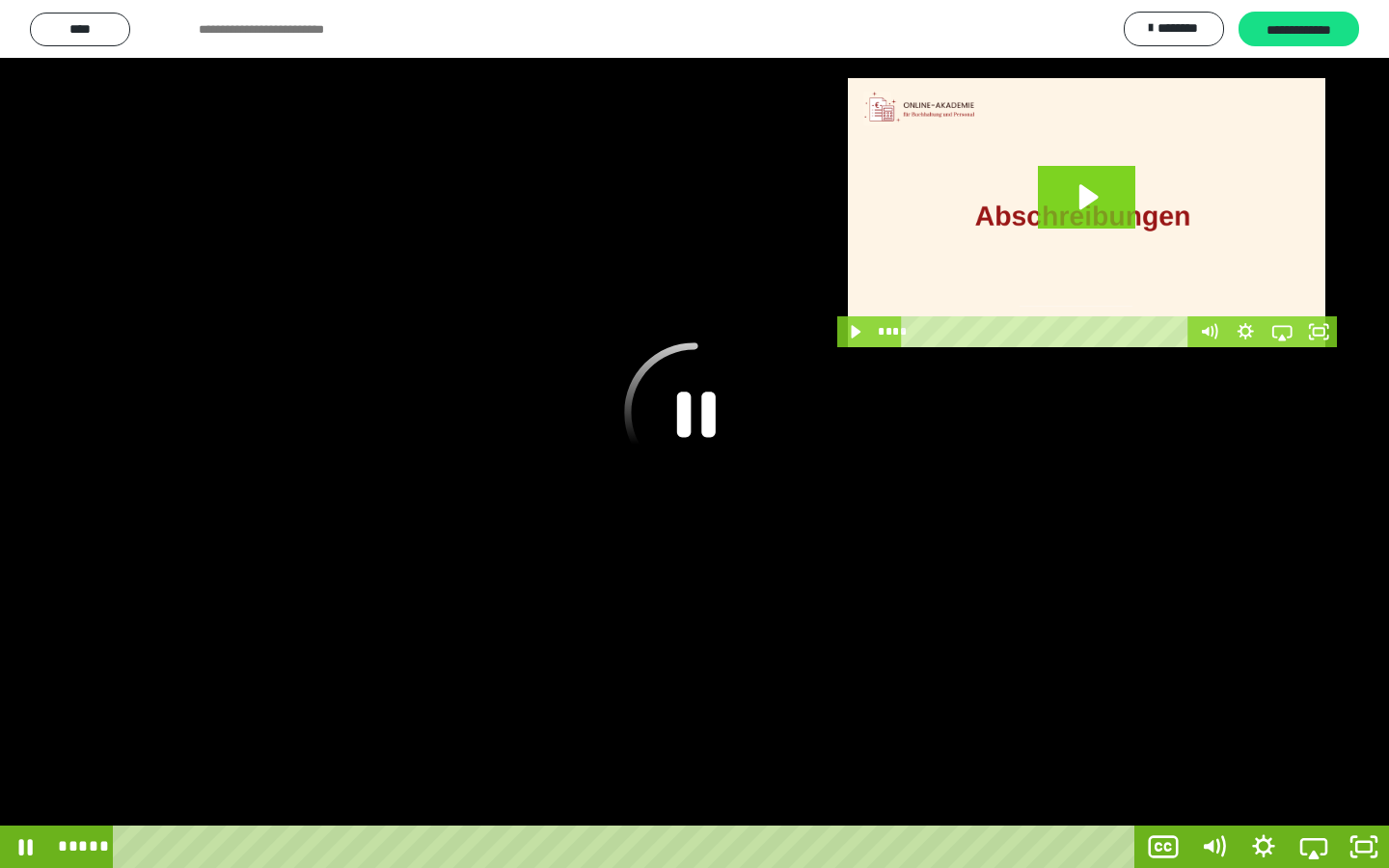 click at bounding box center [694, 434] 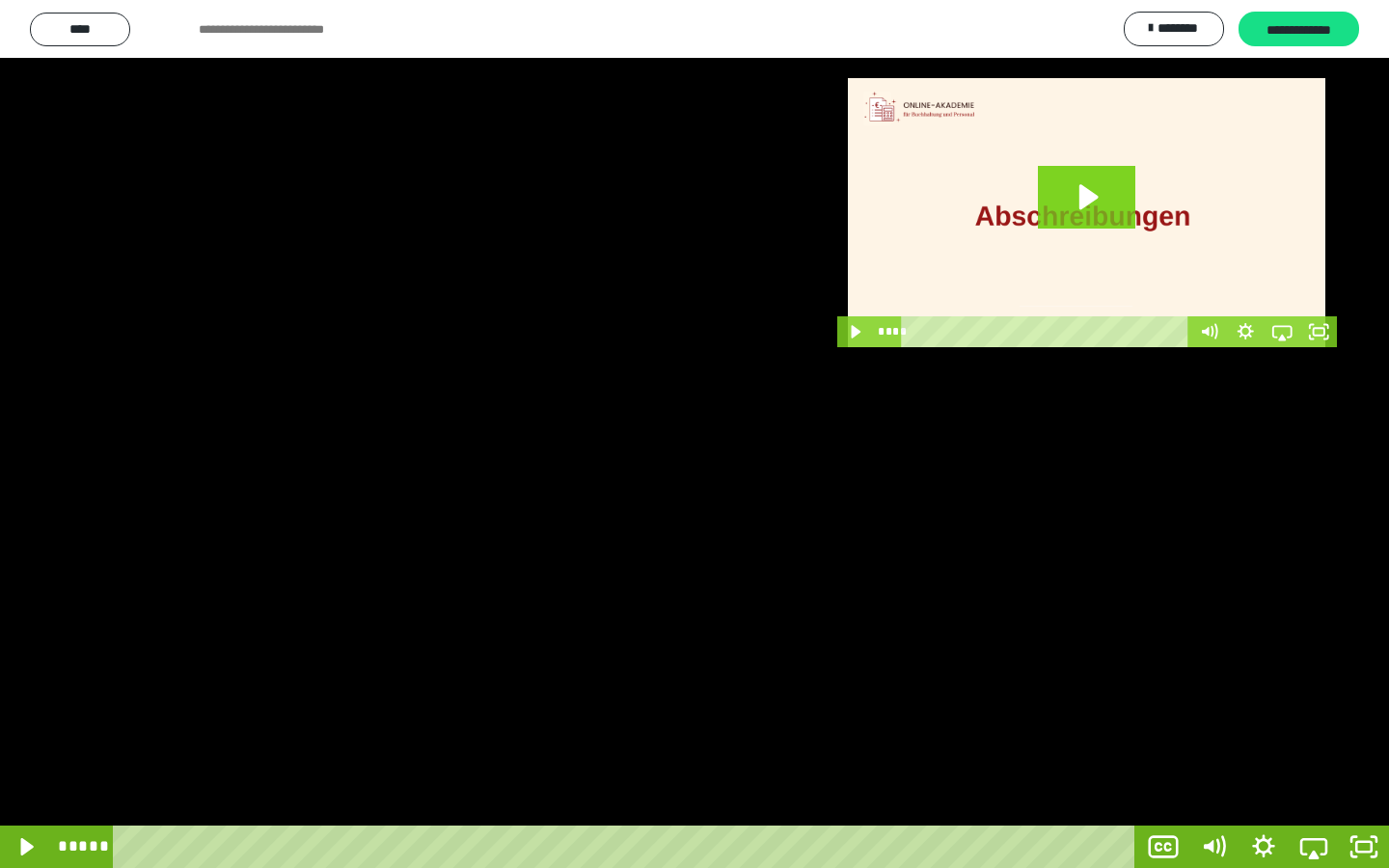 click at bounding box center (694, 434) 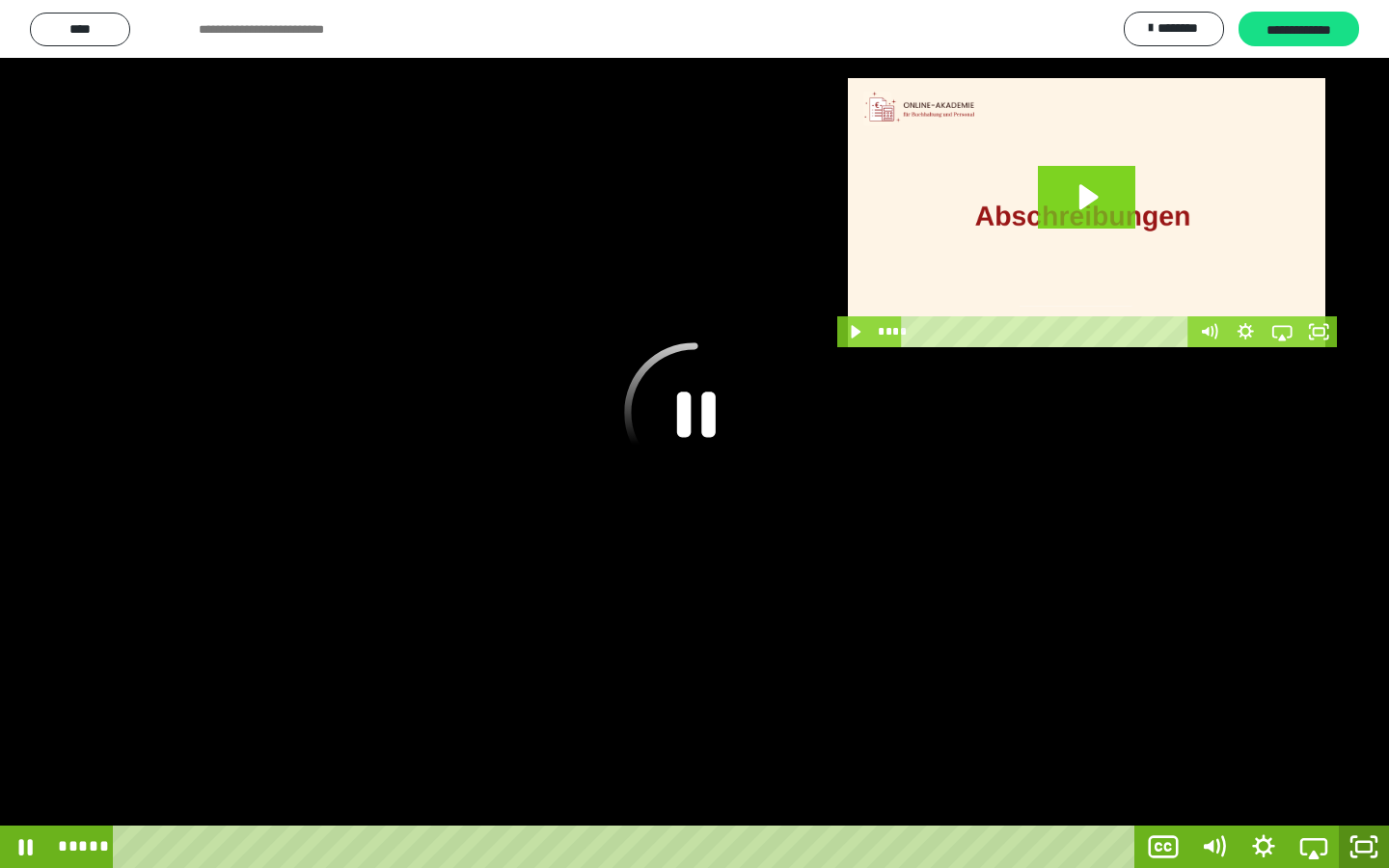 click 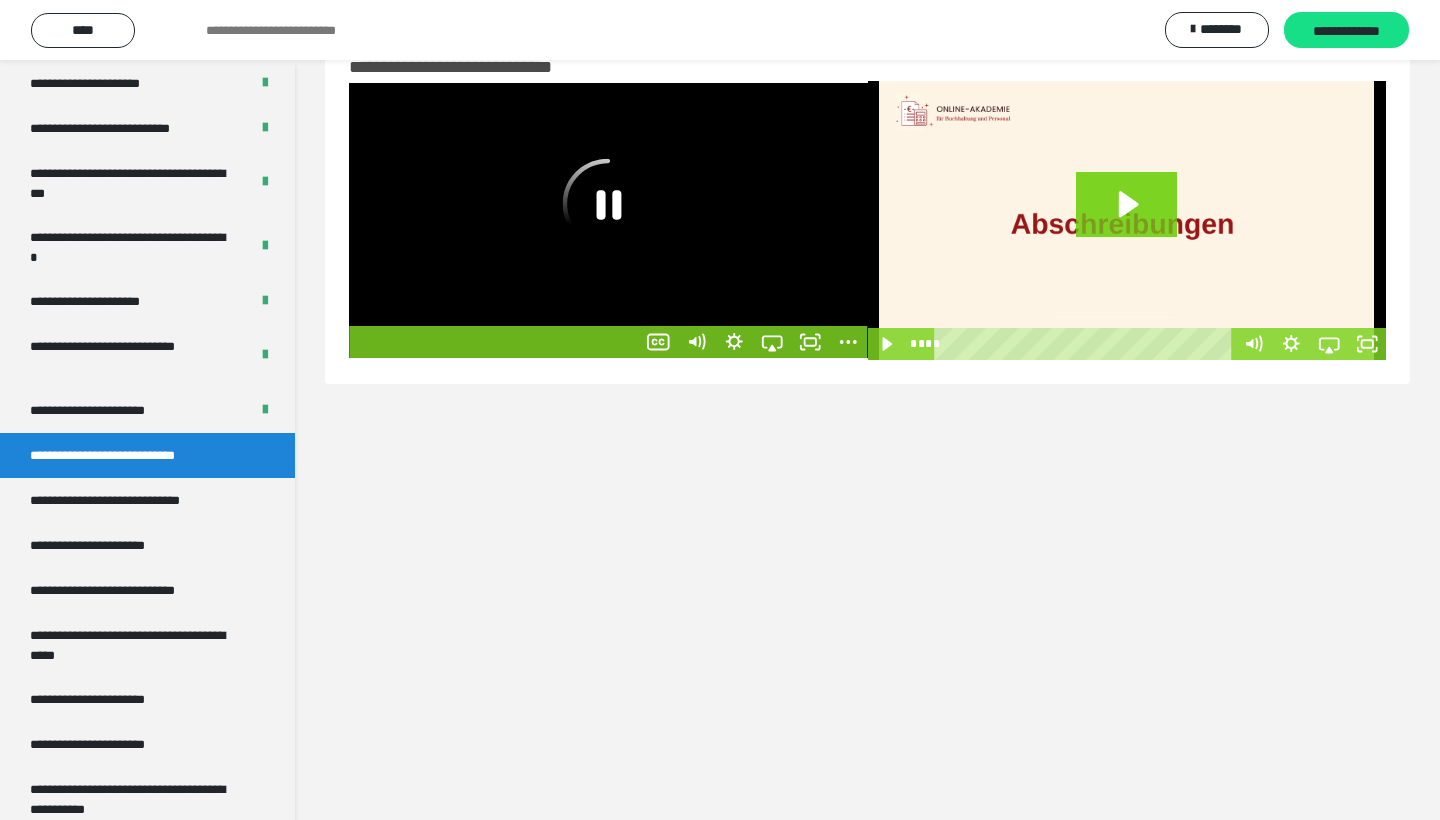 click 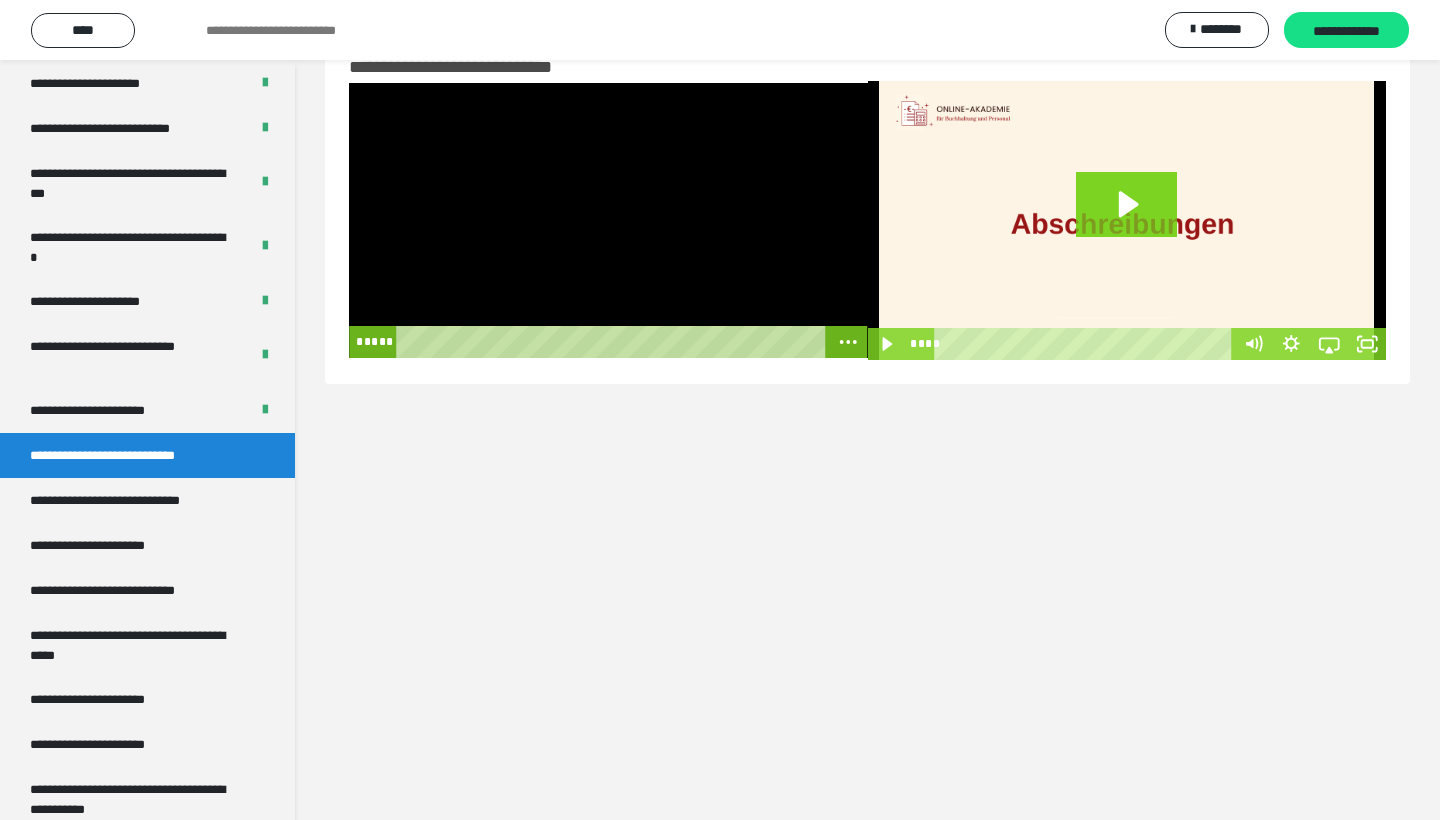 click at bounding box center [608, 220] 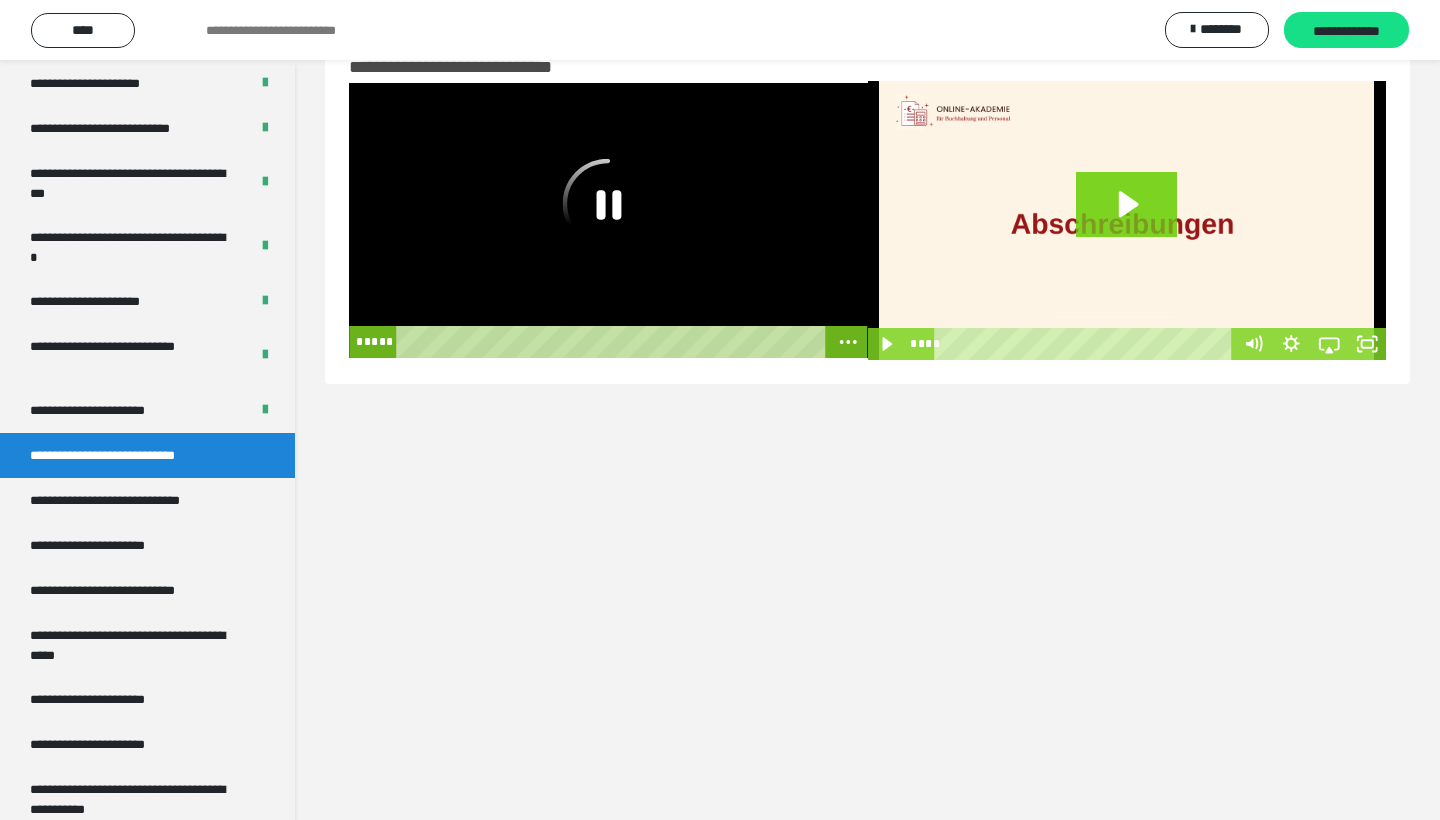click 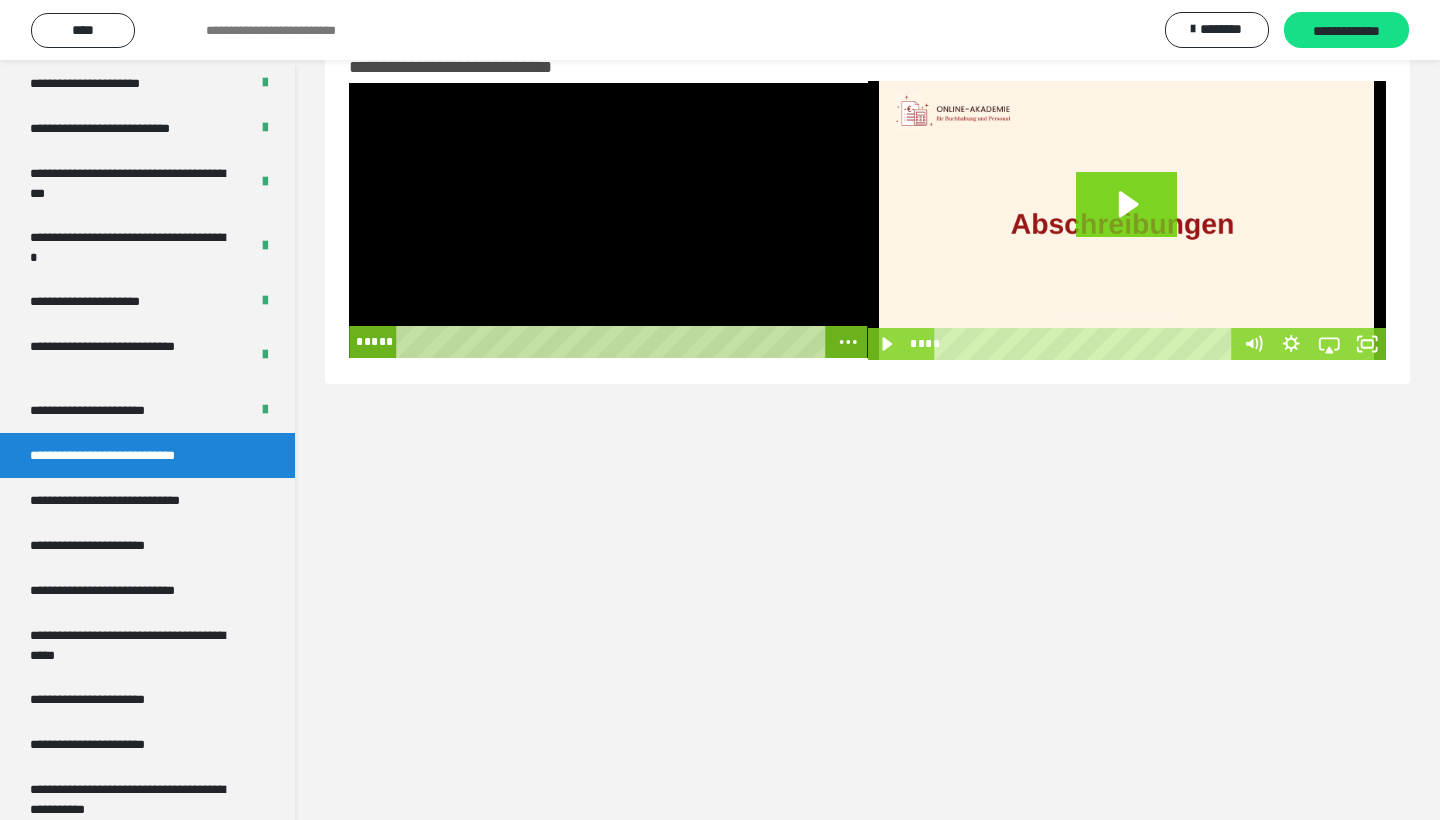 click at bounding box center (608, 220) 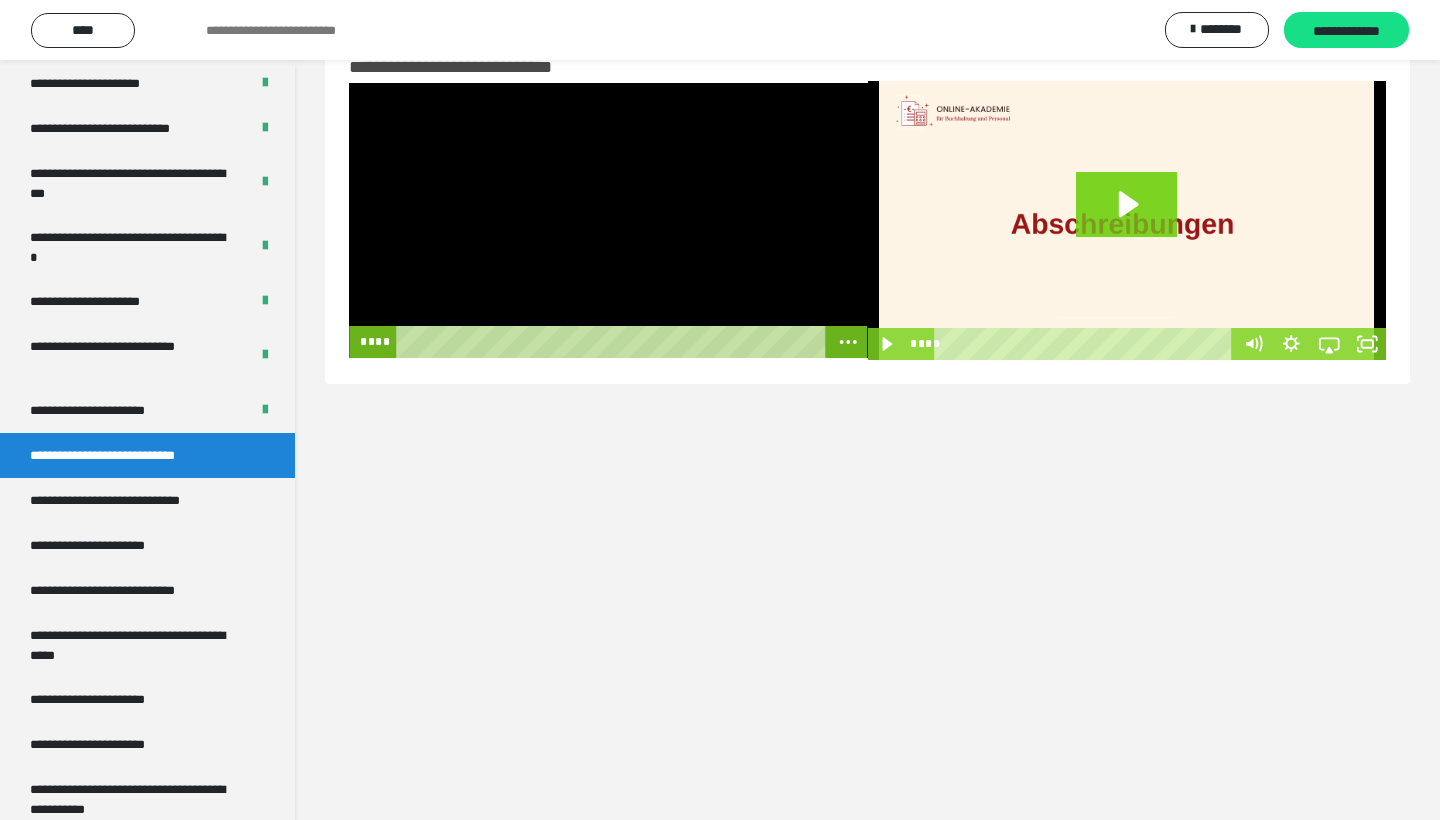 drag, startPoint x: 459, startPoint y: 342, endPoint x: 388, endPoint y: 346, distance: 71.11259 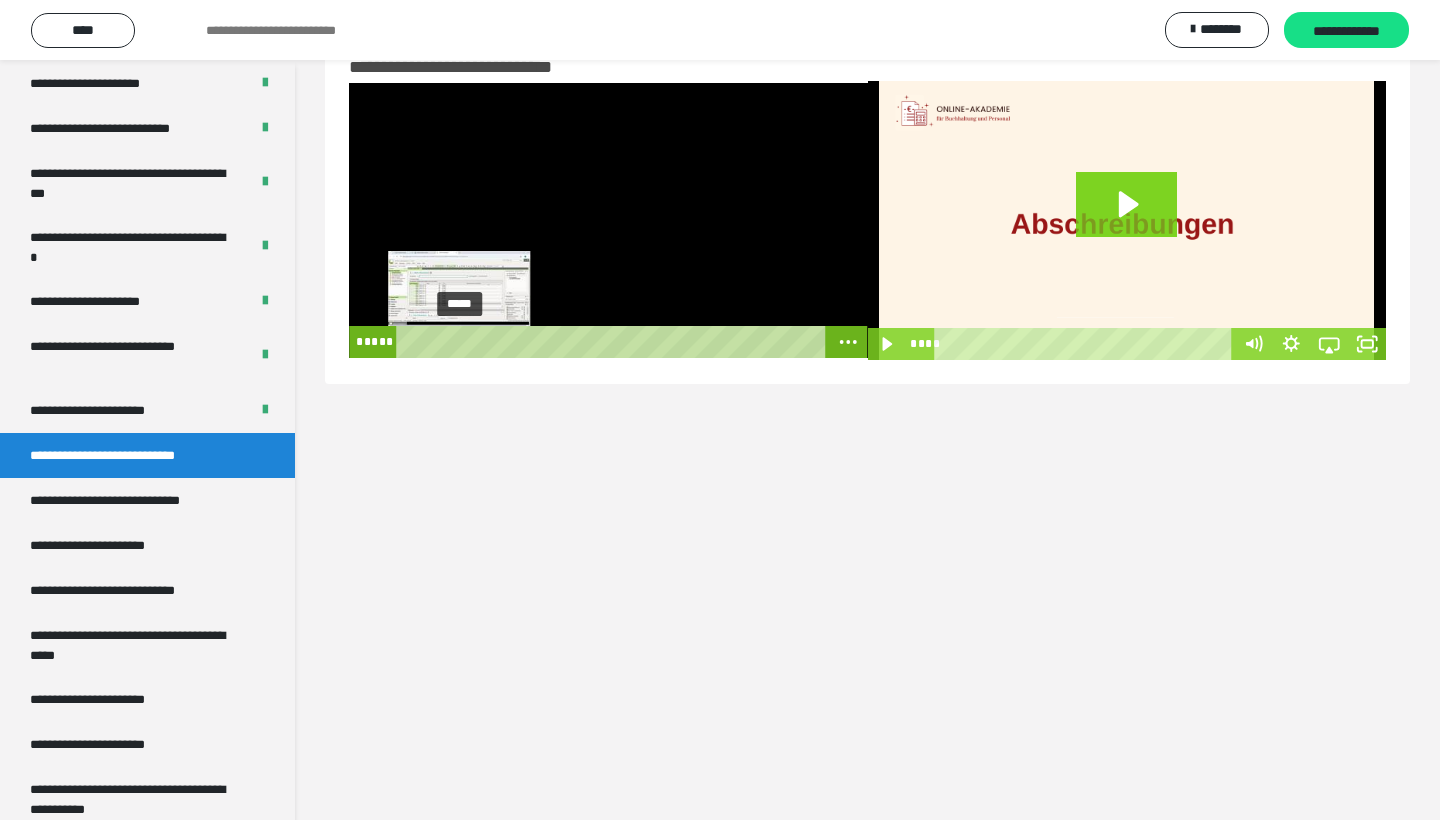 drag, startPoint x: 403, startPoint y: 339, endPoint x: 460, endPoint y: 340, distance: 57.00877 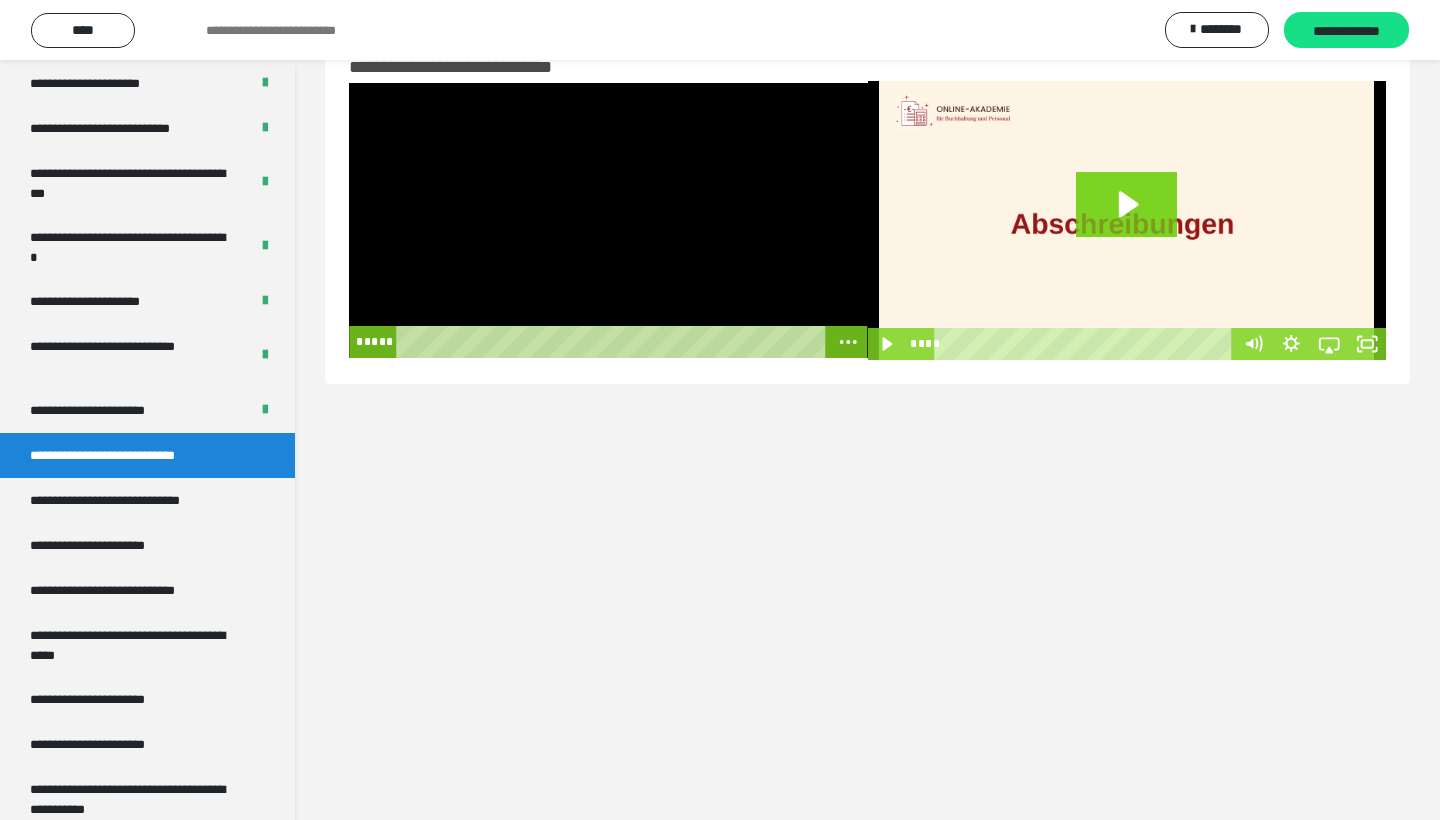 click at bounding box center [608, 220] 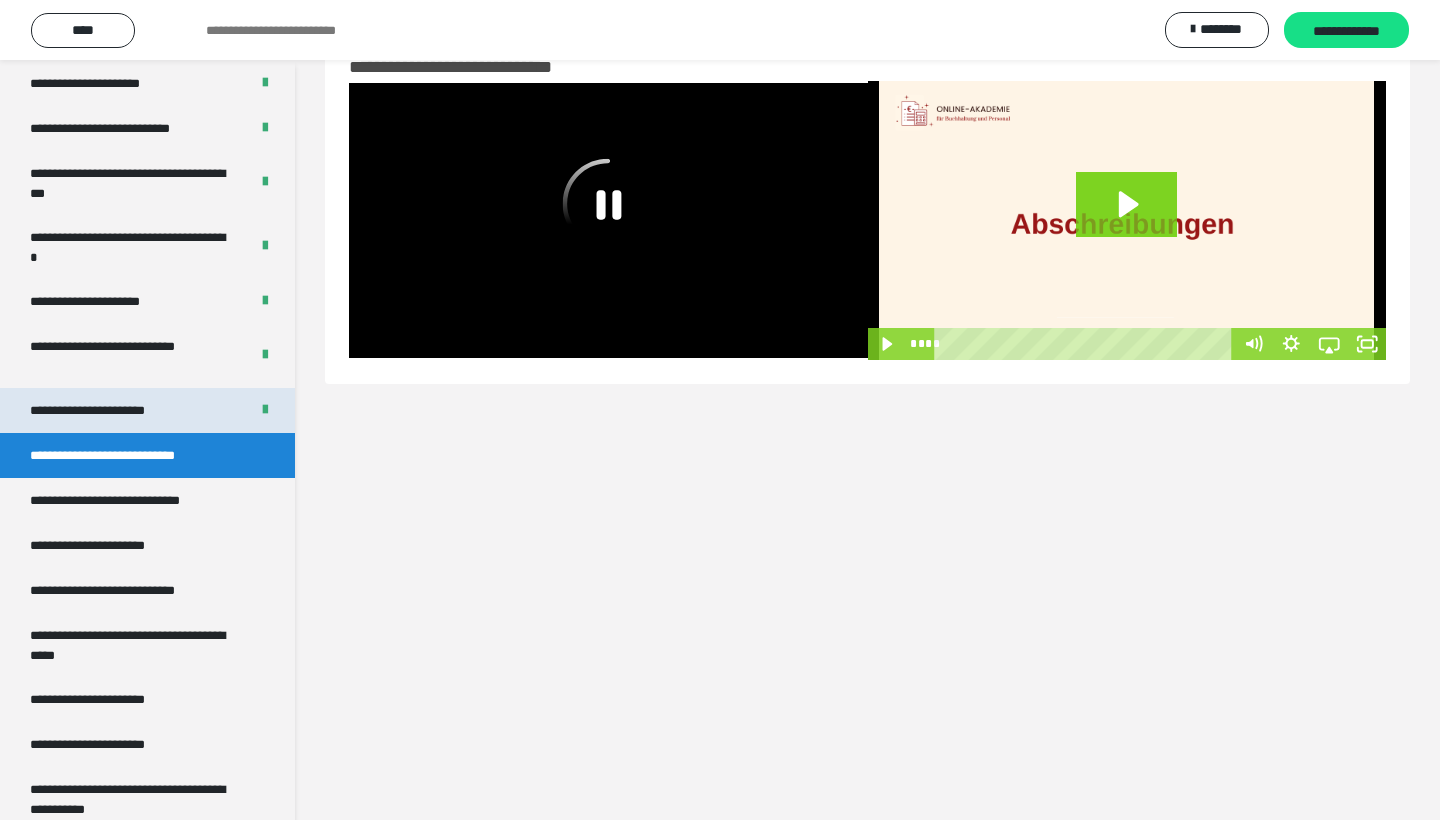 click on "**********" at bounding box center (111, 410) 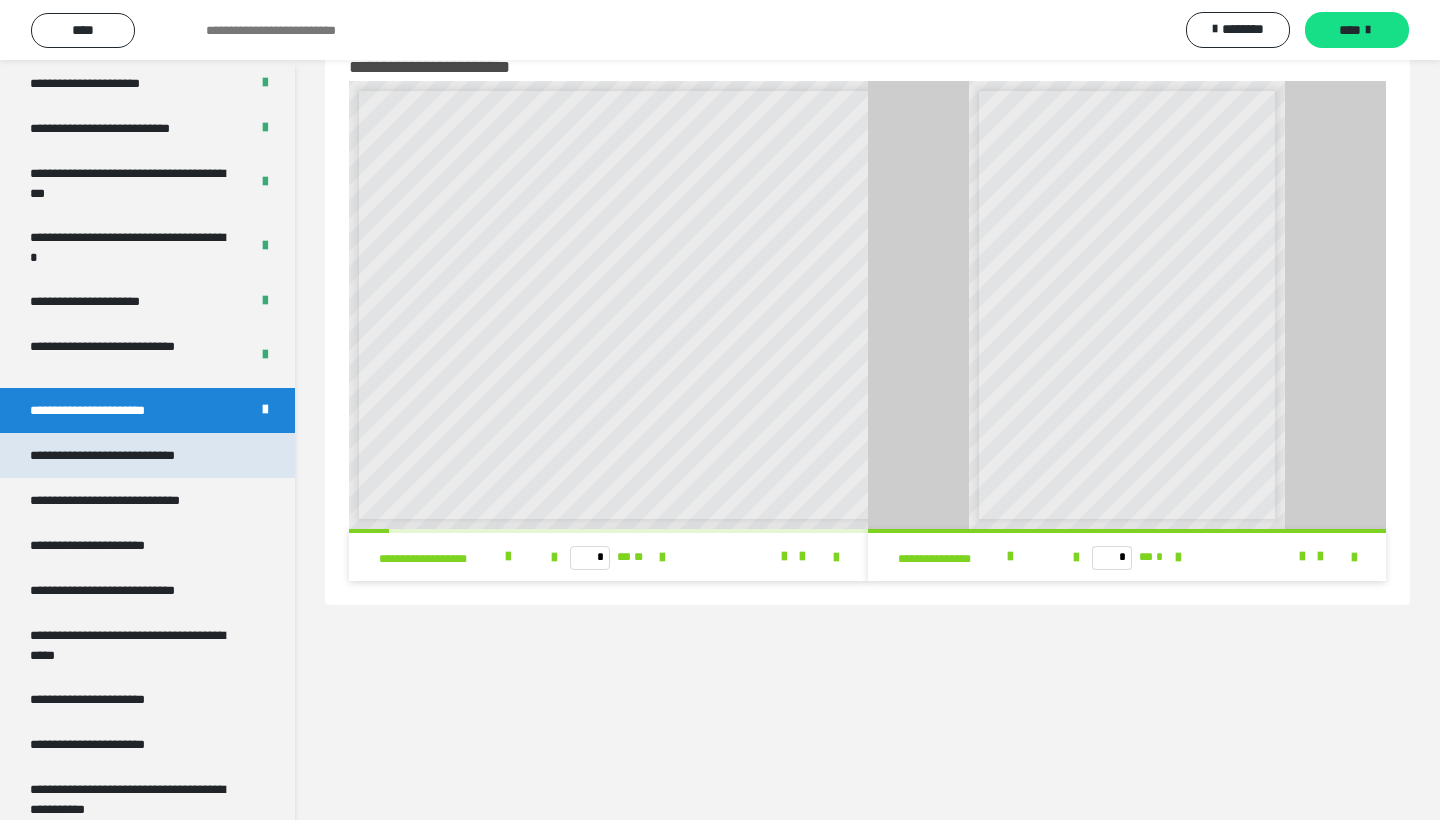 click on "**********" at bounding box center [131, 455] 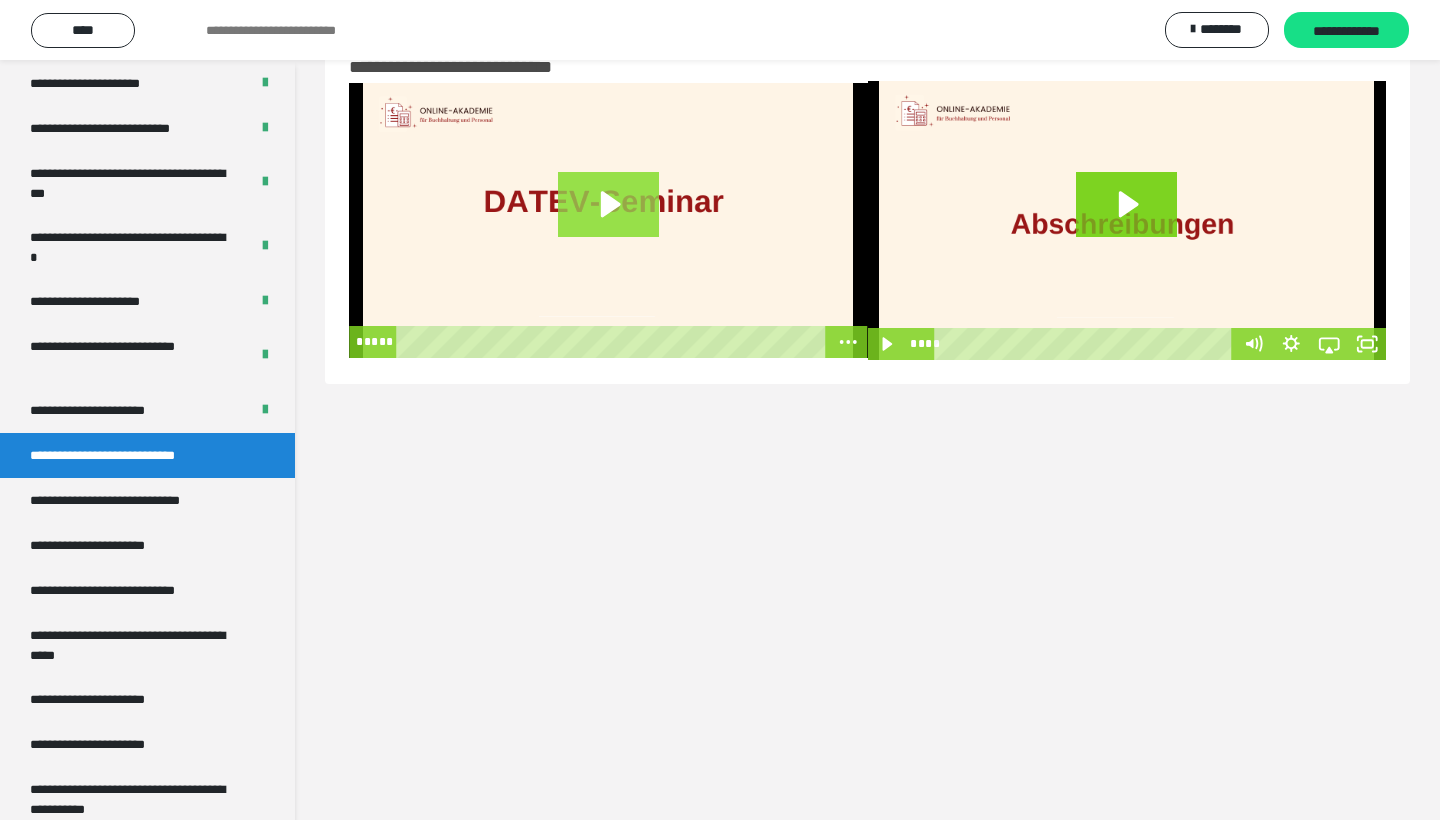 click 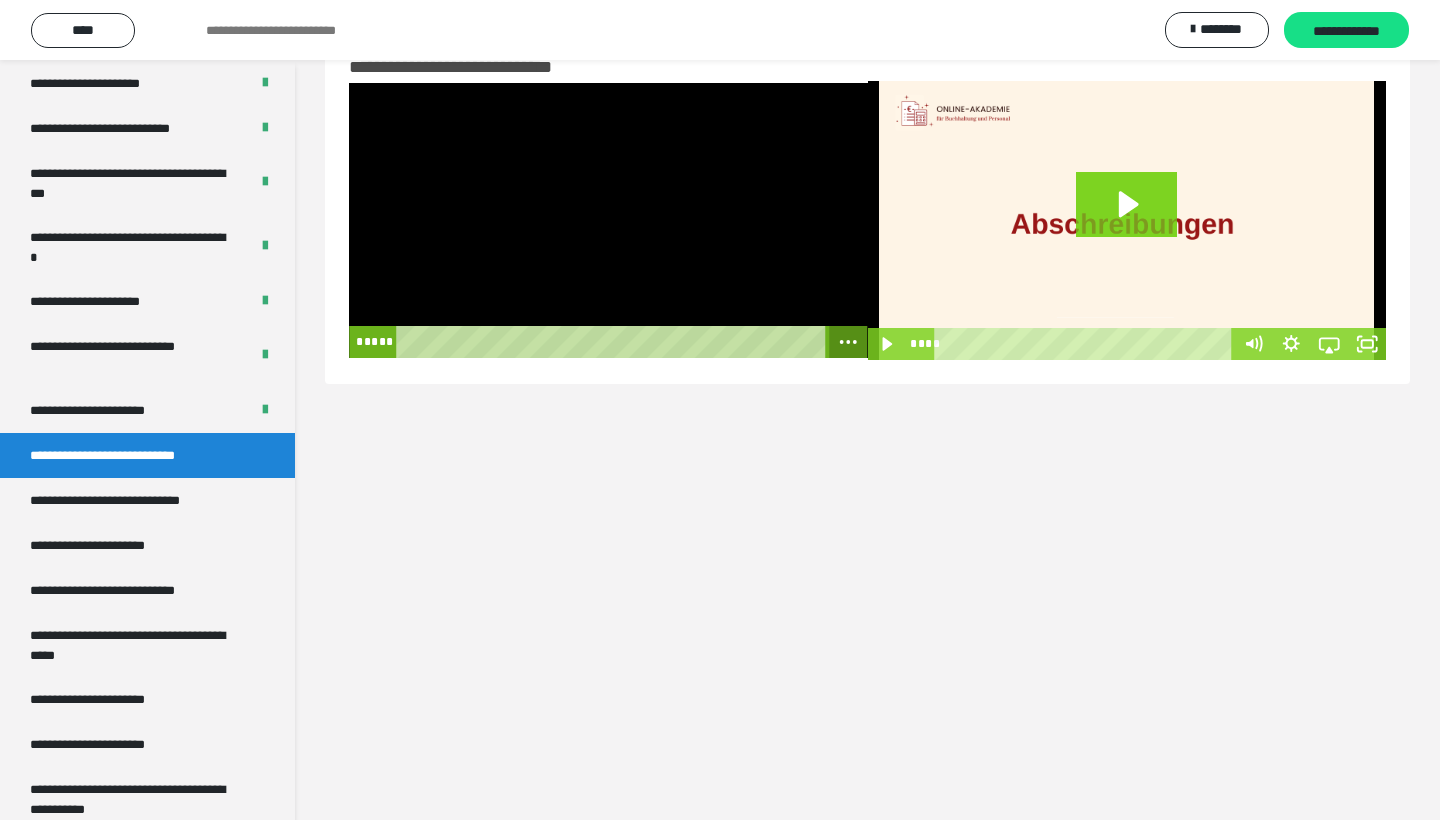 click 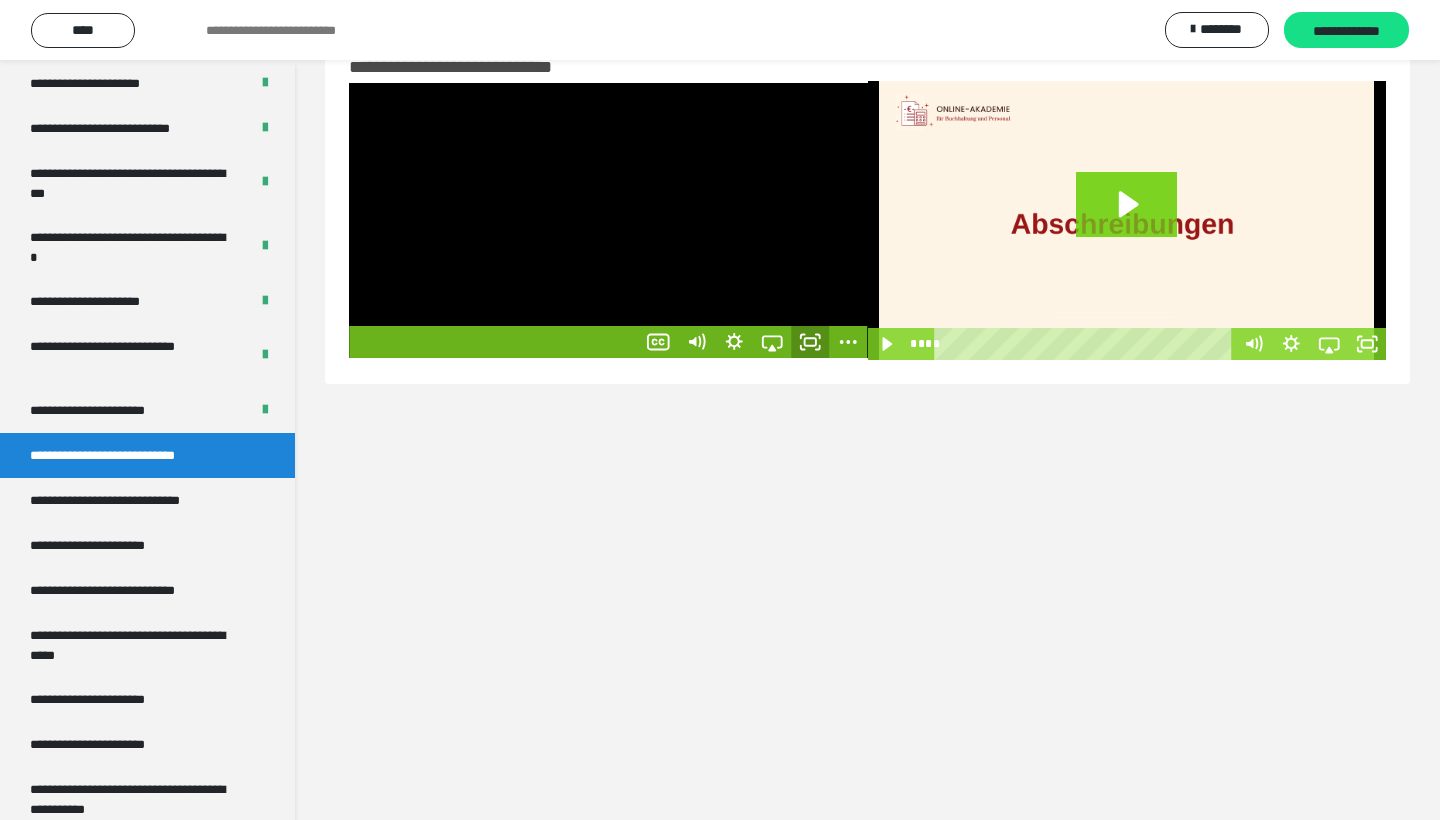 click 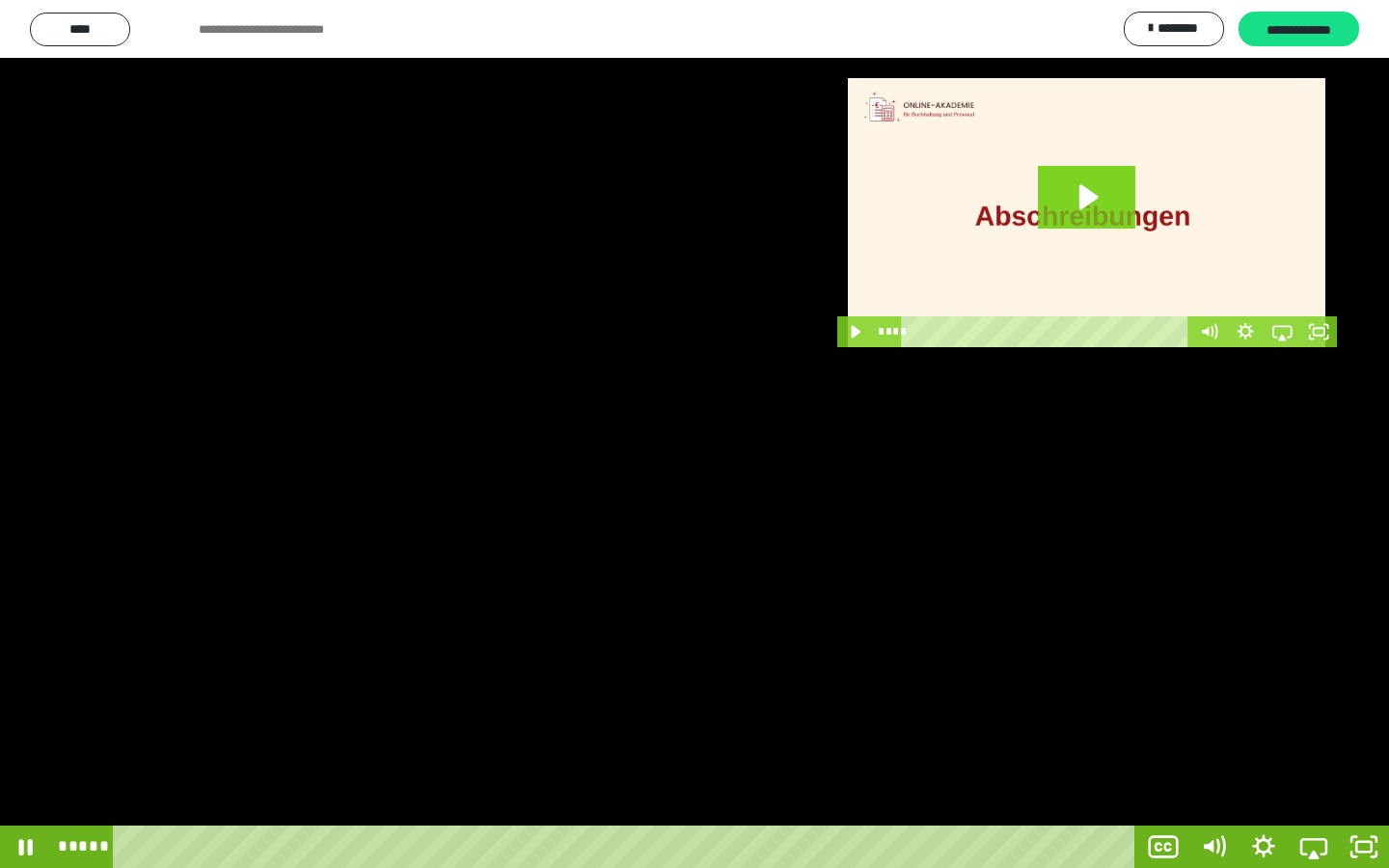 click at bounding box center [694, 434] 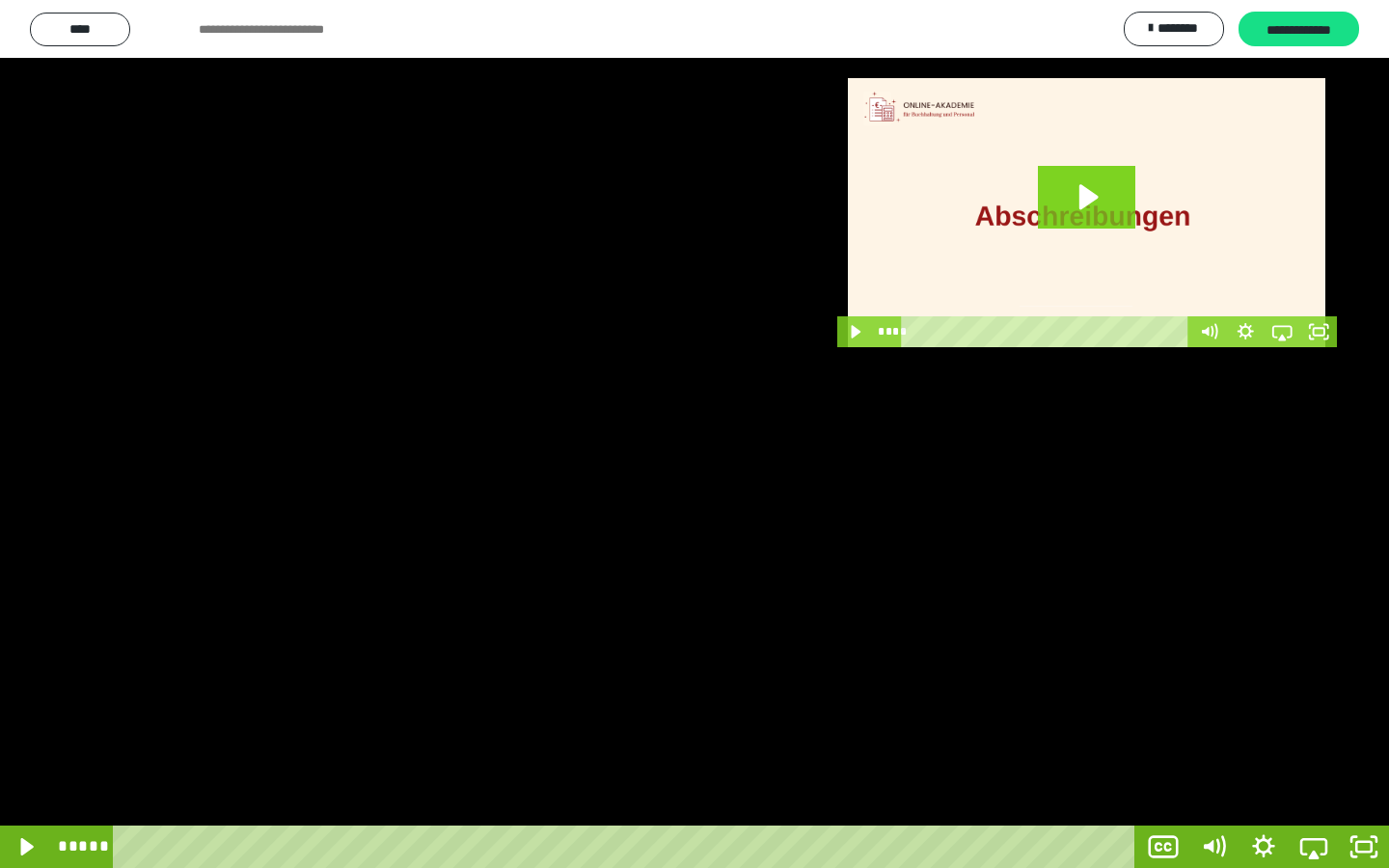 click at bounding box center [694, 434] 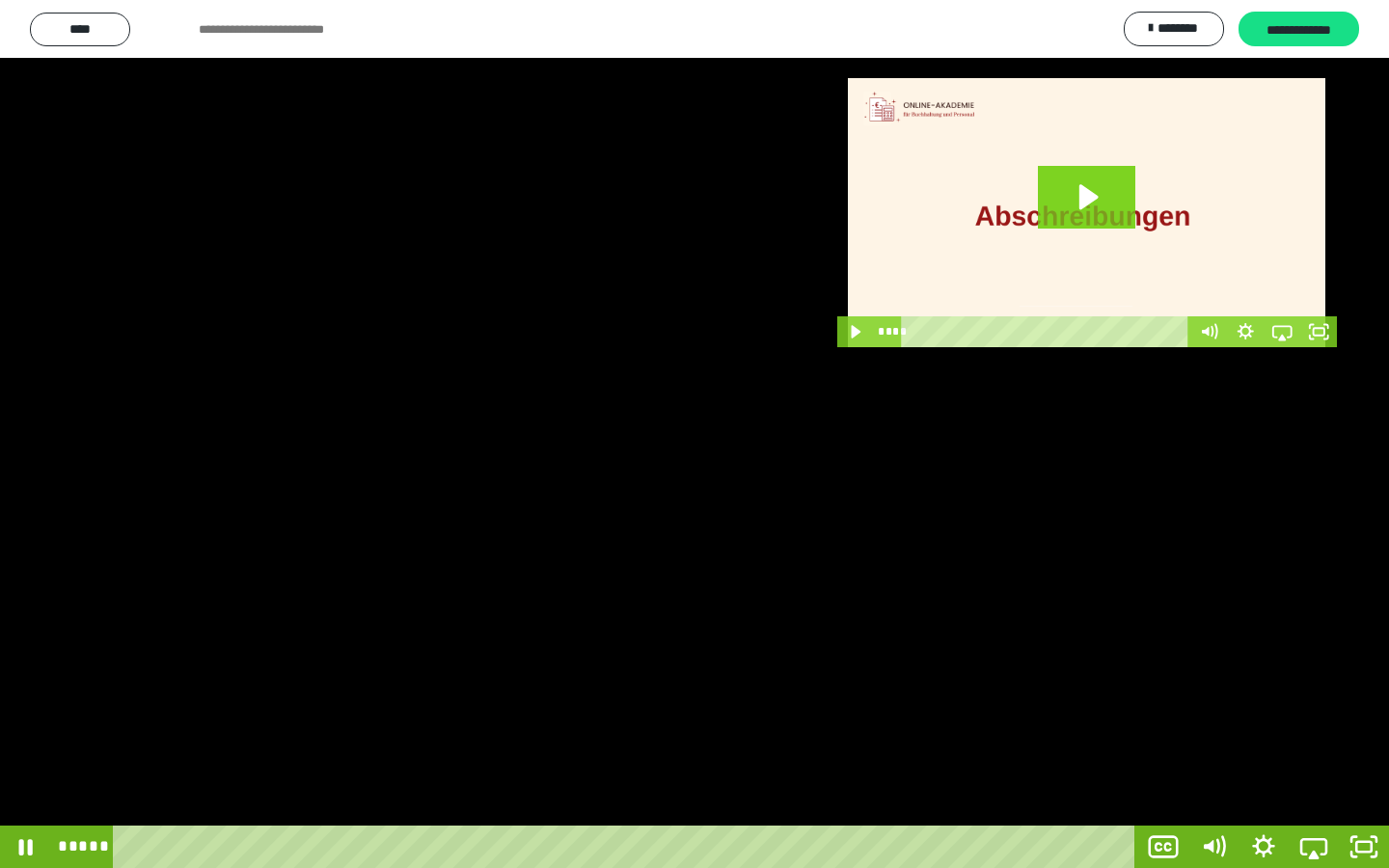 click at bounding box center (694, 434) 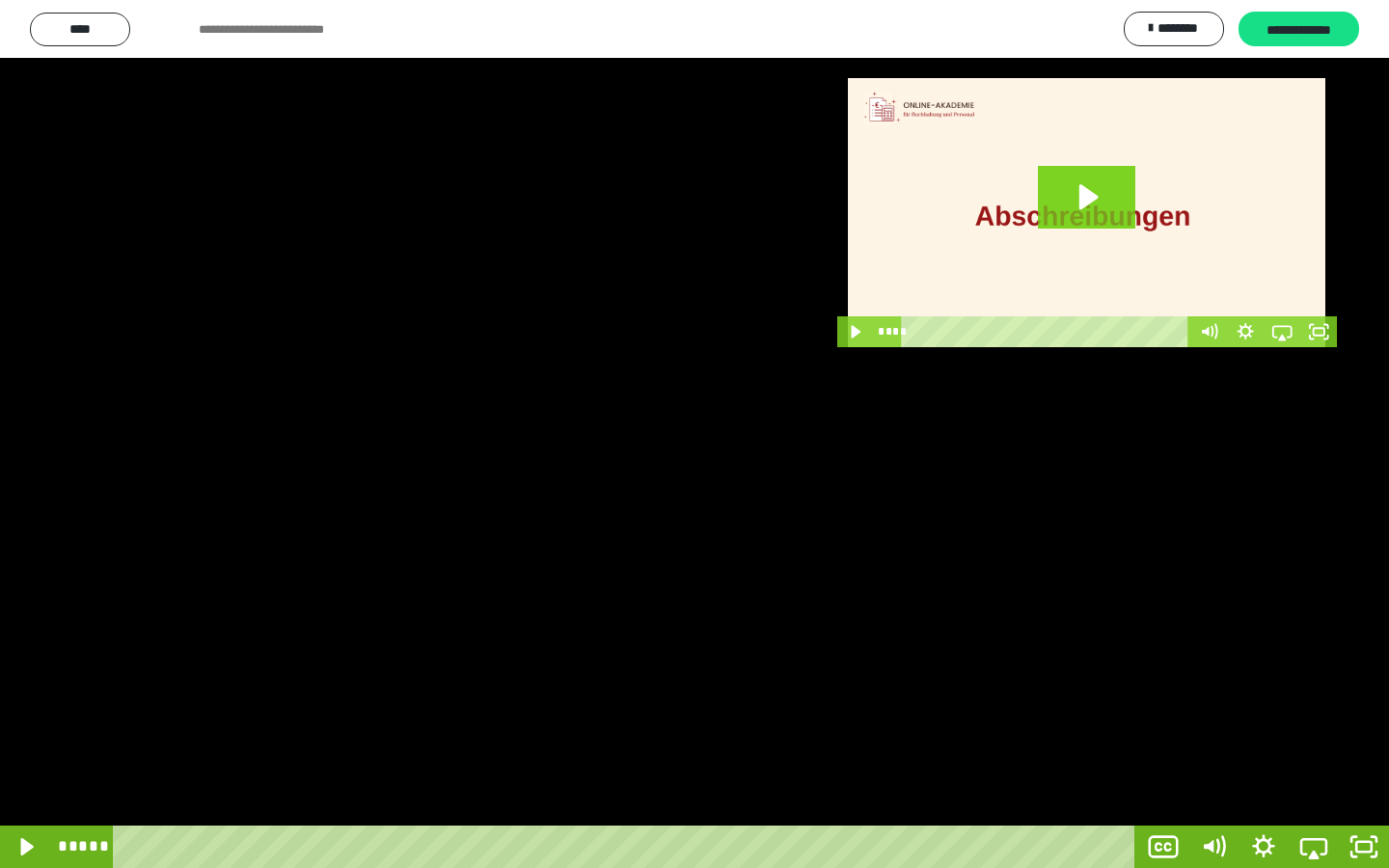 click at bounding box center [694, 434] 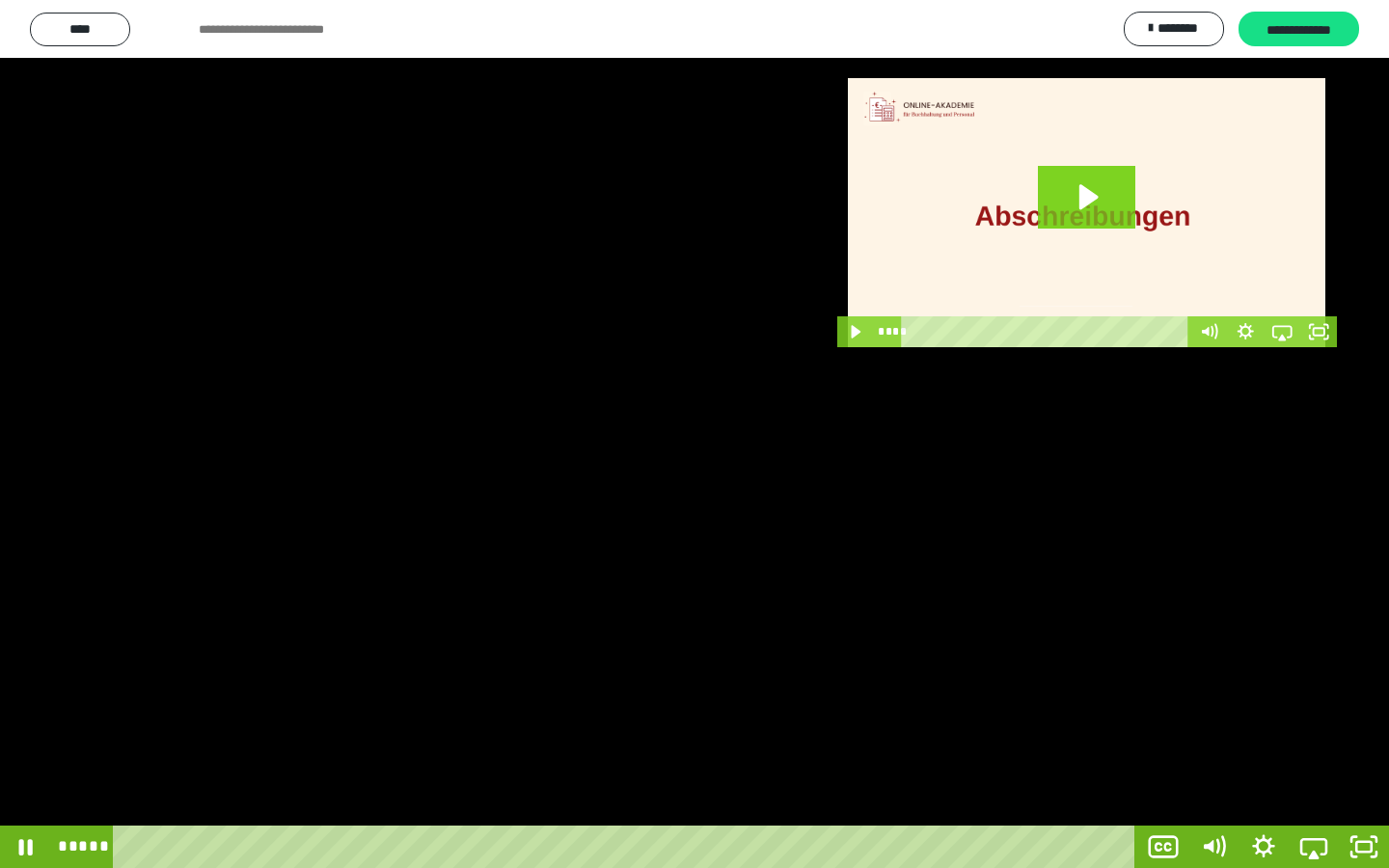 click at bounding box center (694, 434) 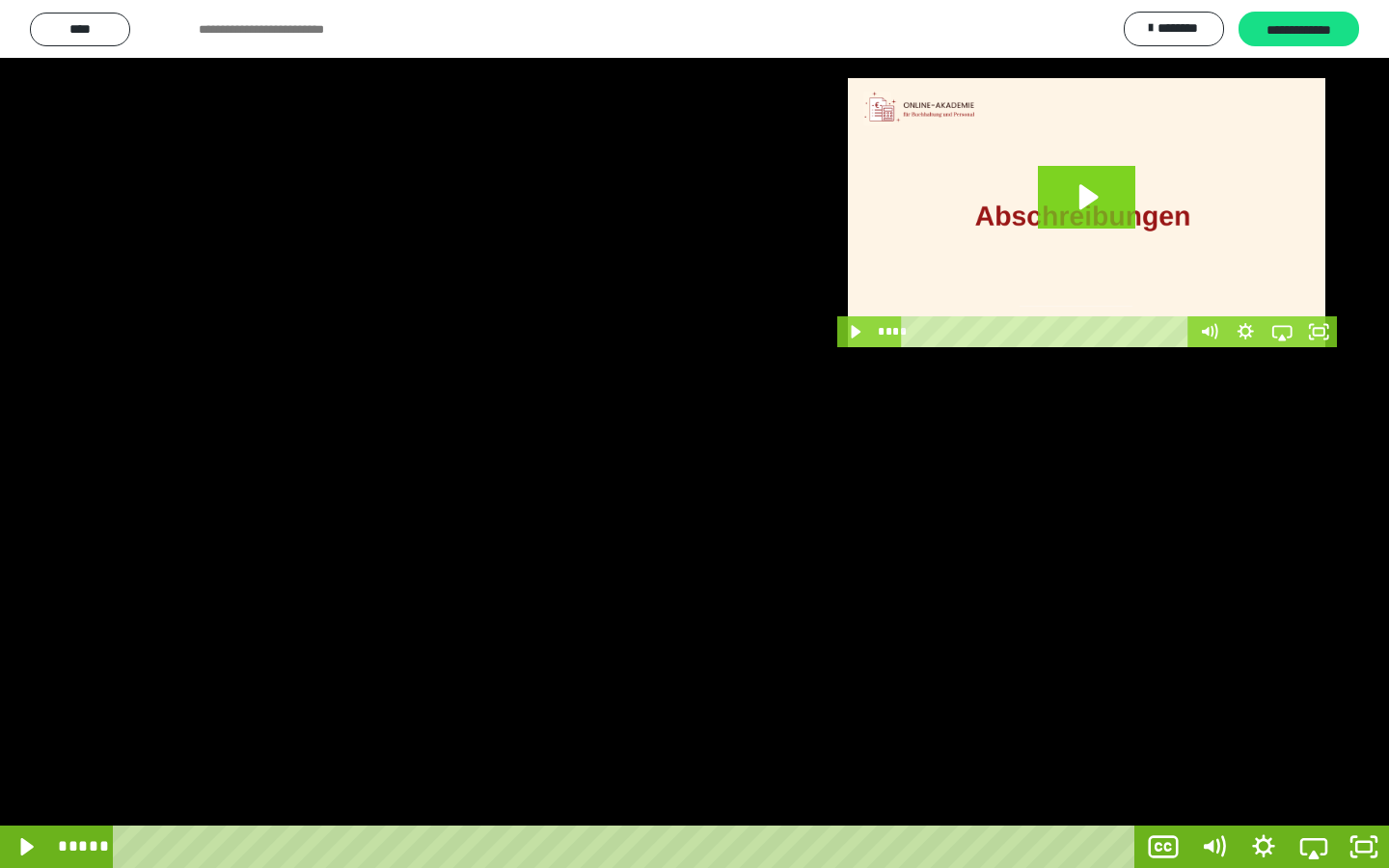 click at bounding box center (694, 434) 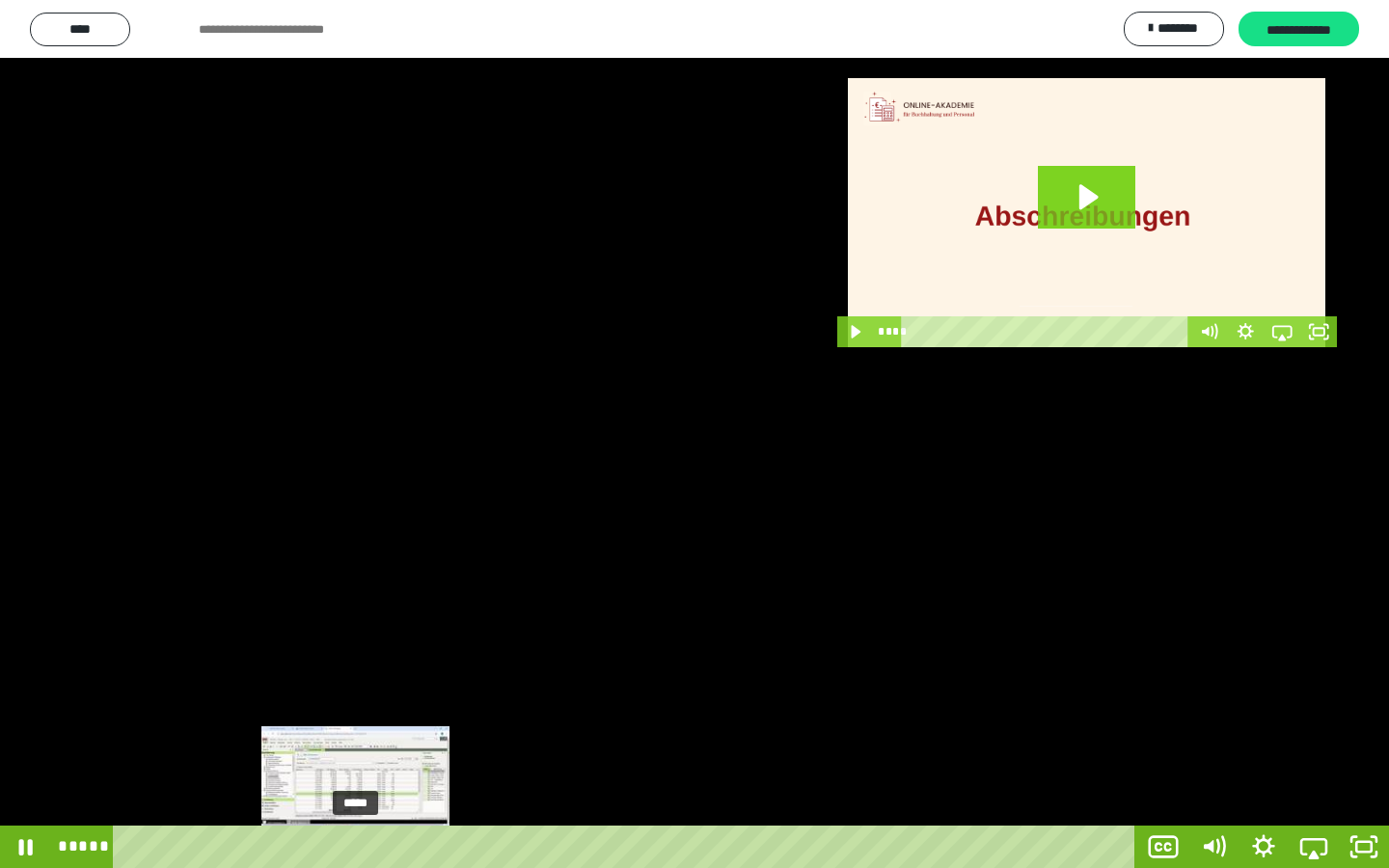 drag, startPoint x: 375, startPoint y: 845, endPoint x: 356, endPoint y: 845, distance: 19 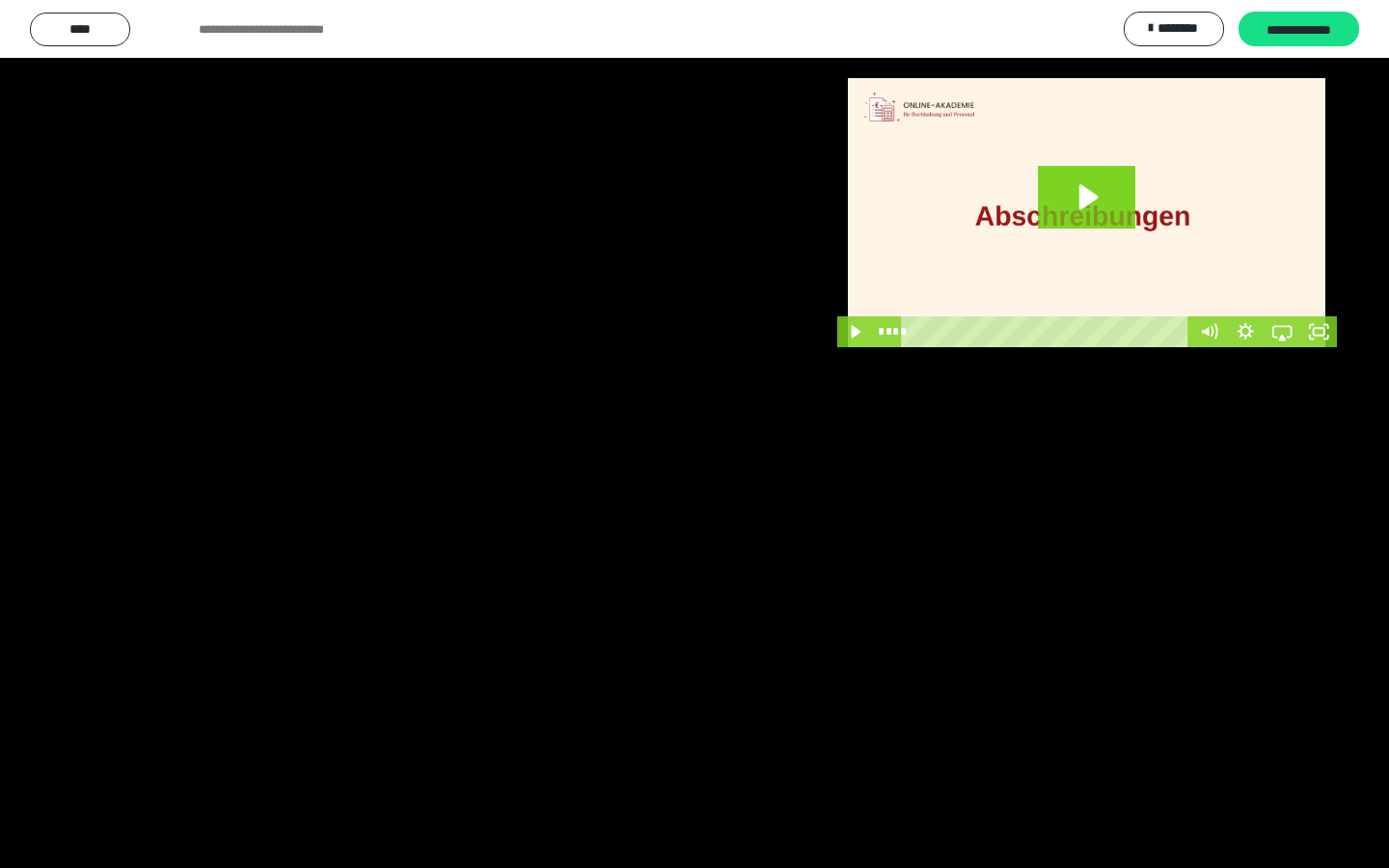 click at bounding box center [694, 434] 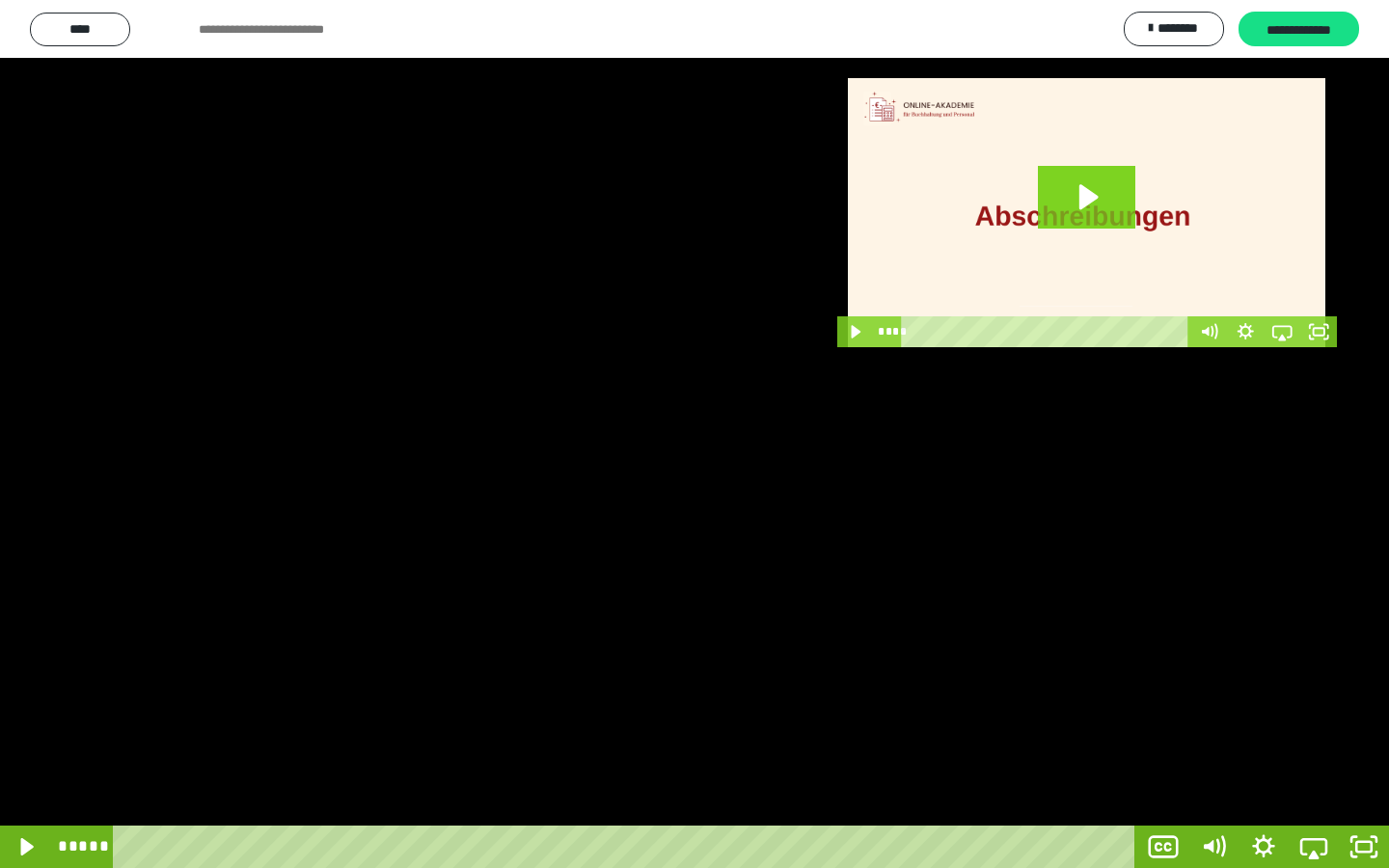 click at bounding box center (694, 434) 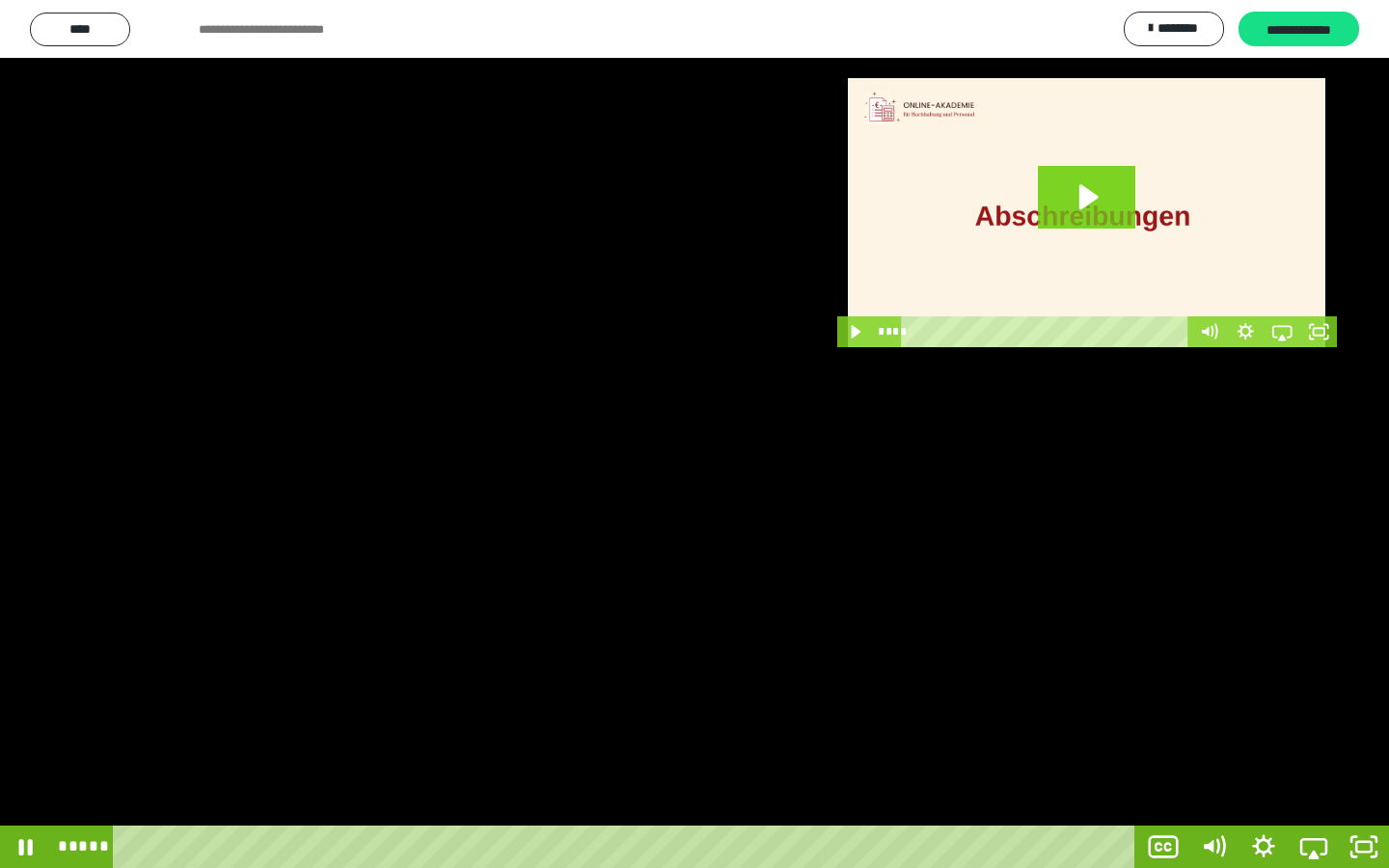 click at bounding box center (694, 434) 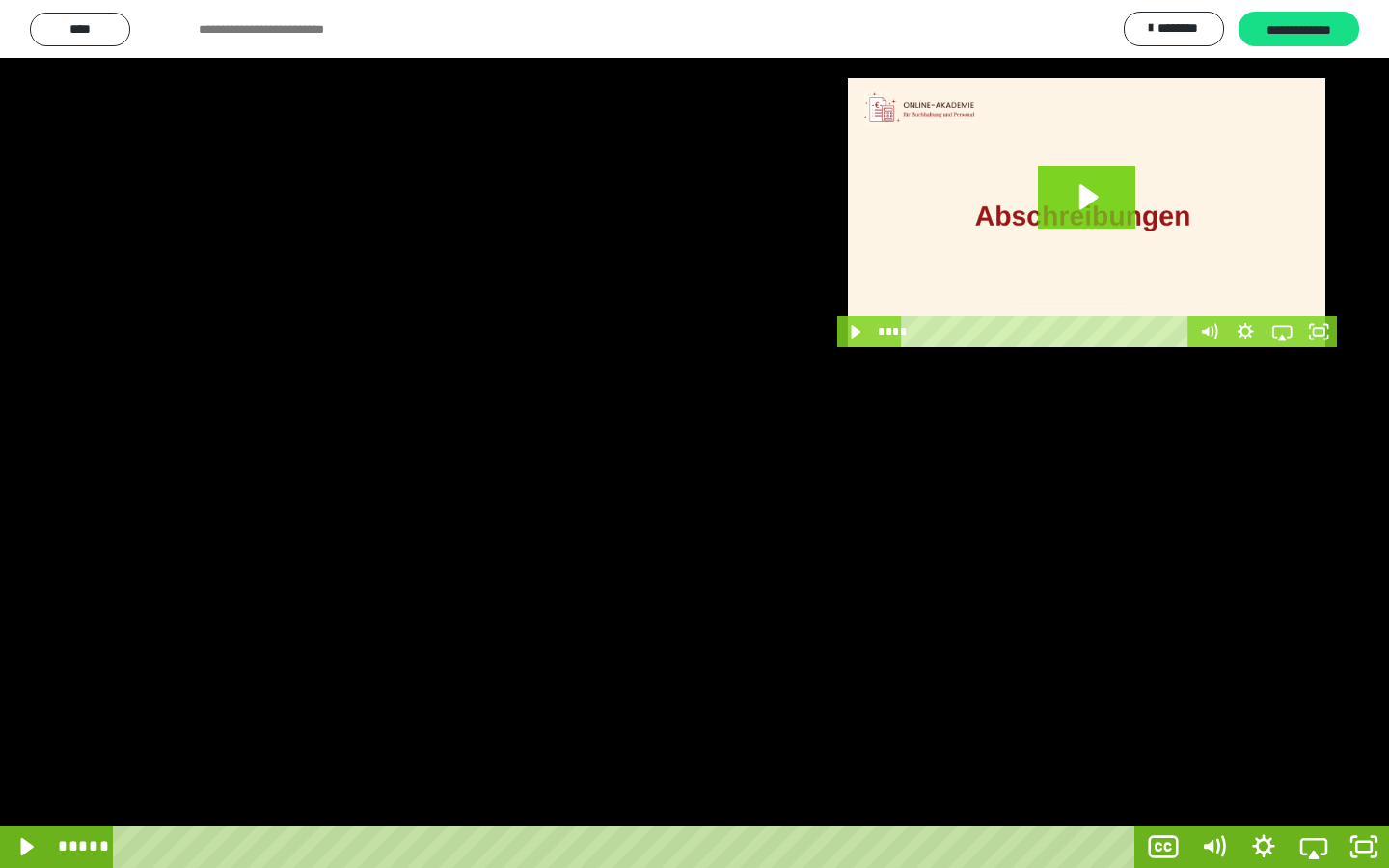 click at bounding box center [694, 434] 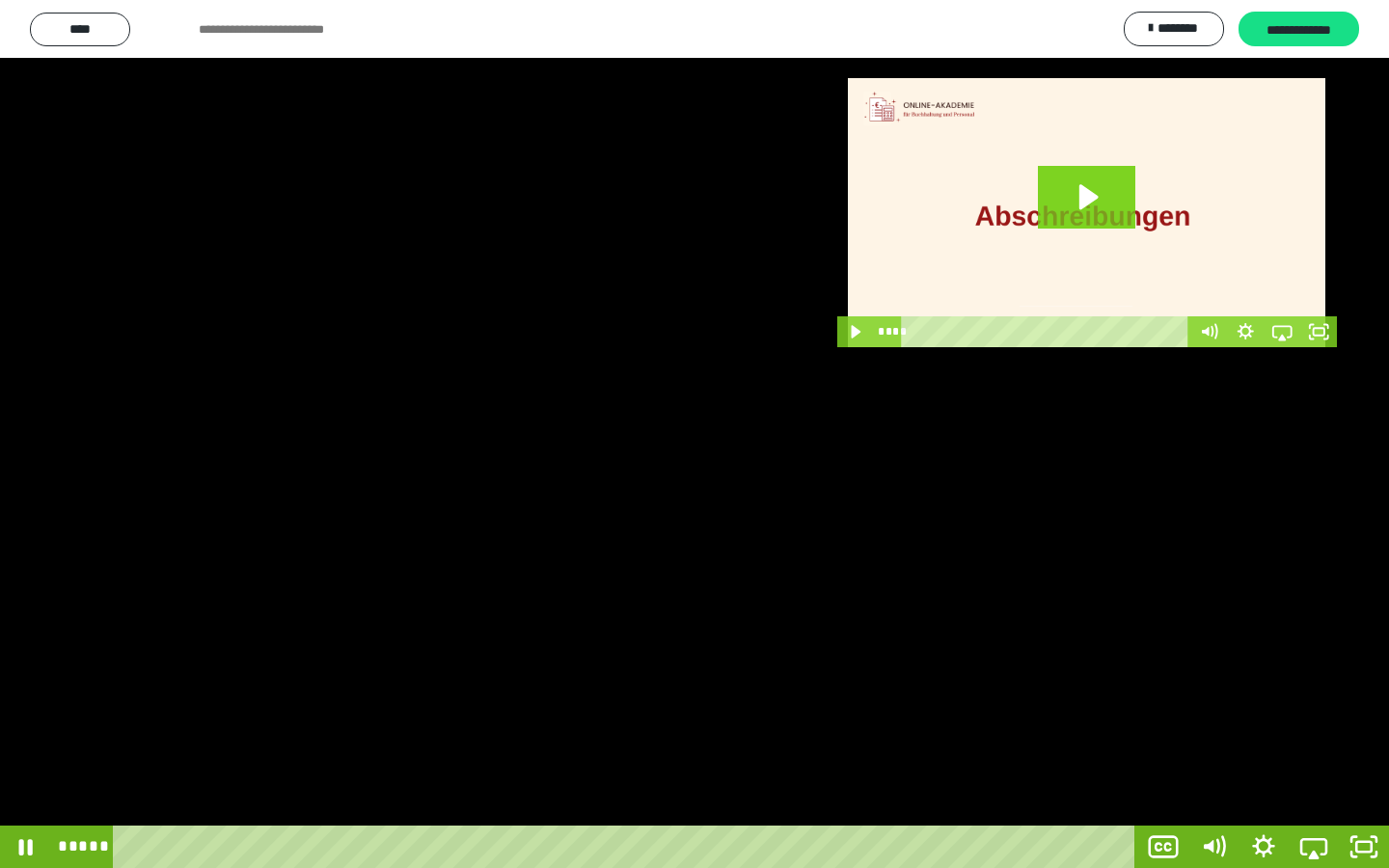 click at bounding box center (694, 434) 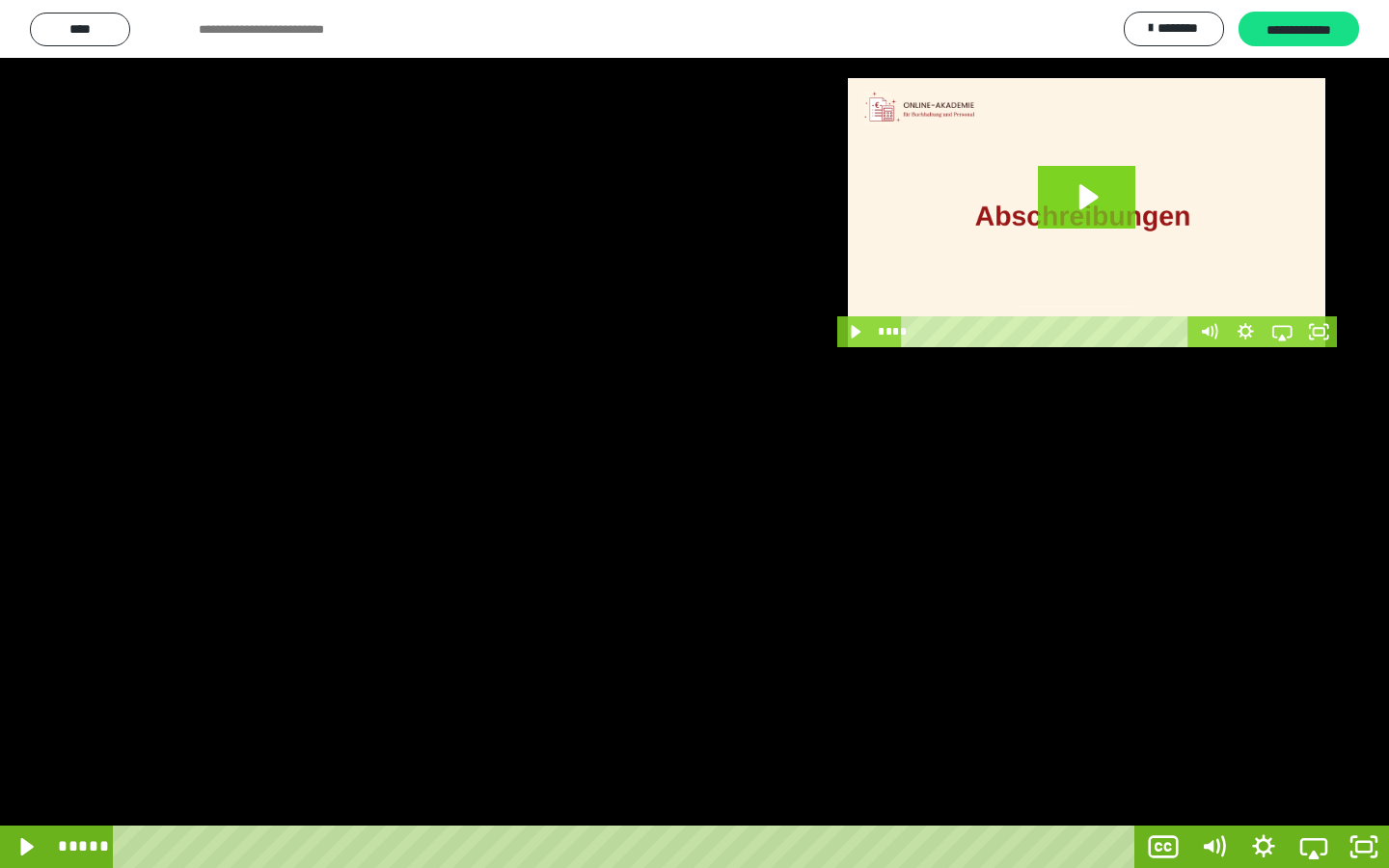 click at bounding box center (694, 434) 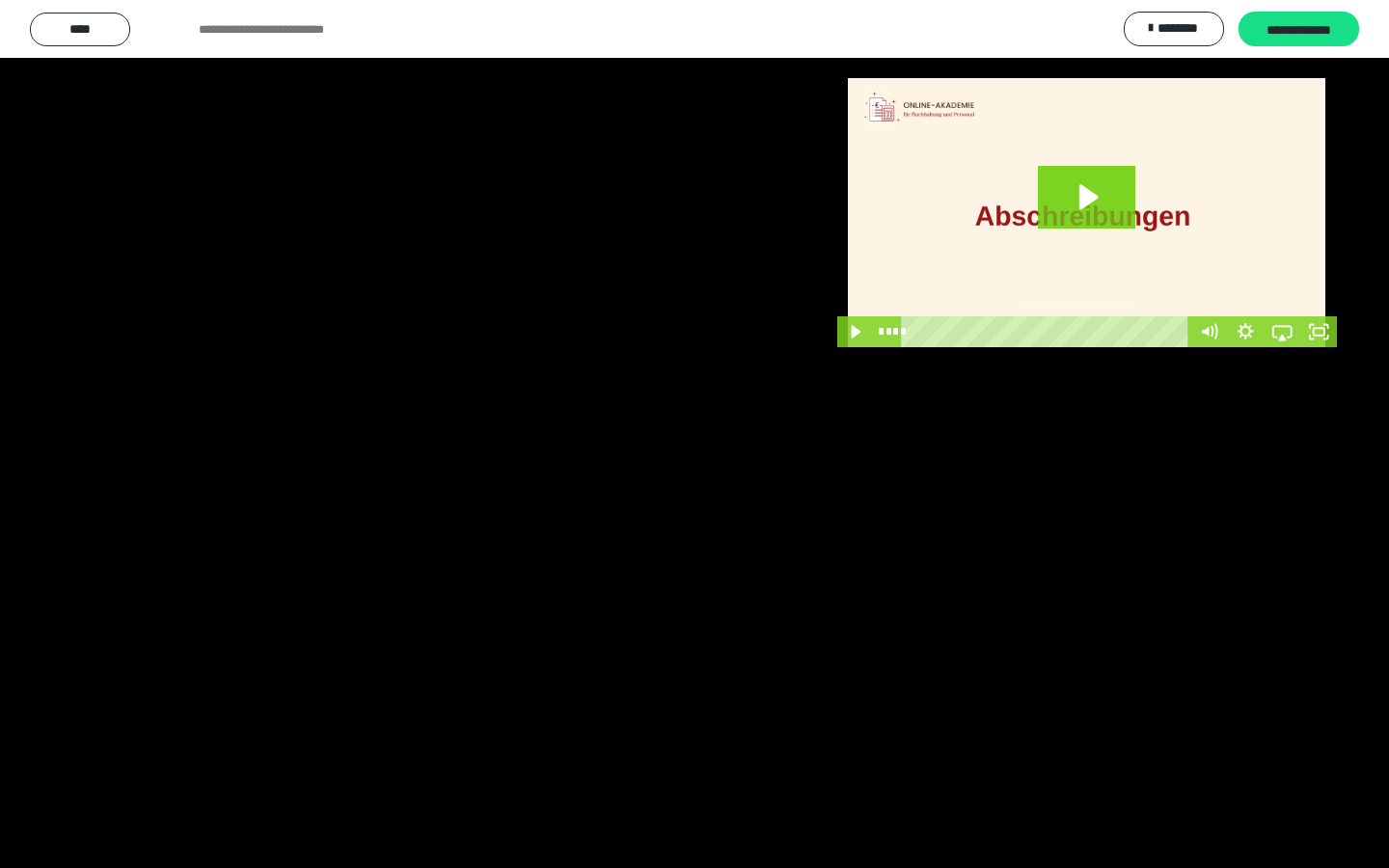 click at bounding box center (694, 434) 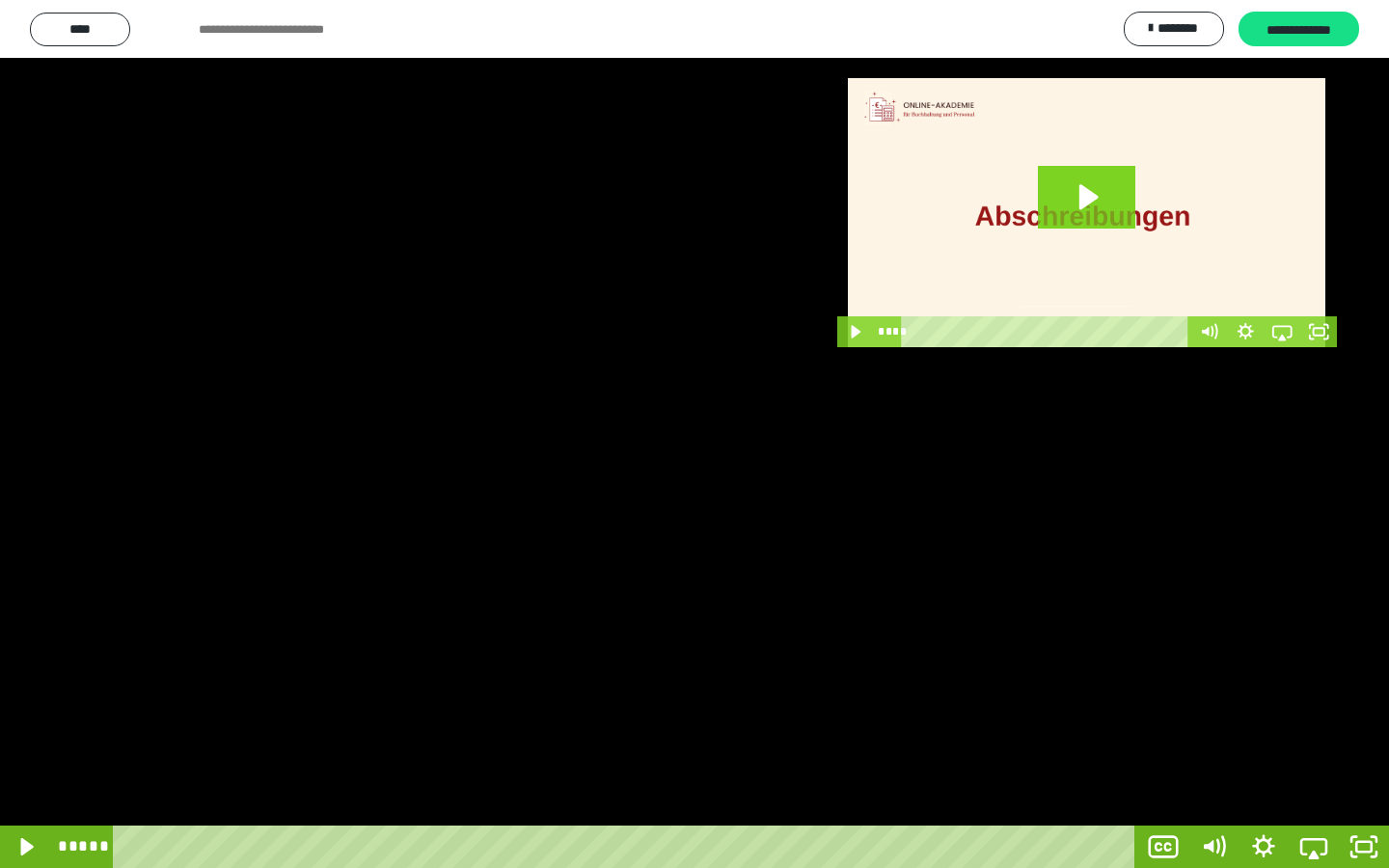 click at bounding box center (694, 434) 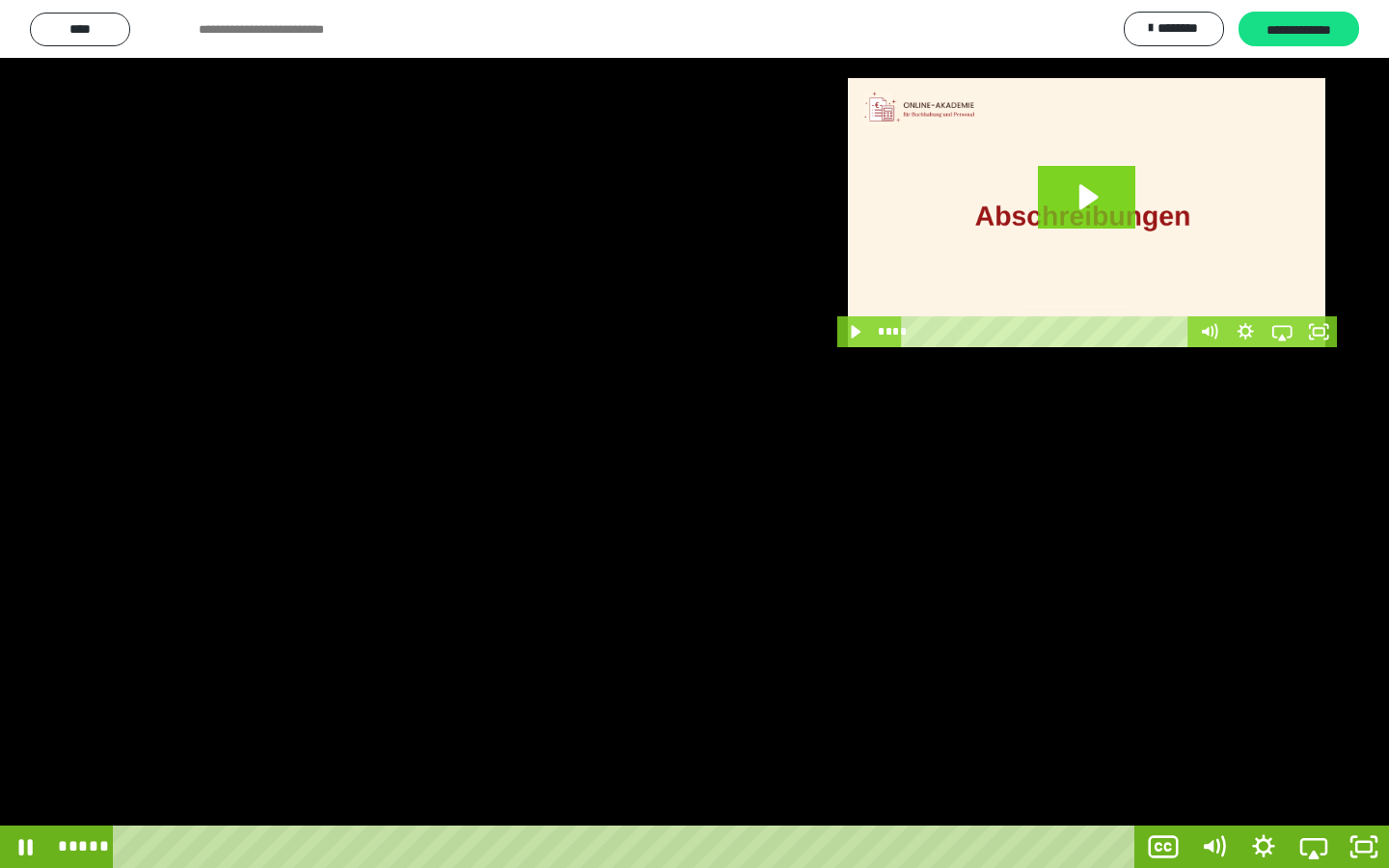 click at bounding box center (694, 434) 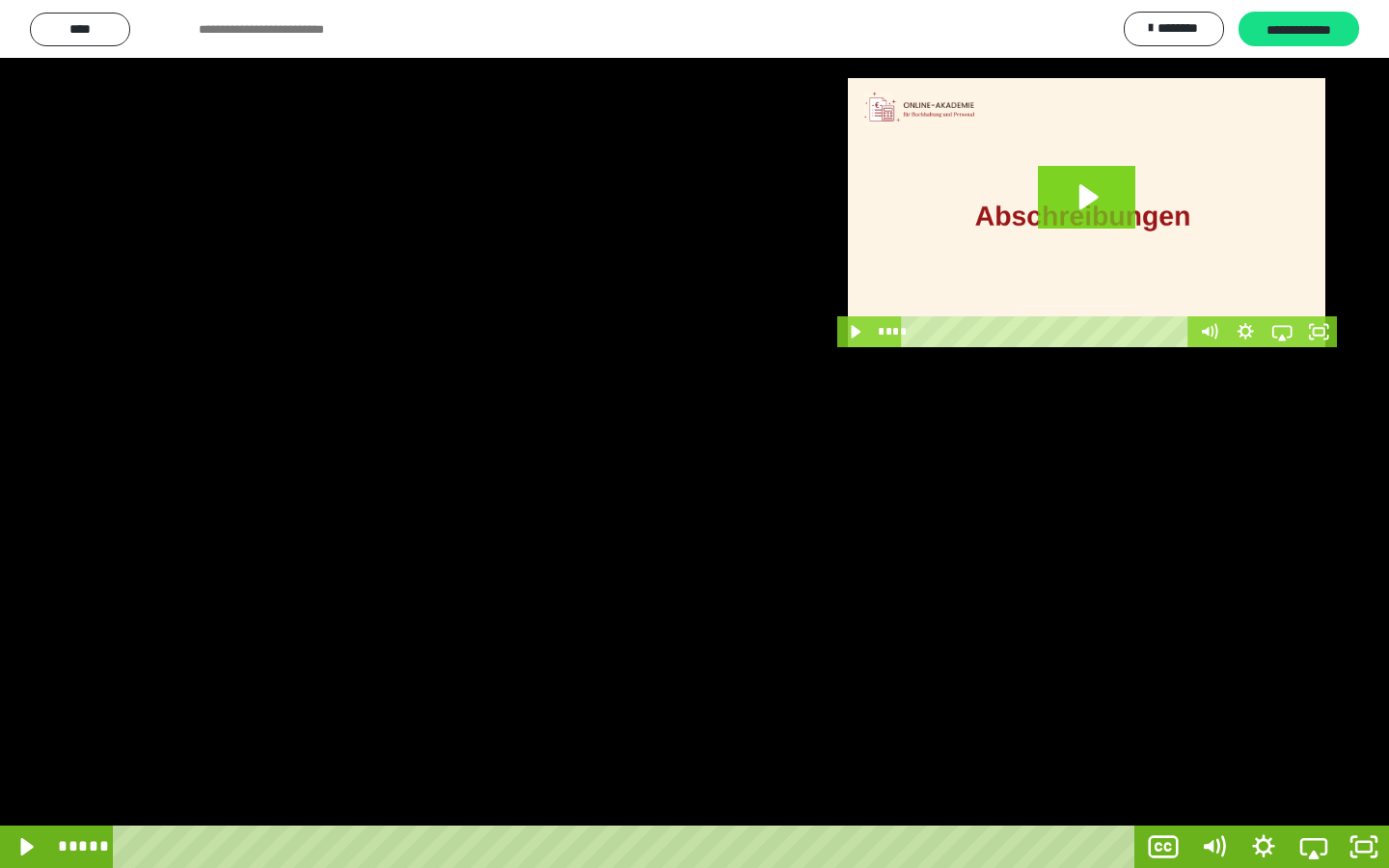 click at bounding box center [694, 434] 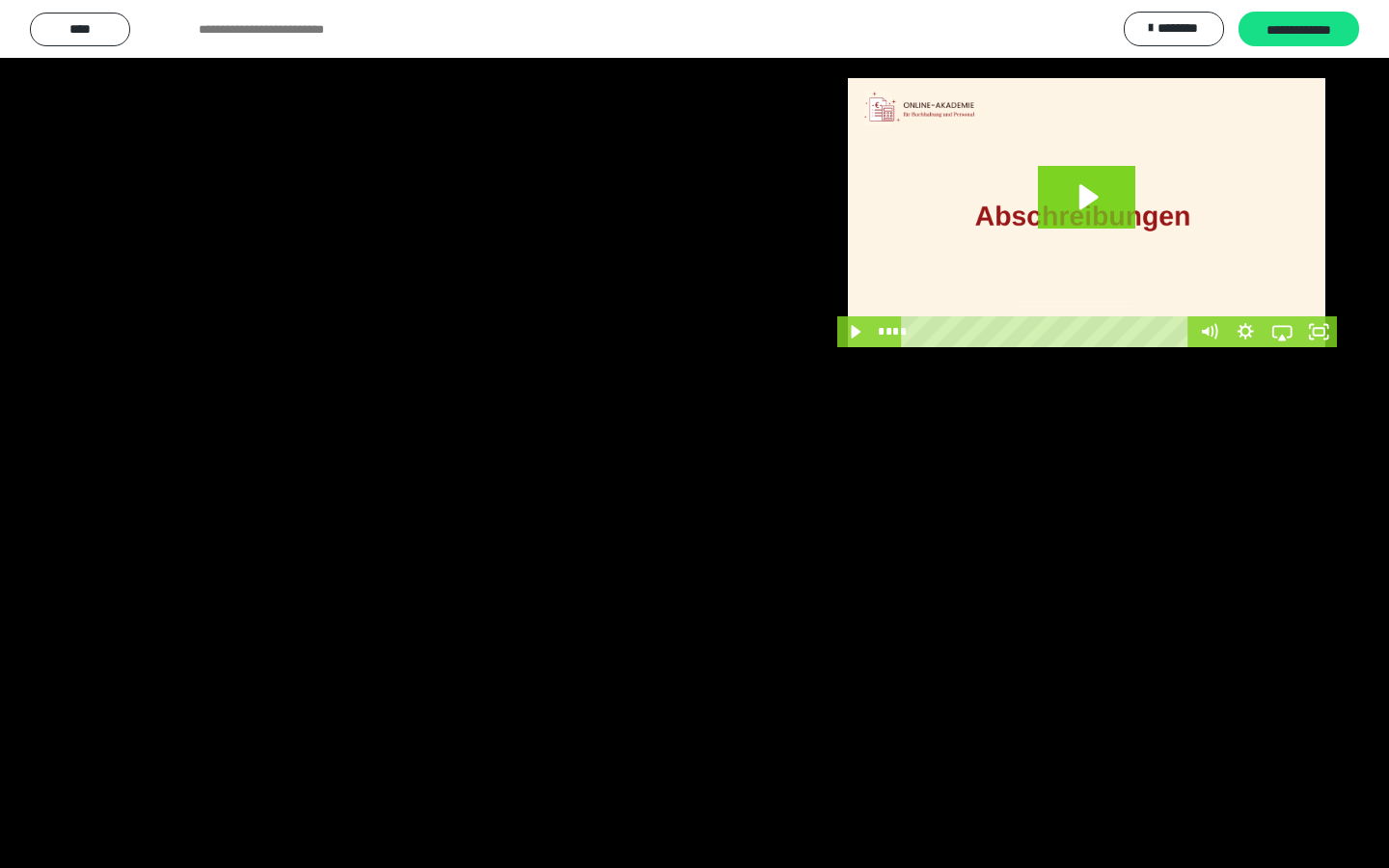 click at bounding box center [694, 434] 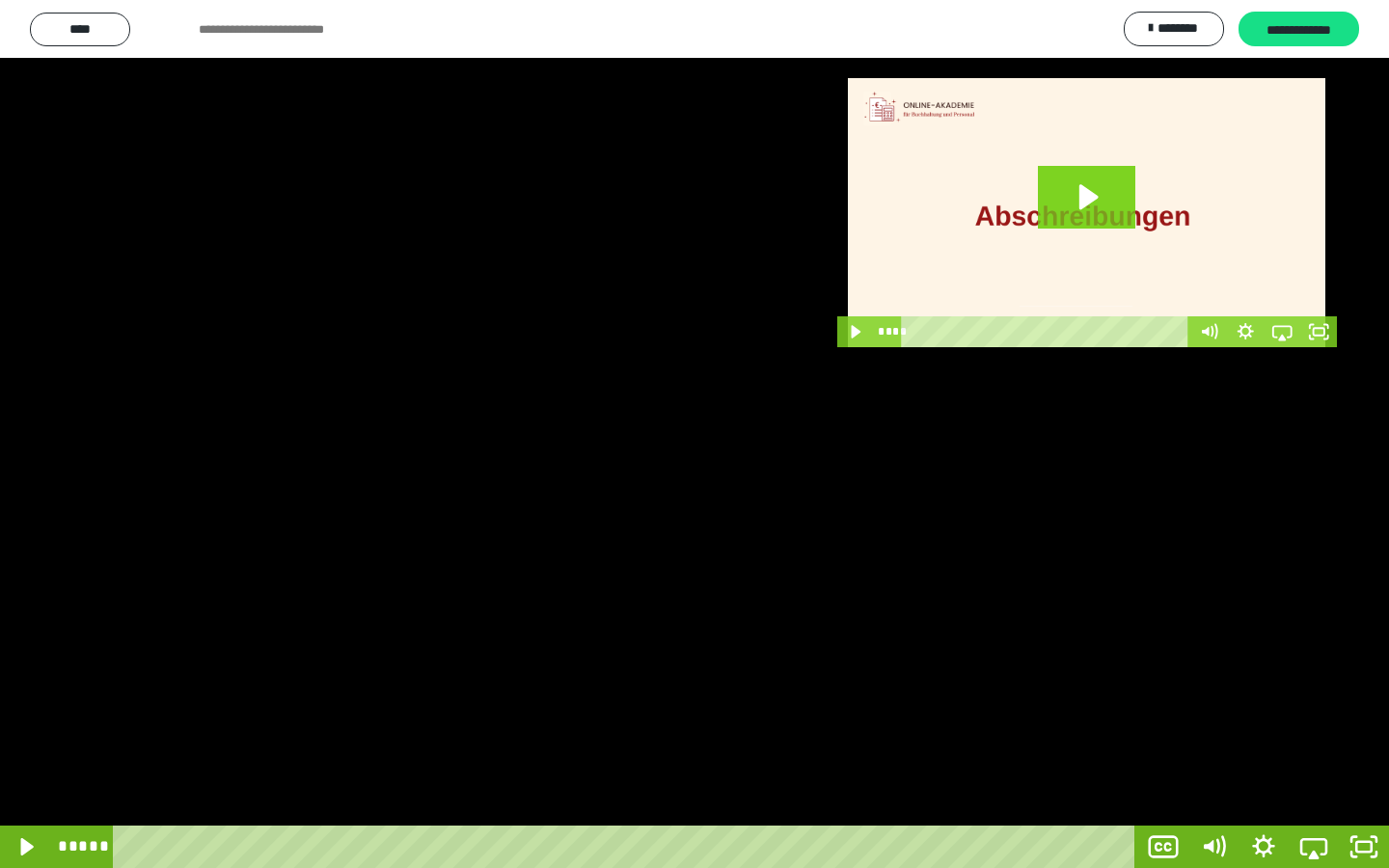 click at bounding box center [694, 434] 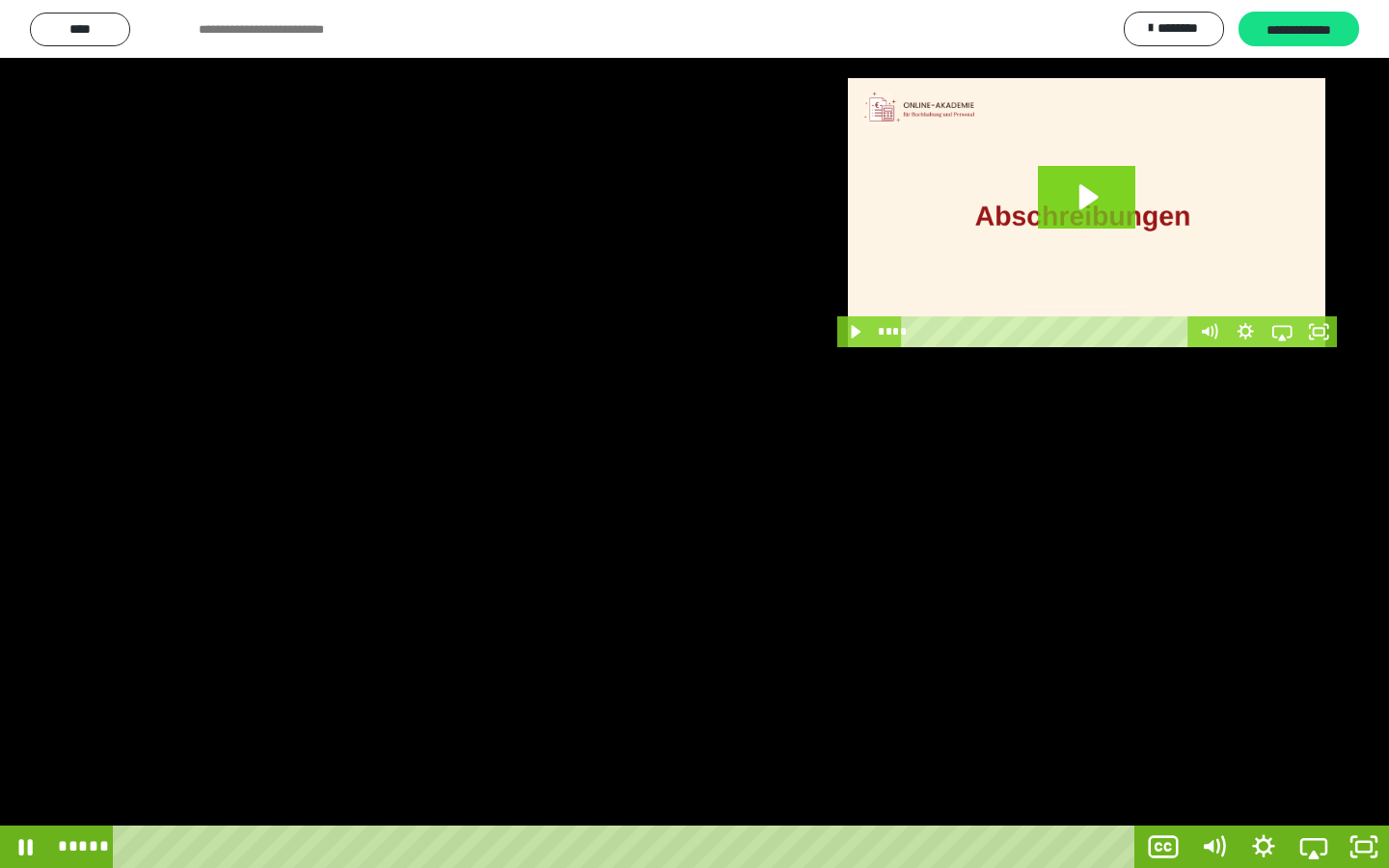 click at bounding box center [694, 434] 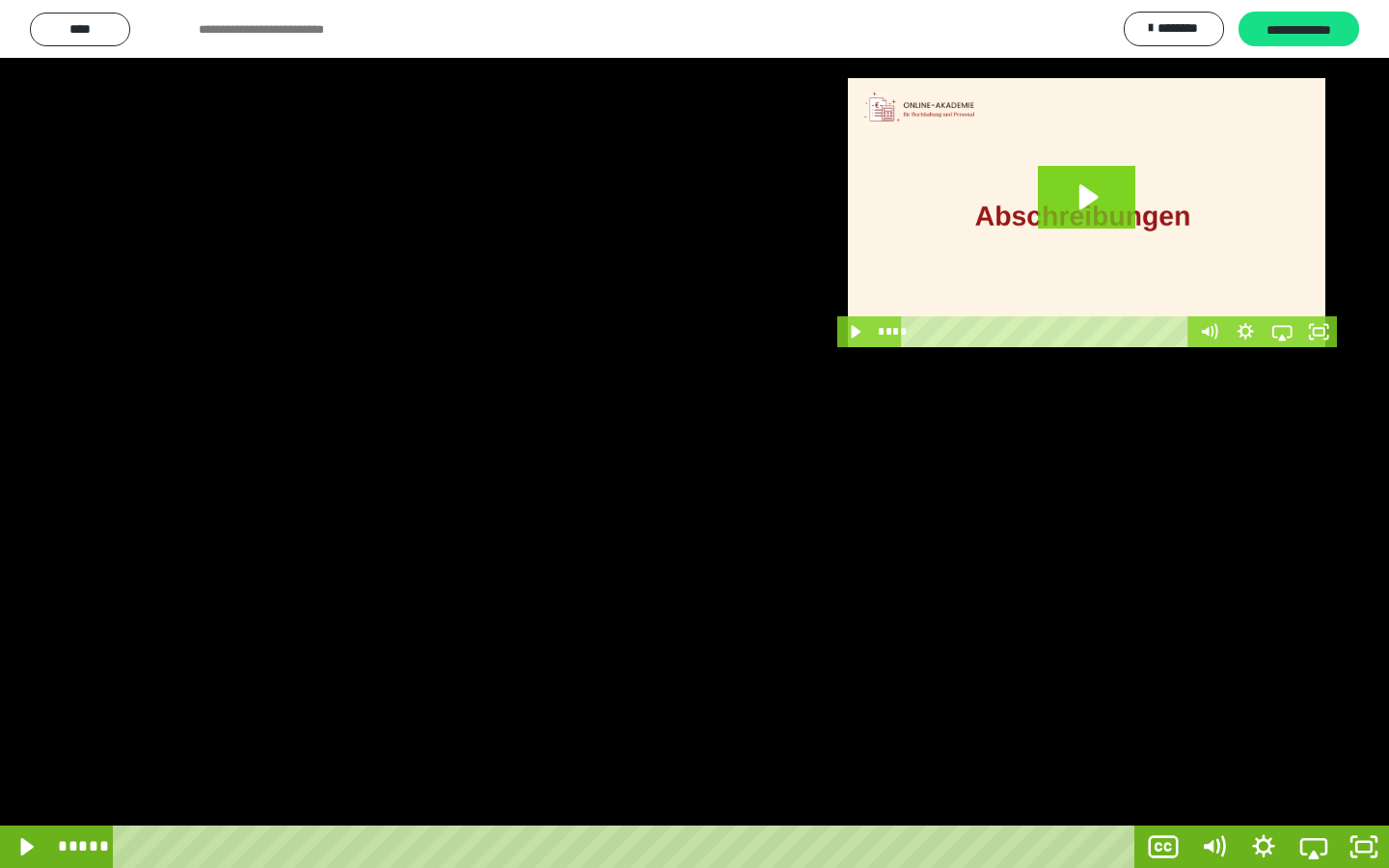 click at bounding box center [694, 434] 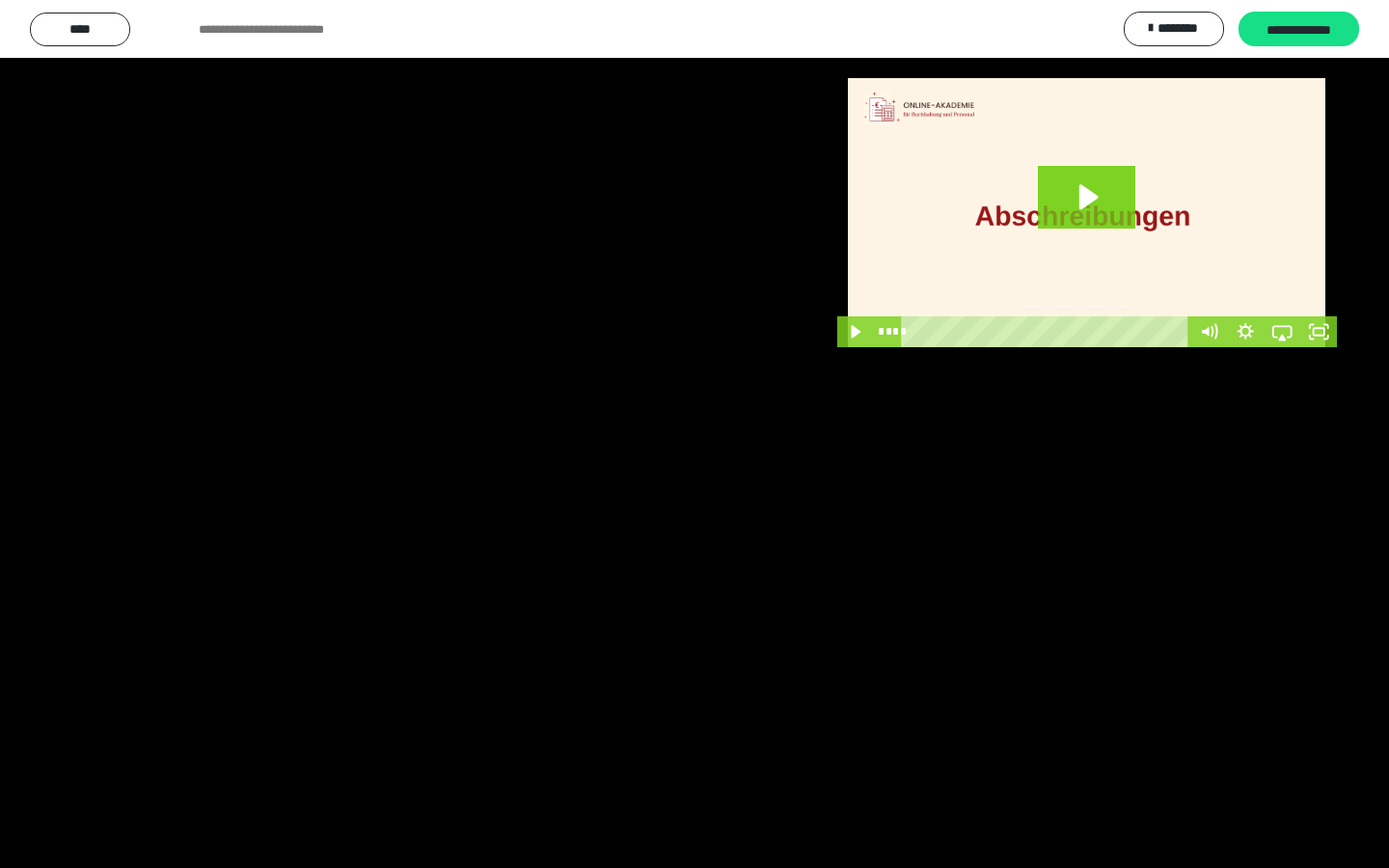 click at bounding box center (694, 434) 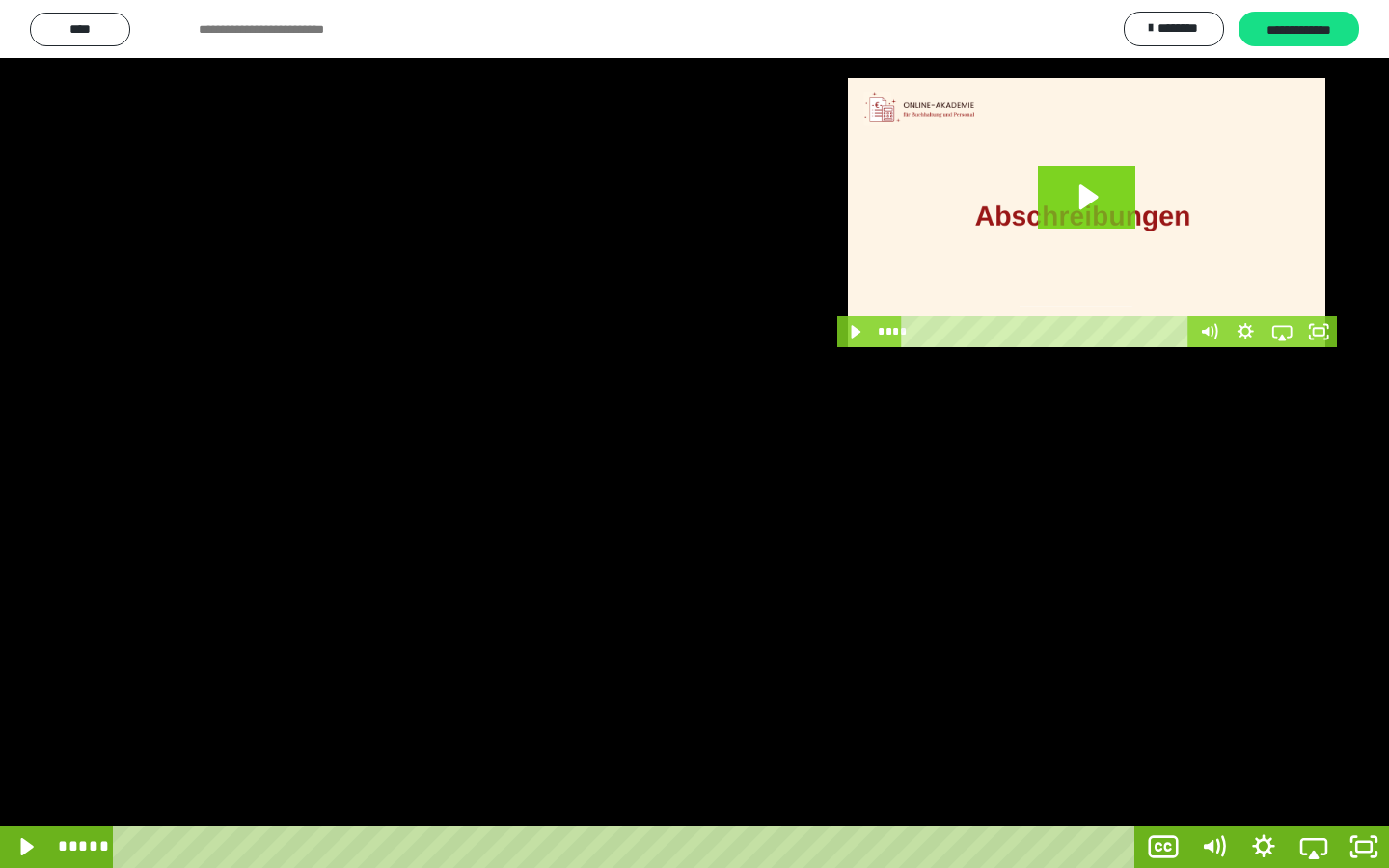 click at bounding box center [694, 434] 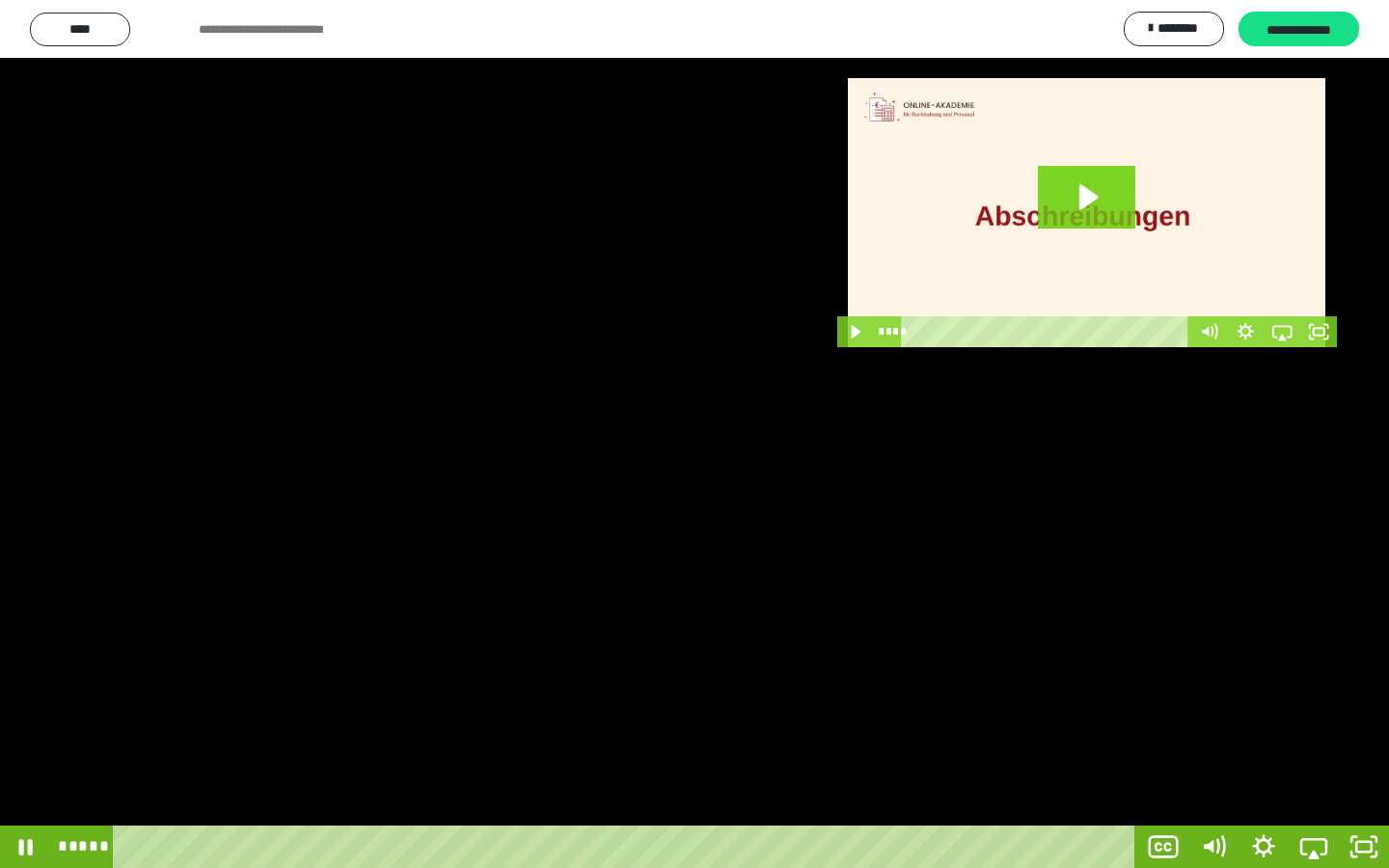 click at bounding box center (694, 434) 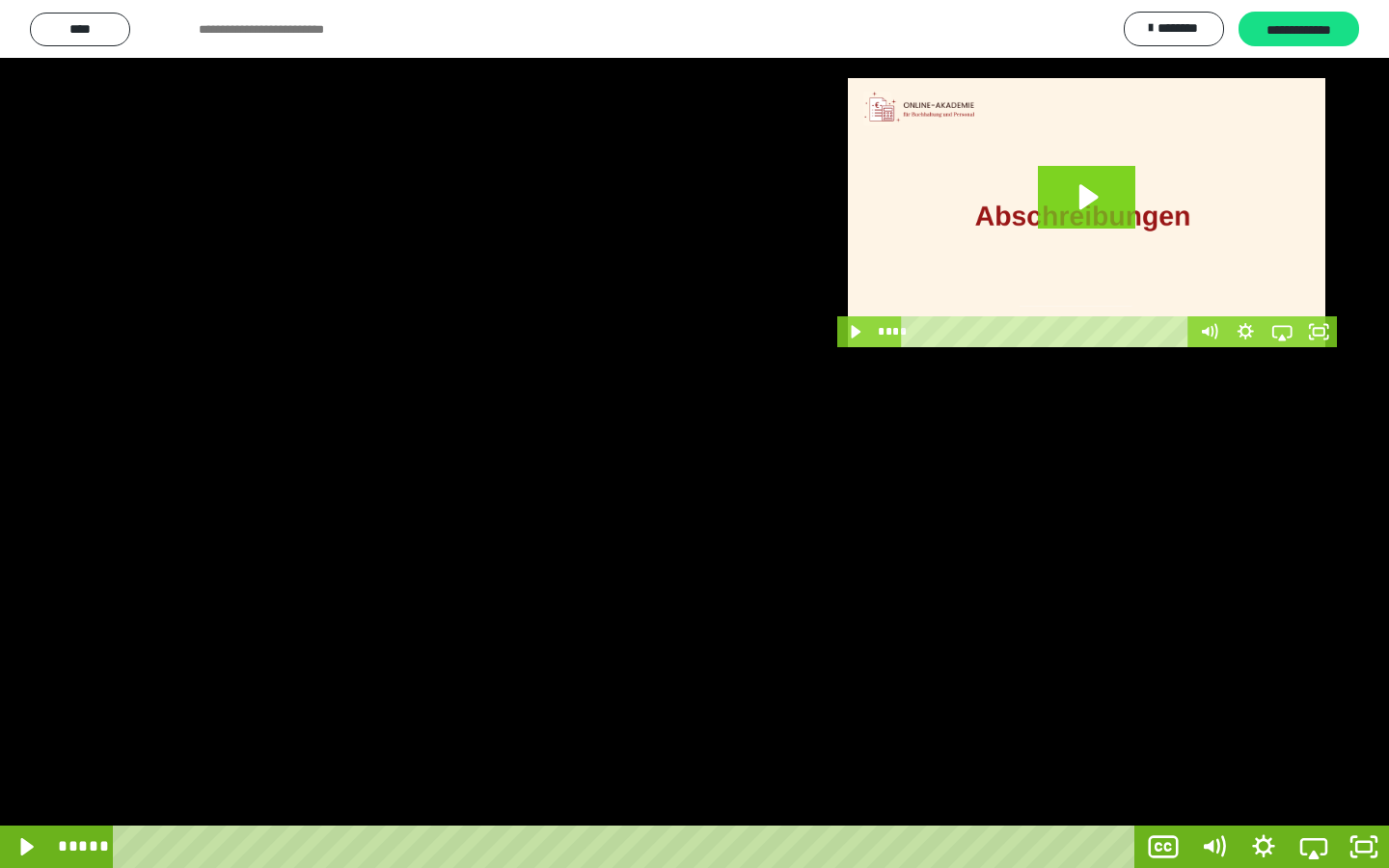 click at bounding box center (694, 434) 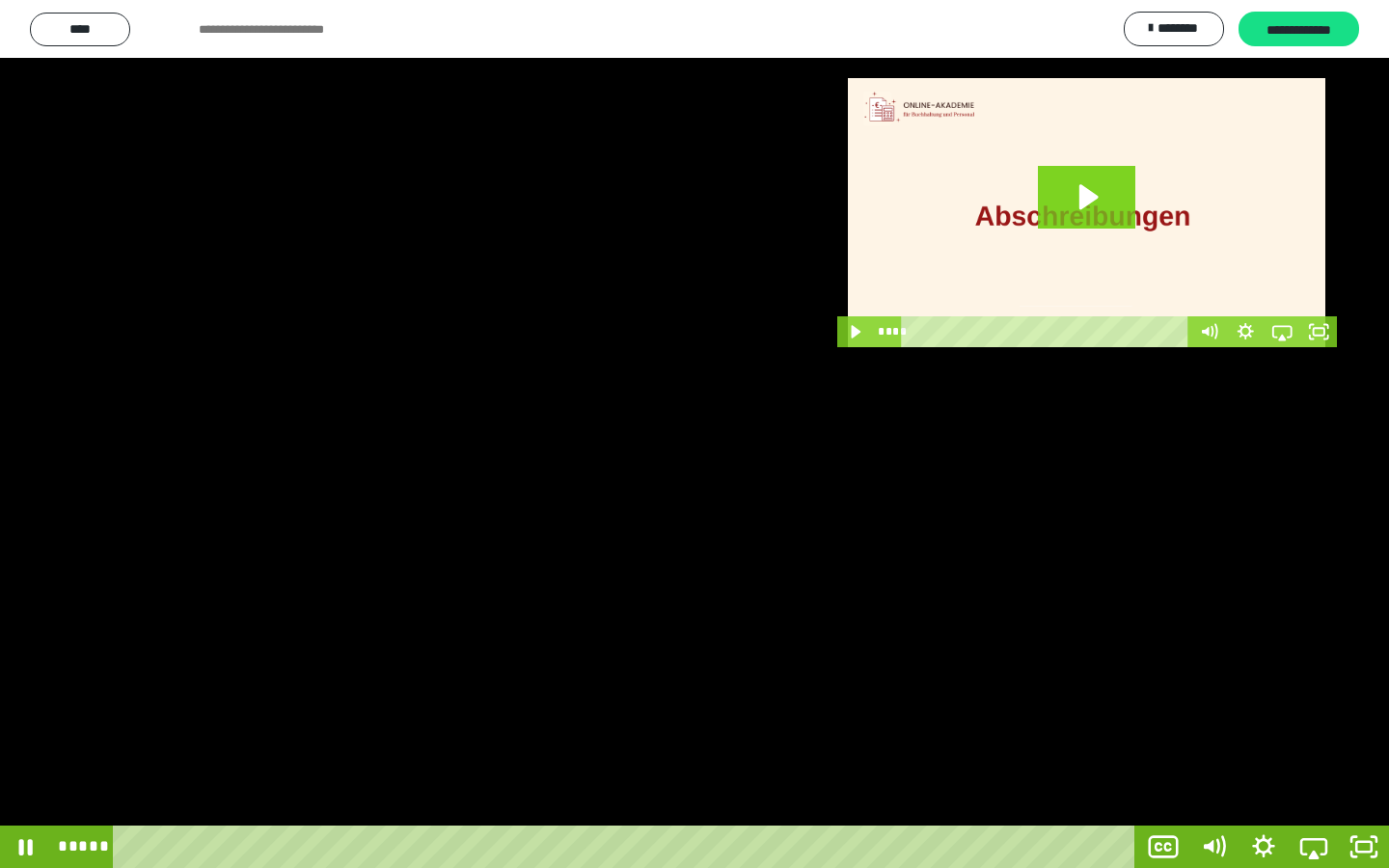 click at bounding box center [694, 434] 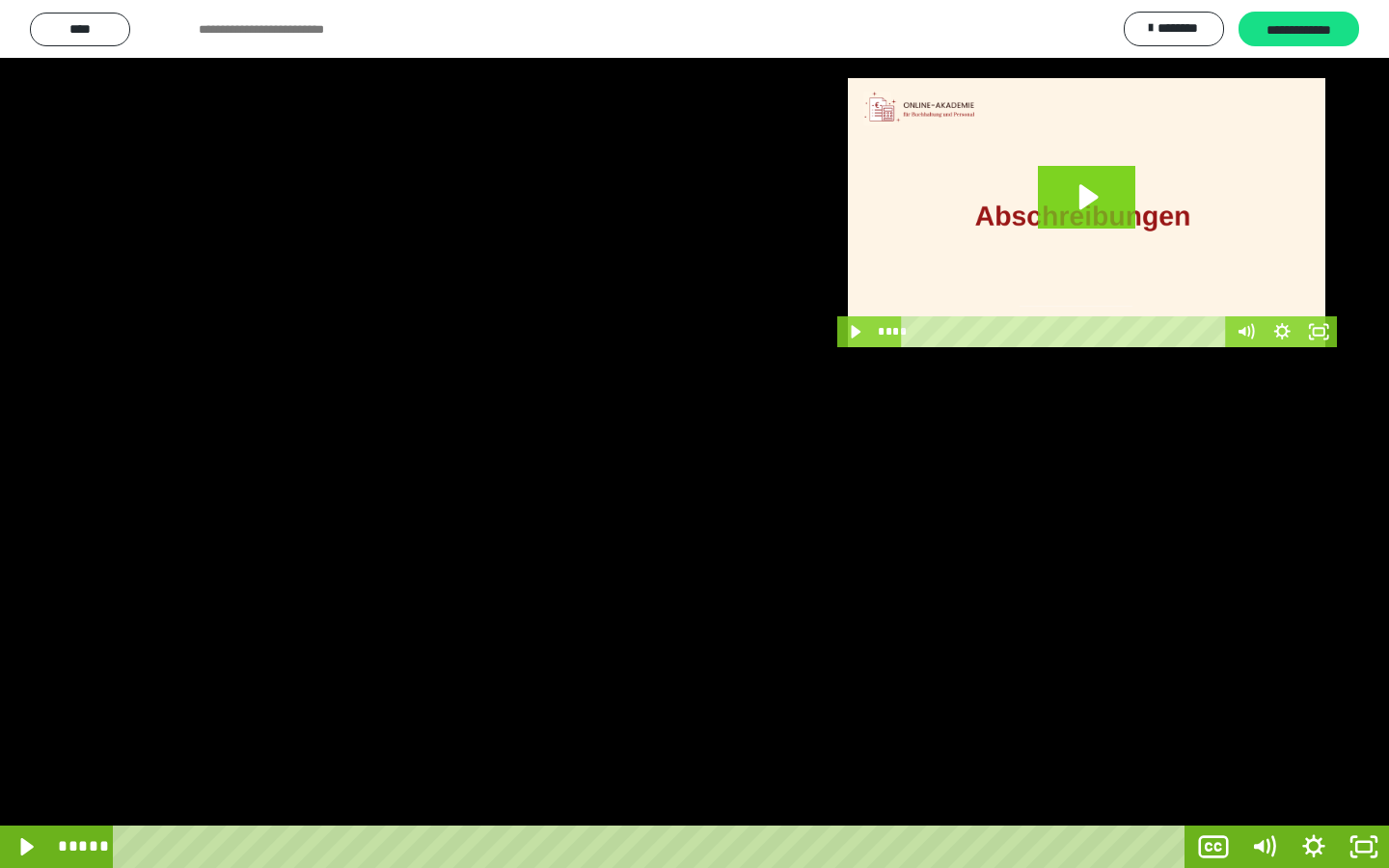 click at bounding box center (694, 434) 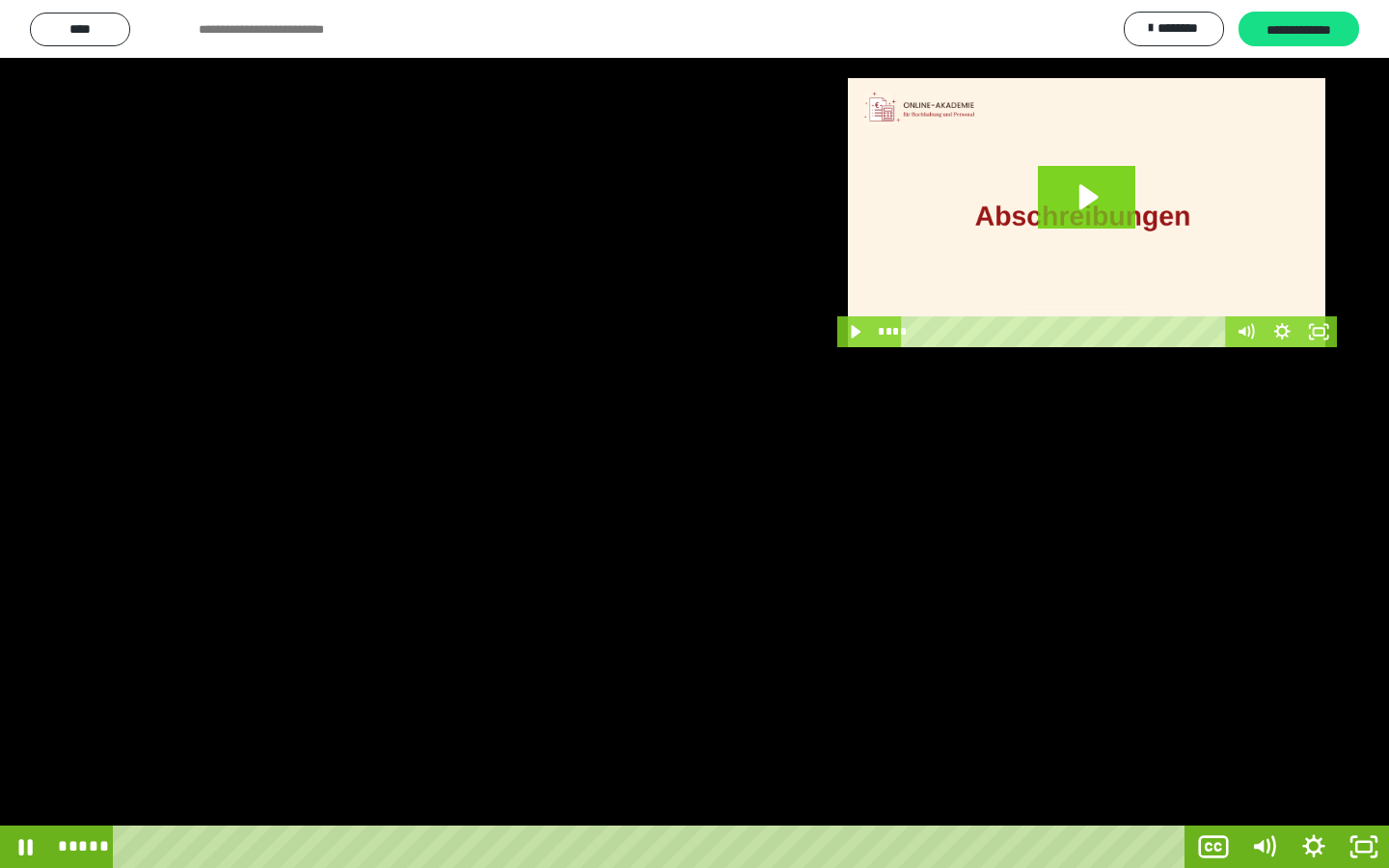 click at bounding box center [694, 434] 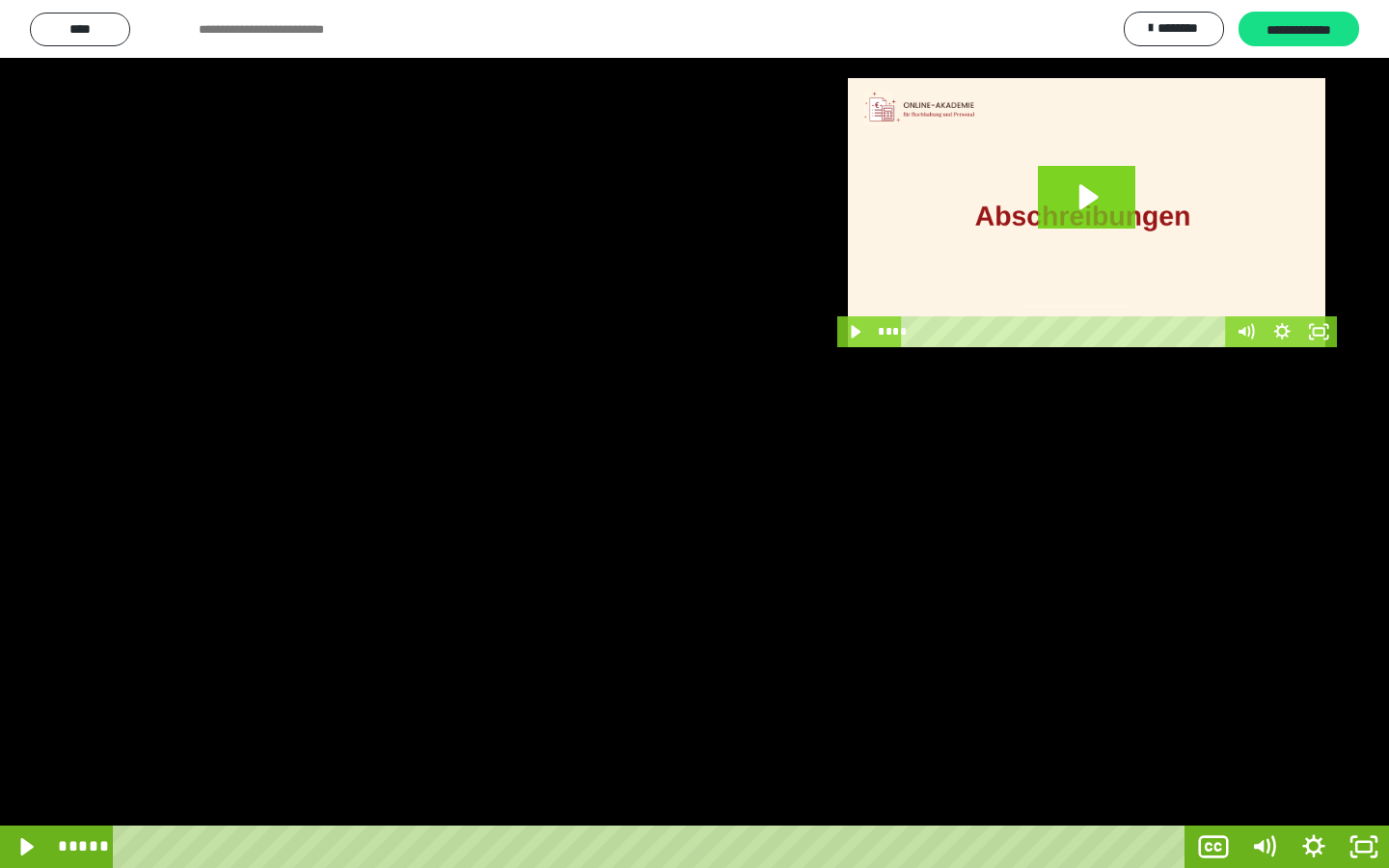 click at bounding box center (694, 434) 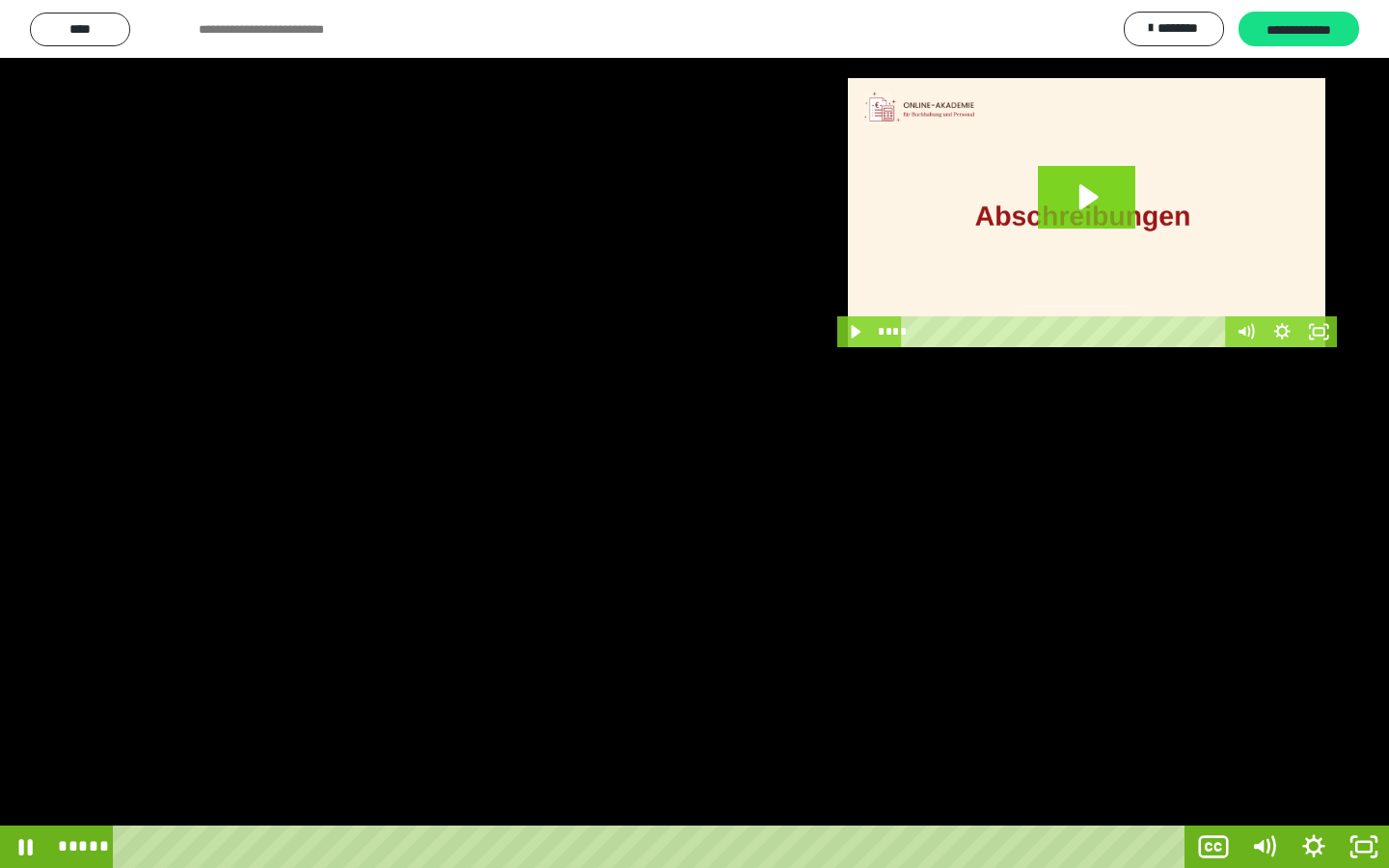 click at bounding box center (694, 434) 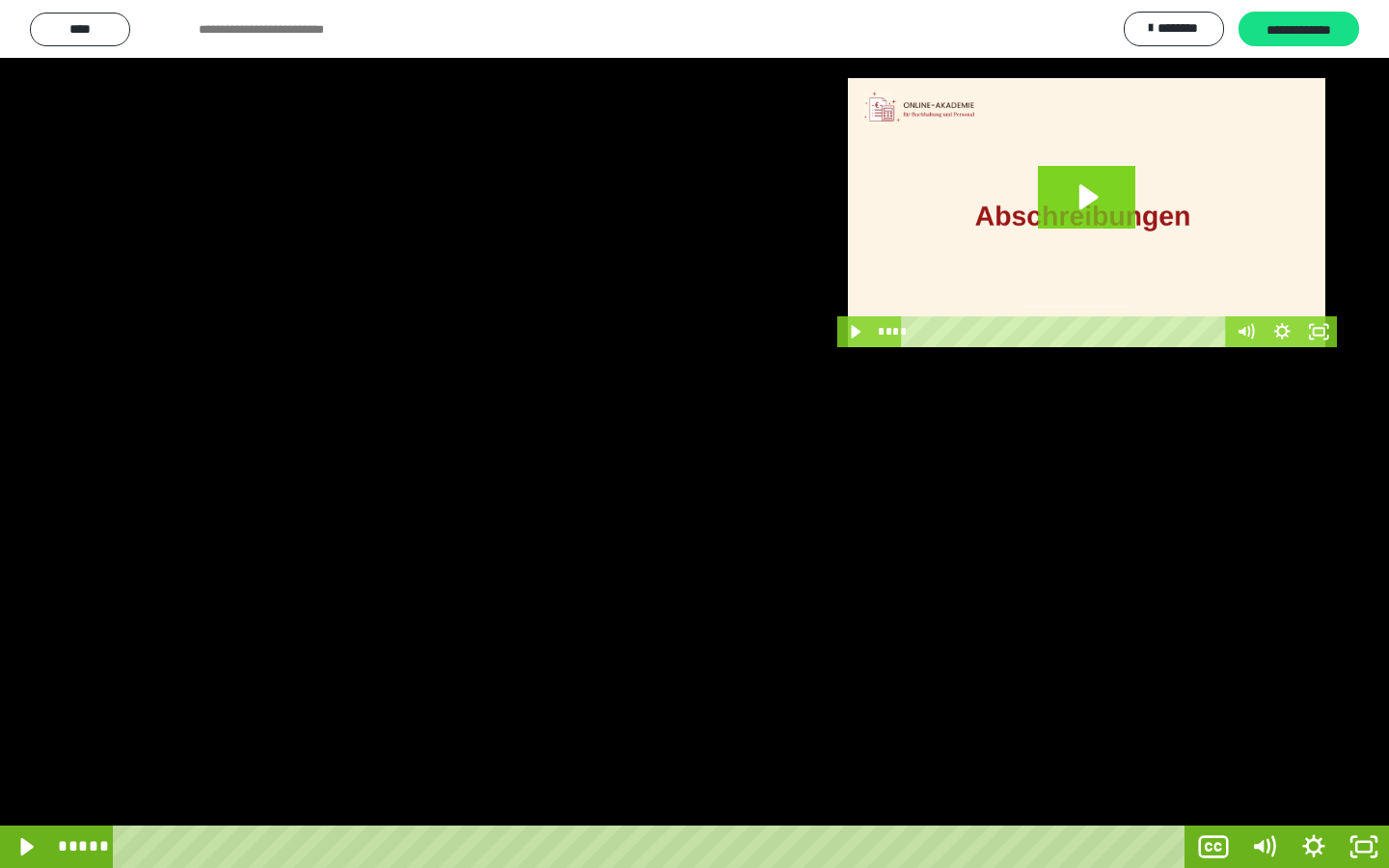 click at bounding box center [694, 434] 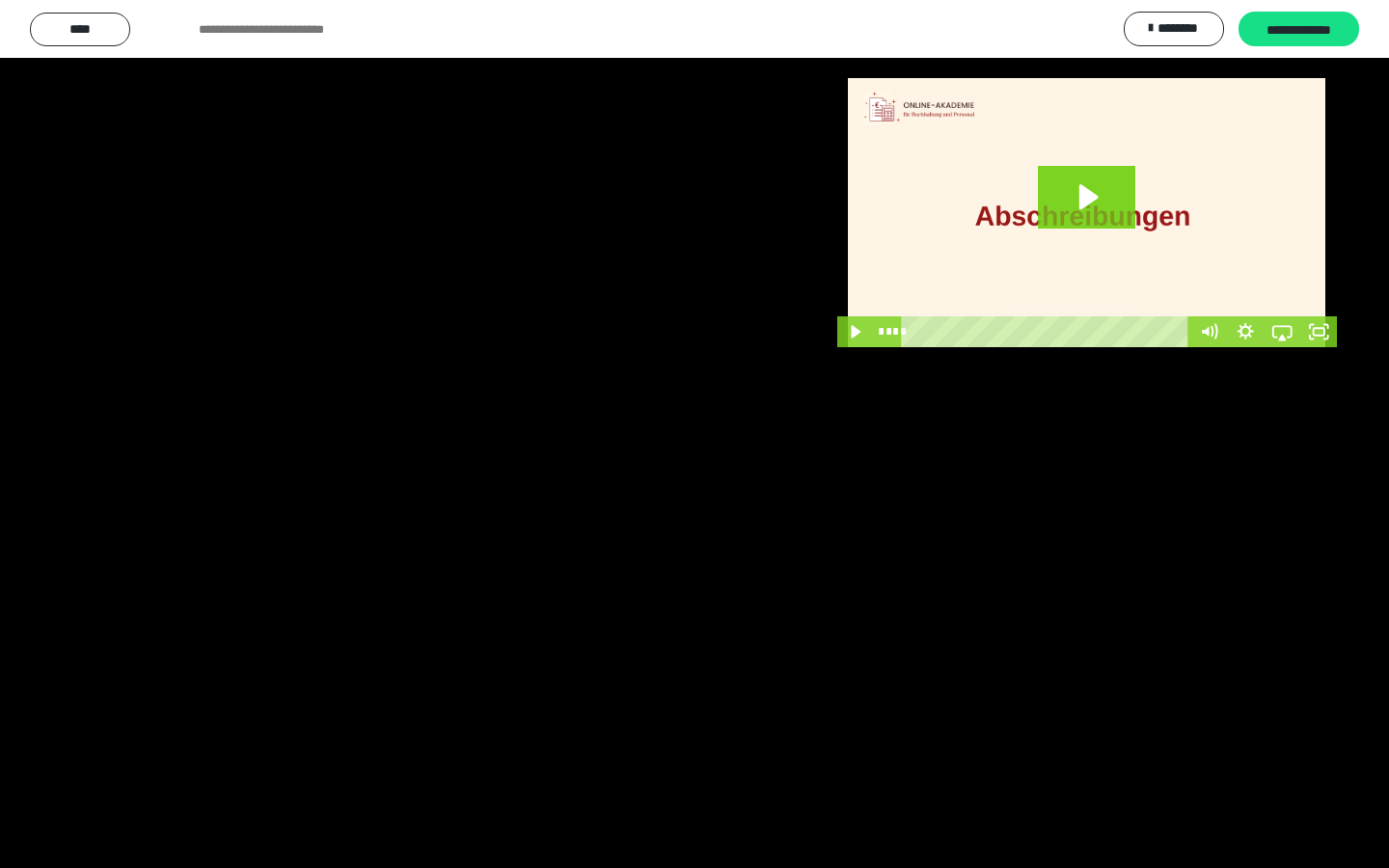 click at bounding box center [694, 434] 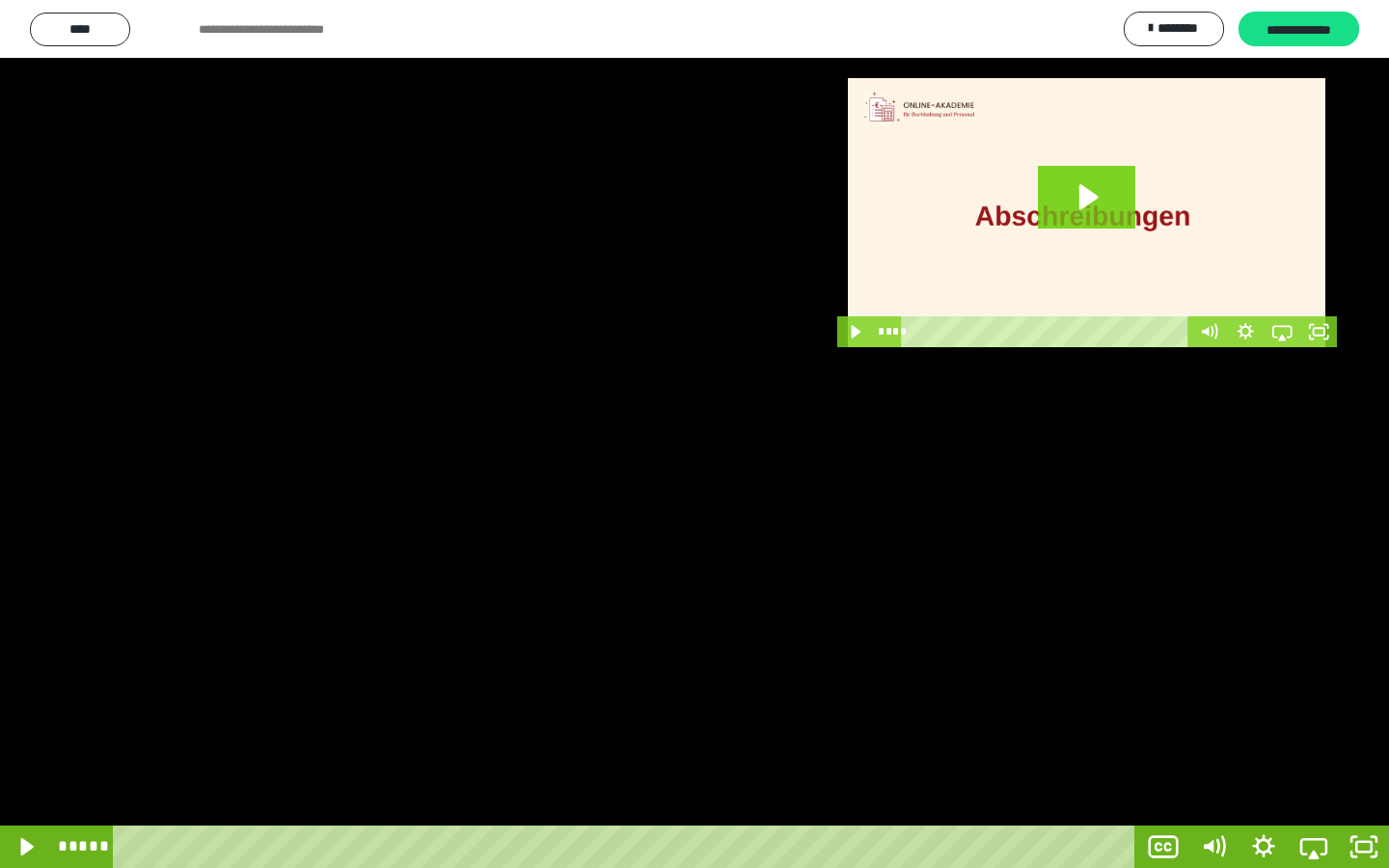 click at bounding box center [694, 434] 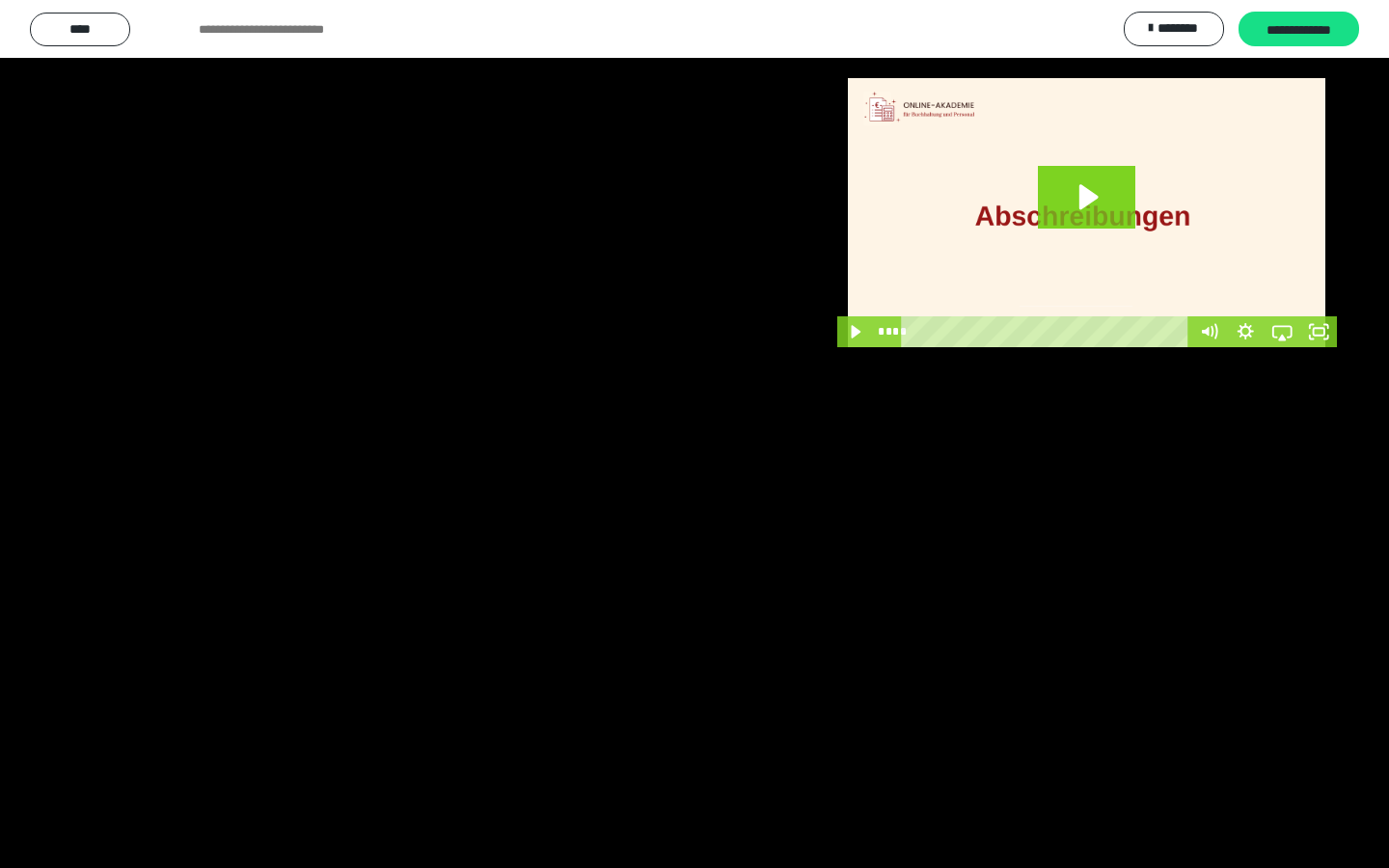 click at bounding box center [694, 434] 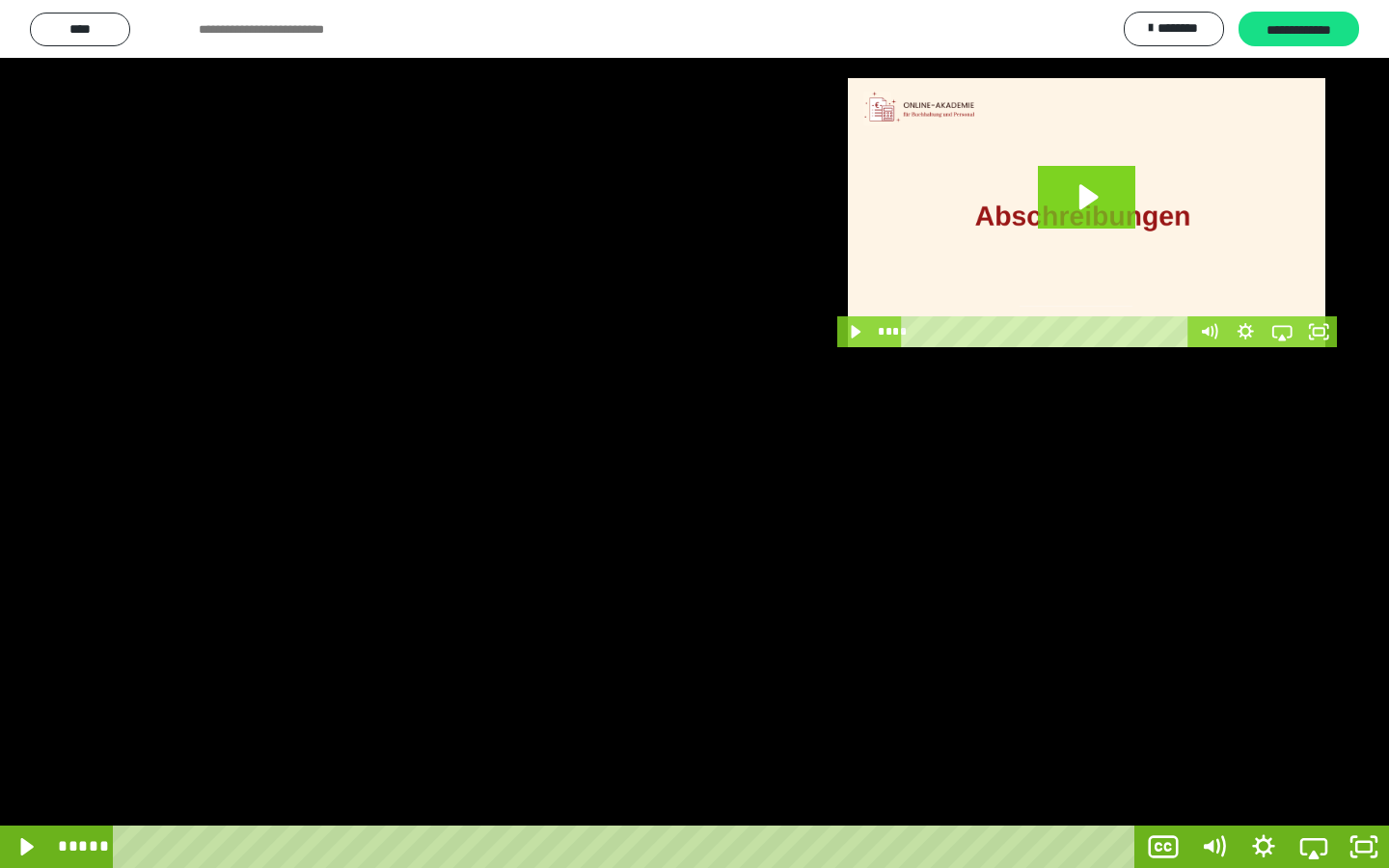 click at bounding box center [694, 434] 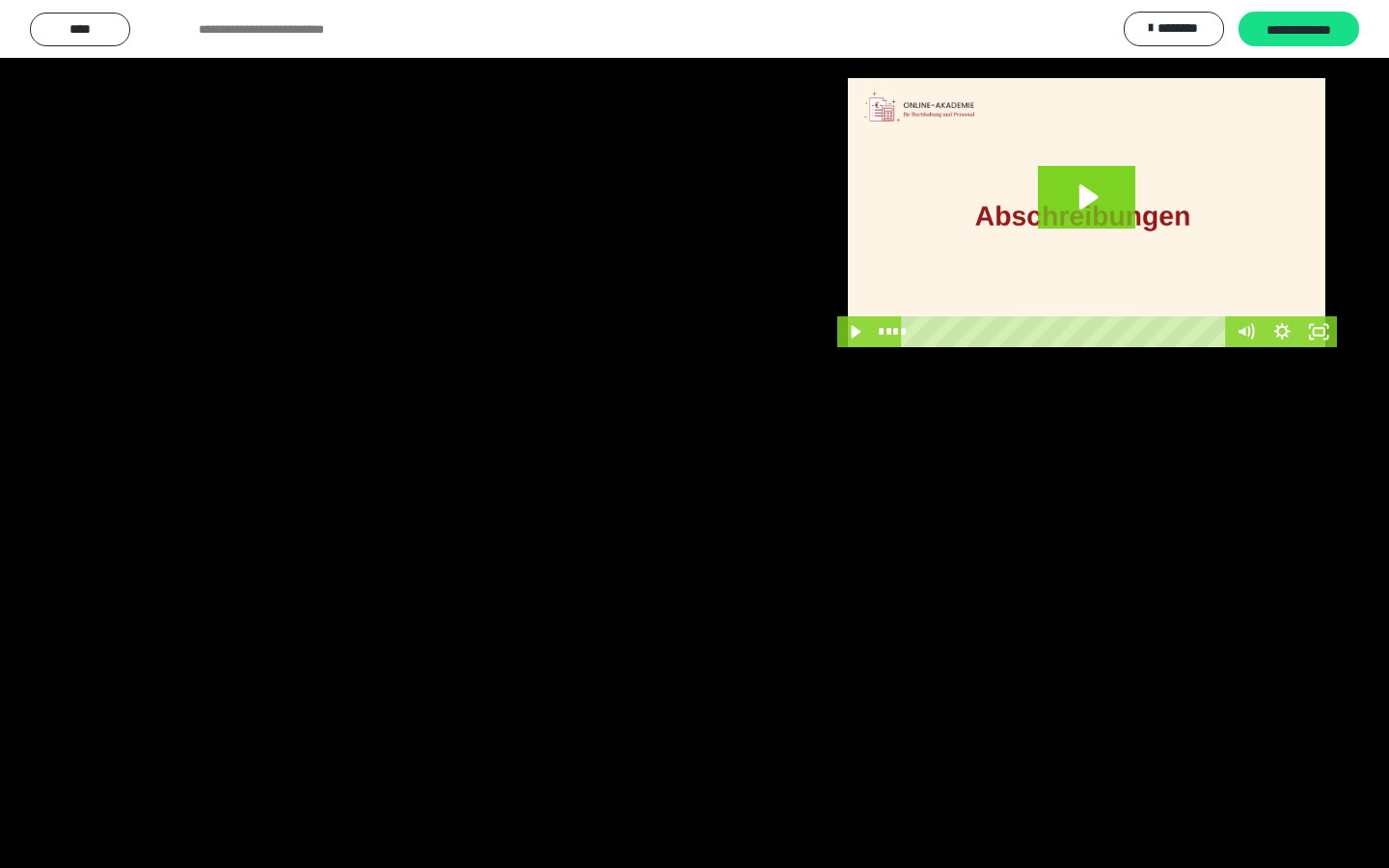 click at bounding box center [694, 434] 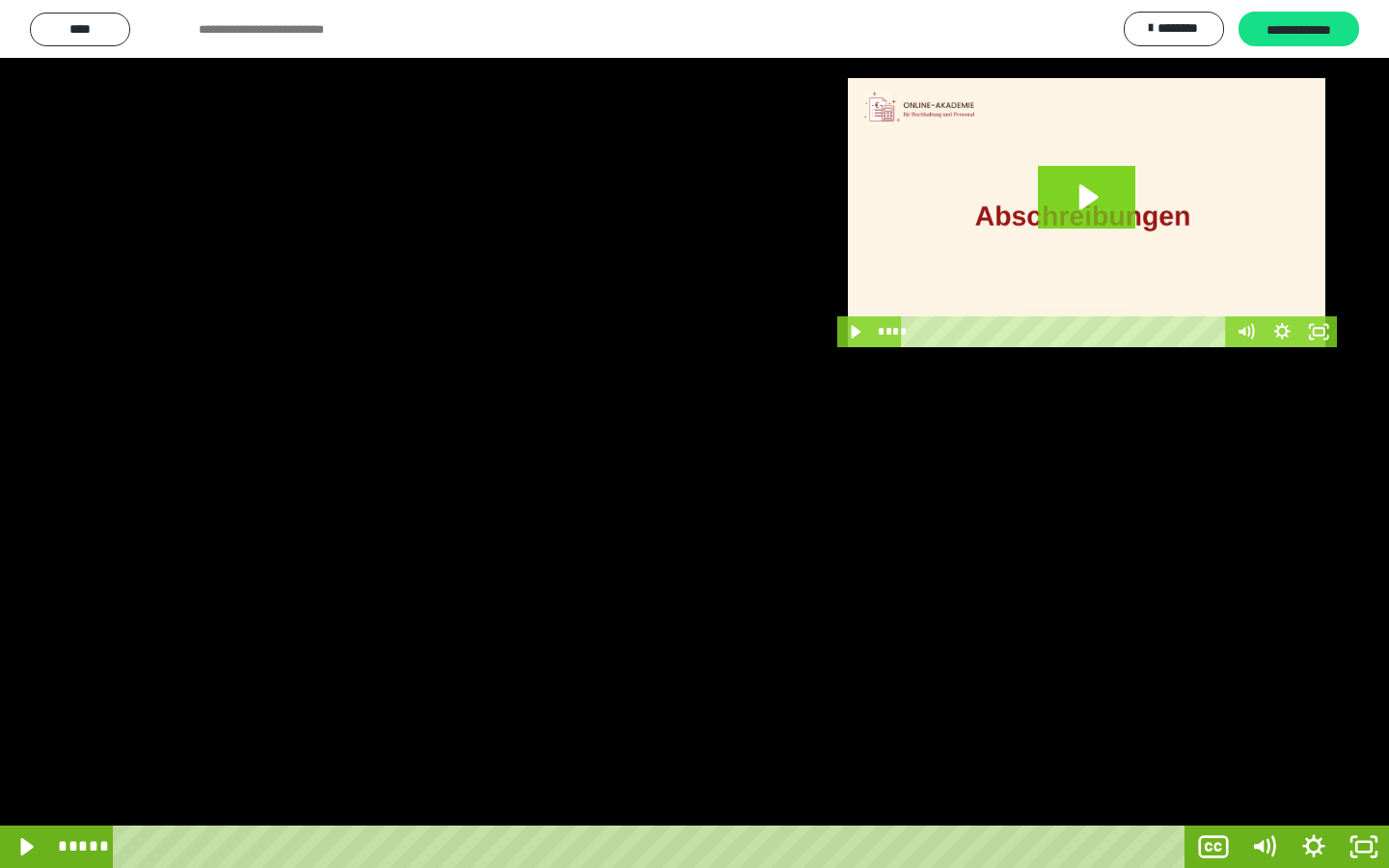 click at bounding box center [694, 434] 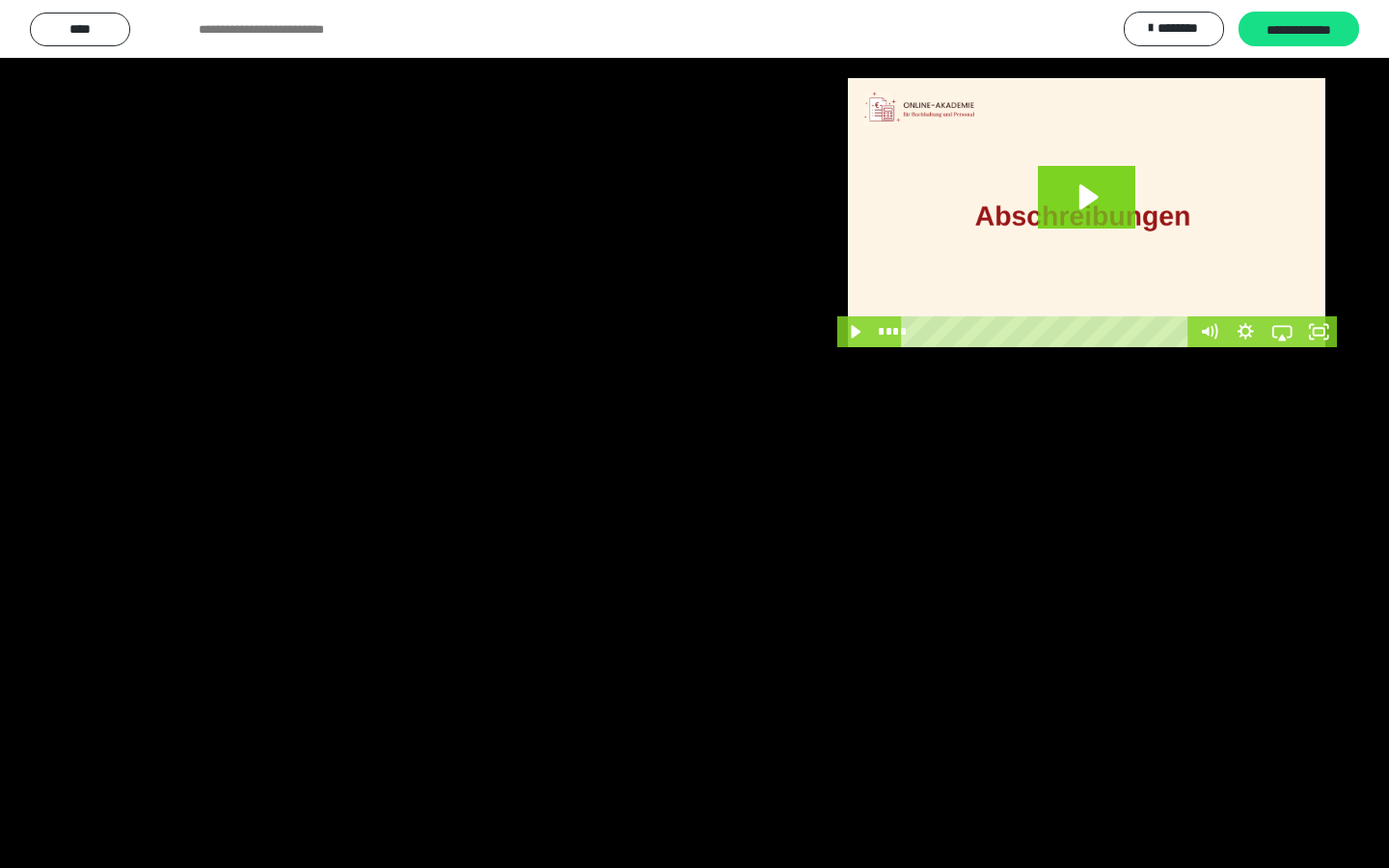 click at bounding box center (694, 434) 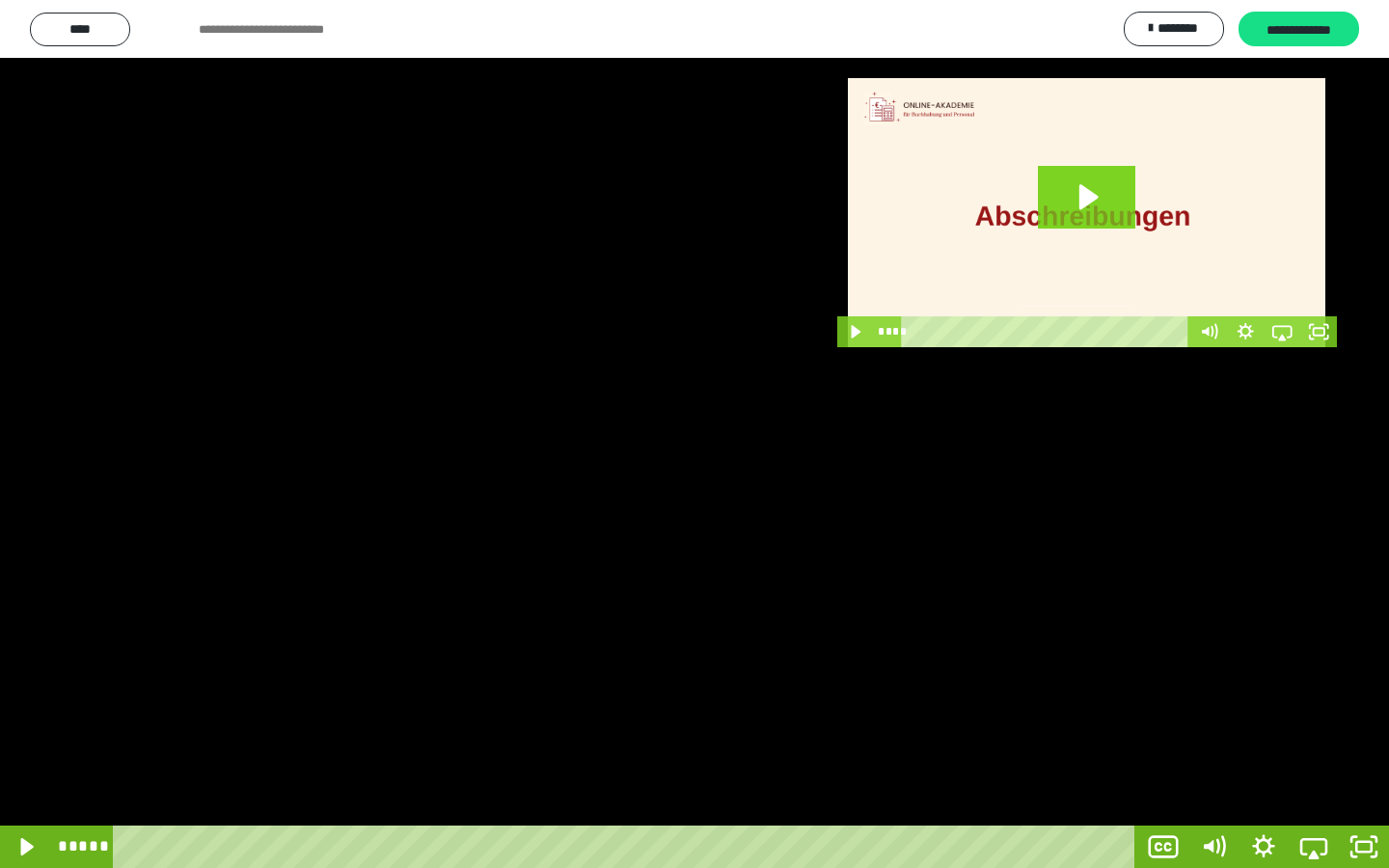 click at bounding box center [694, 434] 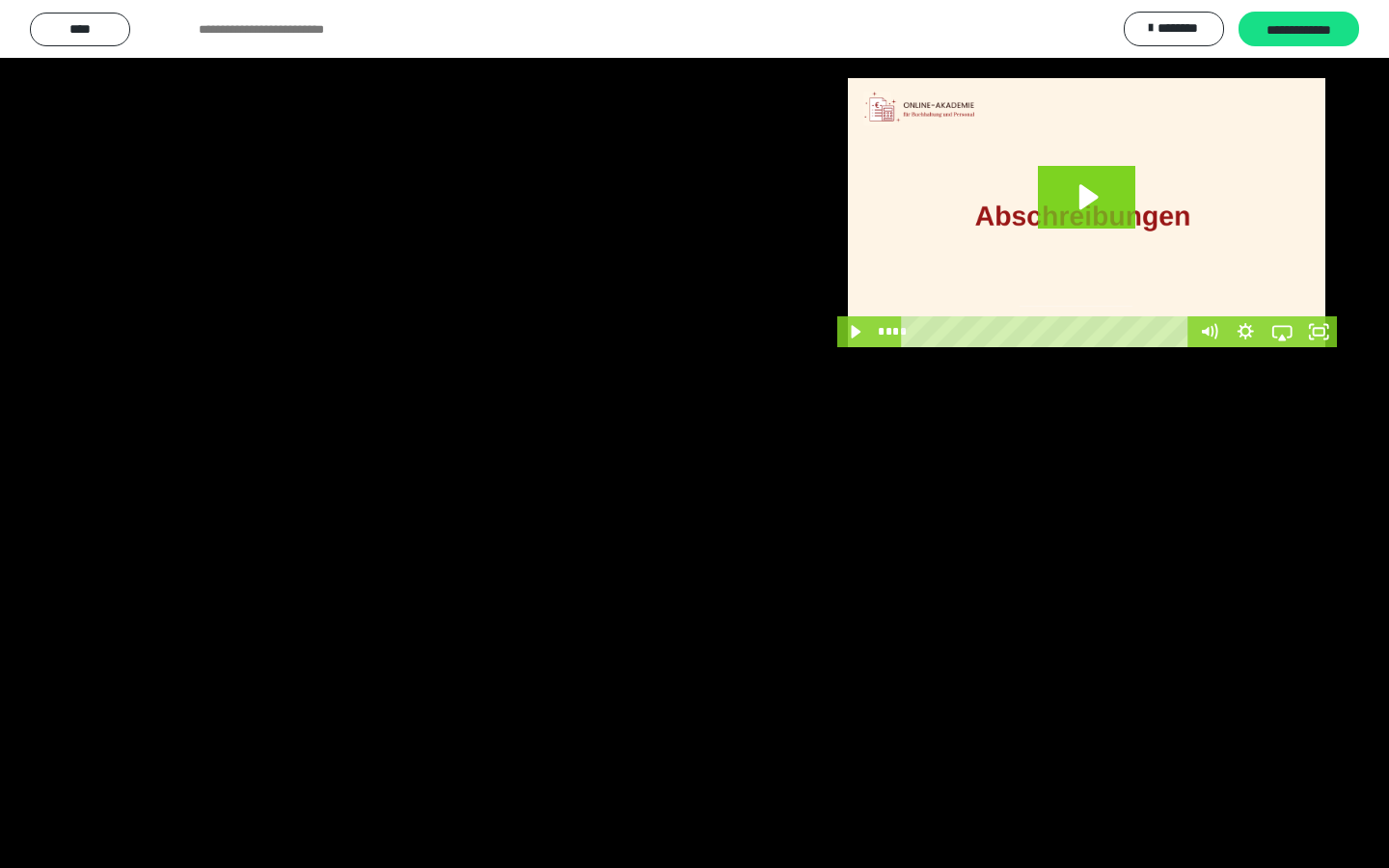 click at bounding box center [694, 434] 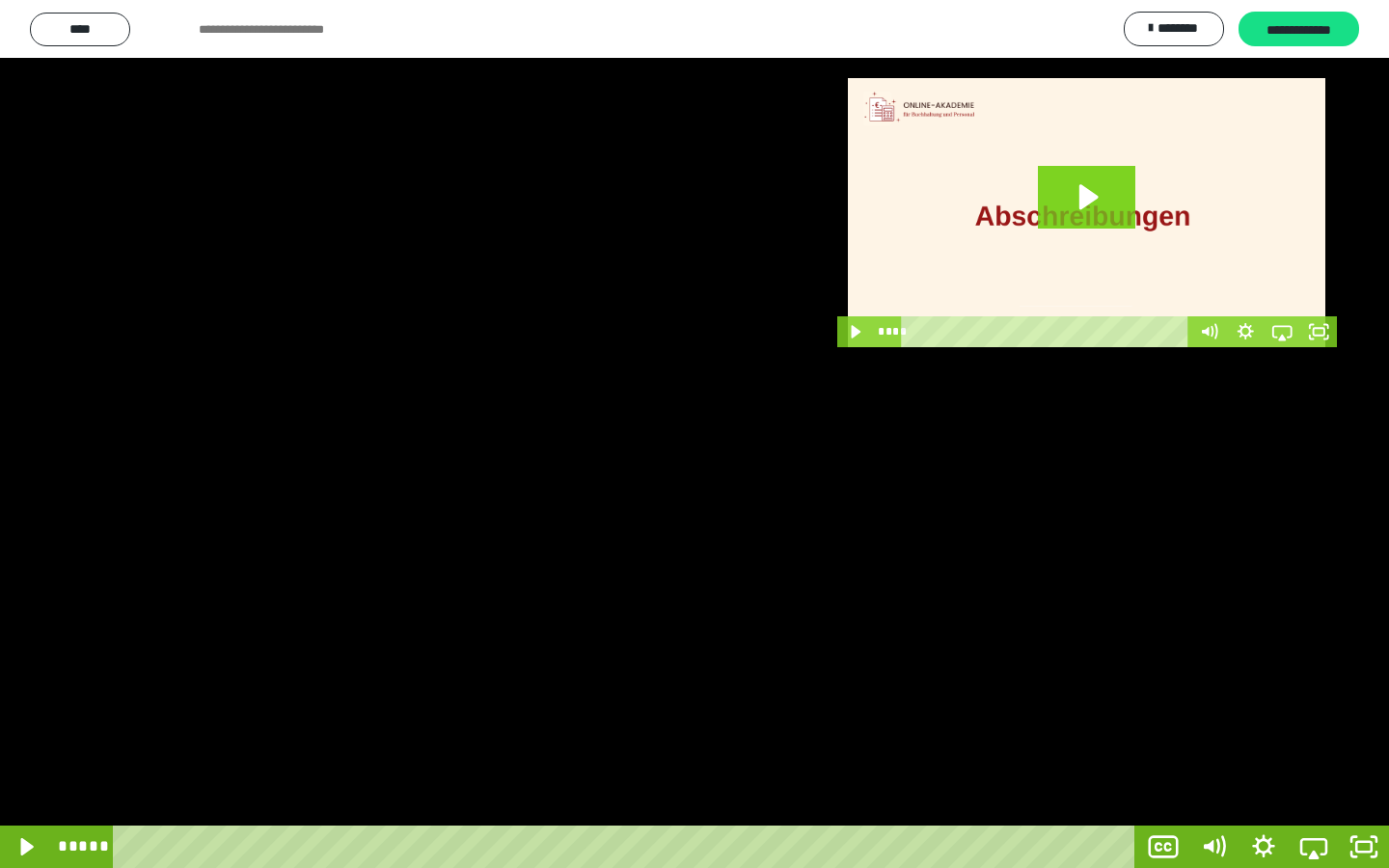 click at bounding box center (694, 434) 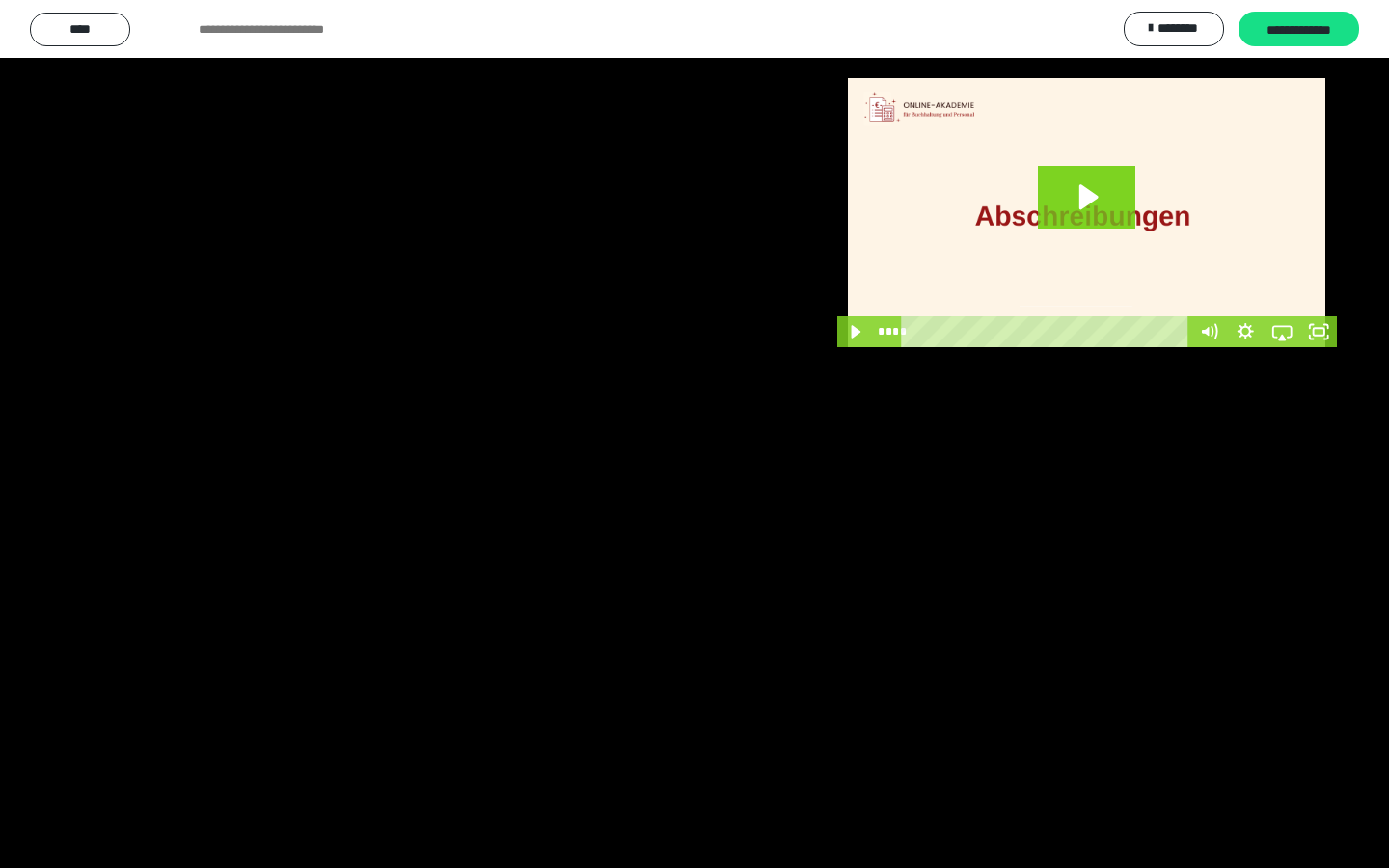 click at bounding box center [694, 434] 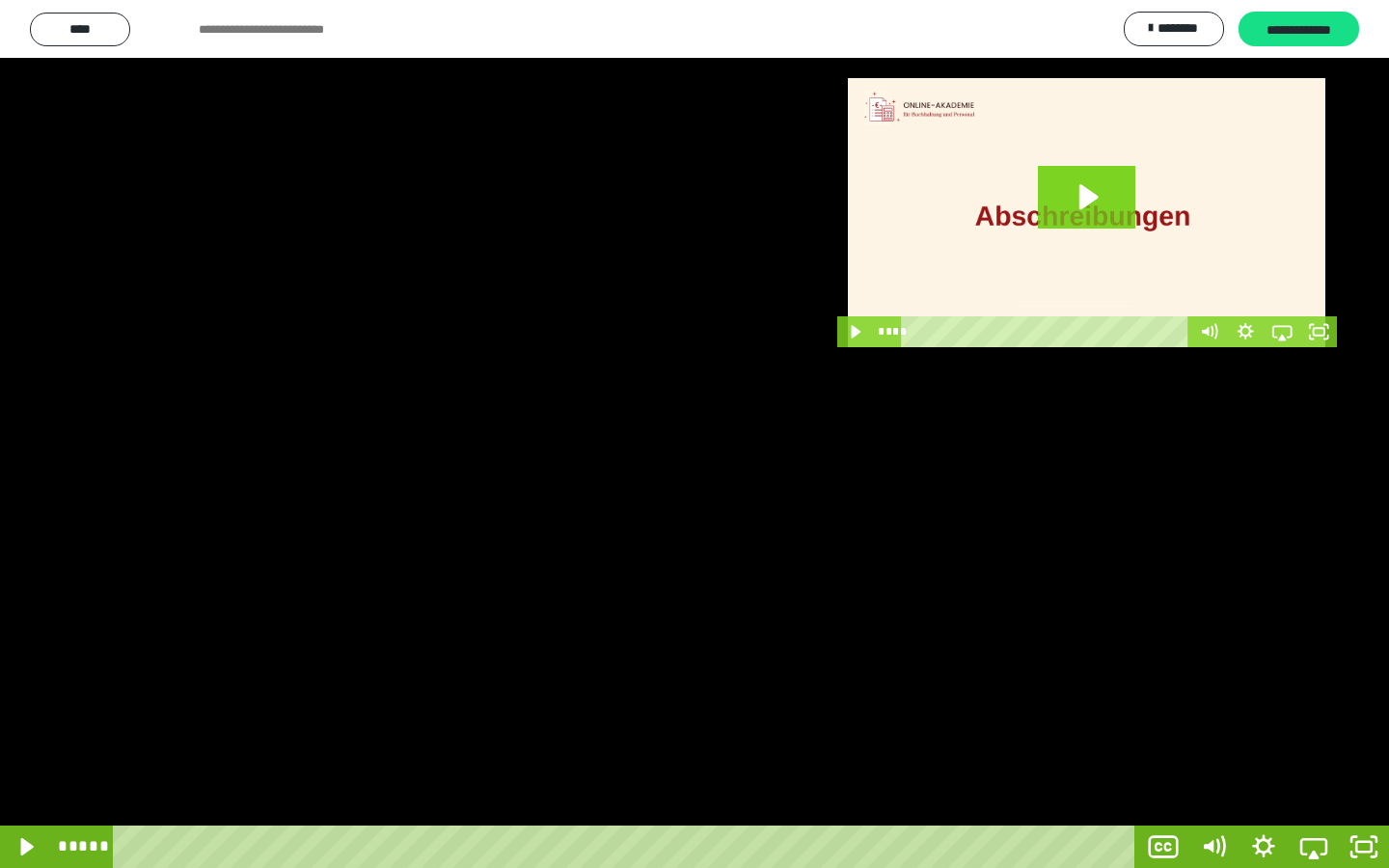 click at bounding box center (694, 434) 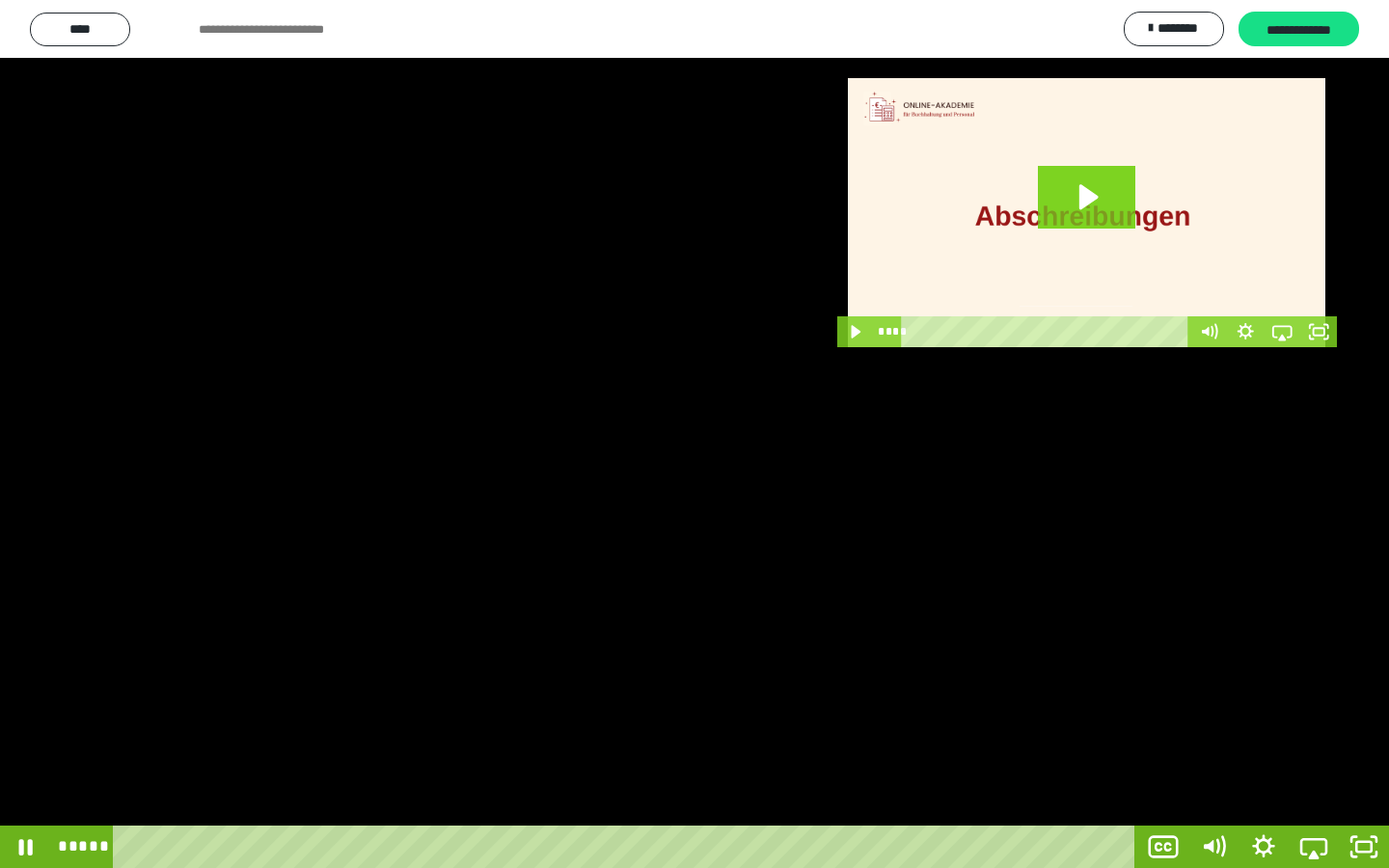 click at bounding box center [694, 434] 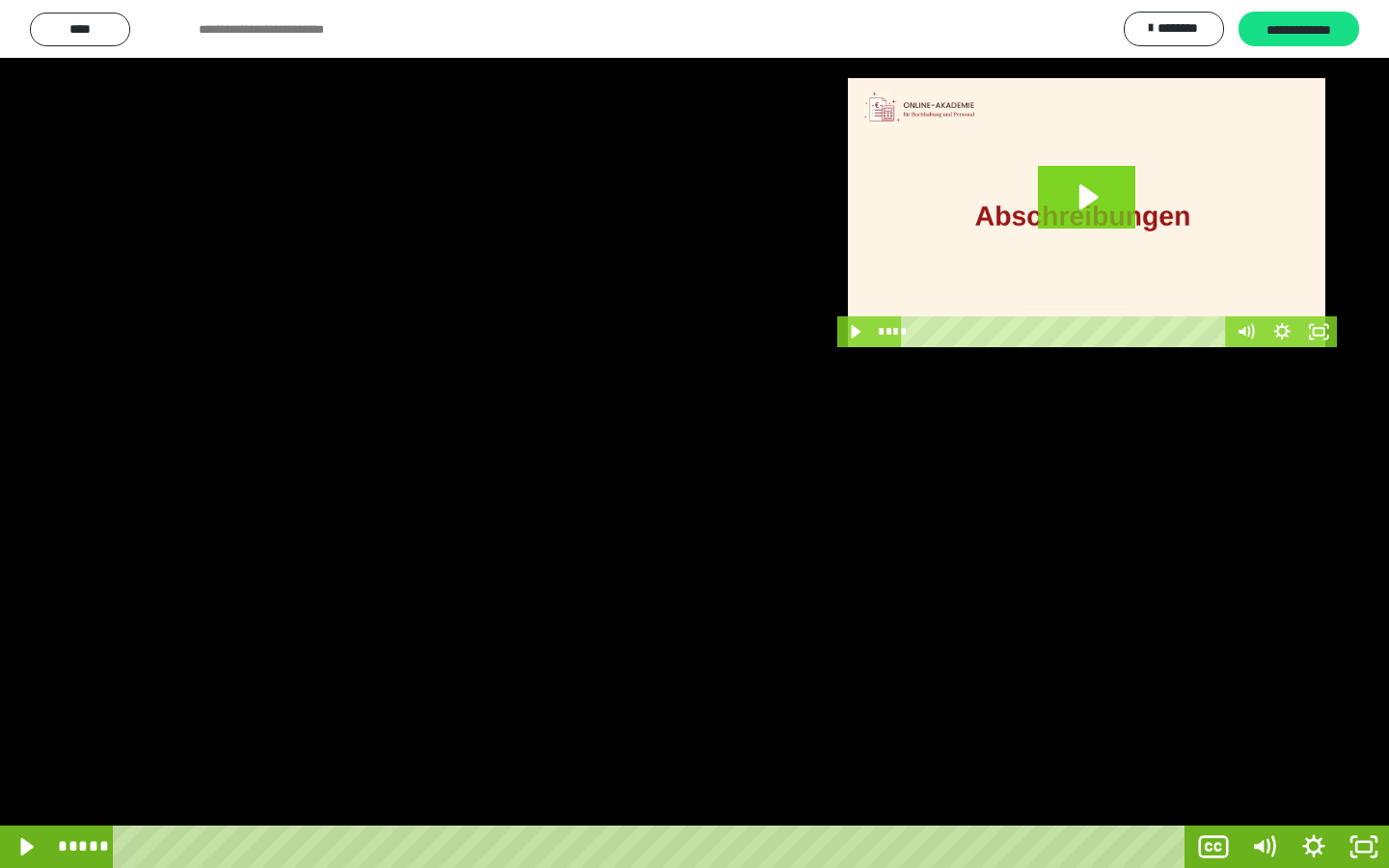 click at bounding box center (694, 434) 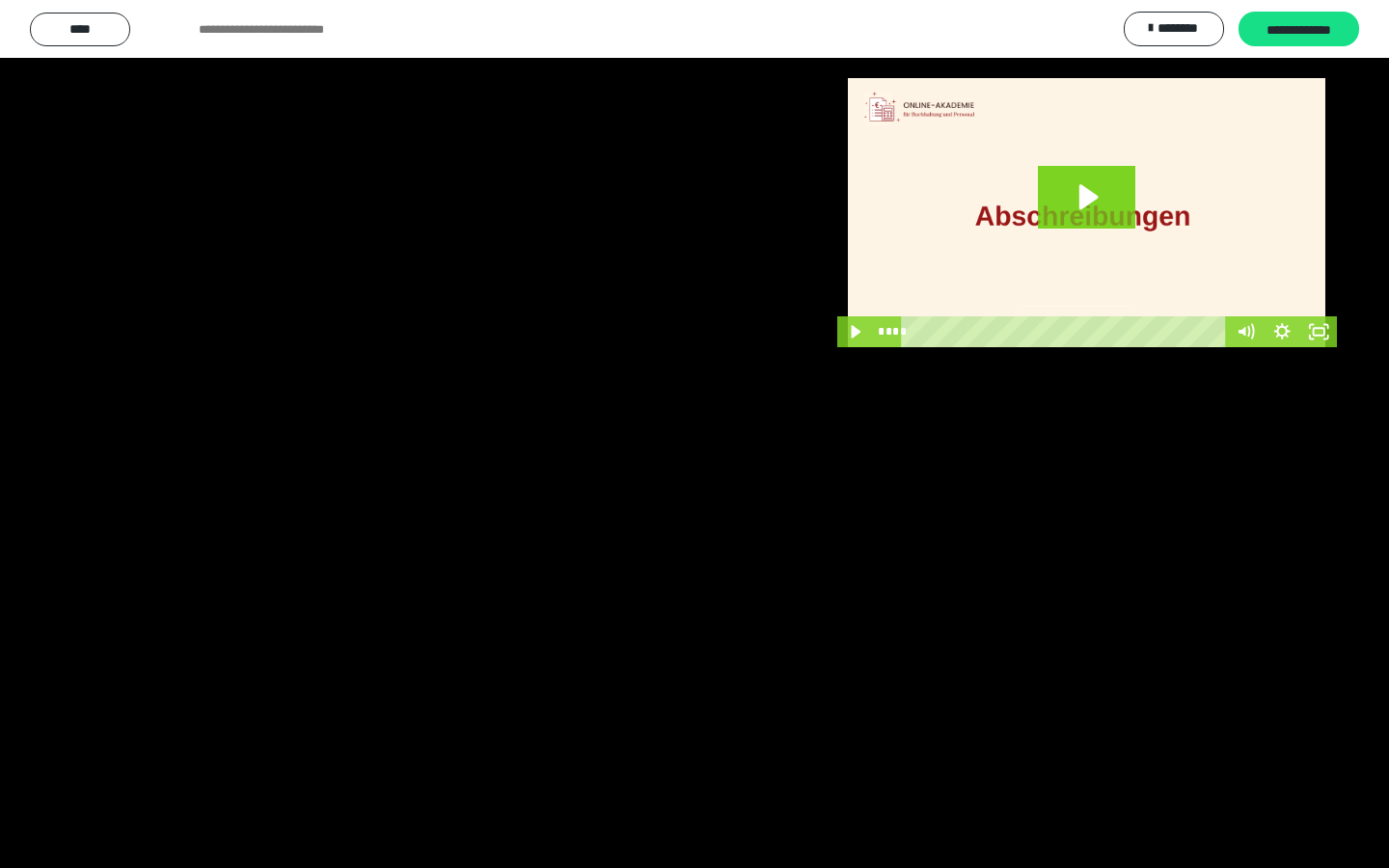 click at bounding box center (694, 434) 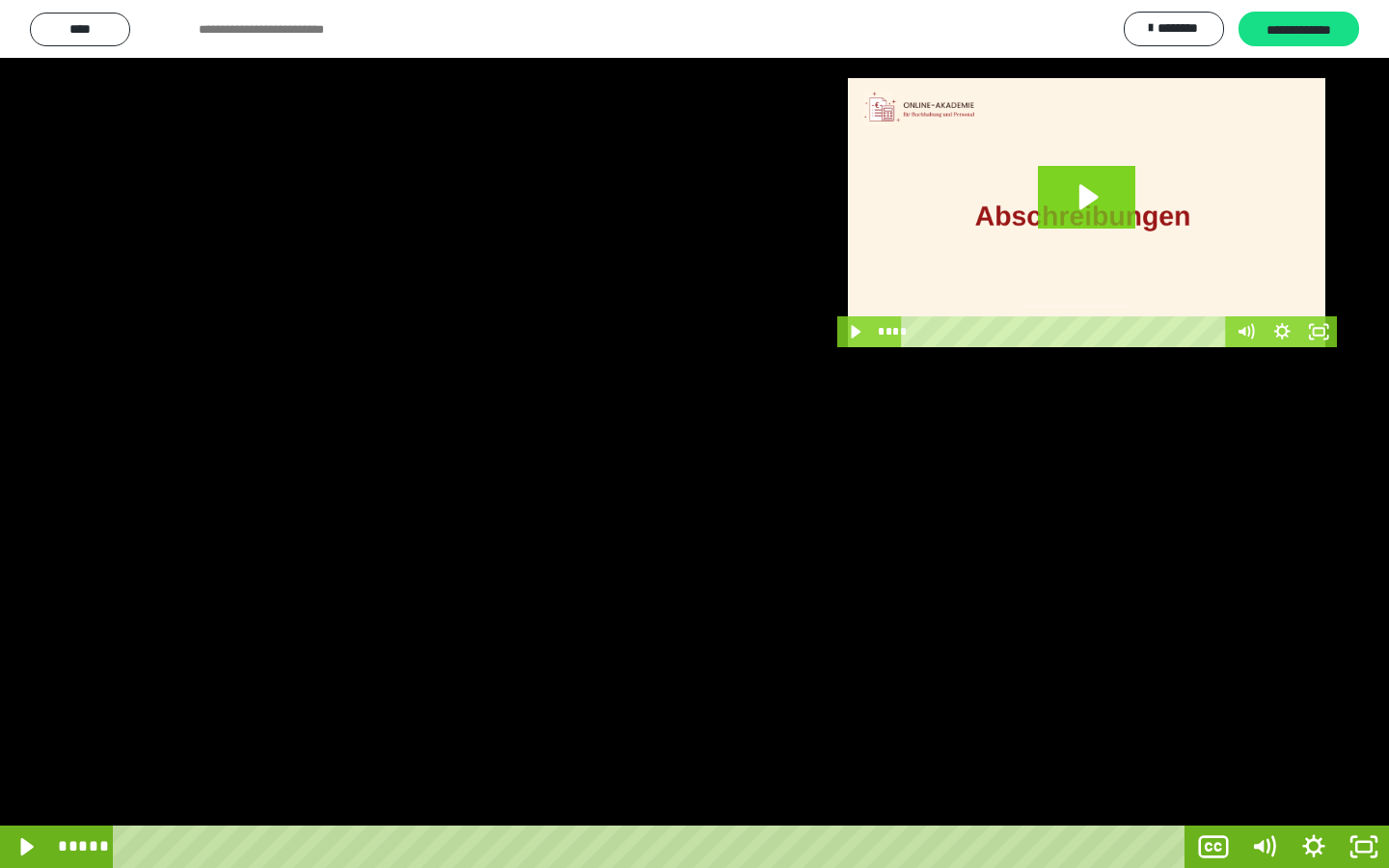 click at bounding box center (694, 434) 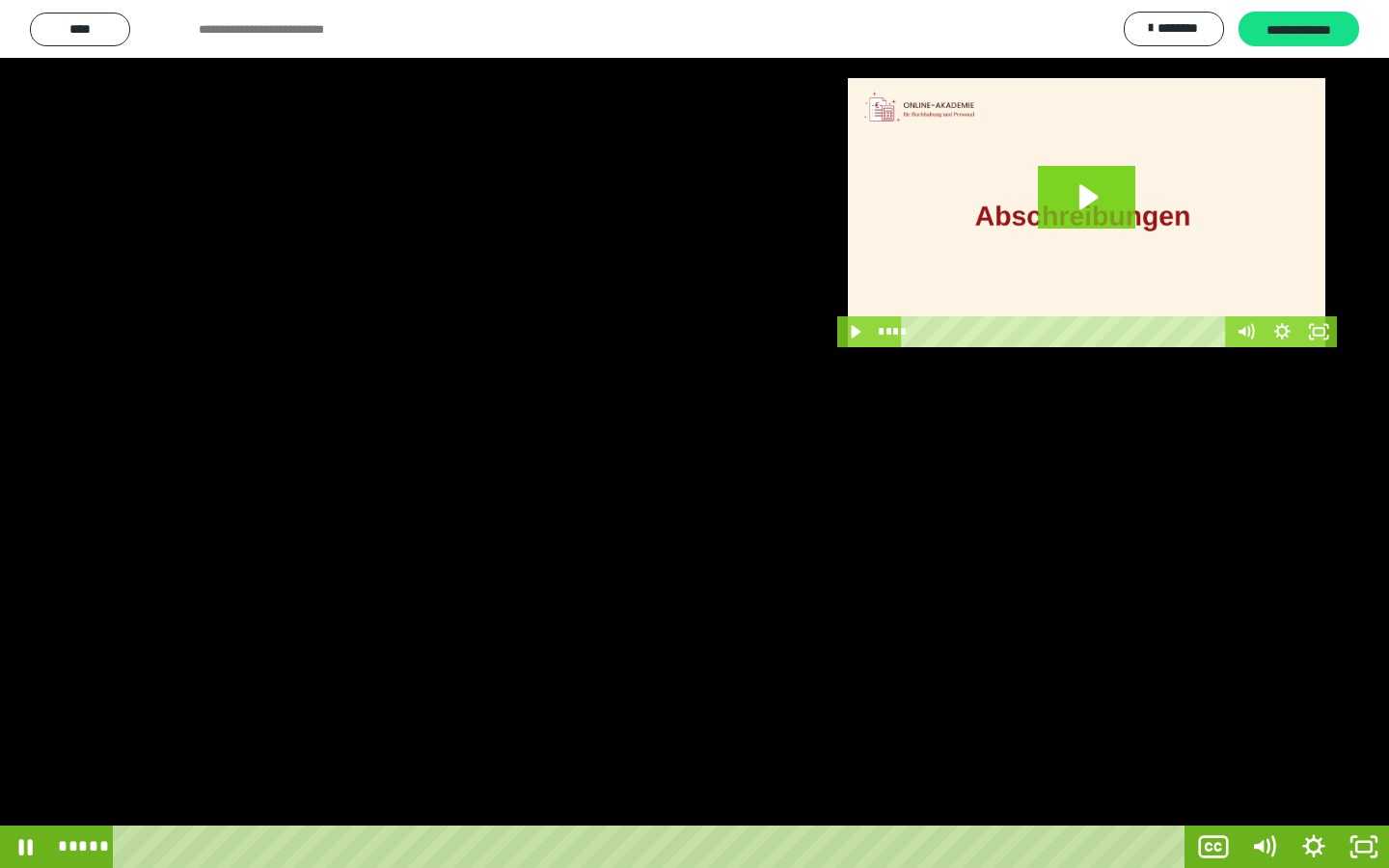 click at bounding box center (694, 434) 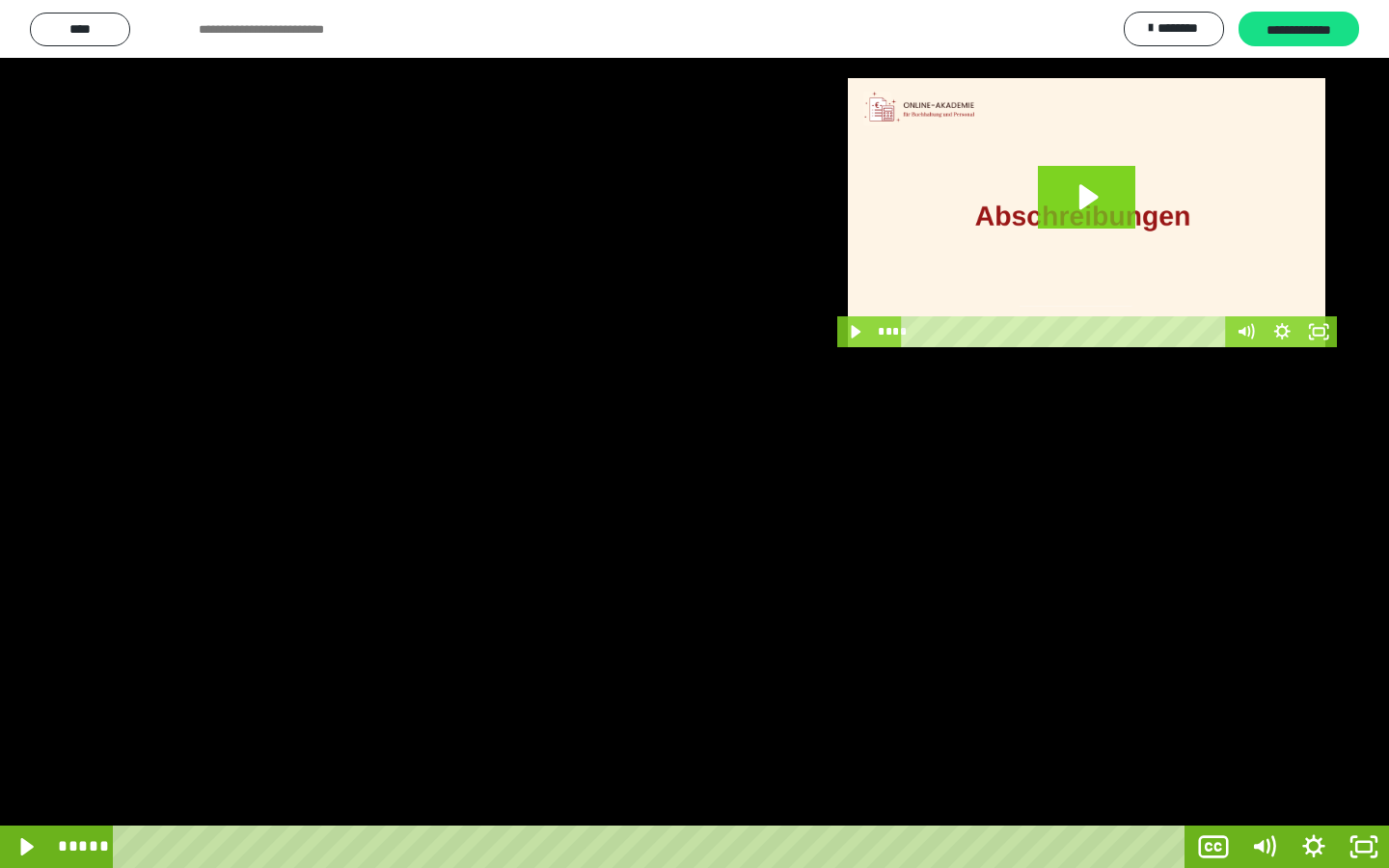 click at bounding box center [694, 434] 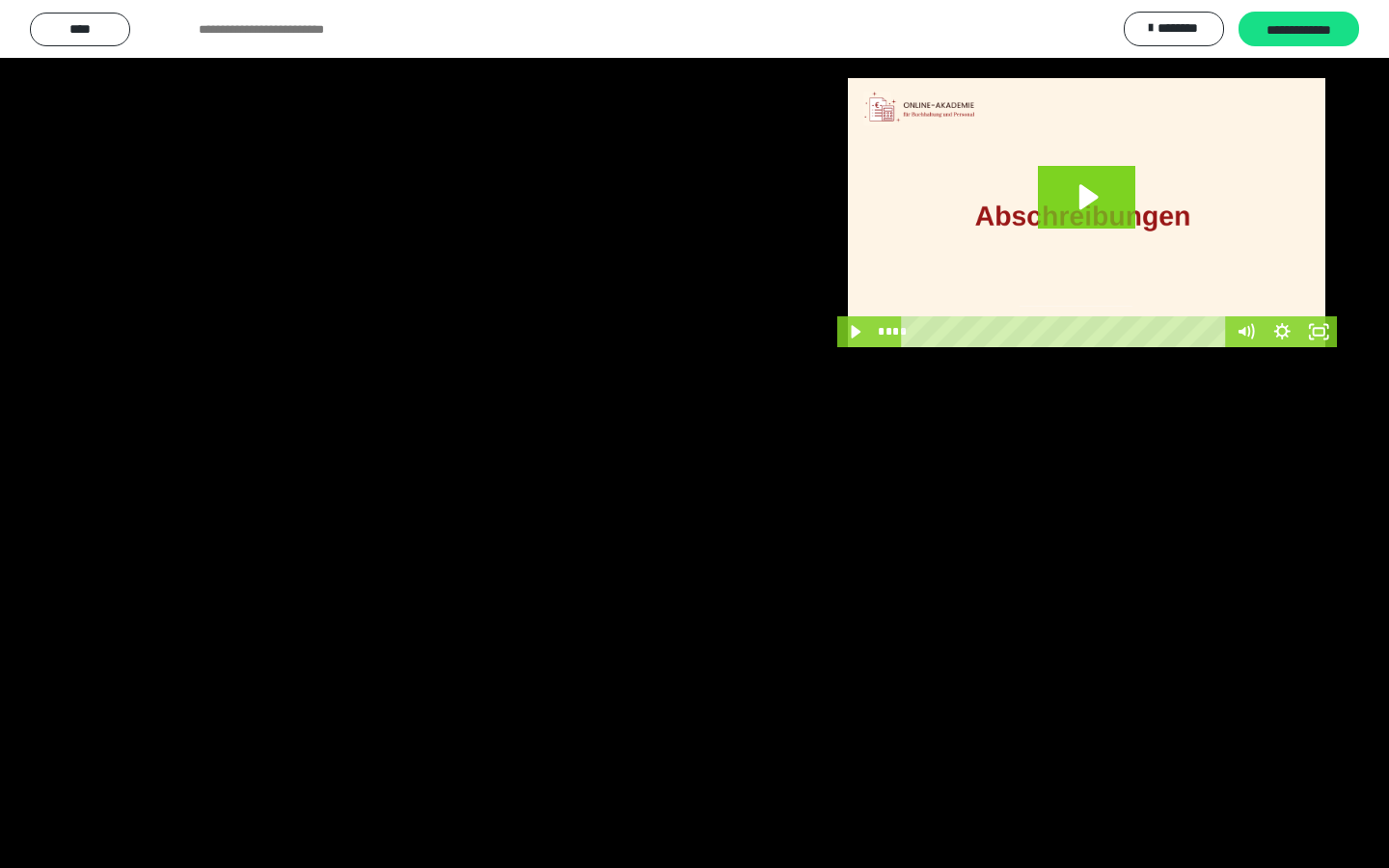 click at bounding box center (694, 434) 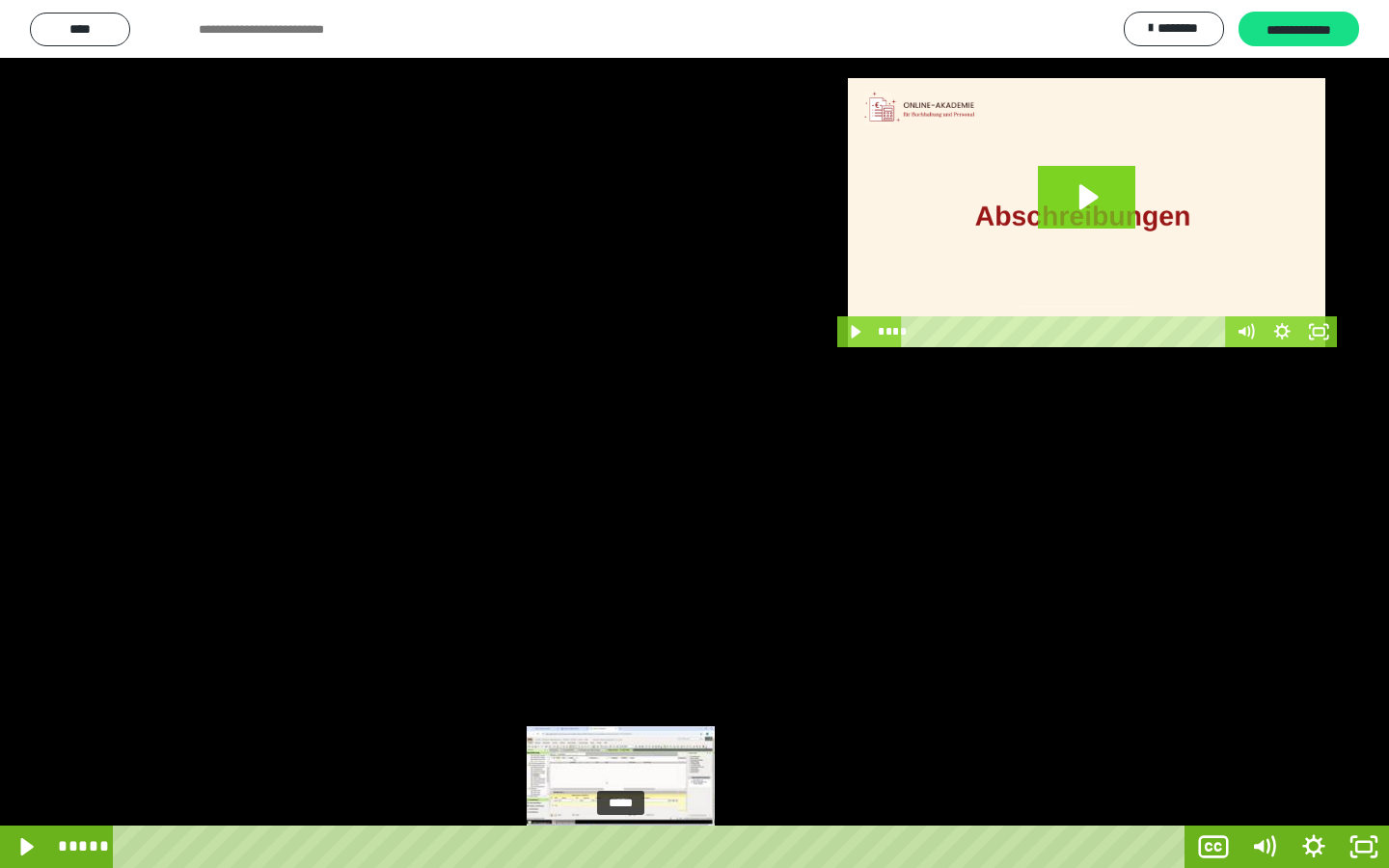 click at bounding box center [620, 847] 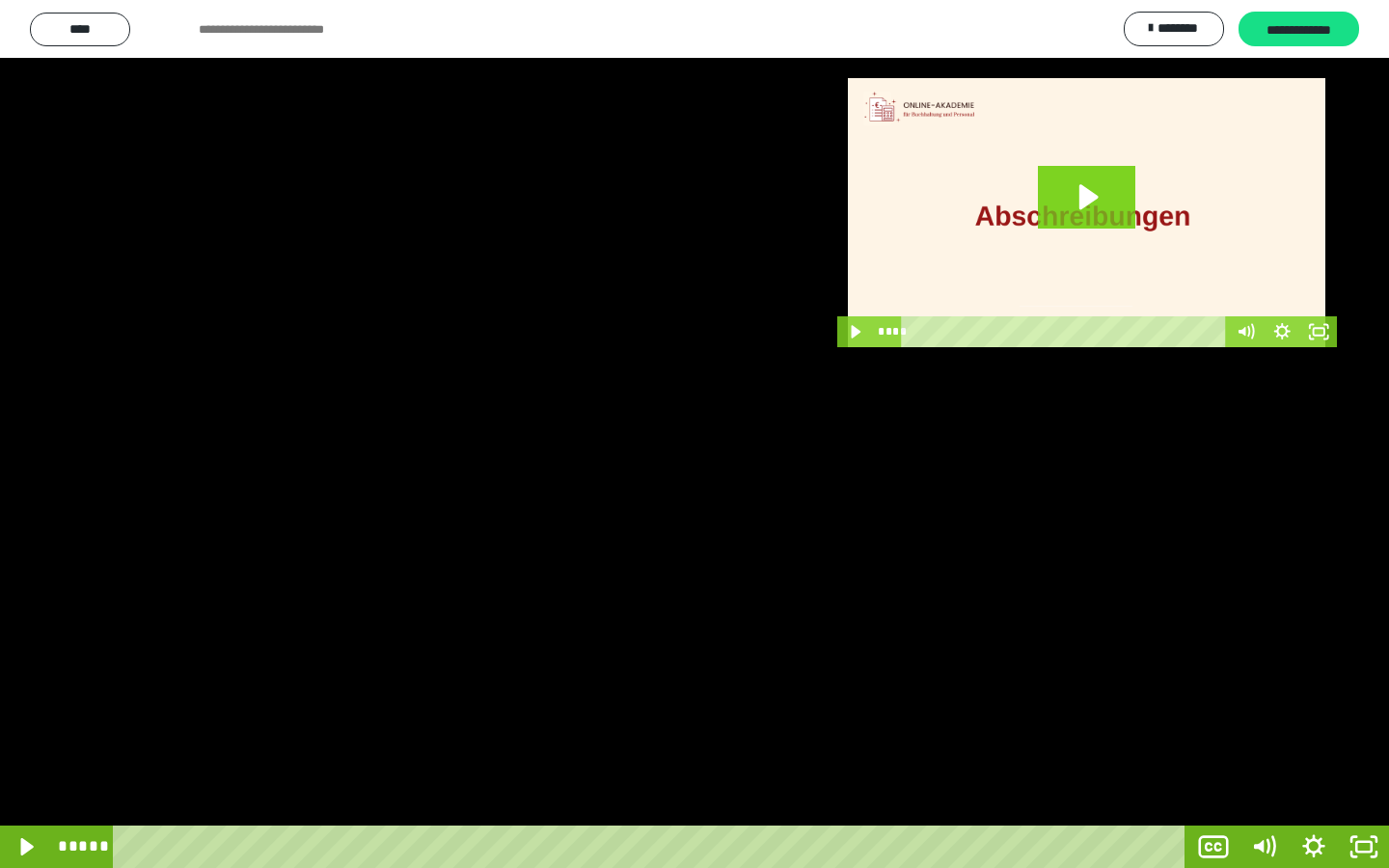 click at bounding box center [694, 434] 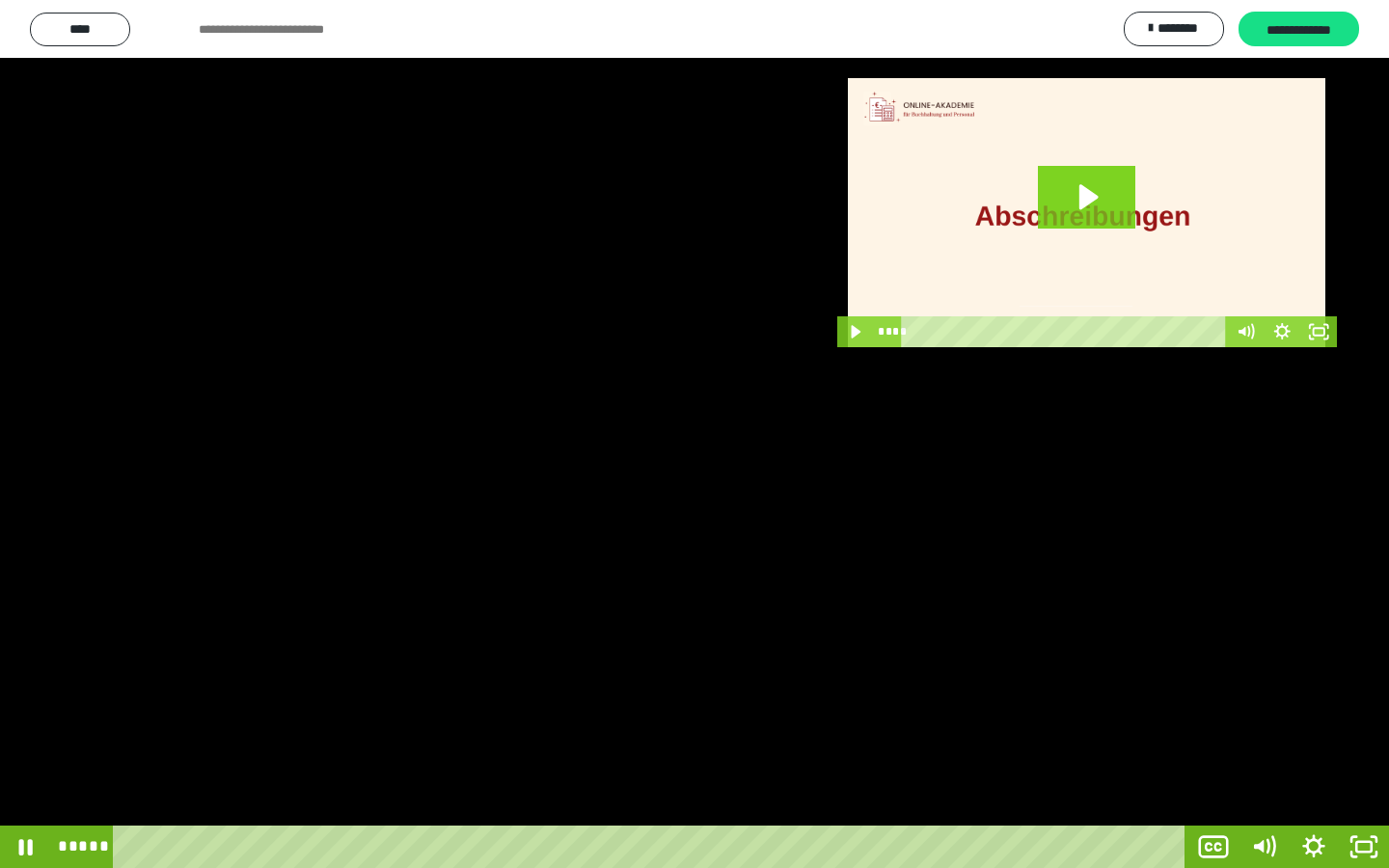 click at bounding box center [694, 434] 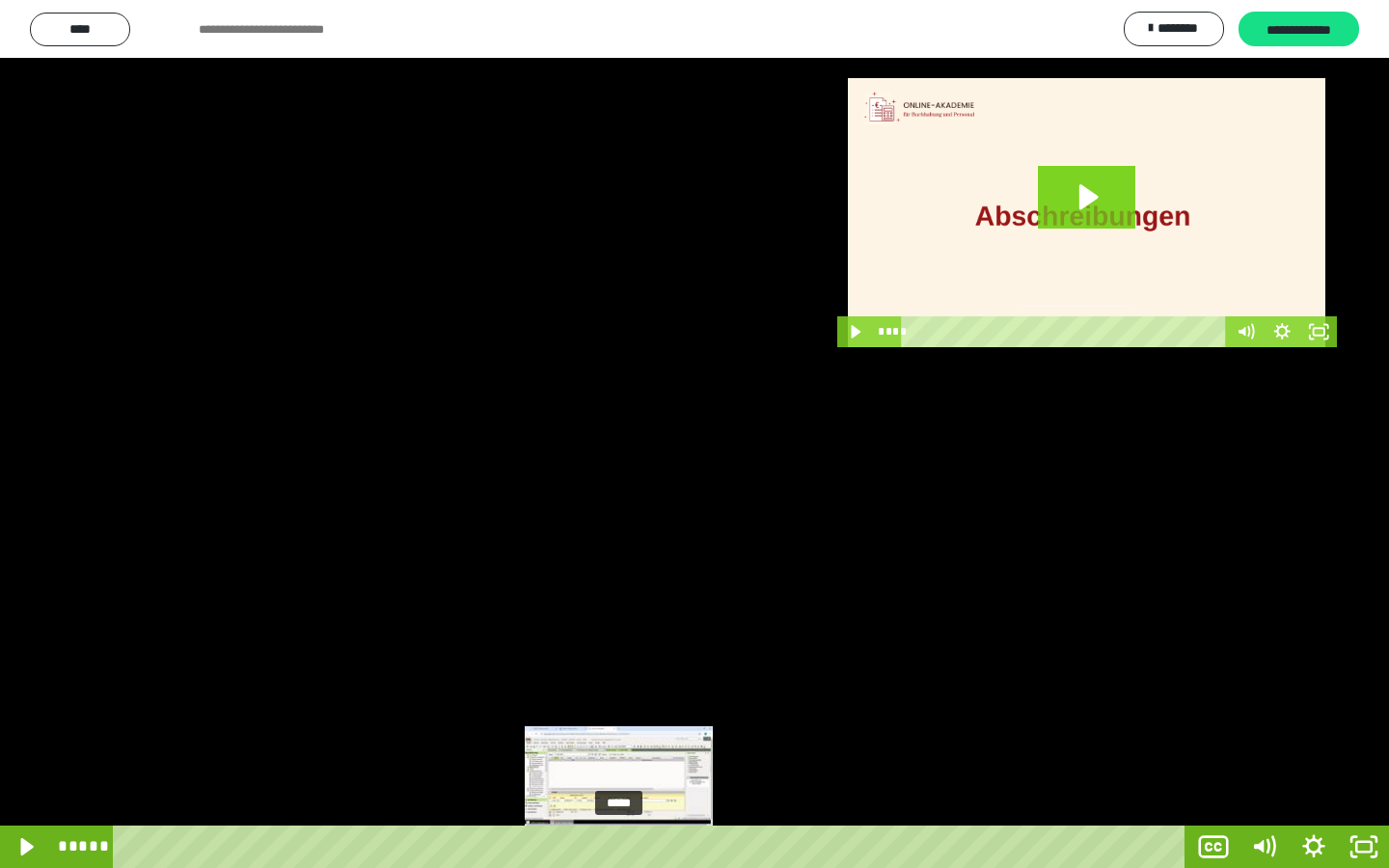 click at bounding box center (618, 847) 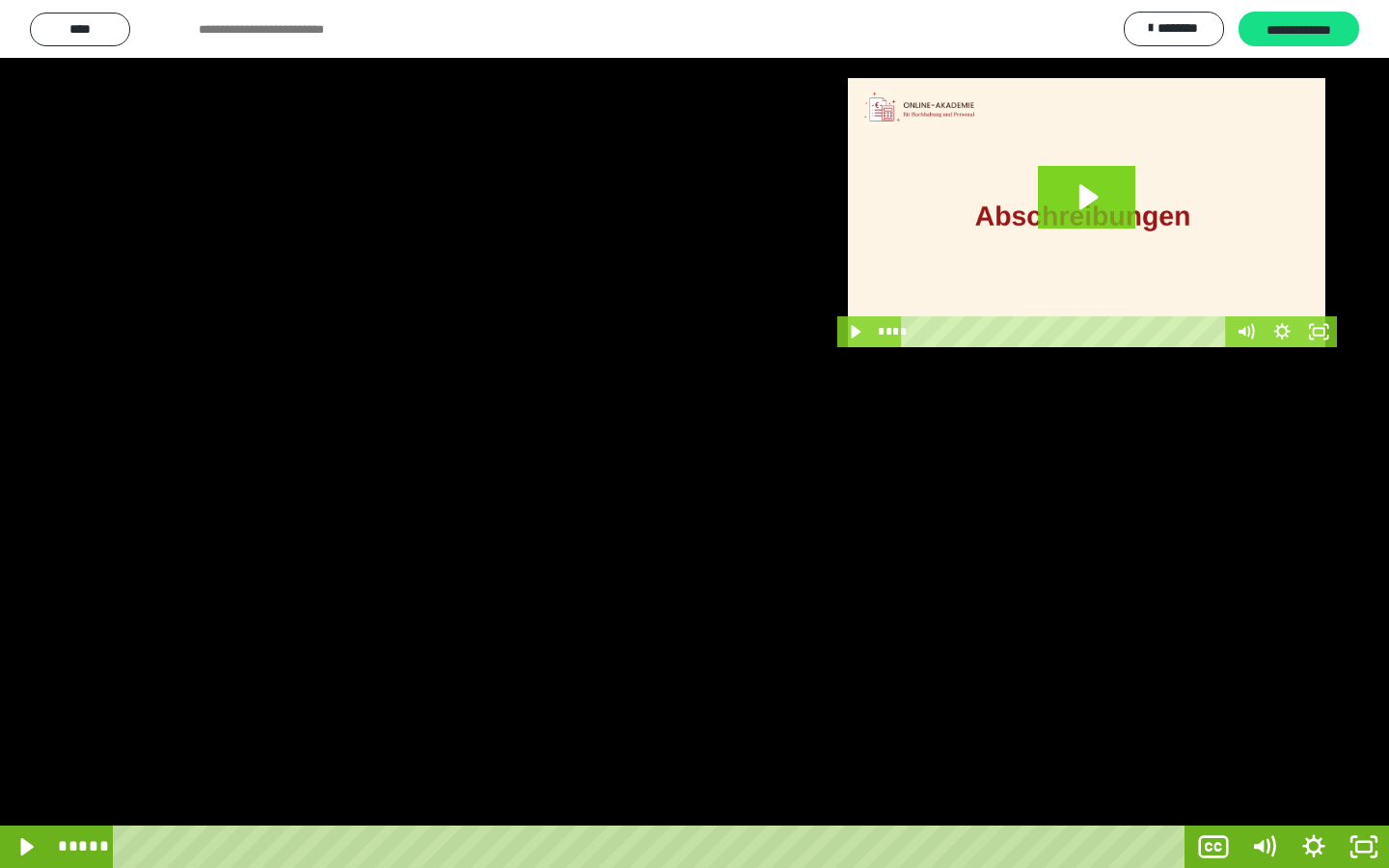 click at bounding box center [694, 434] 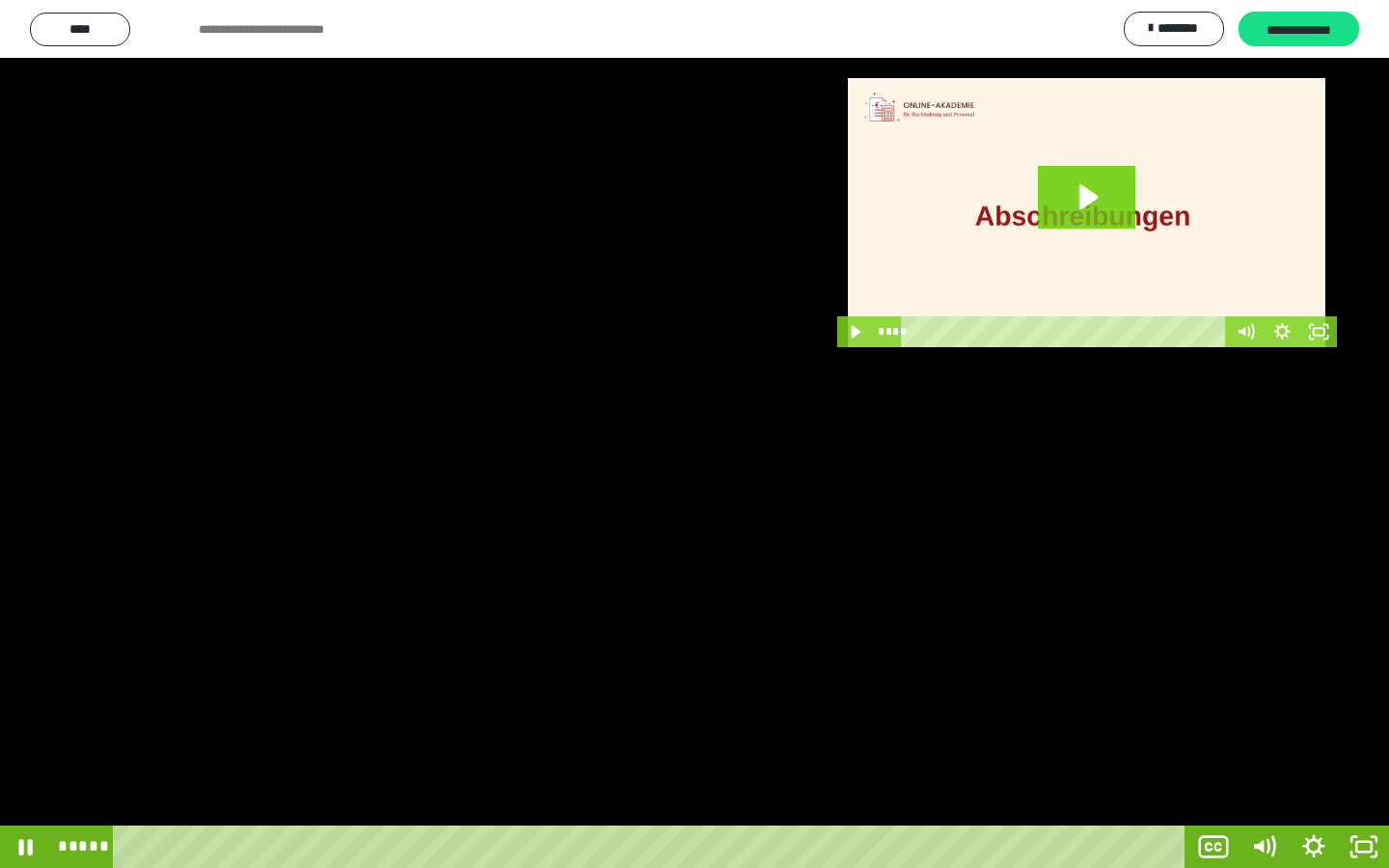 click at bounding box center [694, 434] 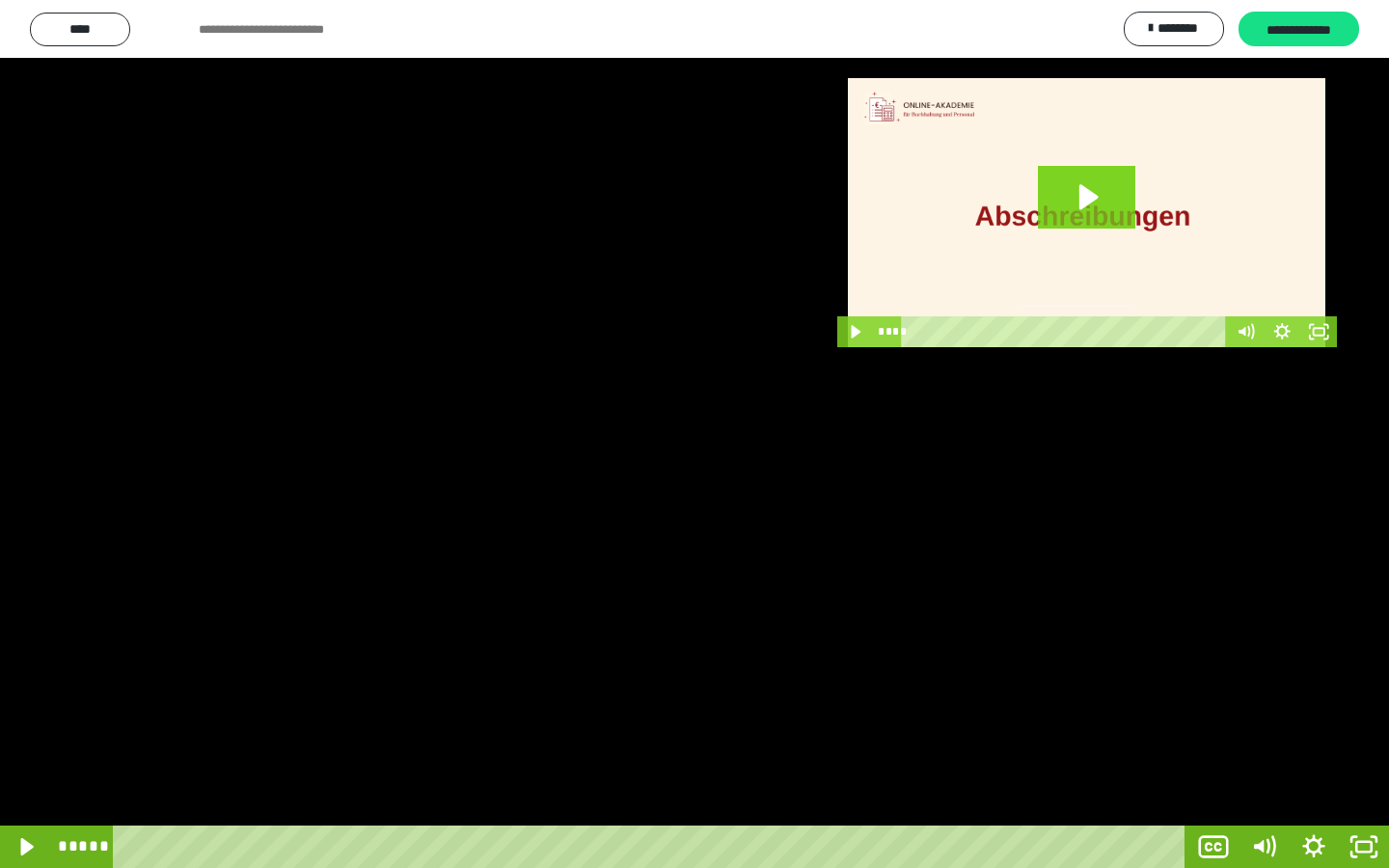 click at bounding box center [694, 434] 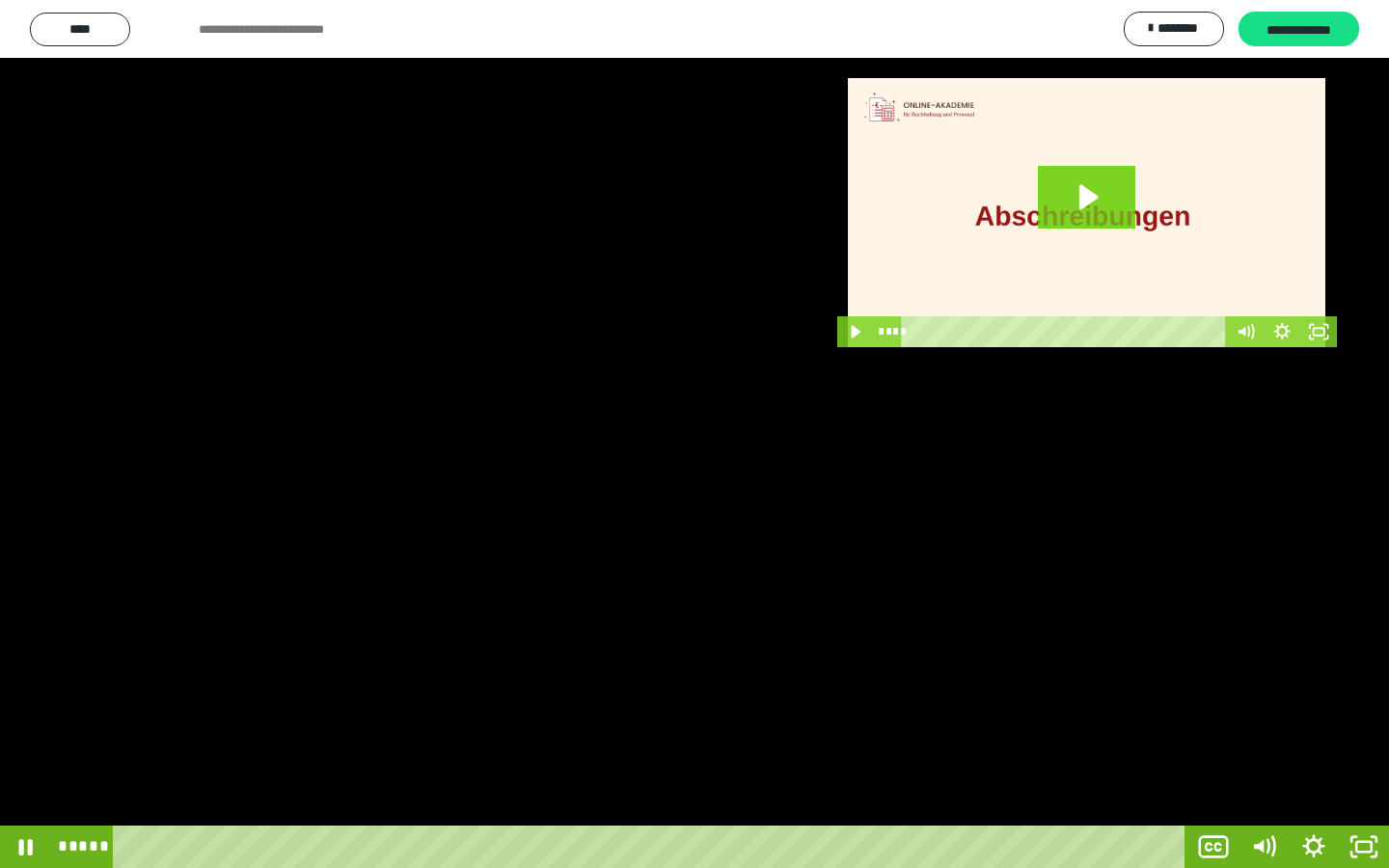 click at bounding box center [694, 434] 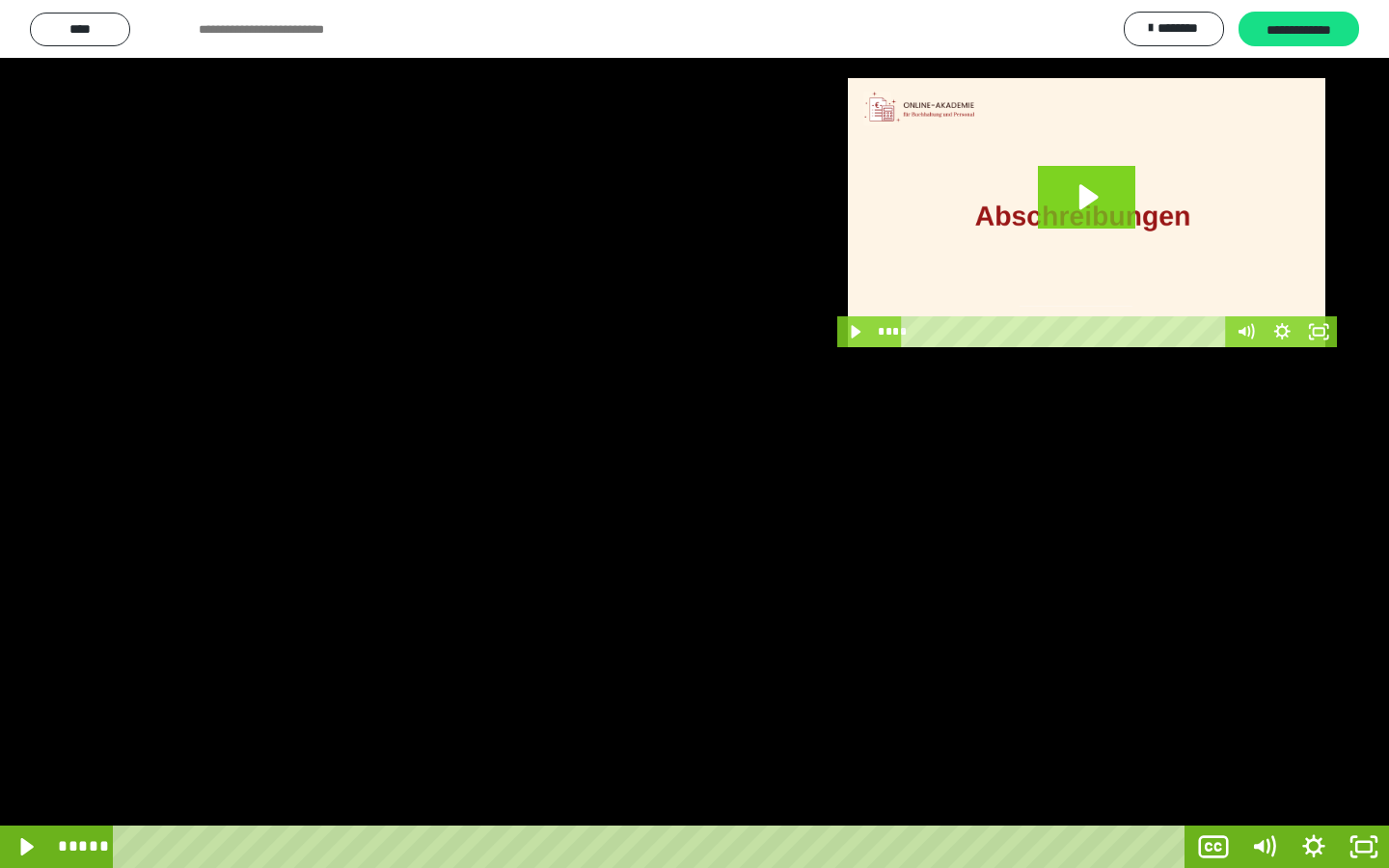 click at bounding box center [694, 434] 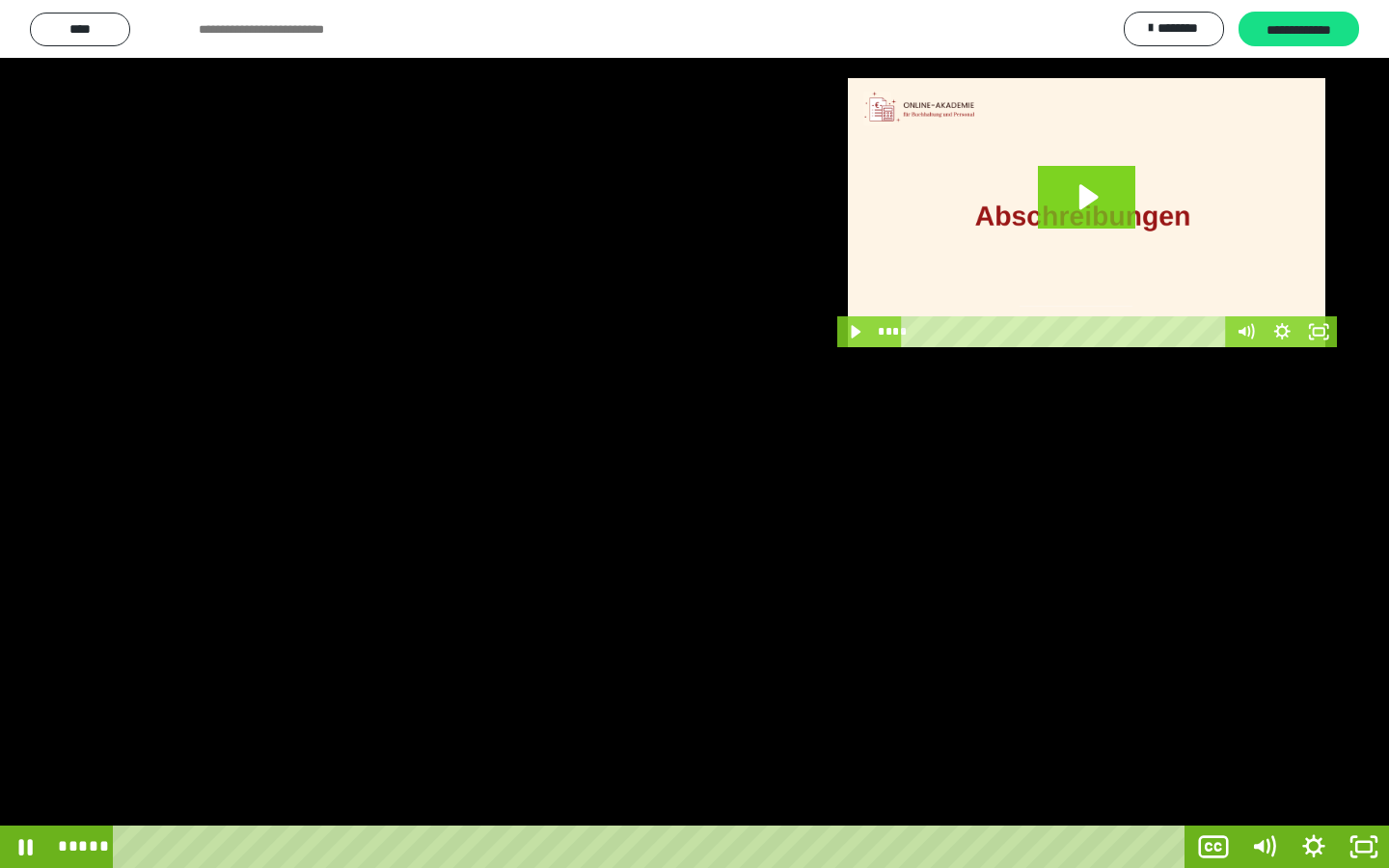 click at bounding box center [694, 434] 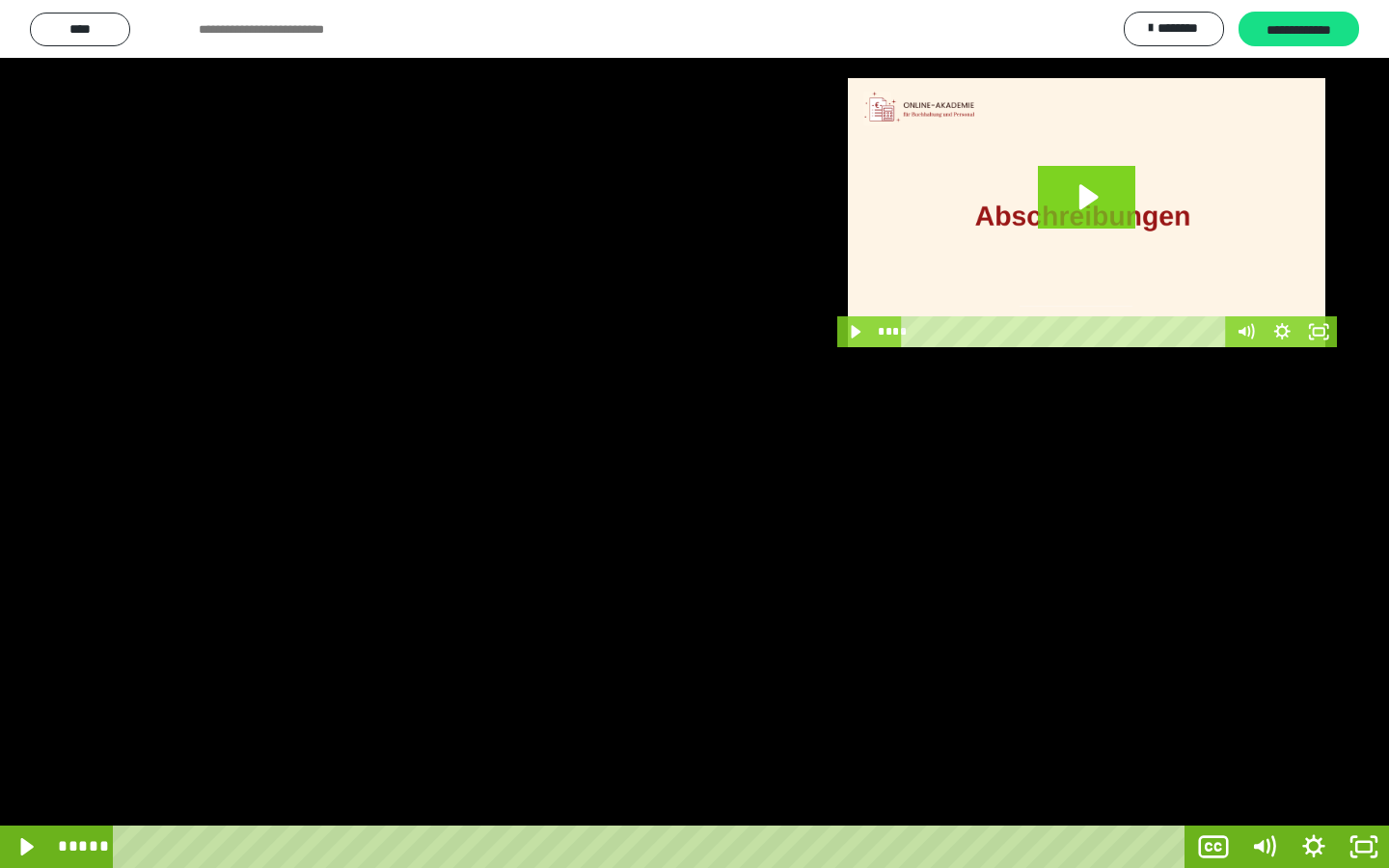 click at bounding box center (694, 434) 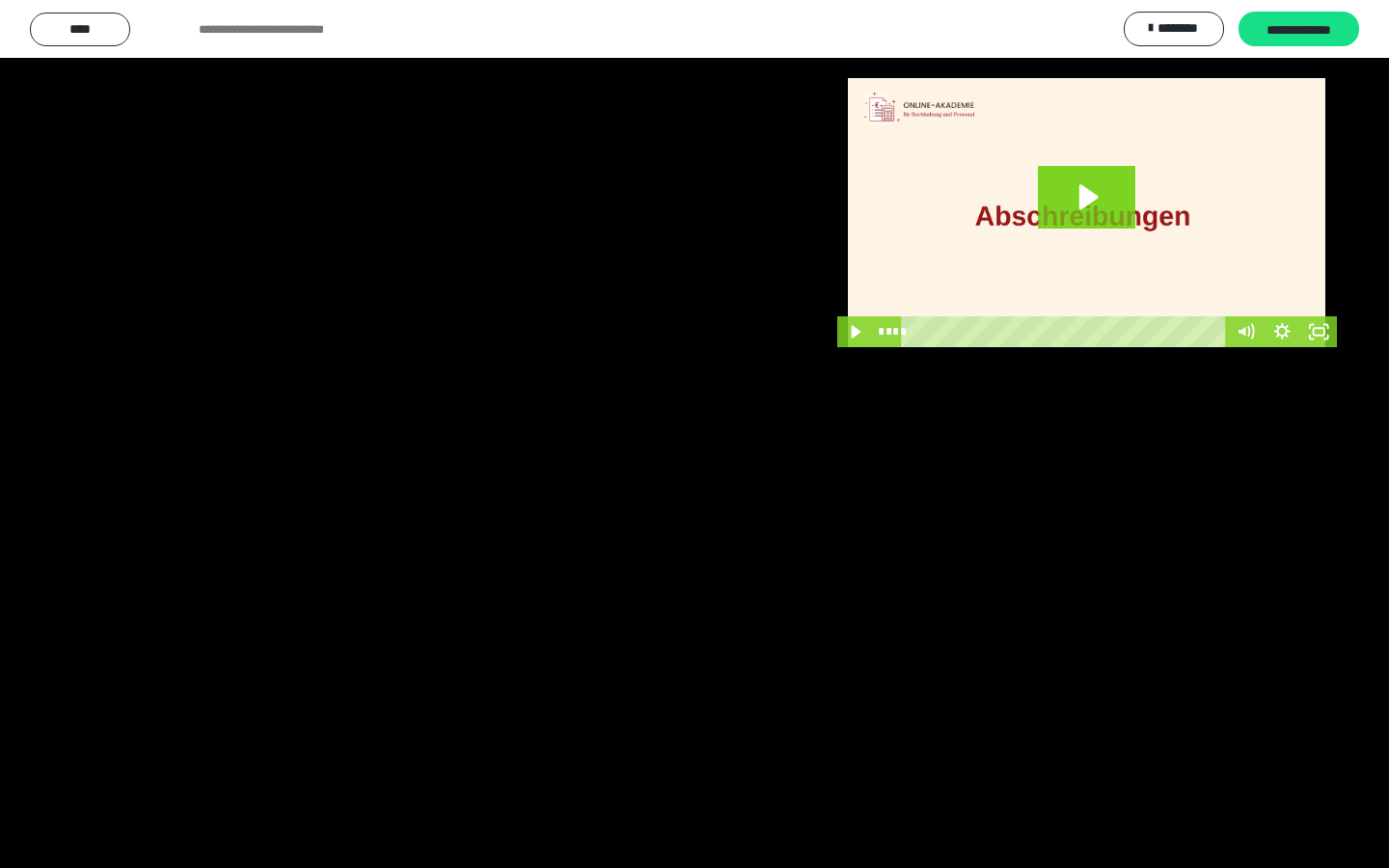click at bounding box center [694, 434] 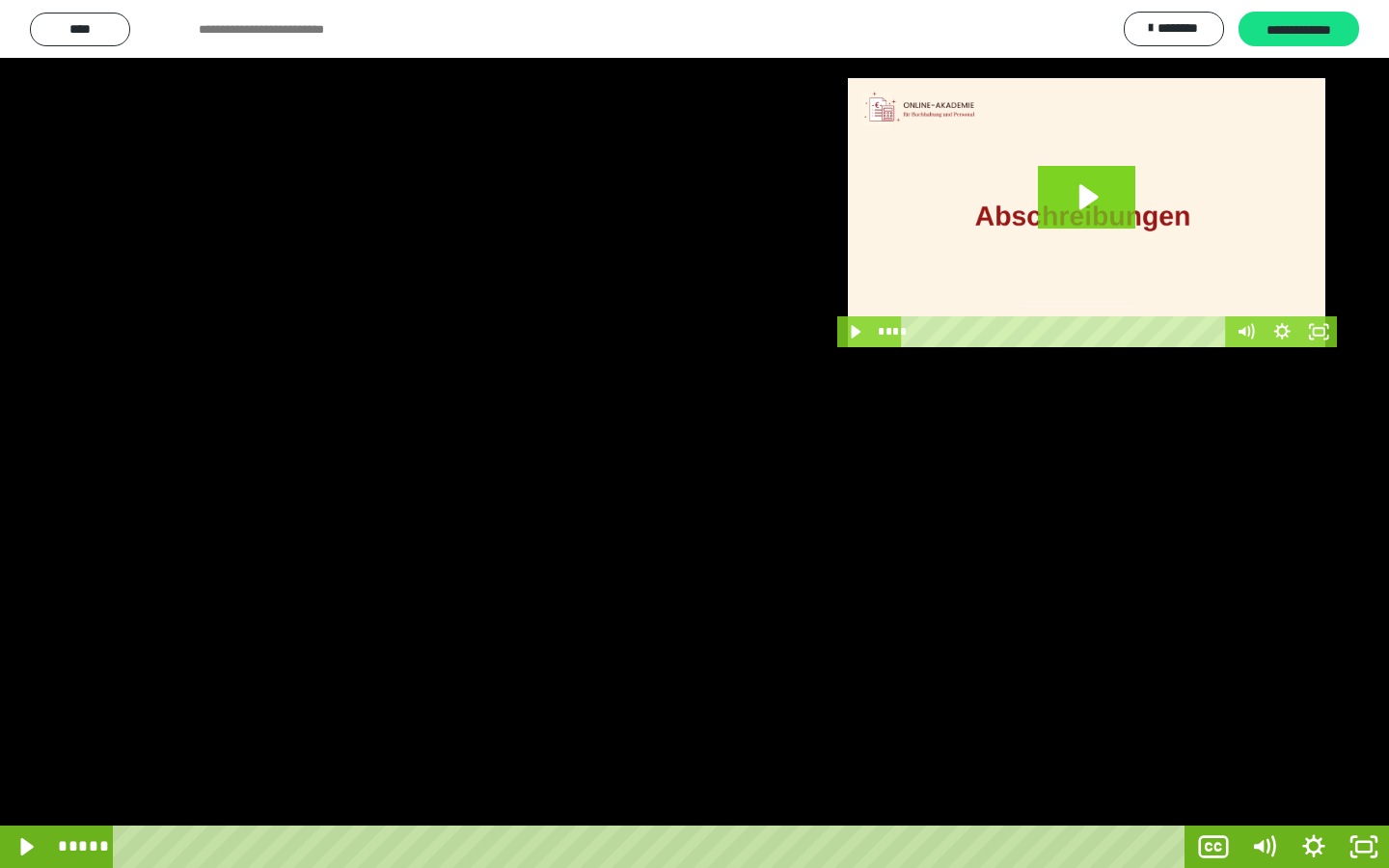 click at bounding box center (694, 434) 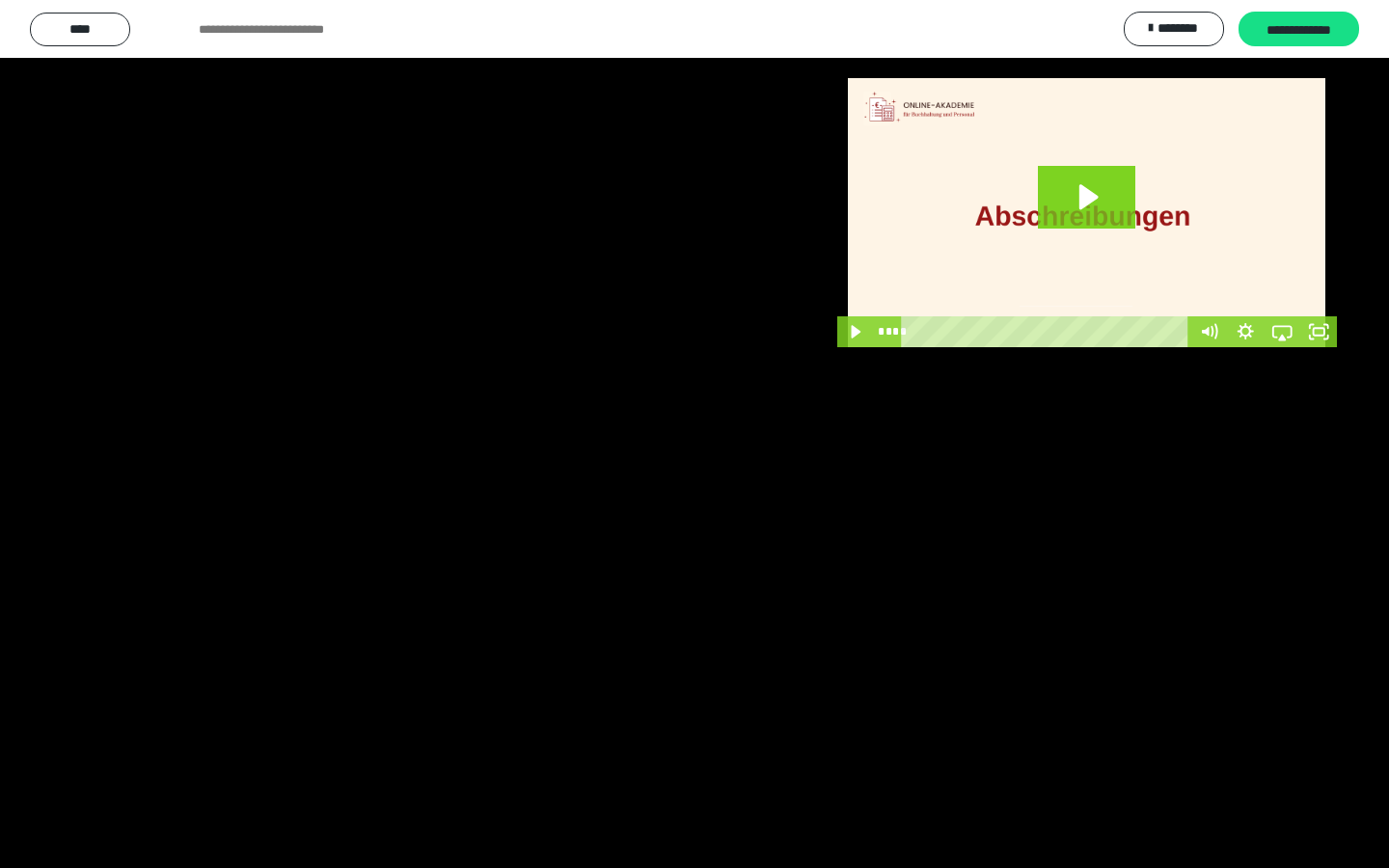 click at bounding box center [694, 434] 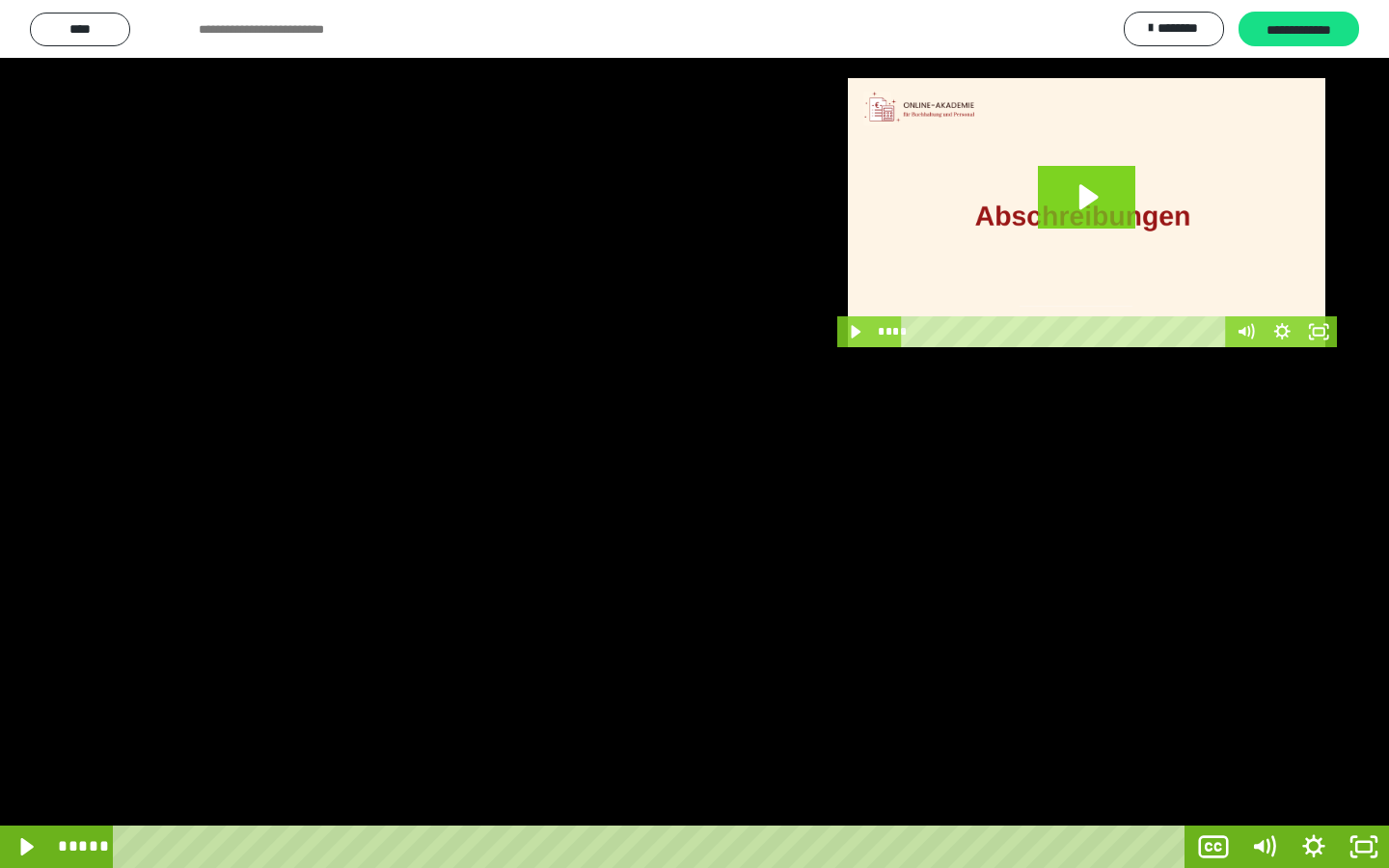 click at bounding box center [694, 434] 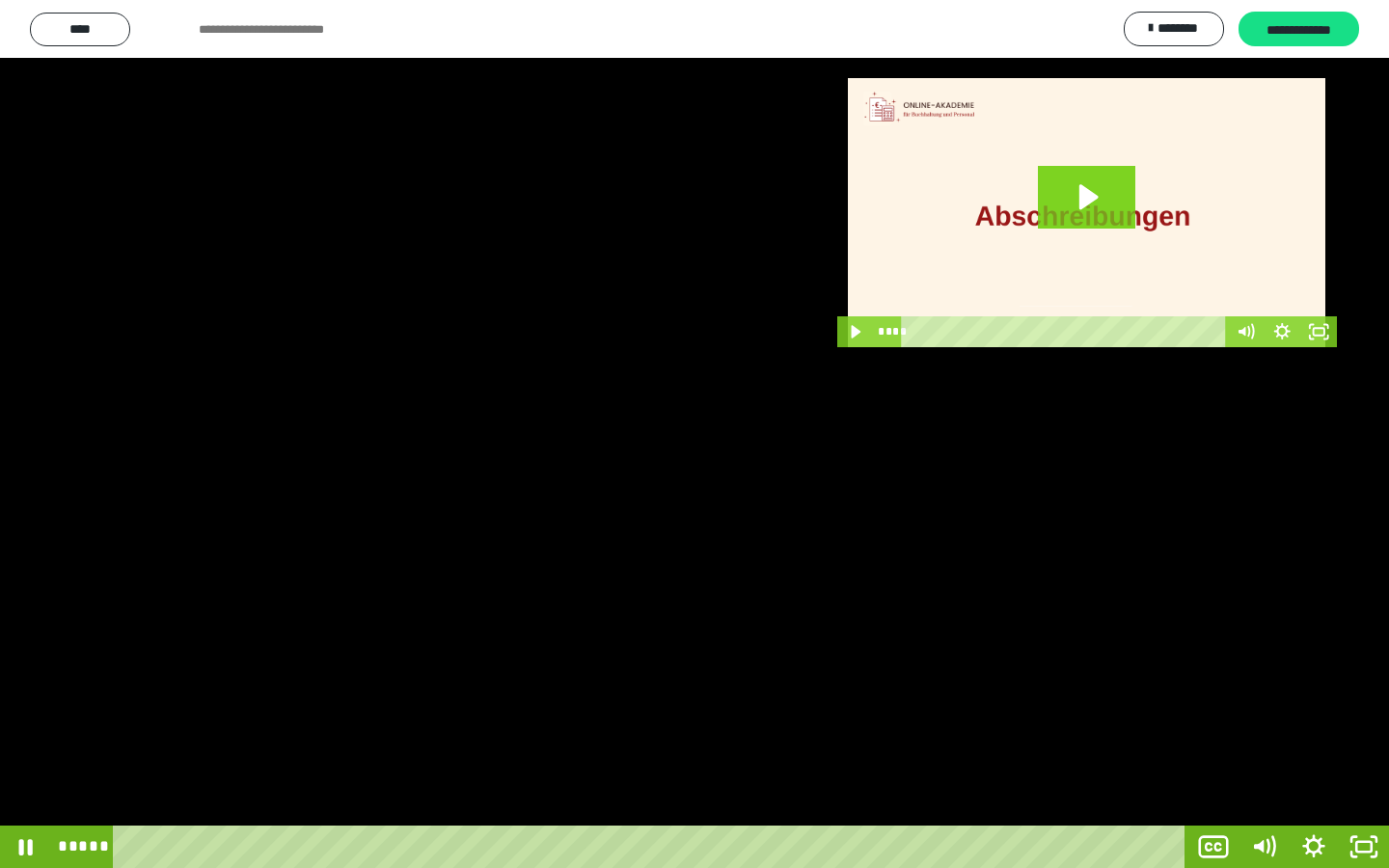 click at bounding box center [694, 434] 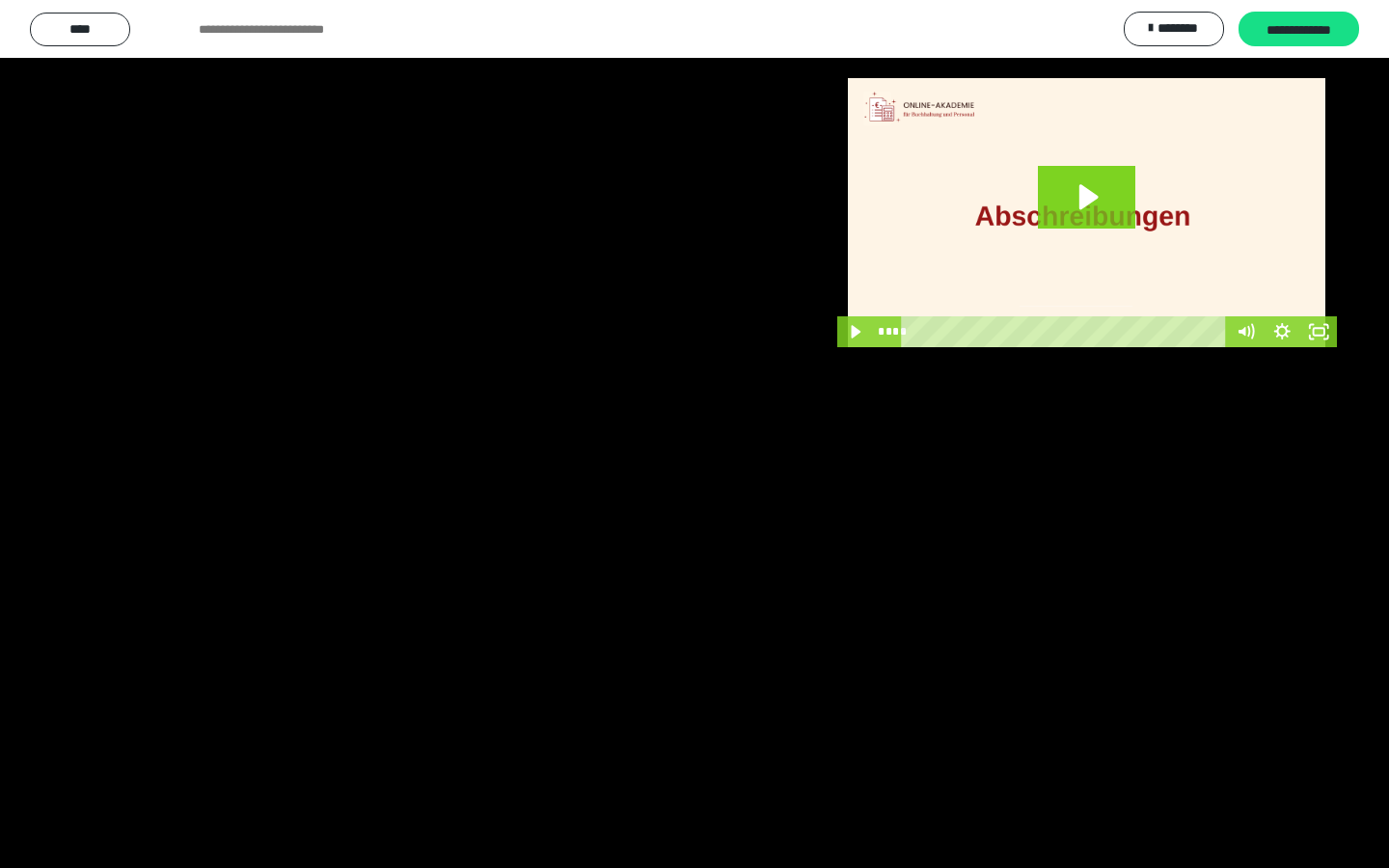 click at bounding box center (694, 434) 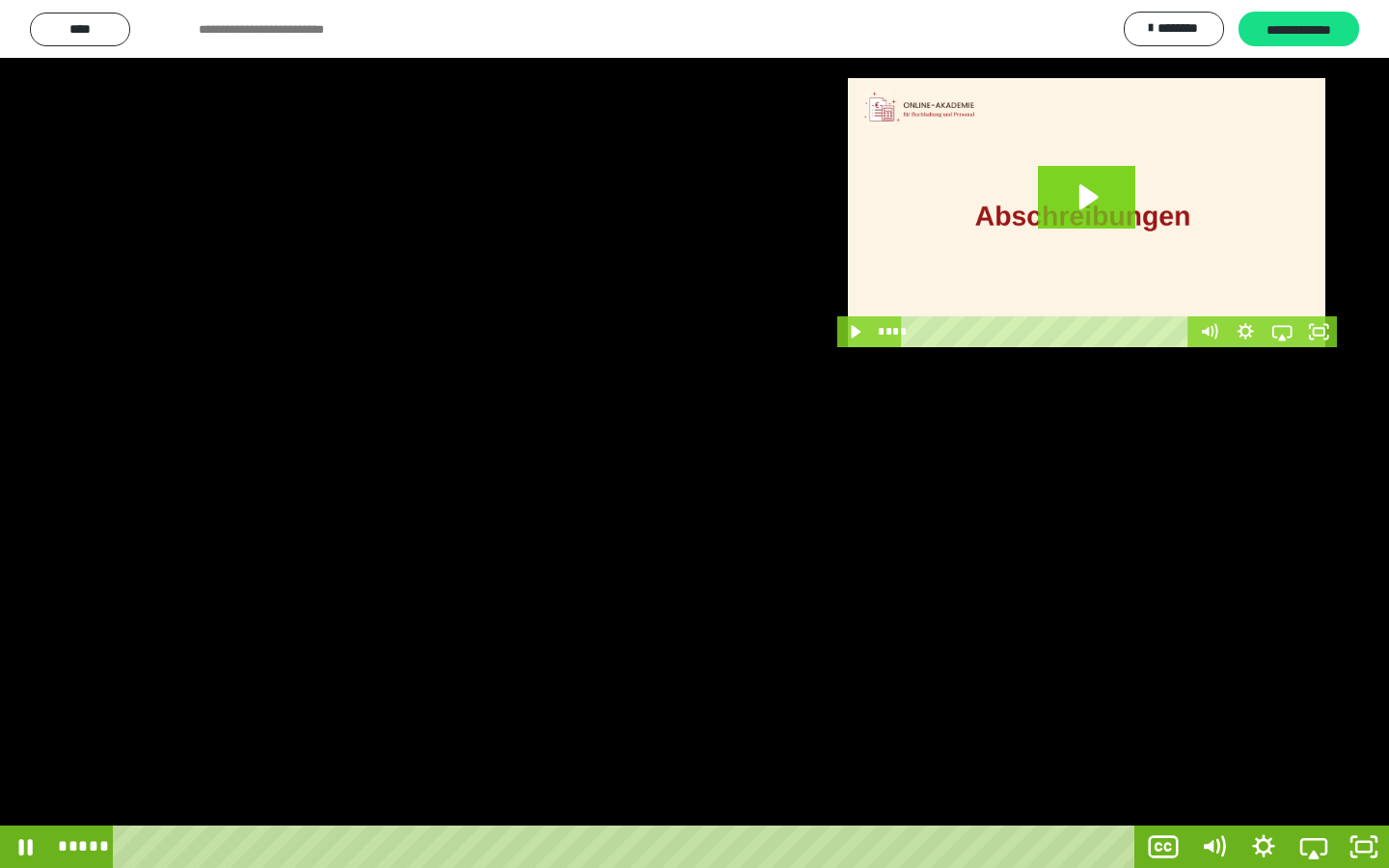 click at bounding box center [694, 434] 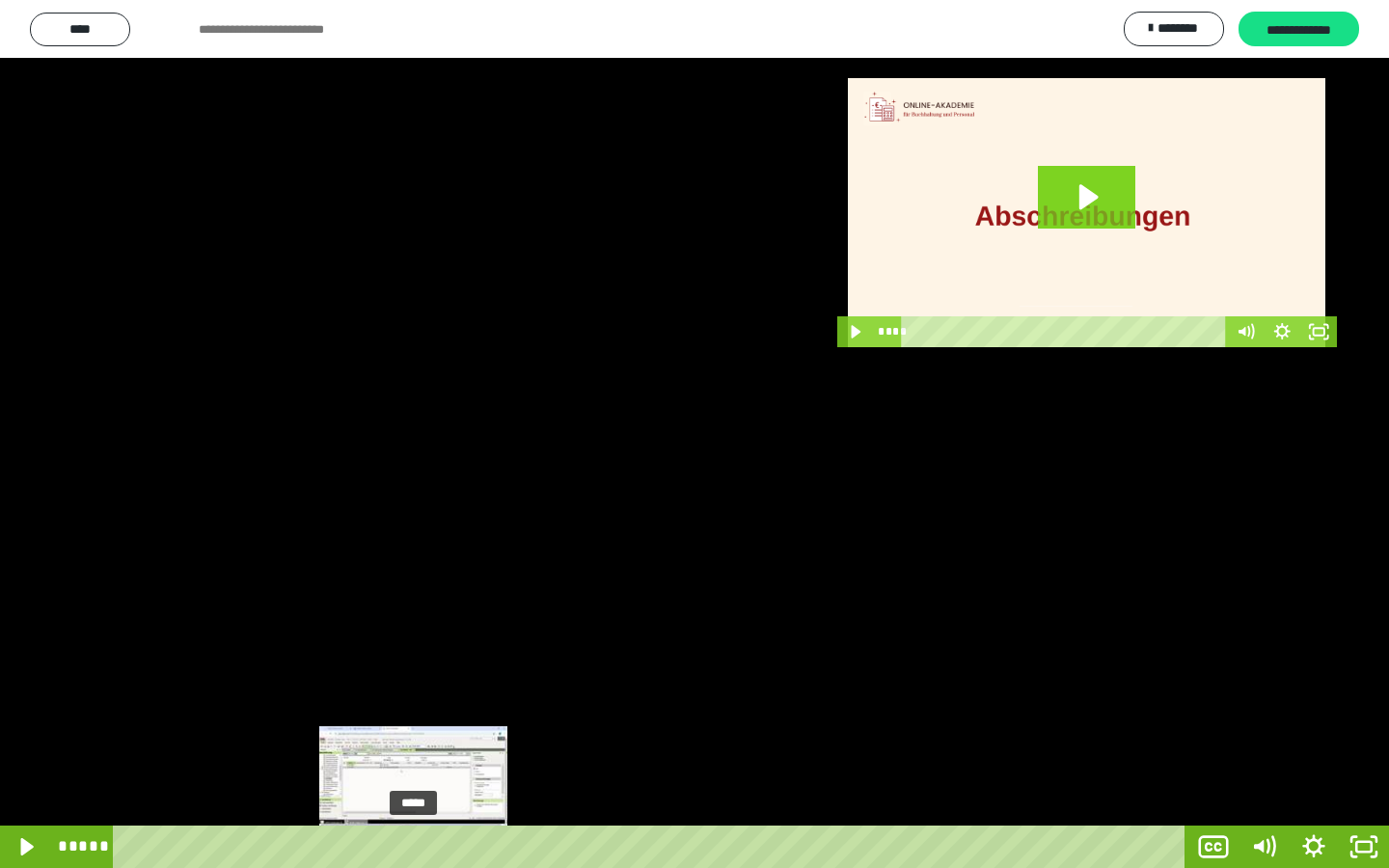 click on "*****" at bounding box center (653, 847) 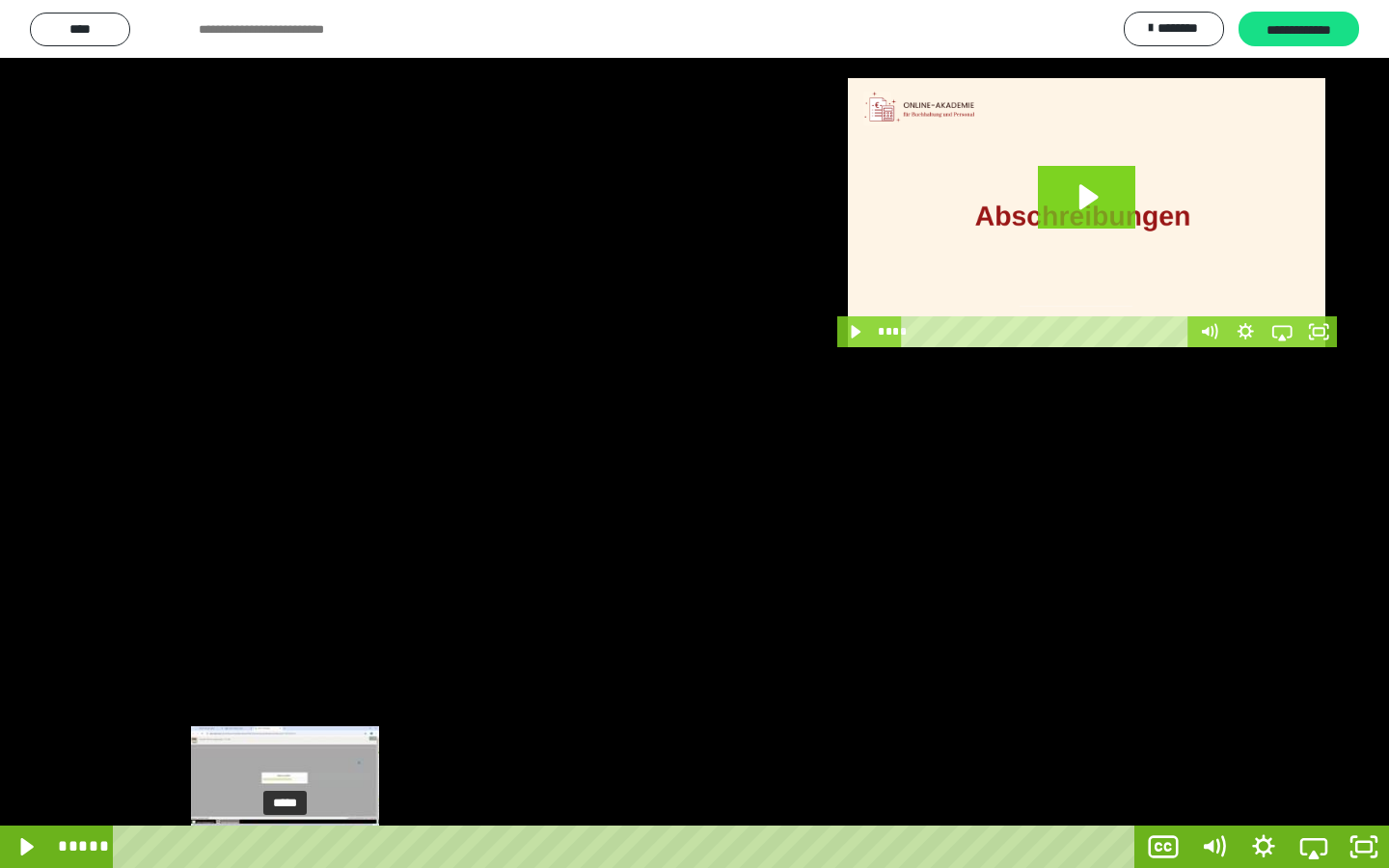 click on "*****" at bounding box center (628, 847) 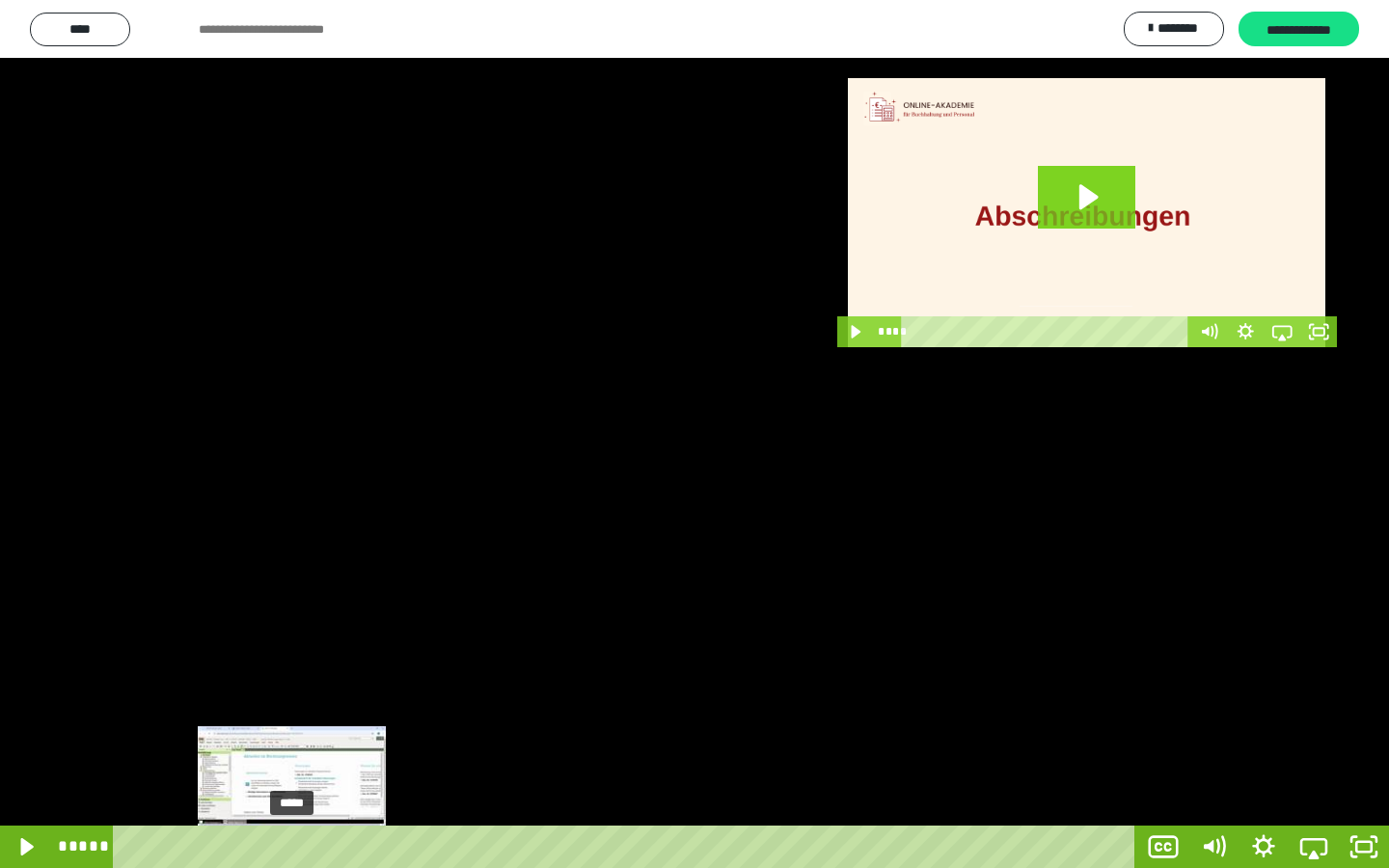 click at bounding box center (291, 847) 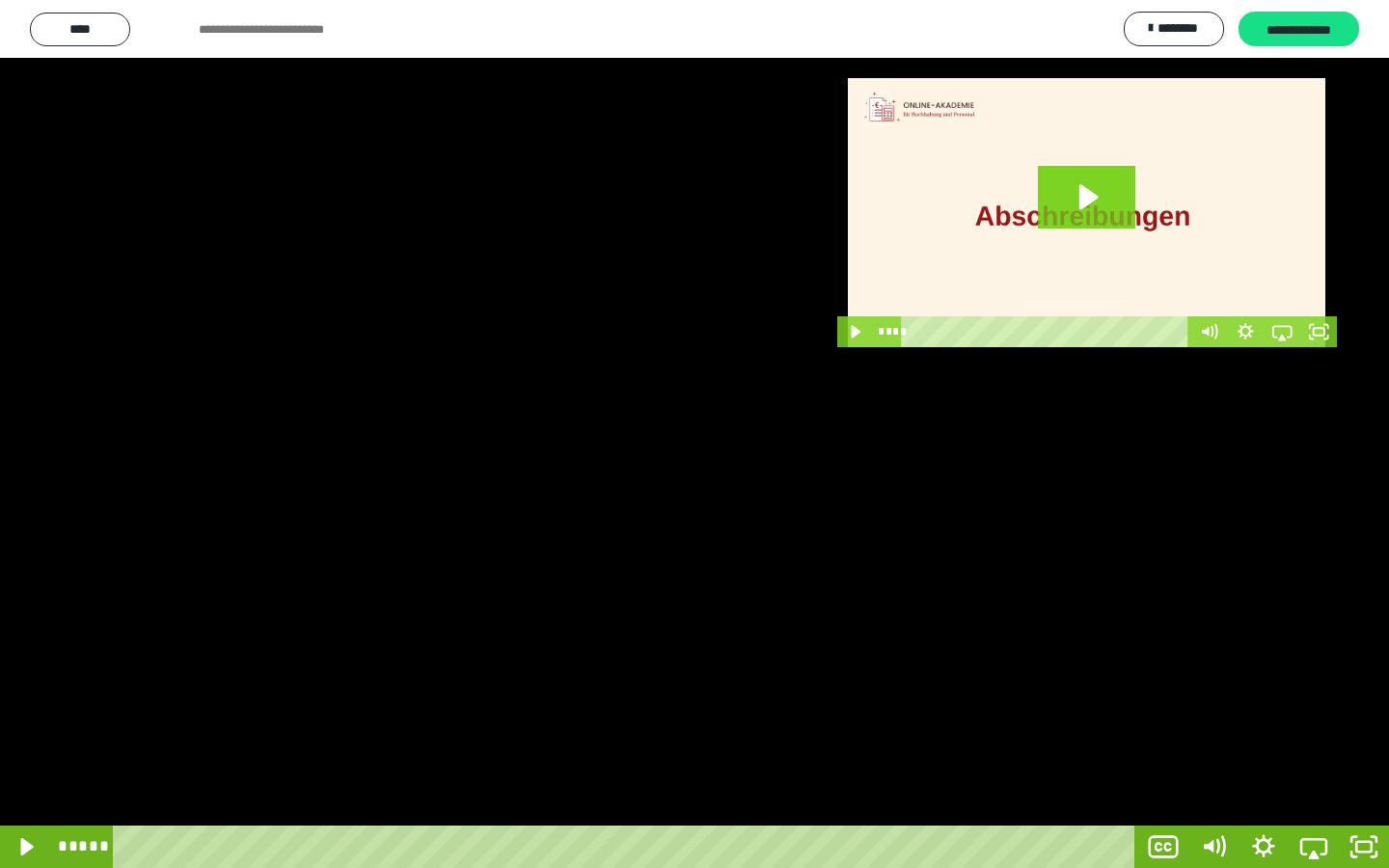 click at bounding box center [694, 434] 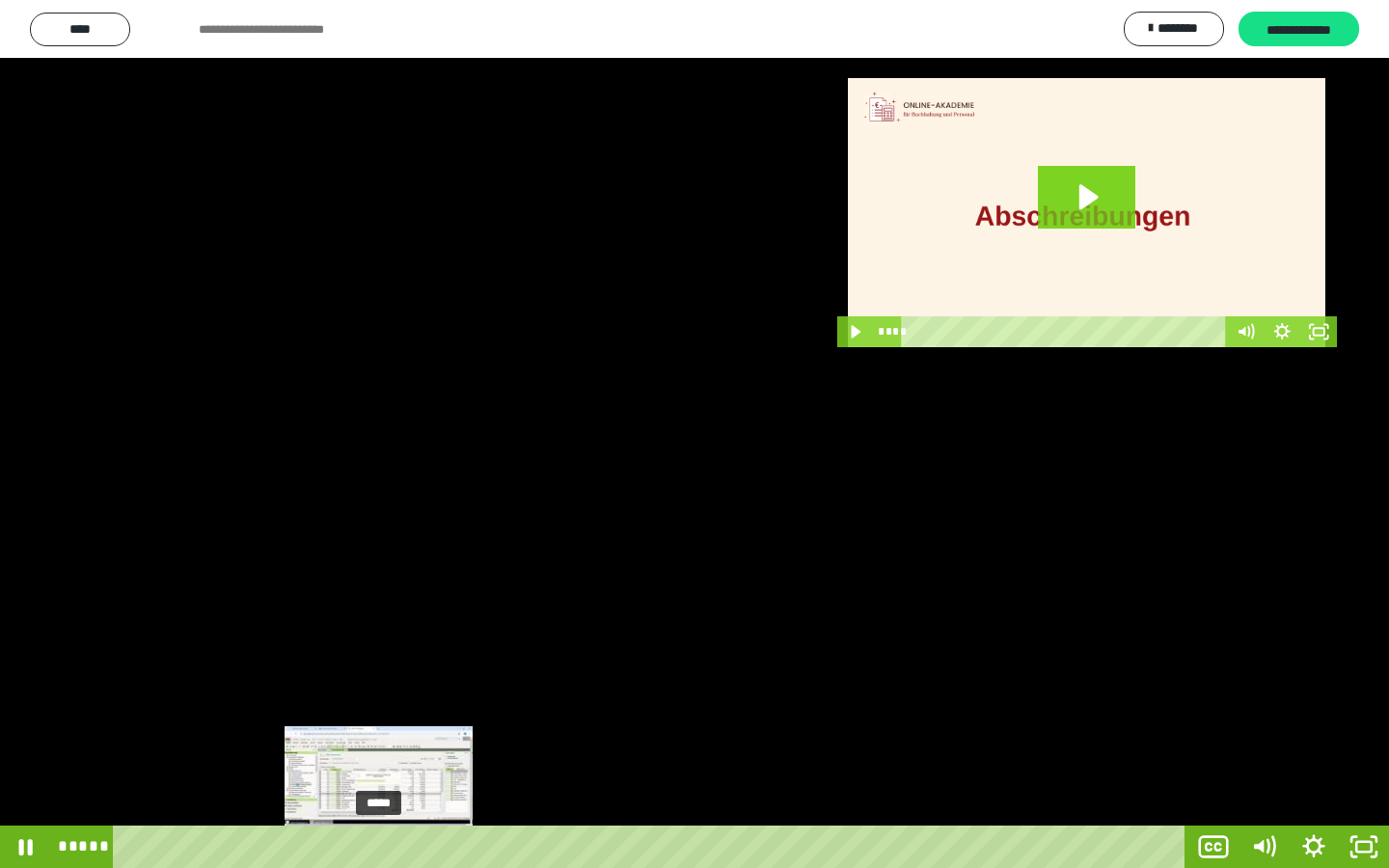 drag, startPoint x: 335, startPoint y: 847, endPoint x: 379, endPoint y: 852, distance: 44.28318 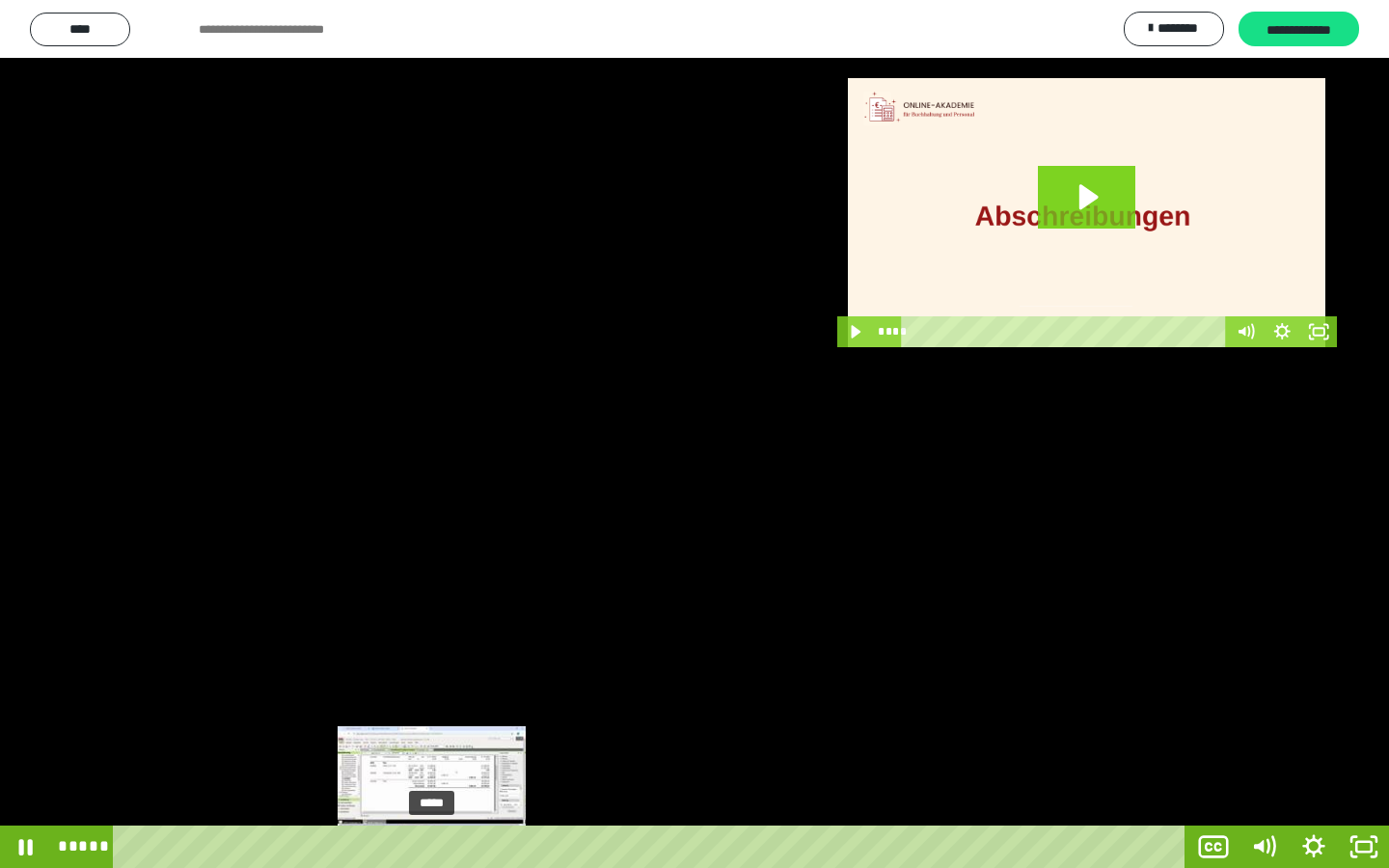 drag, startPoint x: 380, startPoint y: 843, endPoint x: 431, endPoint y: 845, distance: 51.039201 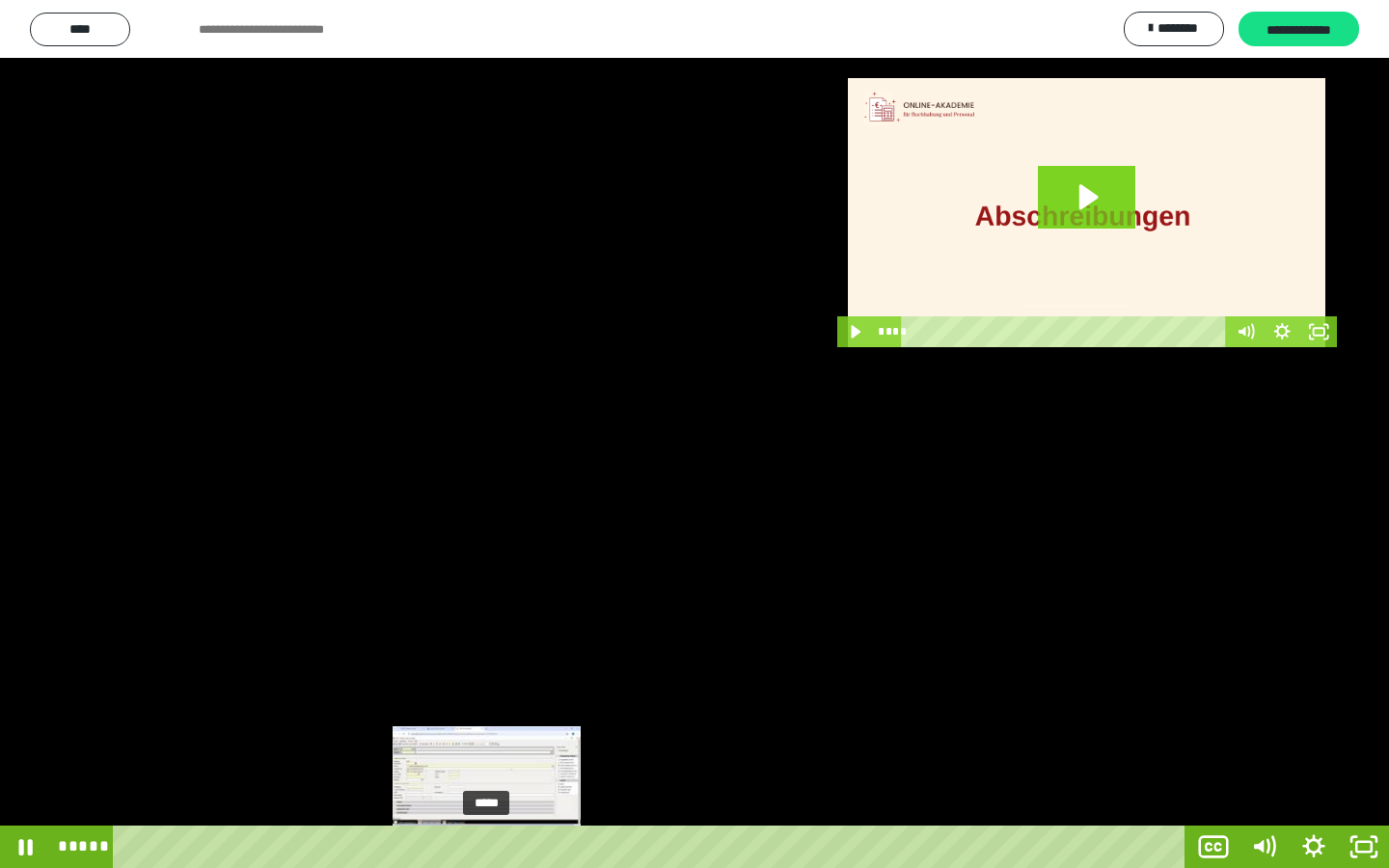 drag, startPoint x: 432, startPoint y: 846, endPoint x: 487, endPoint y: 846, distance: 55 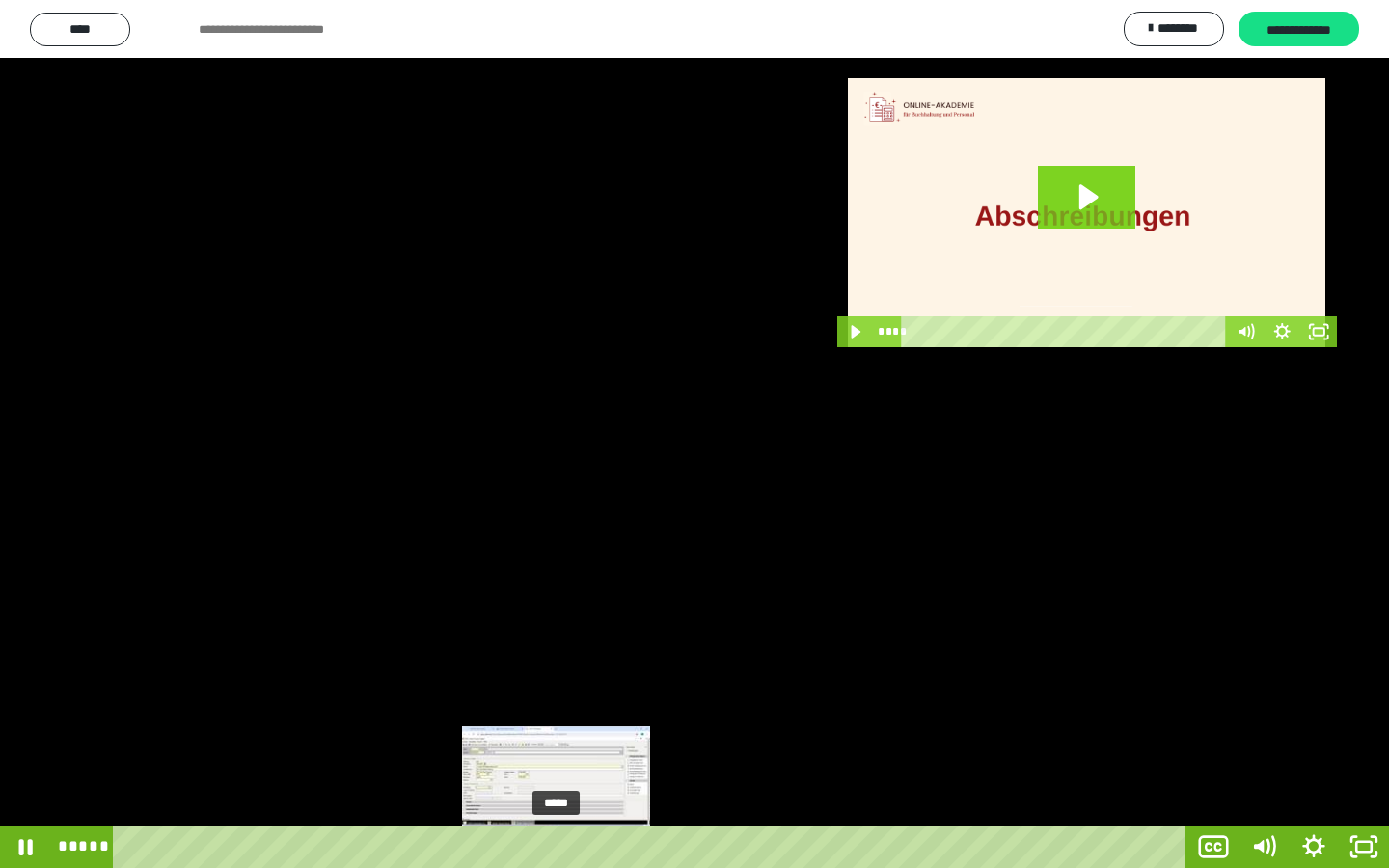 drag, startPoint x: 487, startPoint y: 846, endPoint x: 556, endPoint y: 845, distance: 69.00725 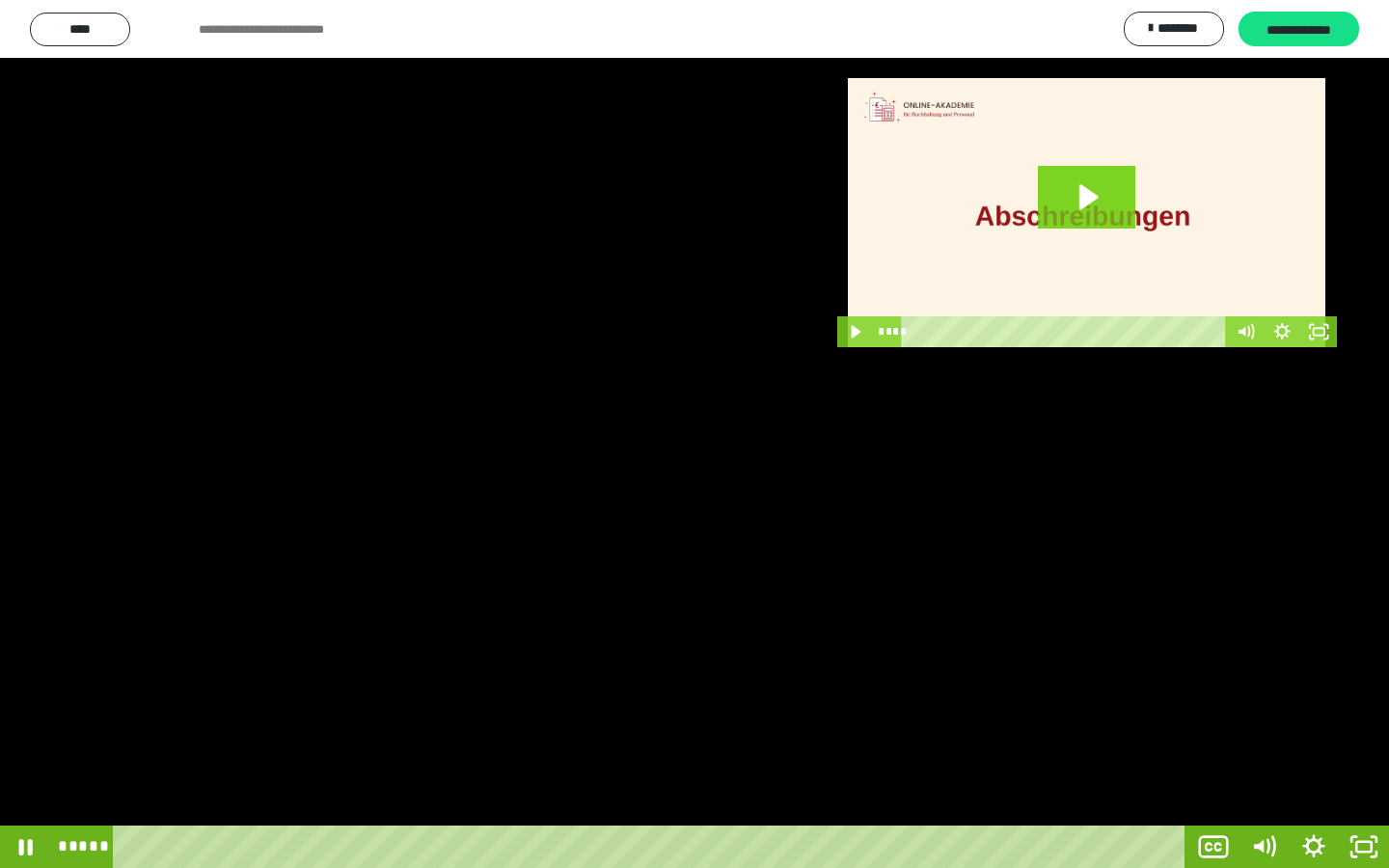 click at bounding box center (694, 434) 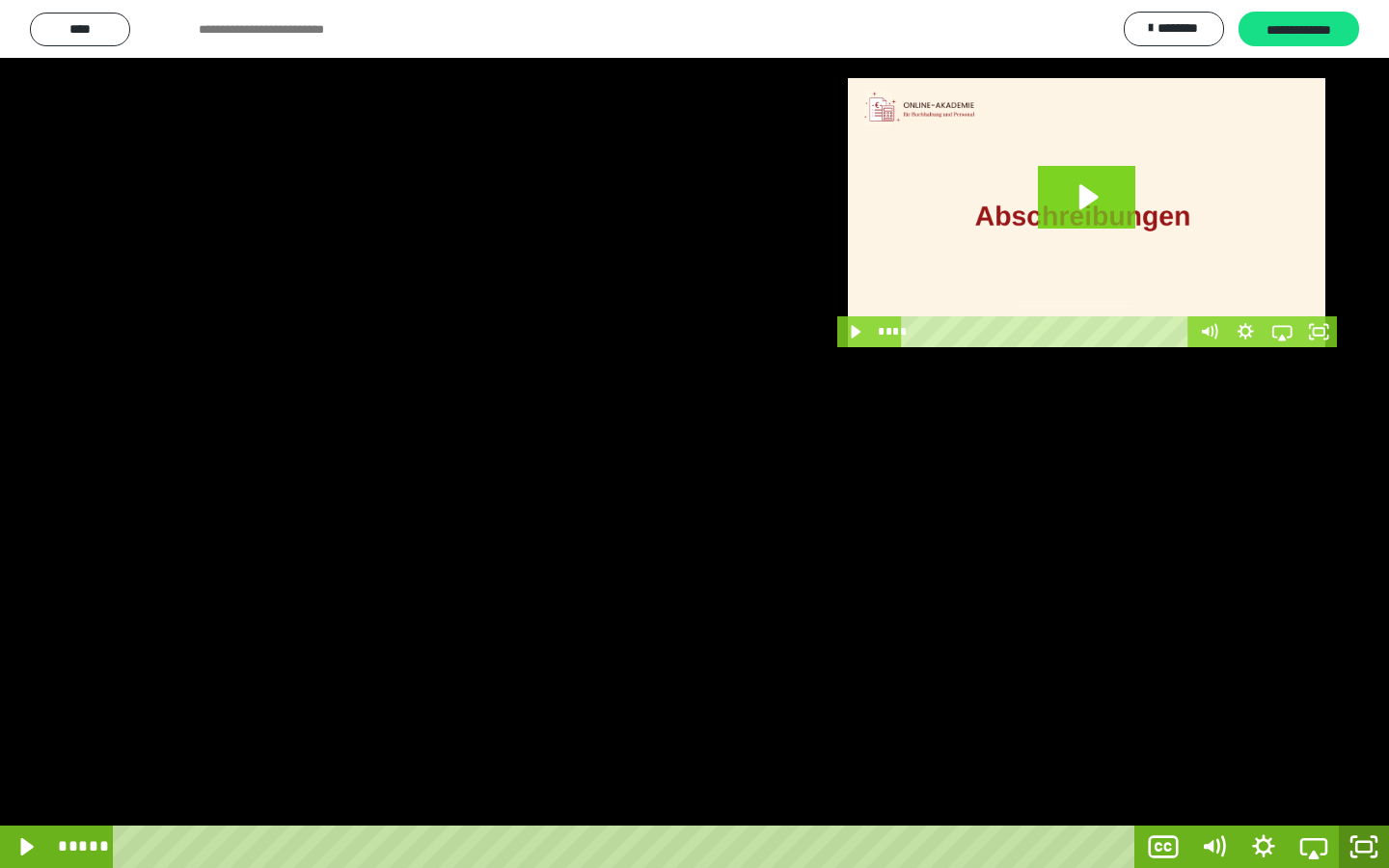 click 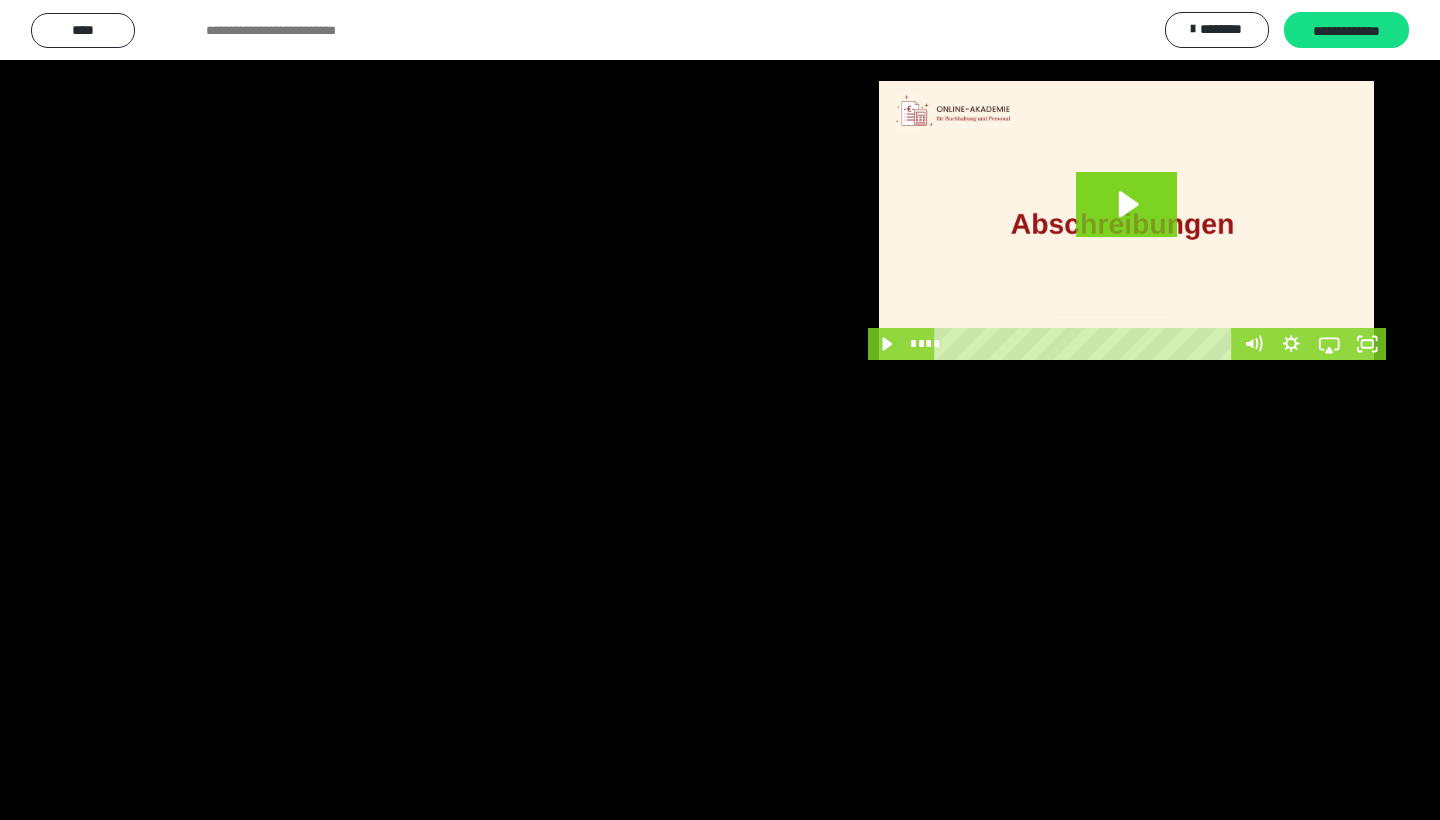 scroll, scrollTop: 3476, scrollLeft: 0, axis: vertical 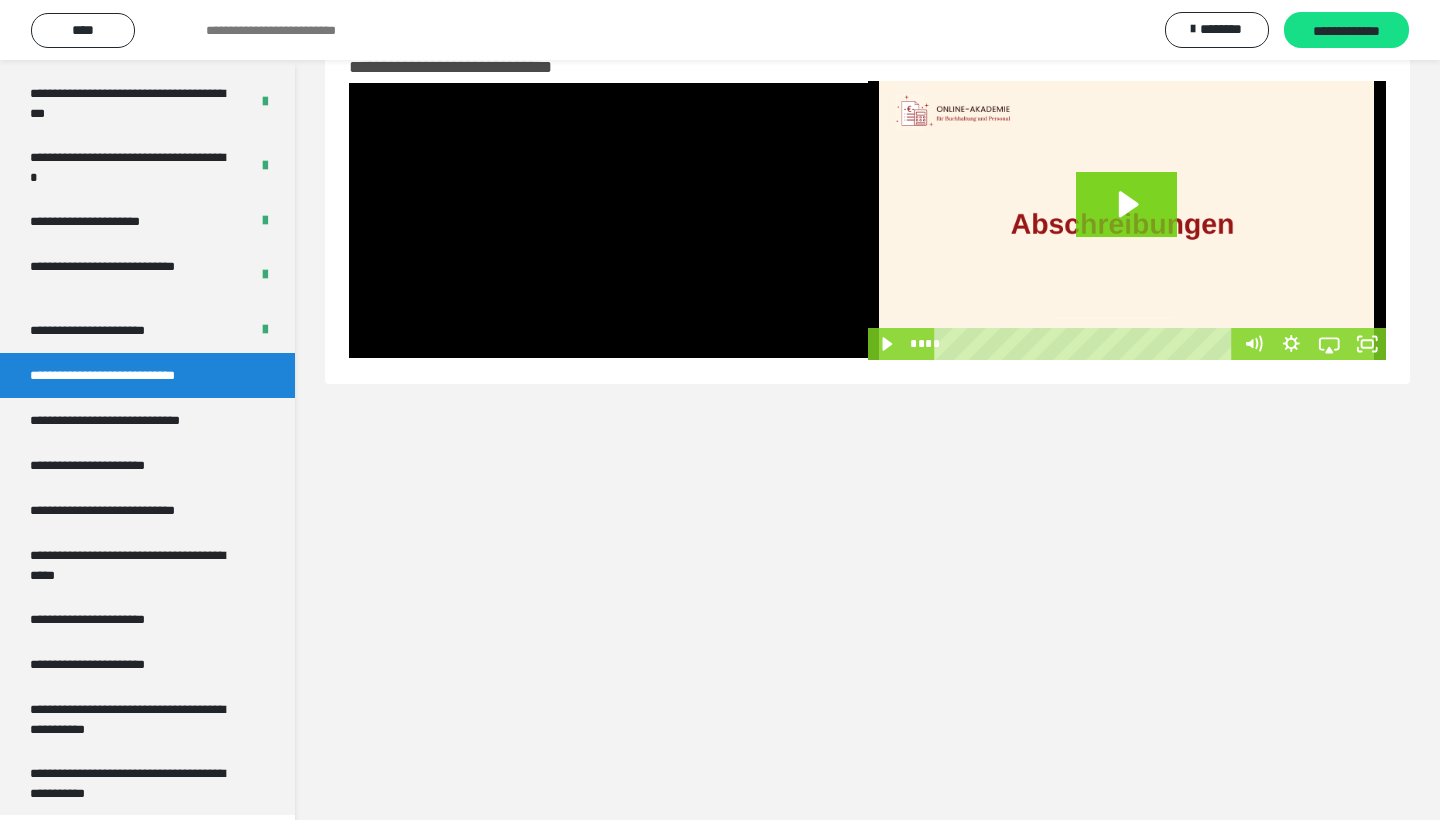 click on "**********" at bounding box center [867, 410] 